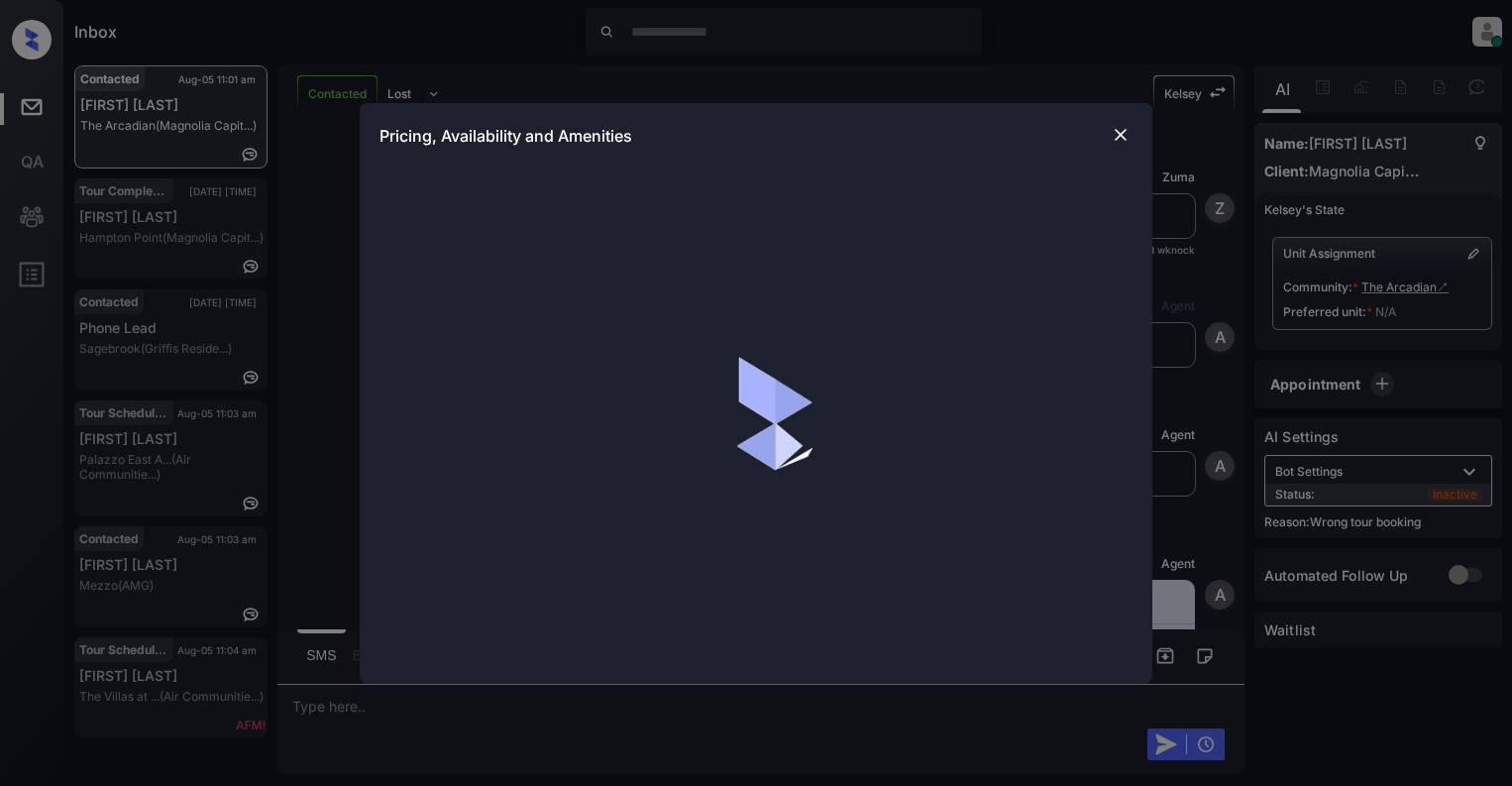 scroll, scrollTop: 0, scrollLeft: 0, axis: both 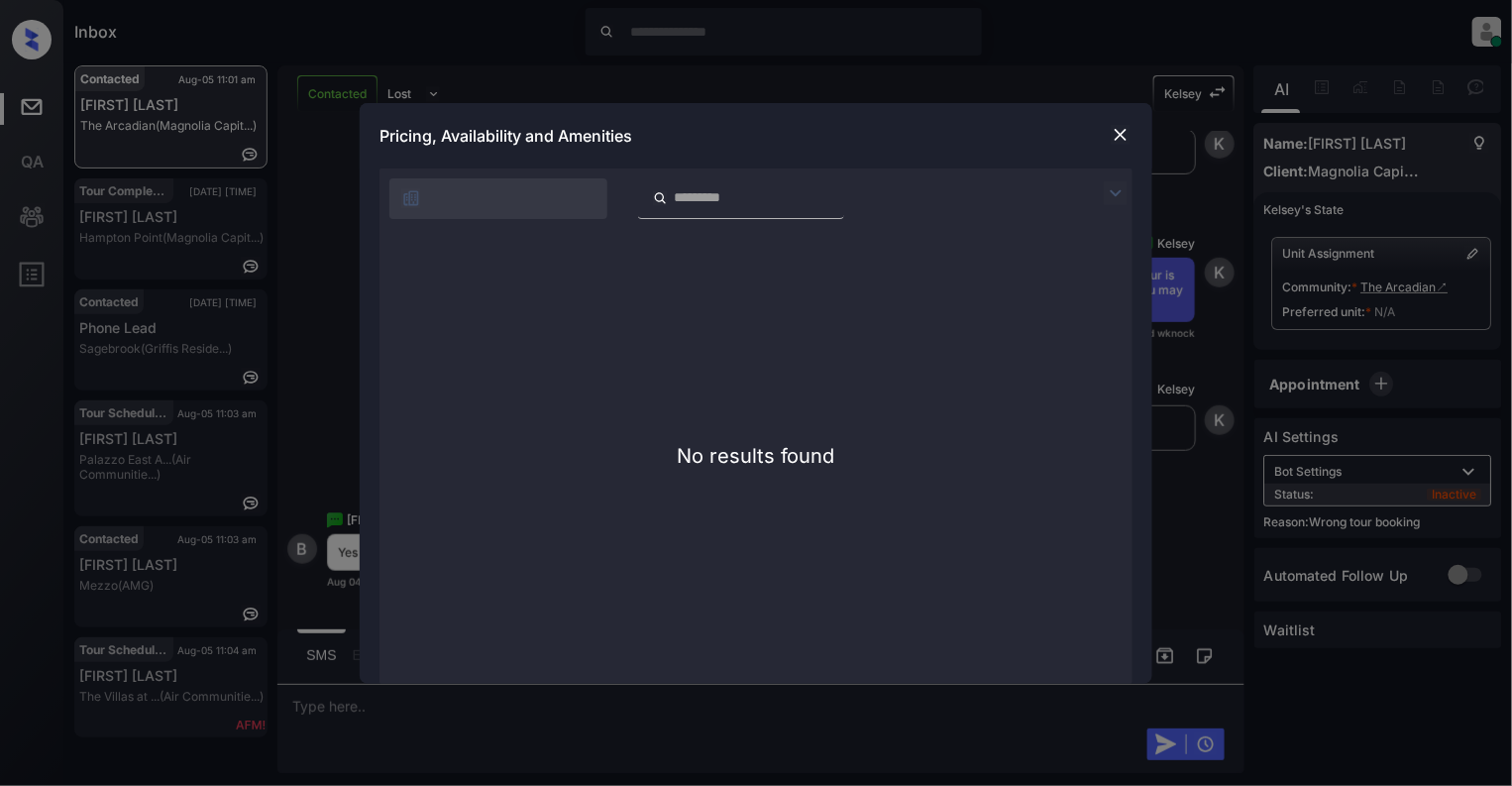 click at bounding box center [1121, 135] 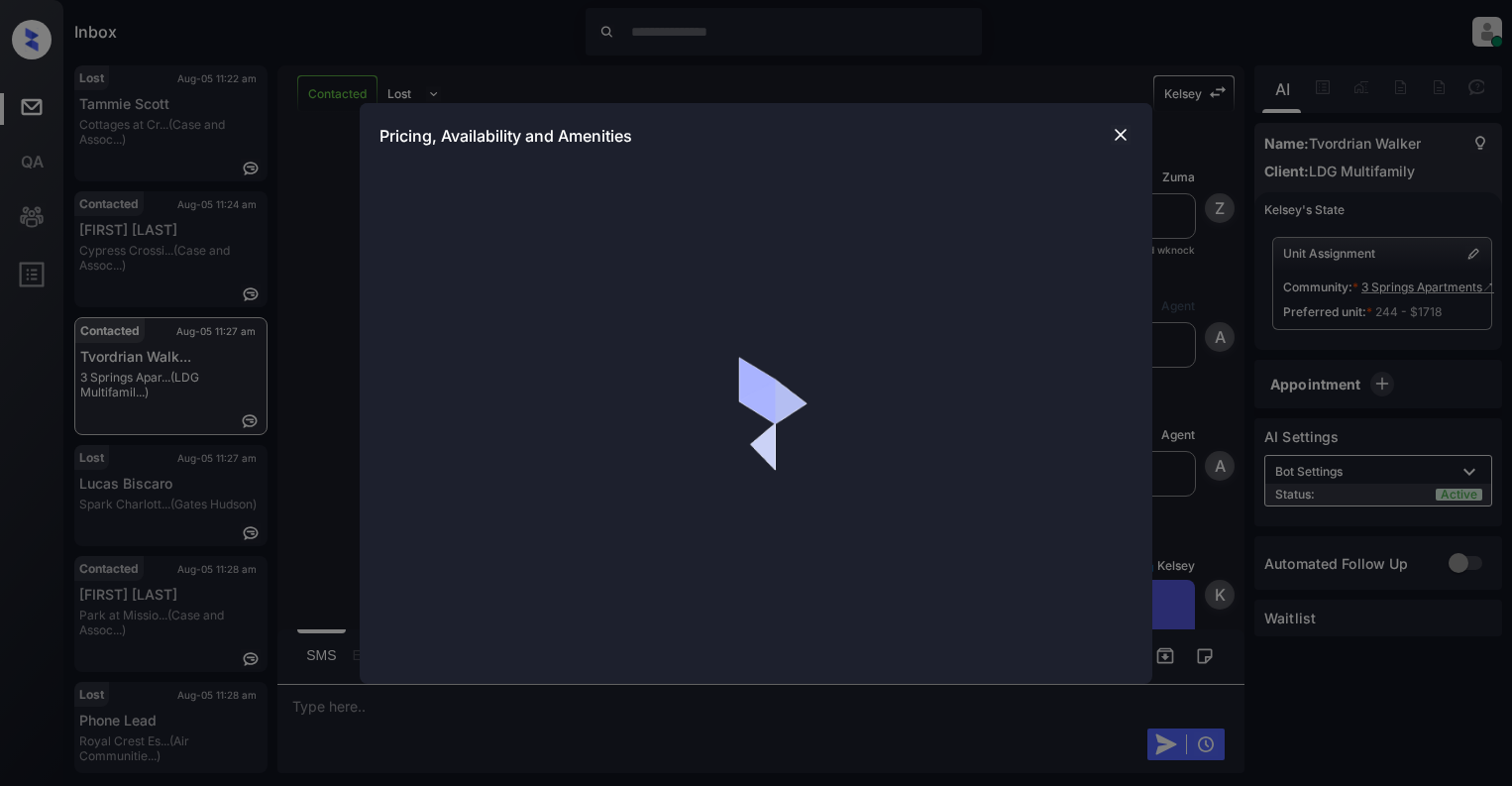 scroll, scrollTop: 0, scrollLeft: 0, axis: both 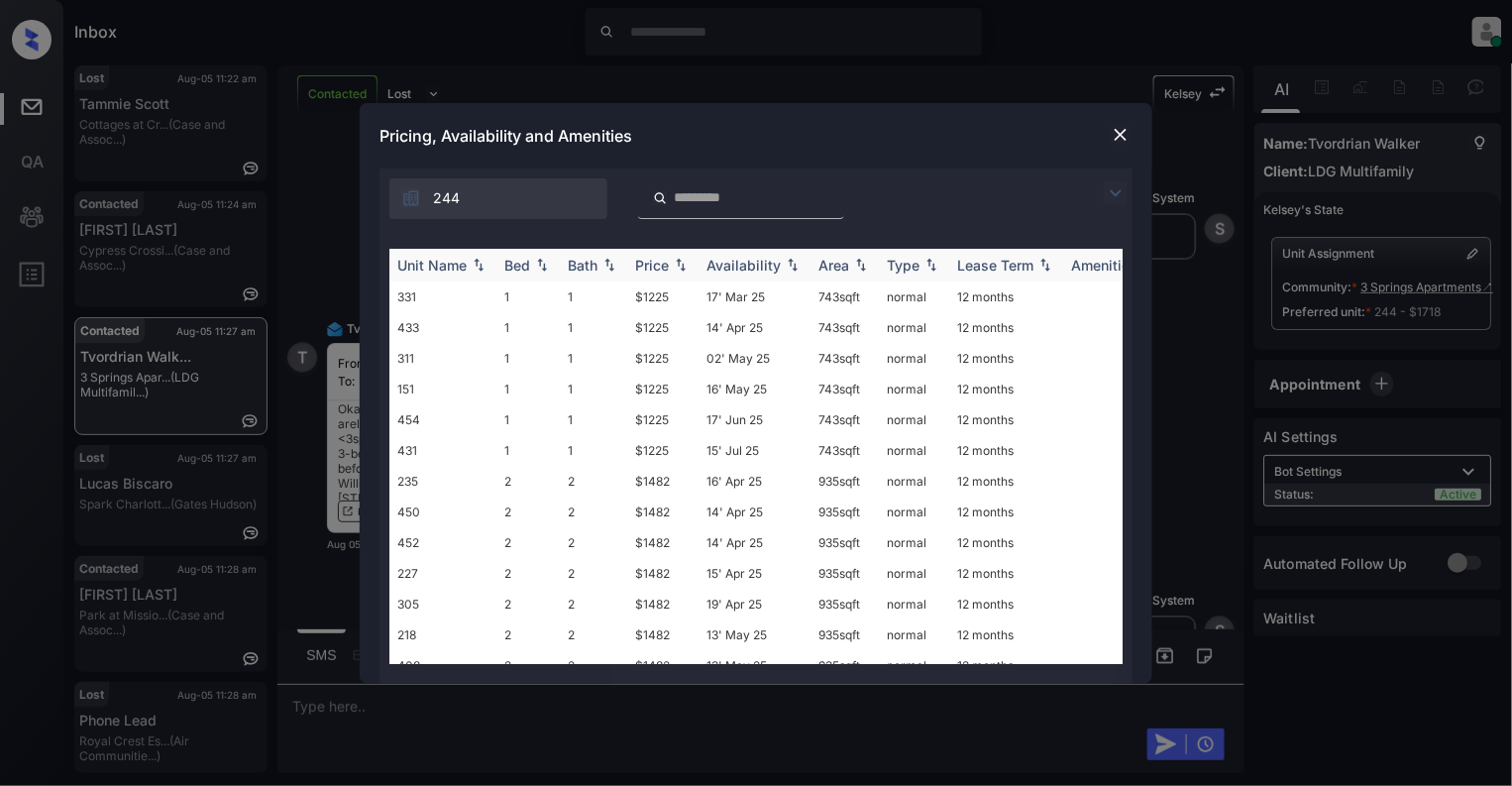 click on "Bed" at bounding box center [528, 265] 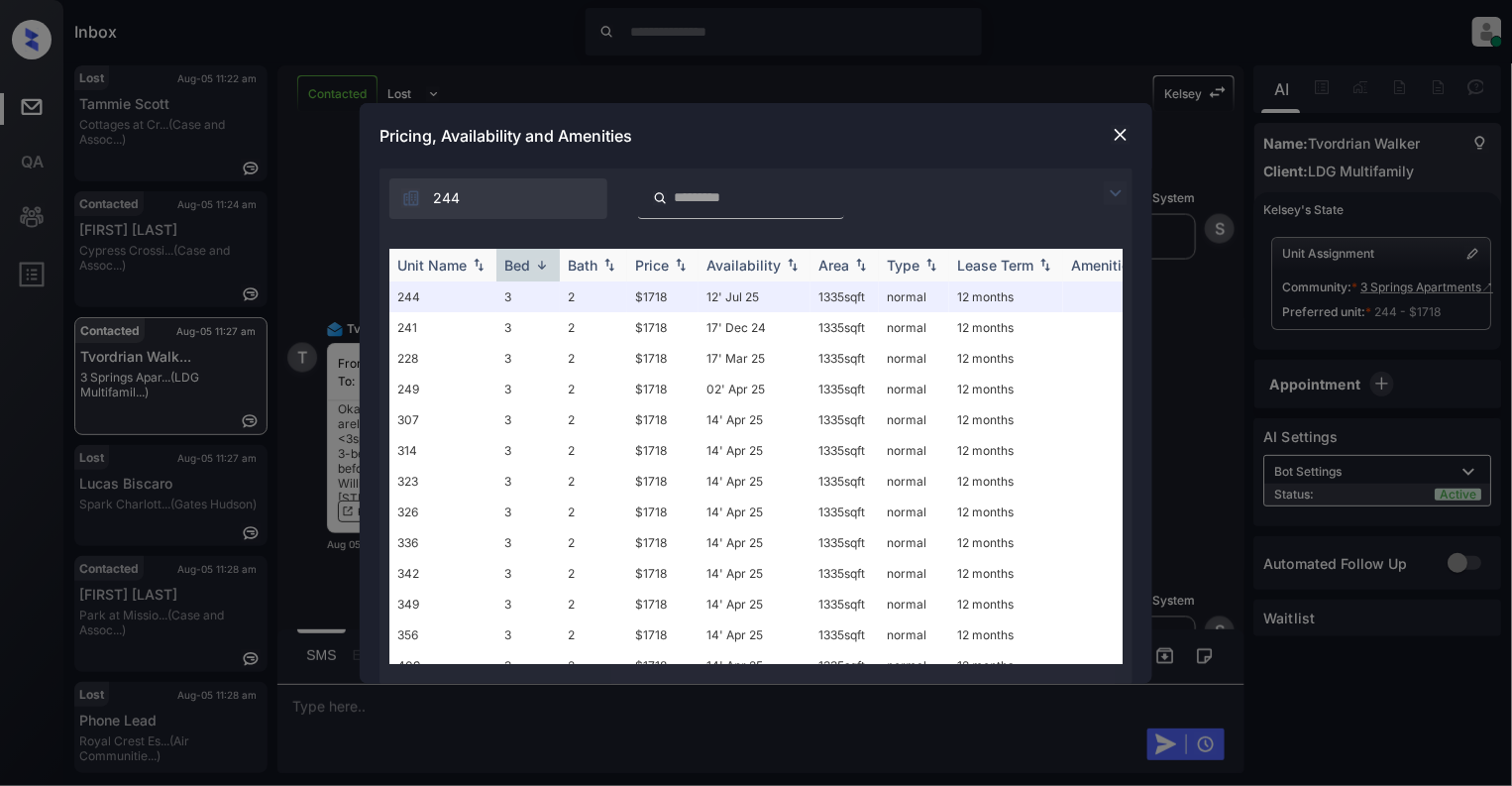 click on "Bed" at bounding box center (528, 265) 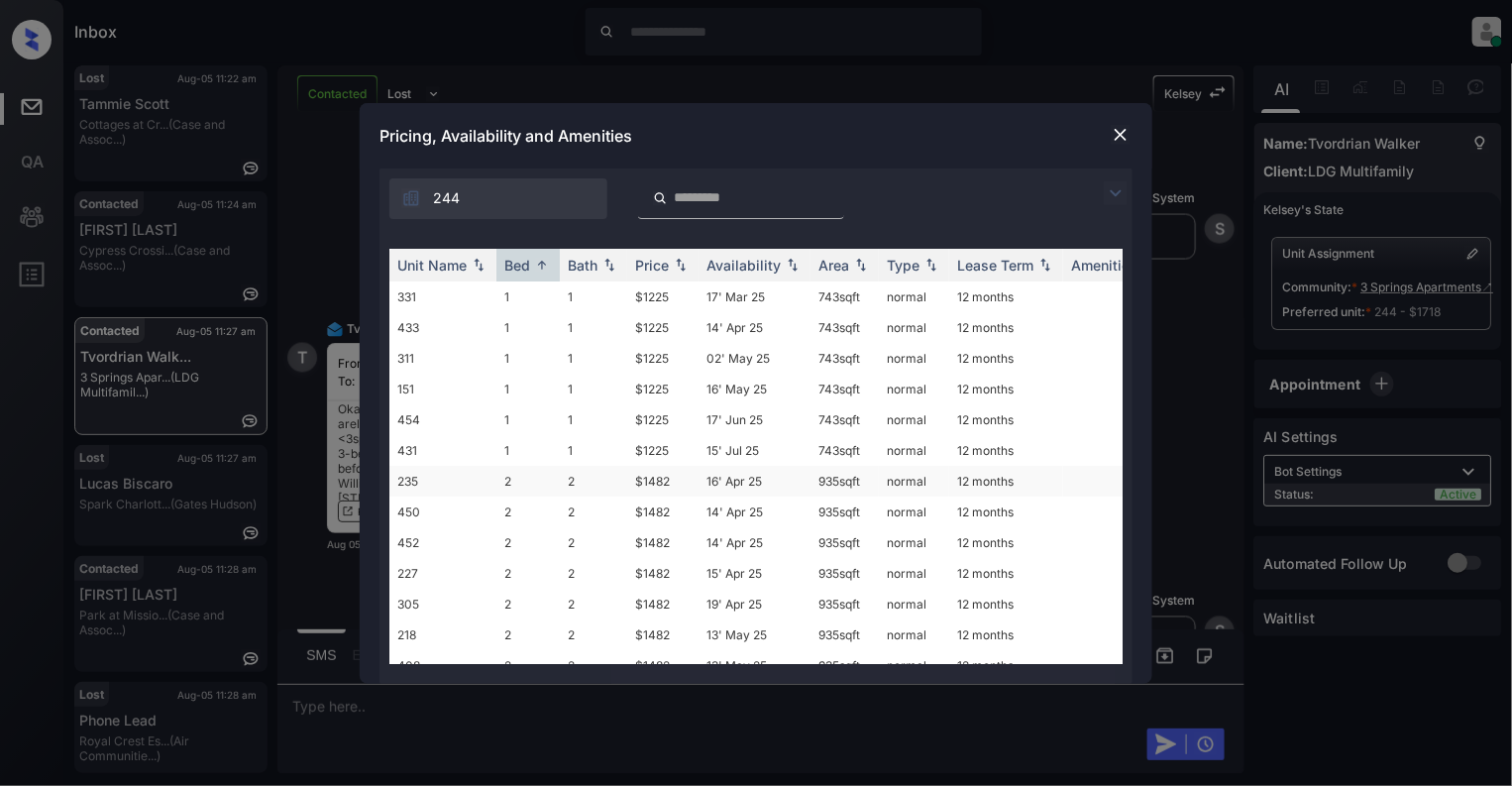 click on "2" at bounding box center (528, 481) 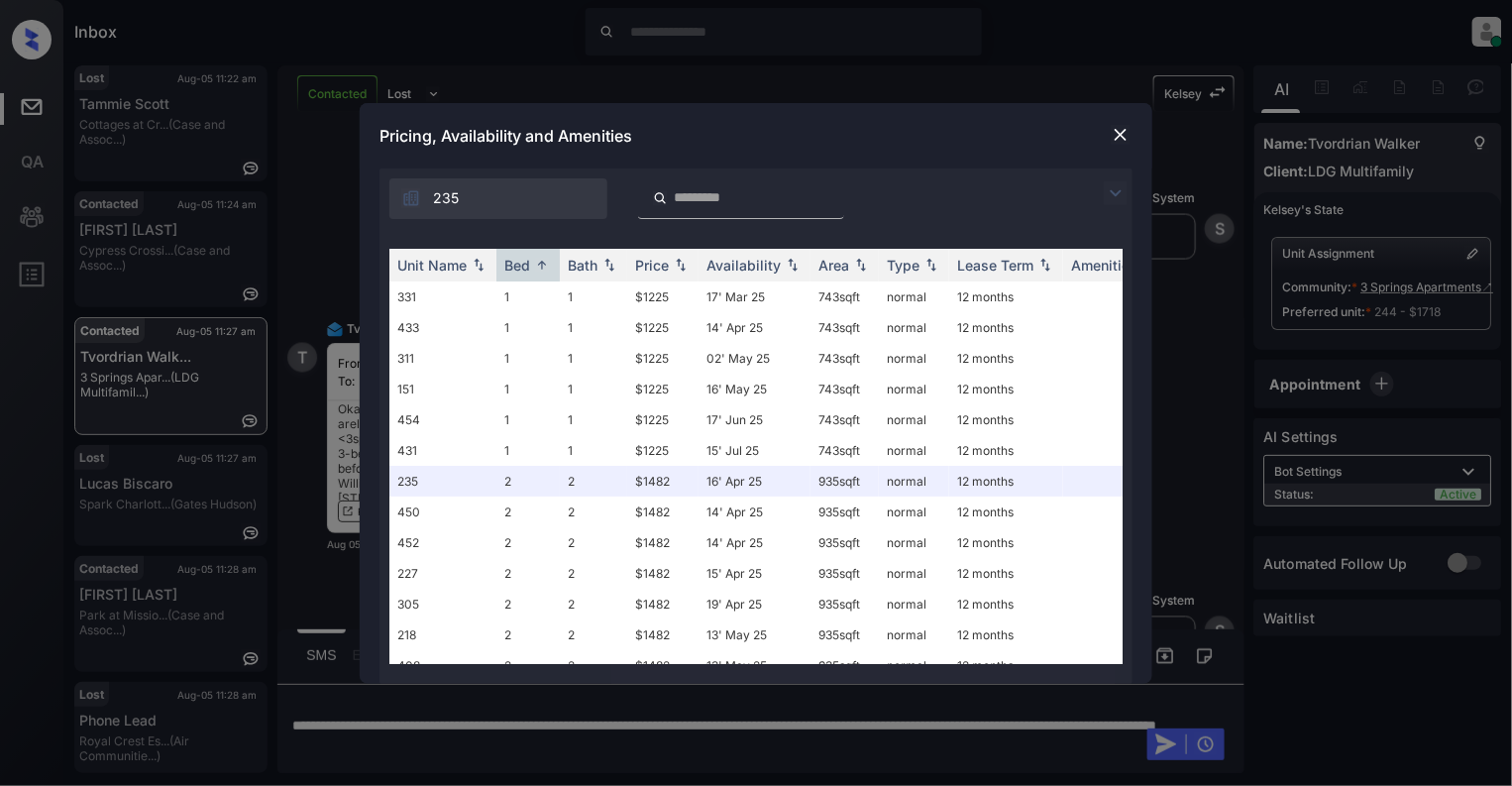 click at bounding box center [1121, 135] 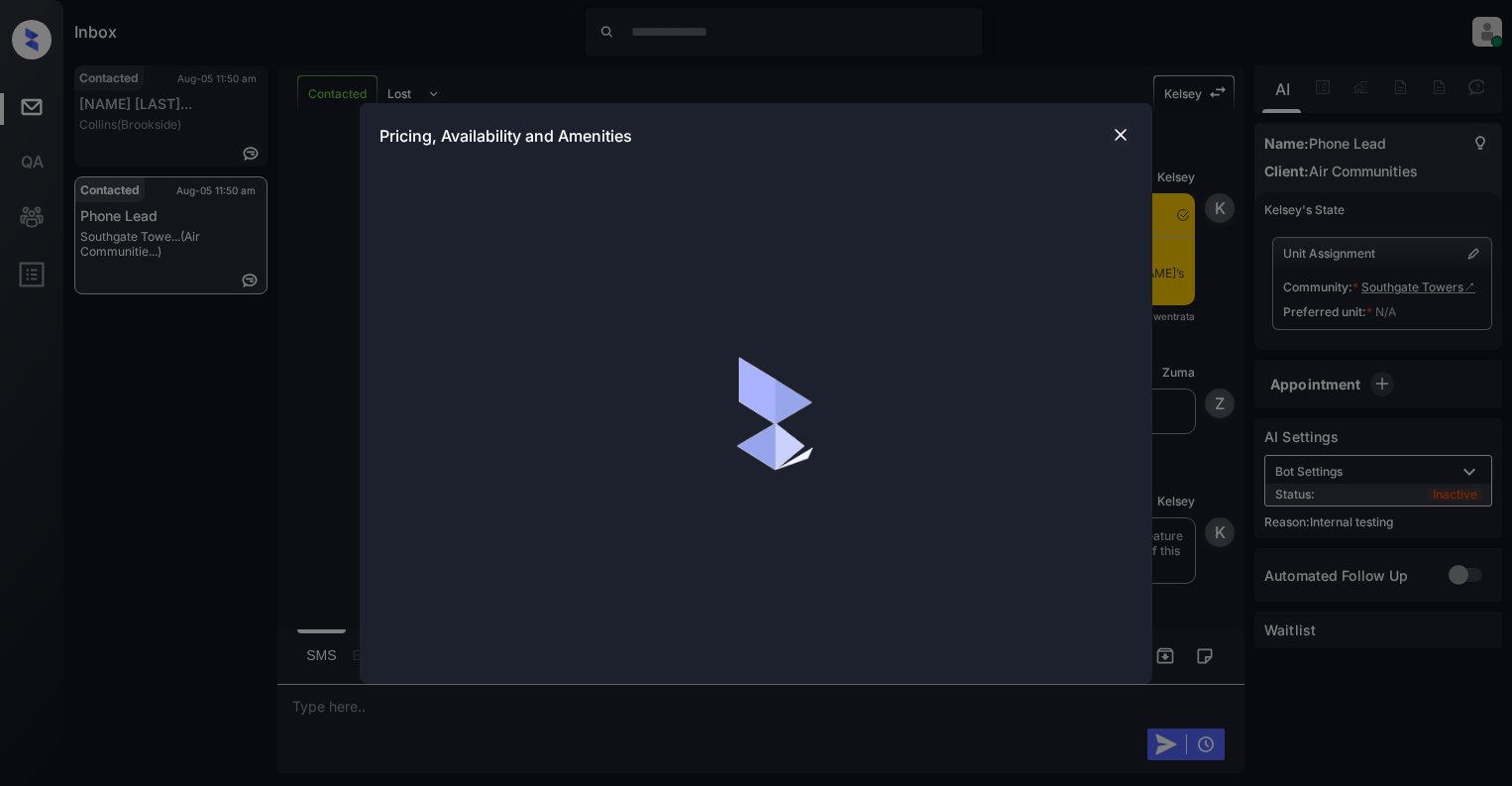 scroll, scrollTop: 0, scrollLeft: 0, axis: both 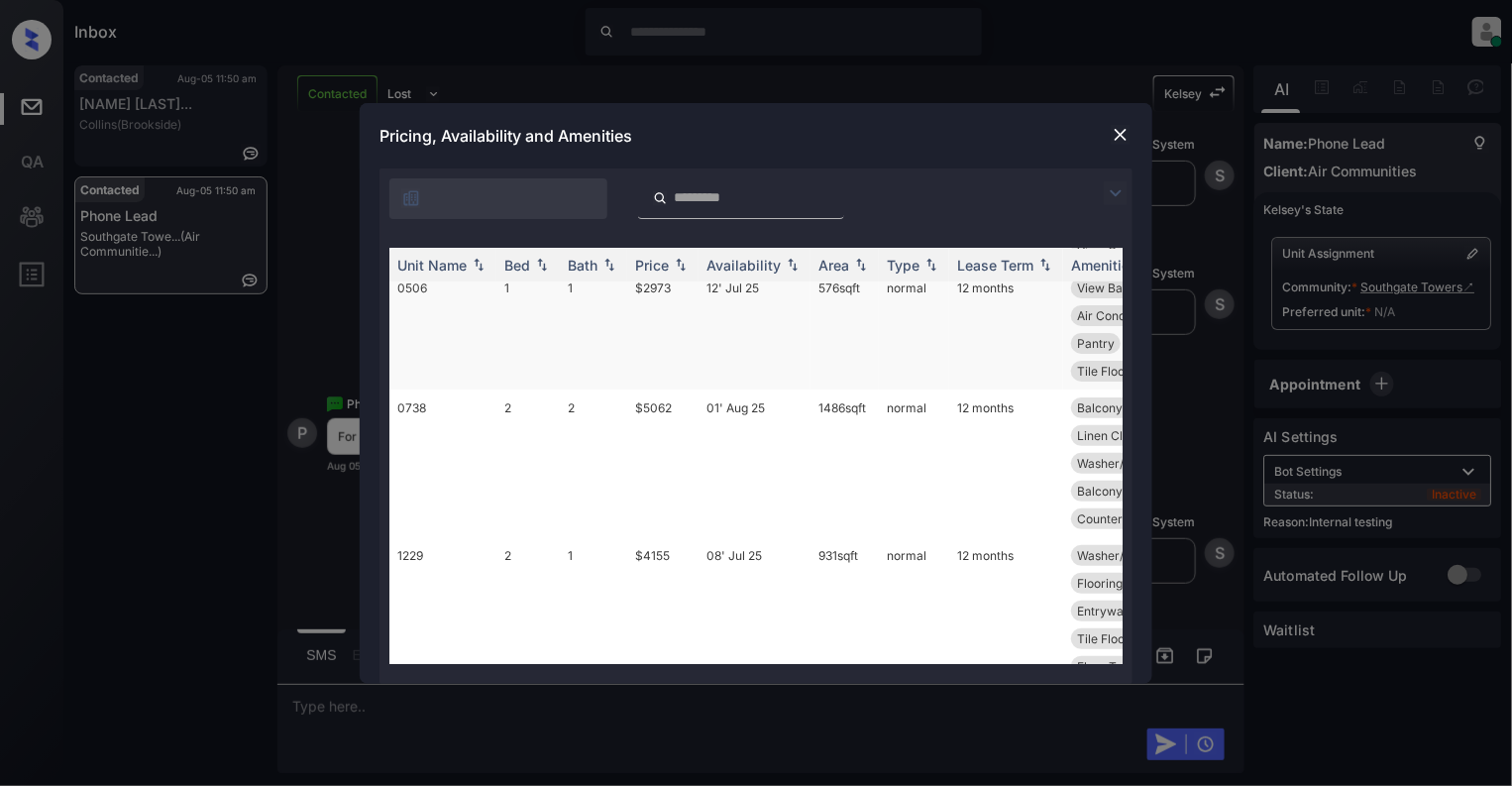 click on "0506" at bounding box center (443, 329) 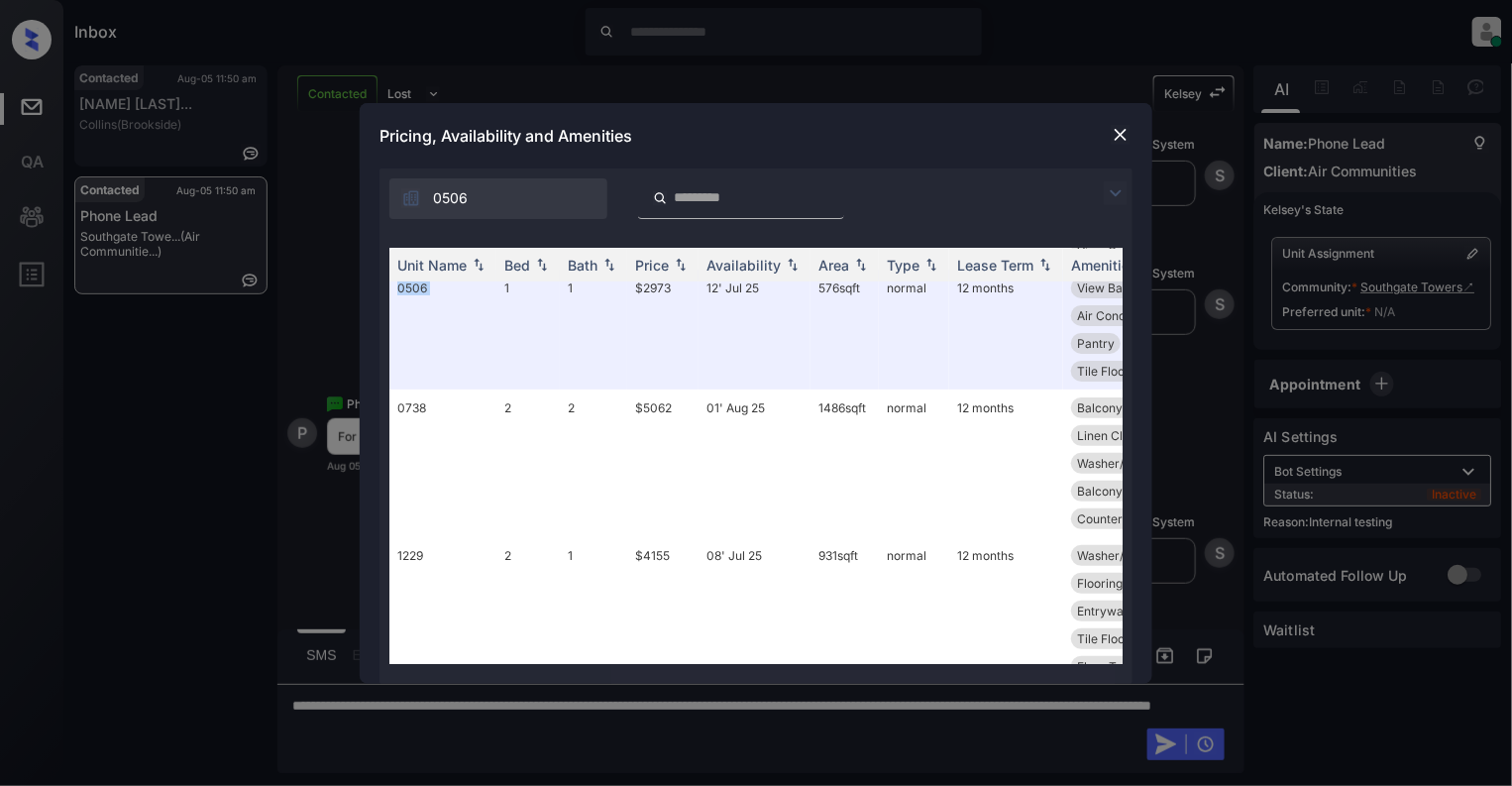 click at bounding box center (1121, 135) 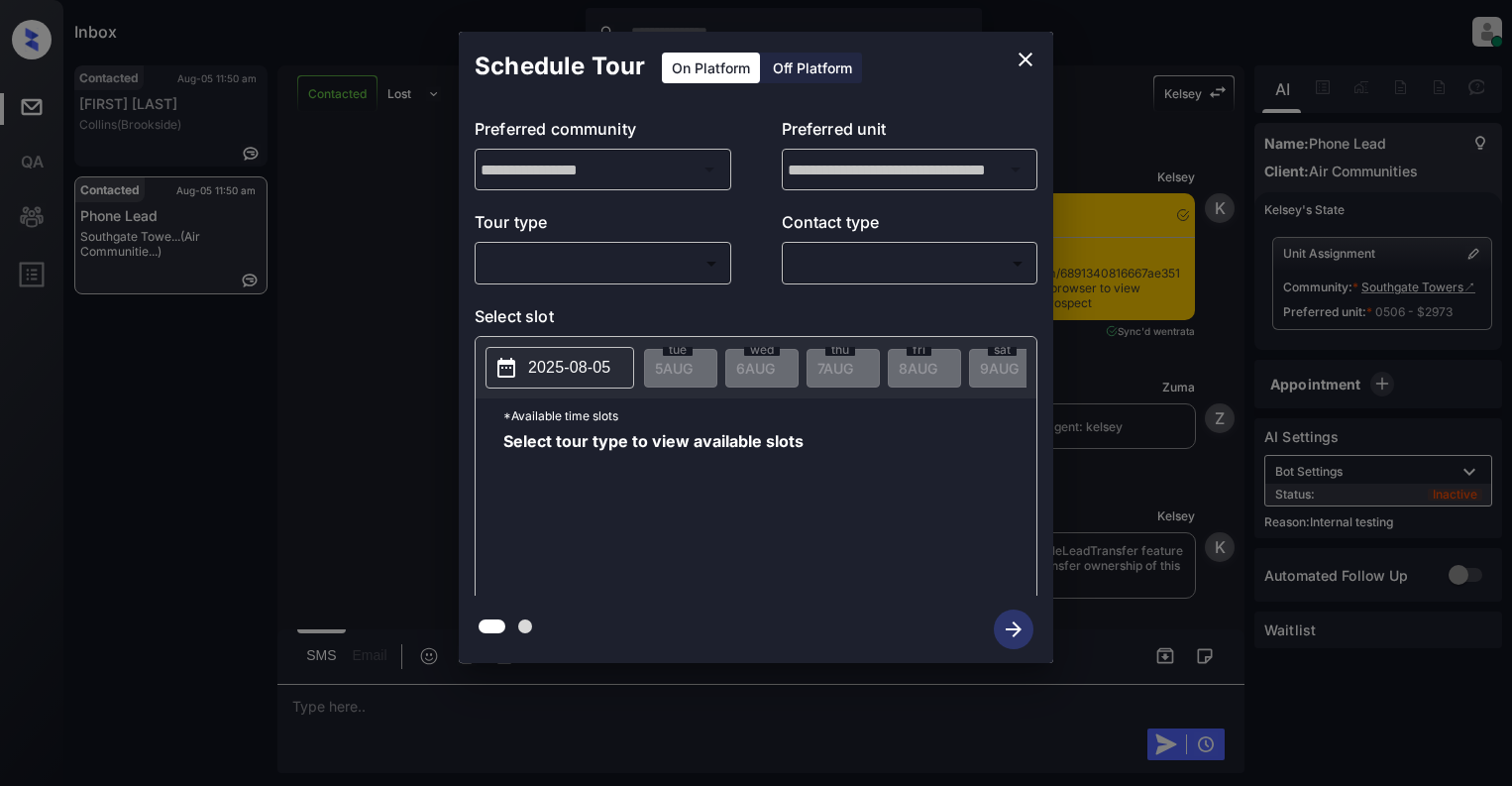scroll, scrollTop: 0, scrollLeft: 0, axis: both 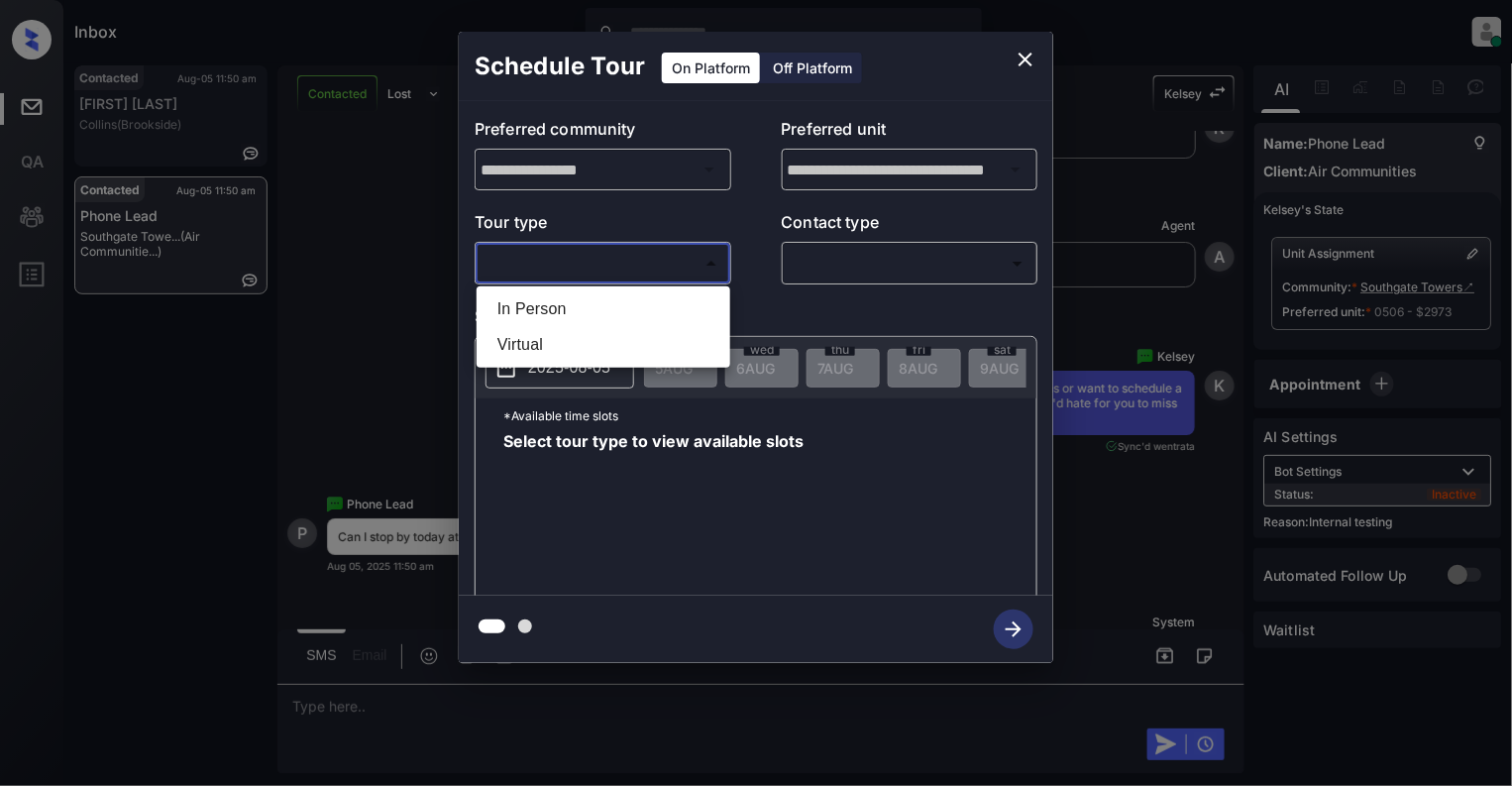 click on "Inbox Cynthia Montañez Online Set yourself   offline Set yourself   on break Profile Switch to  light  mode Sign out Contacted Aug-05 11:50 am   Bernadette Hal... Collins  (Brookside) Contacted Aug-05 11:50 am   Phone Lead Southgate Towe...  (Air Communitie...) Contacted Lost Lead Sentiment: Angry Upon sliding the acknowledgement:  Lead will move to lost stage. * ​ SMS and call option will be set to opt out. AFM will be turned off for the lead. Kelsey New Message Kelsey Notes Note: <a href="https://conversation.getzuma.com/6891340816667ae3512b8c33">https://conversation.getzuma.com/6891340816667ae3512b8c33</a> - Paste this link into your browser to view Kelsey’s conversation with the prospect Aug 04, 2025 03:28 pm  Sync'd w  entrata K New Message Zuma Lead transferred to leasing agent: kelsey Aug 04, 2025 03:28 pm Z New Message Kelsey Due to the activation of disableLeadTransfer feature flag, Kelsey will no longer transfer ownership of this CRM guest card Aug 04, 2025 03:28 pm K New Message Agent A Agent" at bounding box center (756, 393) 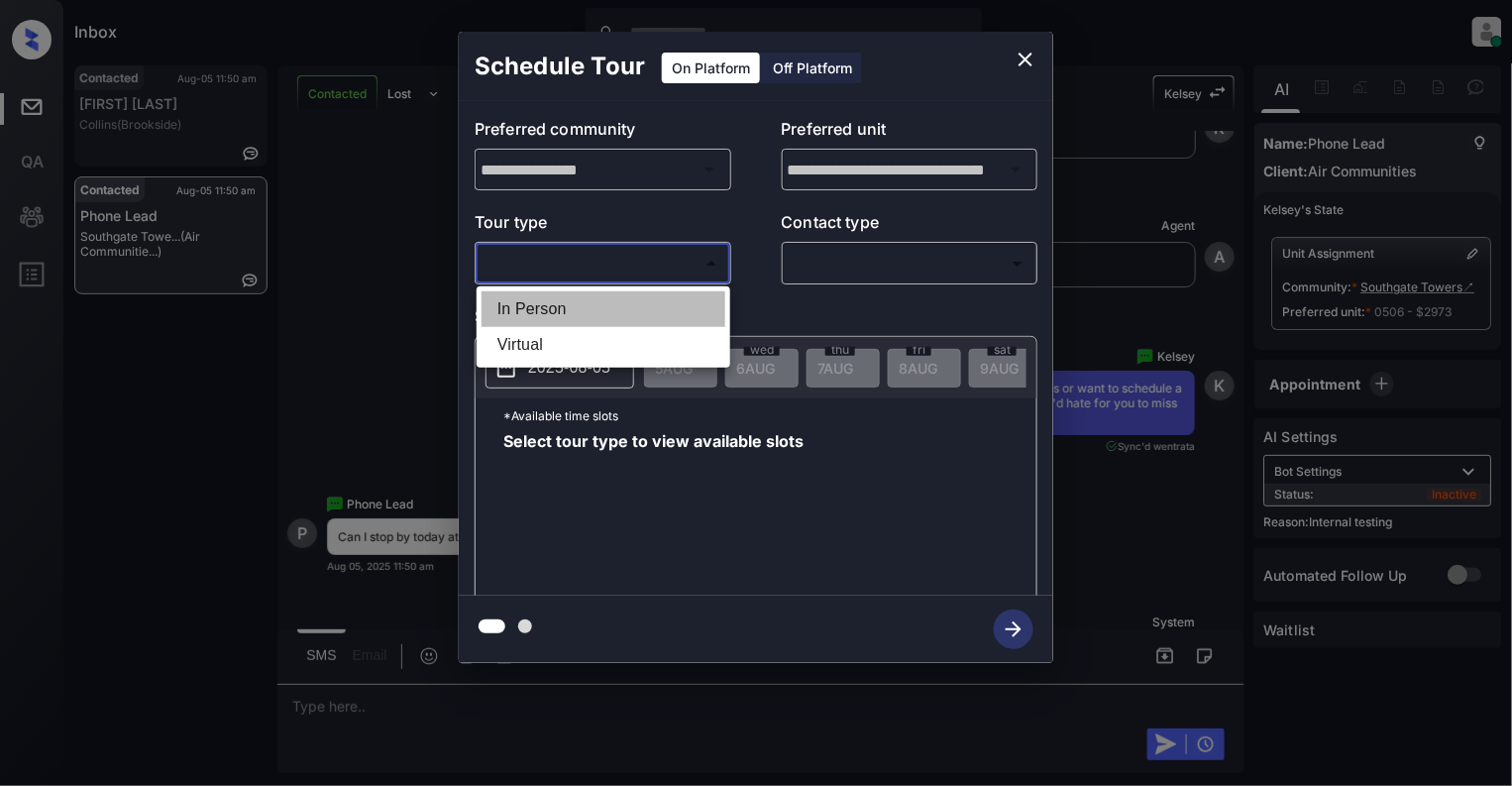 click on "In Person" at bounding box center (603, 309) 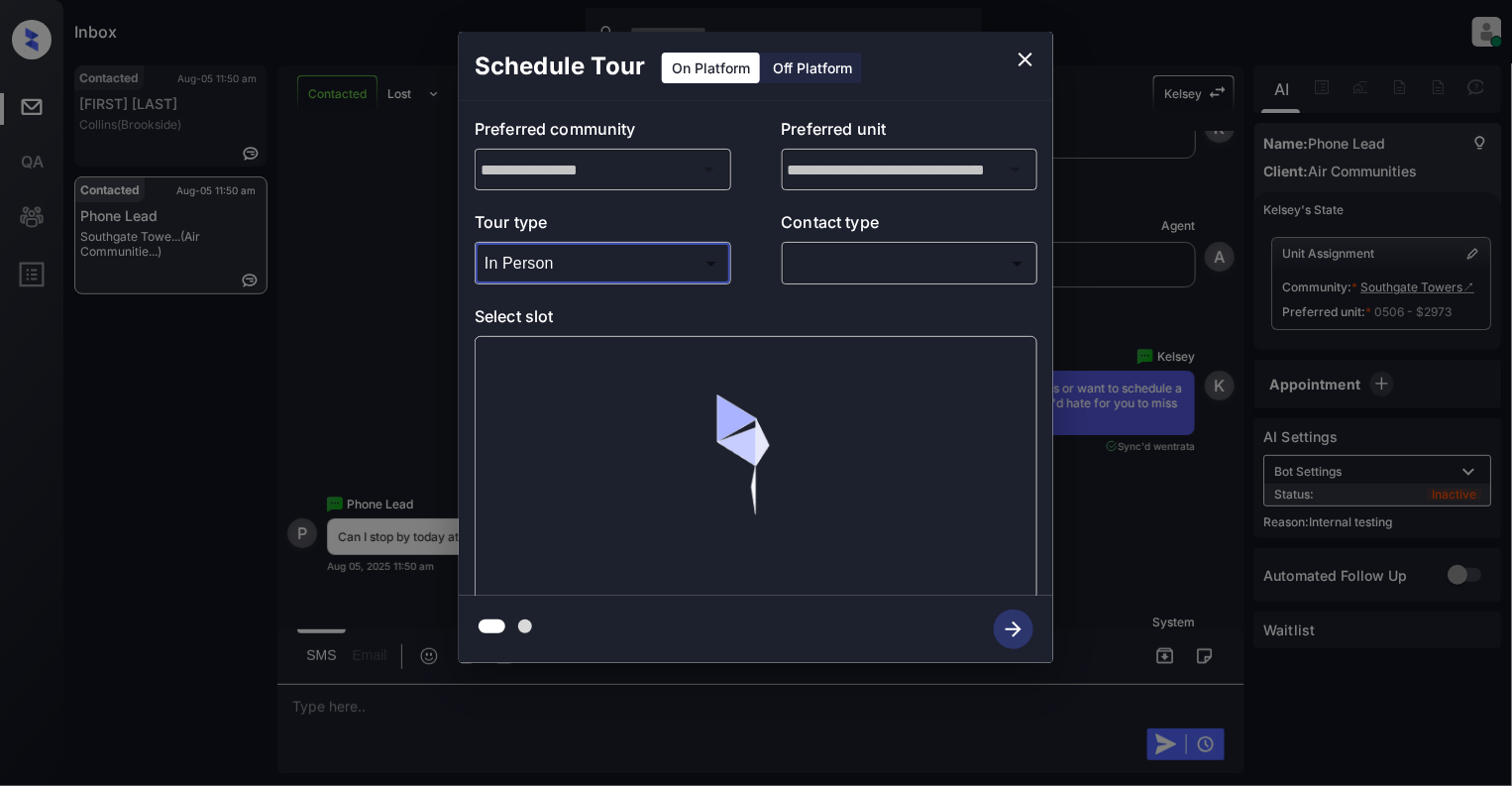 click on "Inbox Cynthia Montañez Online Set yourself   offline Set yourself   on break Profile Switch to  light  mode Sign out Contacted Aug-05 11:50 am   Bernadette Hal... Collins  (Brookside) Contacted Aug-05 11:50 am   Phone Lead Southgate Towe...  (Air Communitie...) Contacted Lost Lead Sentiment: Angry Upon sliding the acknowledgement:  Lead will move to lost stage. * ​ SMS and call option will be set to opt out. AFM will be turned off for the lead. Kelsey New Message Kelsey Notes Note: <a href="https://conversation.getzuma.com/6891340816667ae3512b8c33">https://conversation.getzuma.com/6891340816667ae3512b8c33</a> - Paste this link into your browser to view Kelsey’s conversation with the prospect Aug 04, 2025 03:28 pm  Sync'd w  entrata K New Message Zuma Lead transferred to leasing agent: kelsey Aug 04, 2025 03:28 pm Z New Message Kelsey Due to the activation of disableLeadTransfer feature flag, Kelsey will no longer transfer ownership of this CRM guest card Aug 04, 2025 03:28 pm K New Message Agent A Agent" at bounding box center (756, 393) 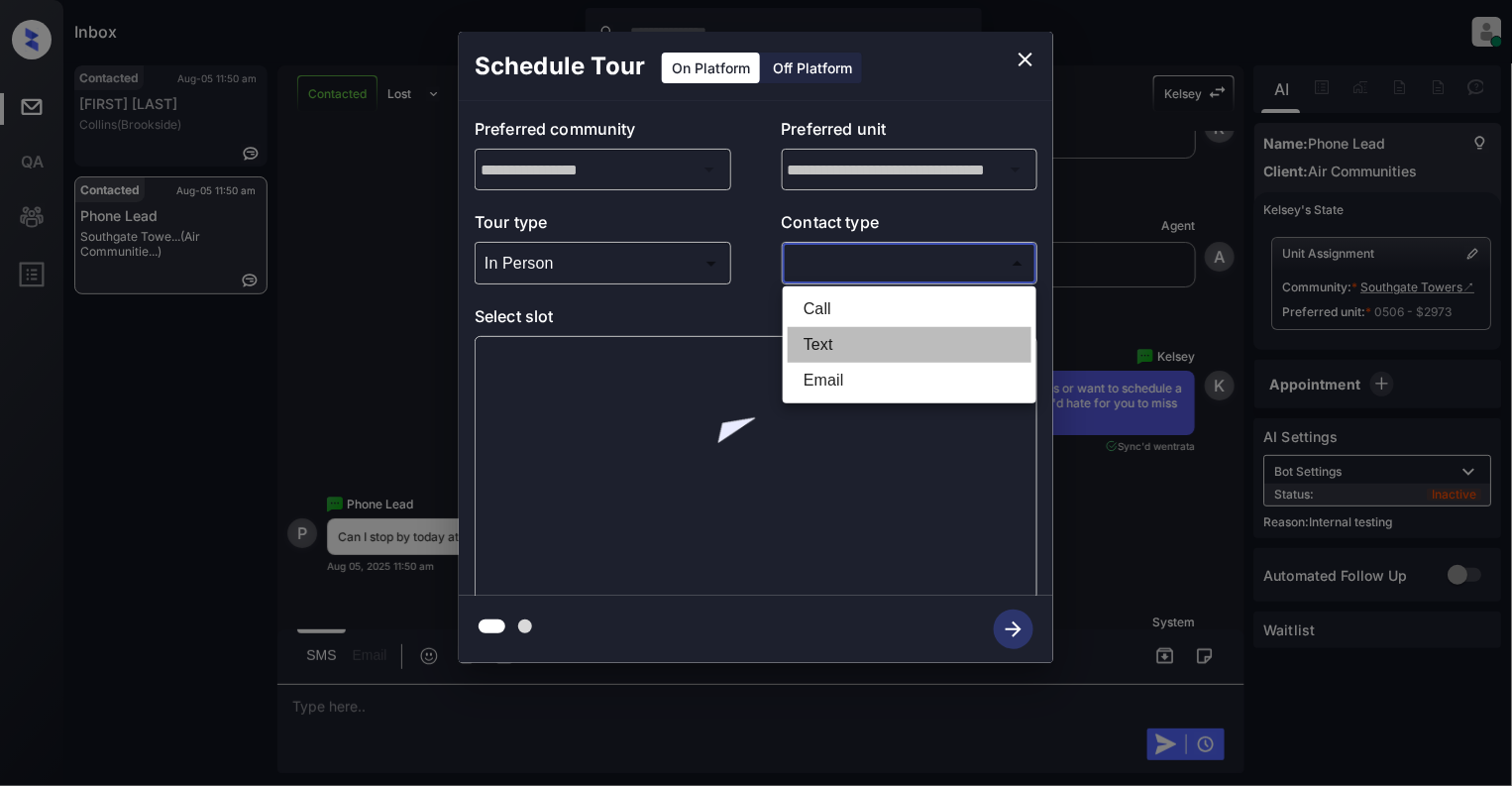 click on "Text" at bounding box center (910, 345) 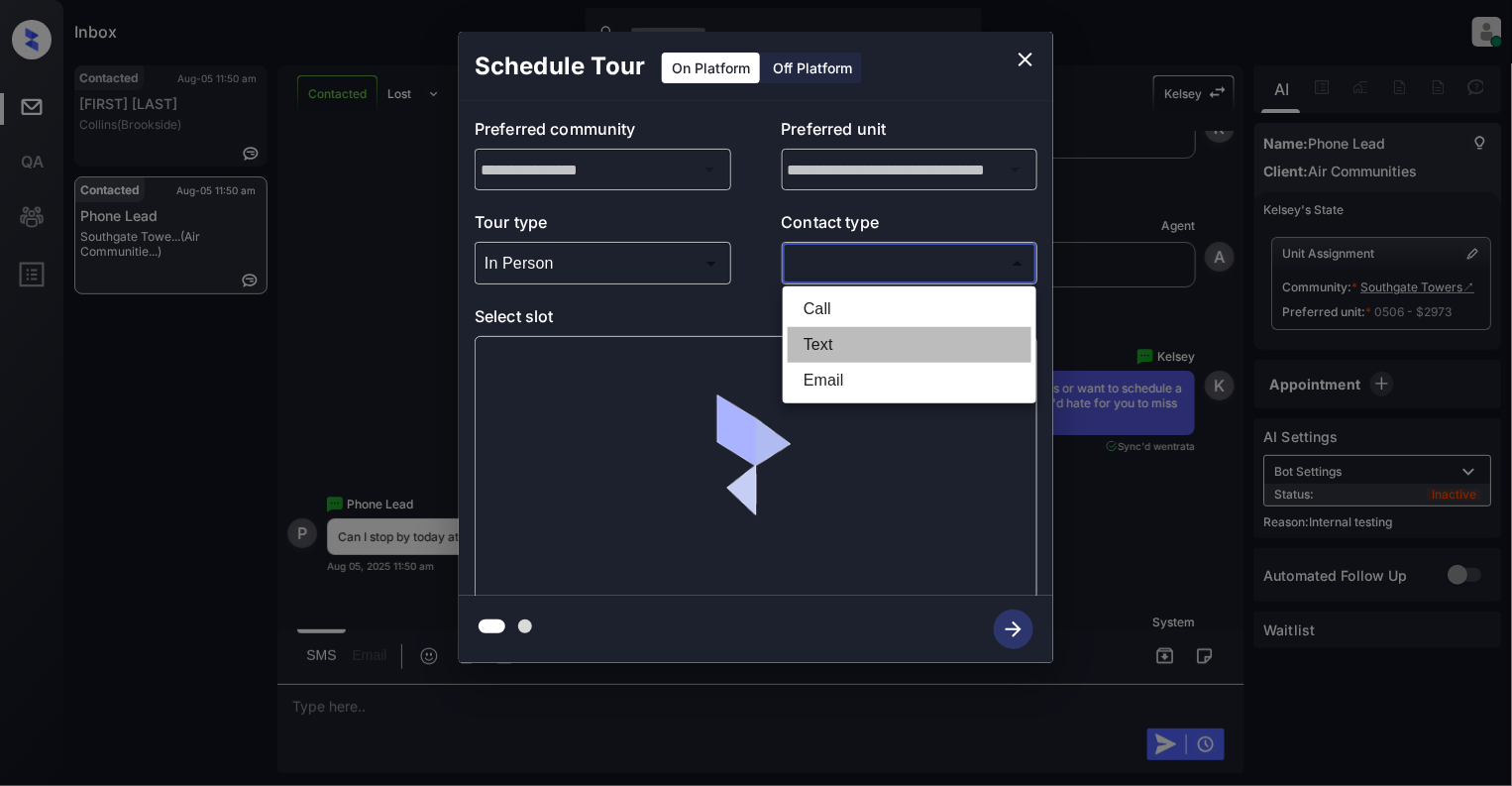 type on "****" 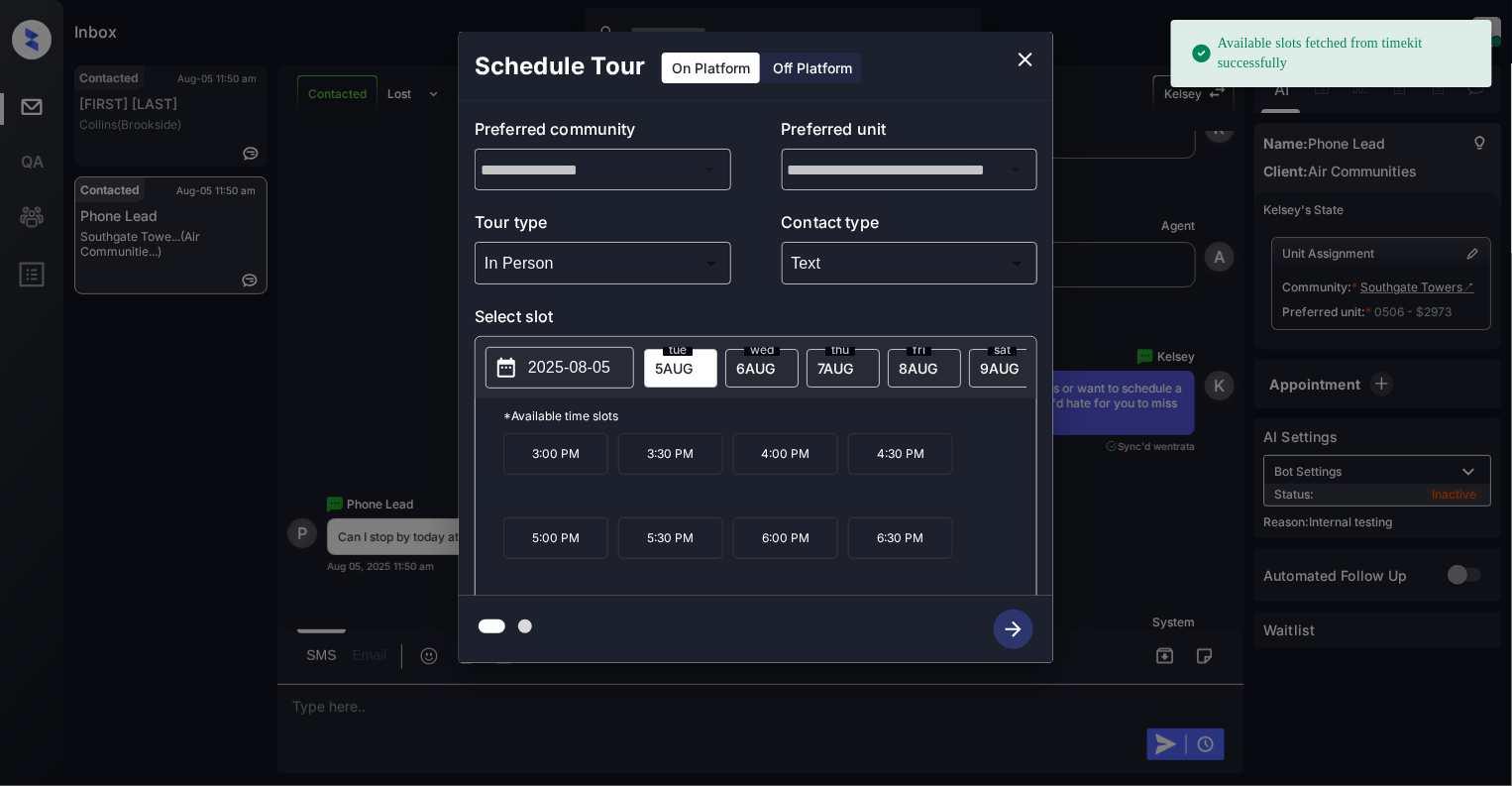 click on "5:30 PM" at bounding box center [671, 538] 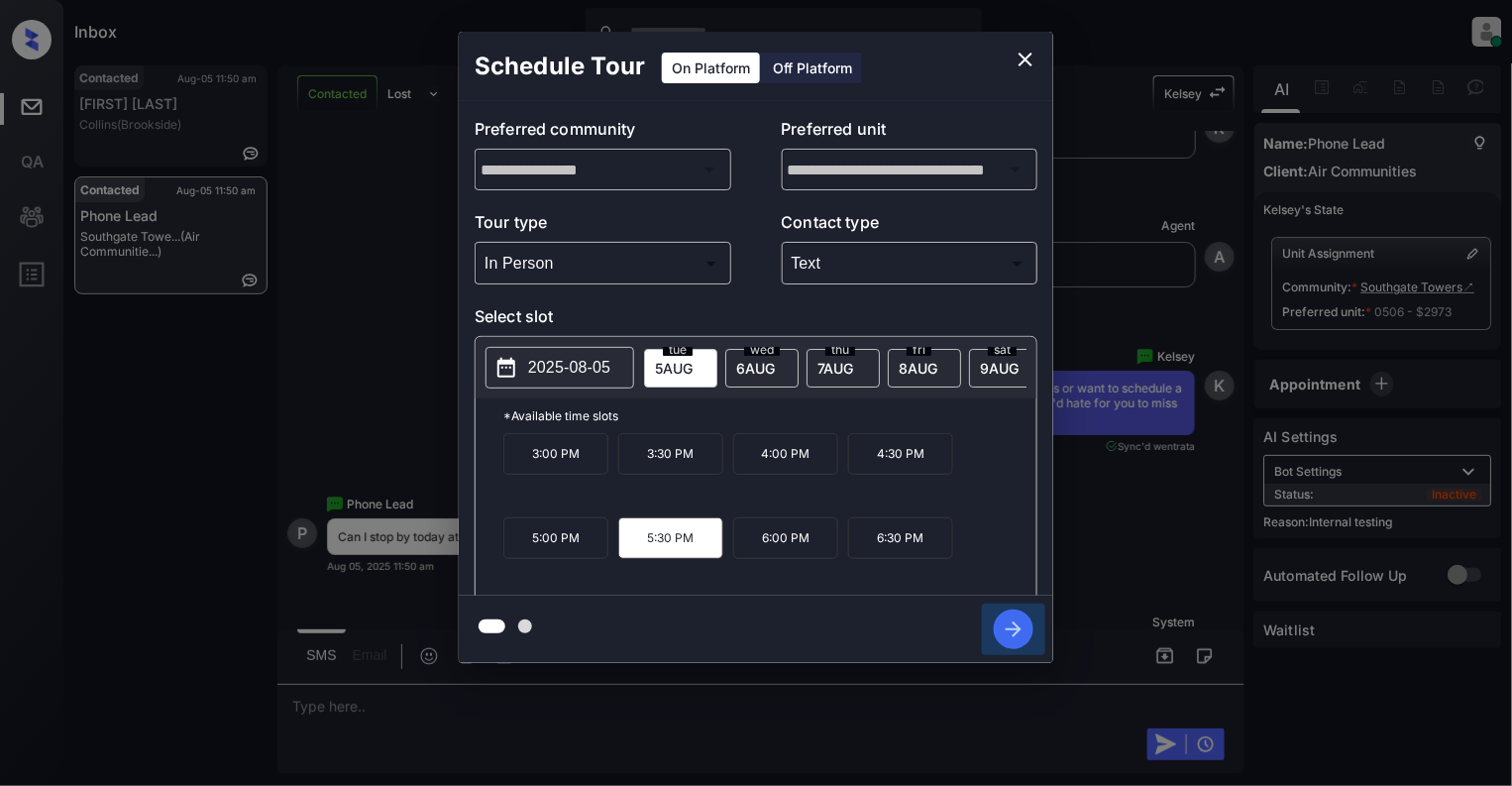 click 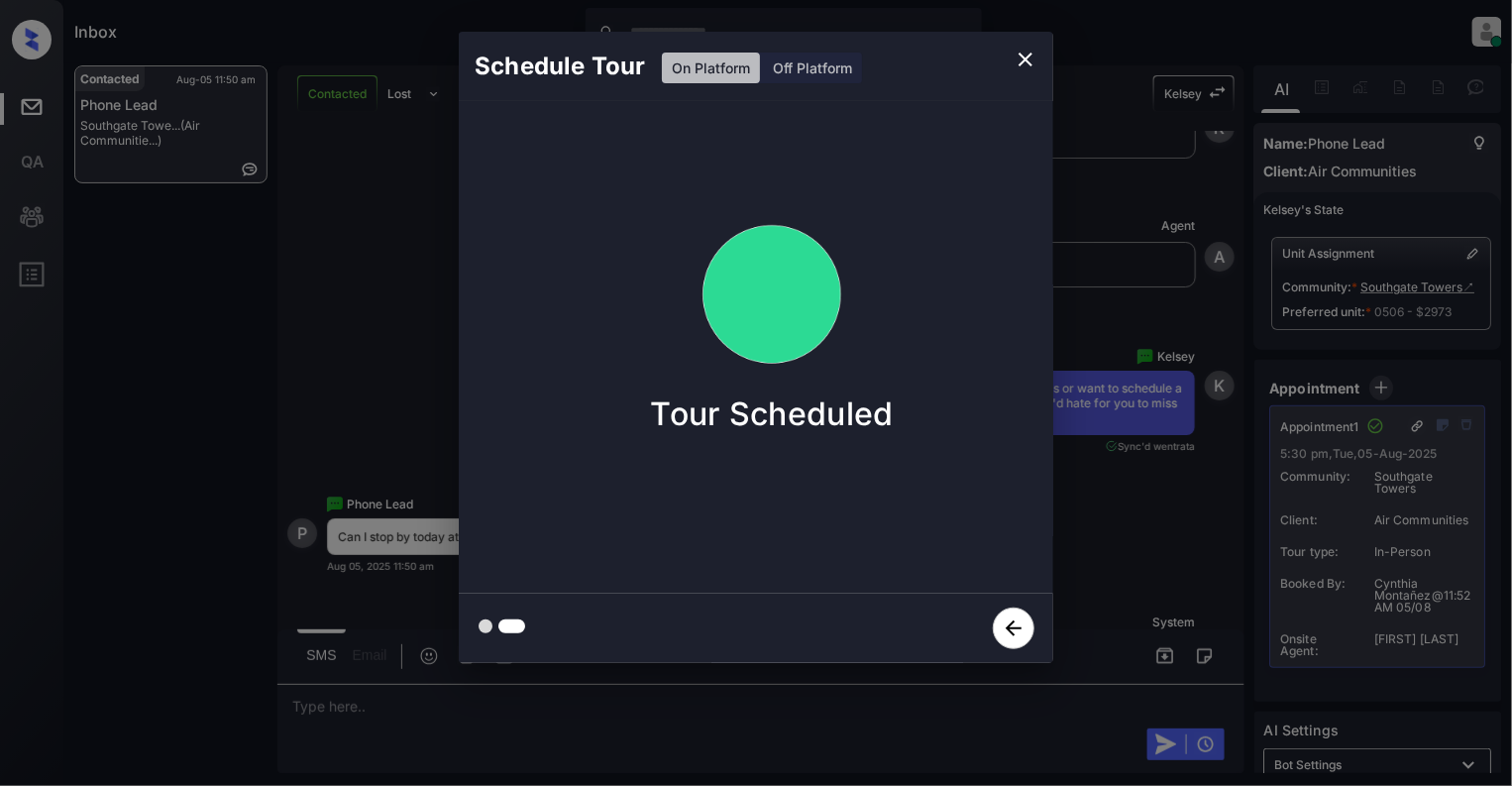 click 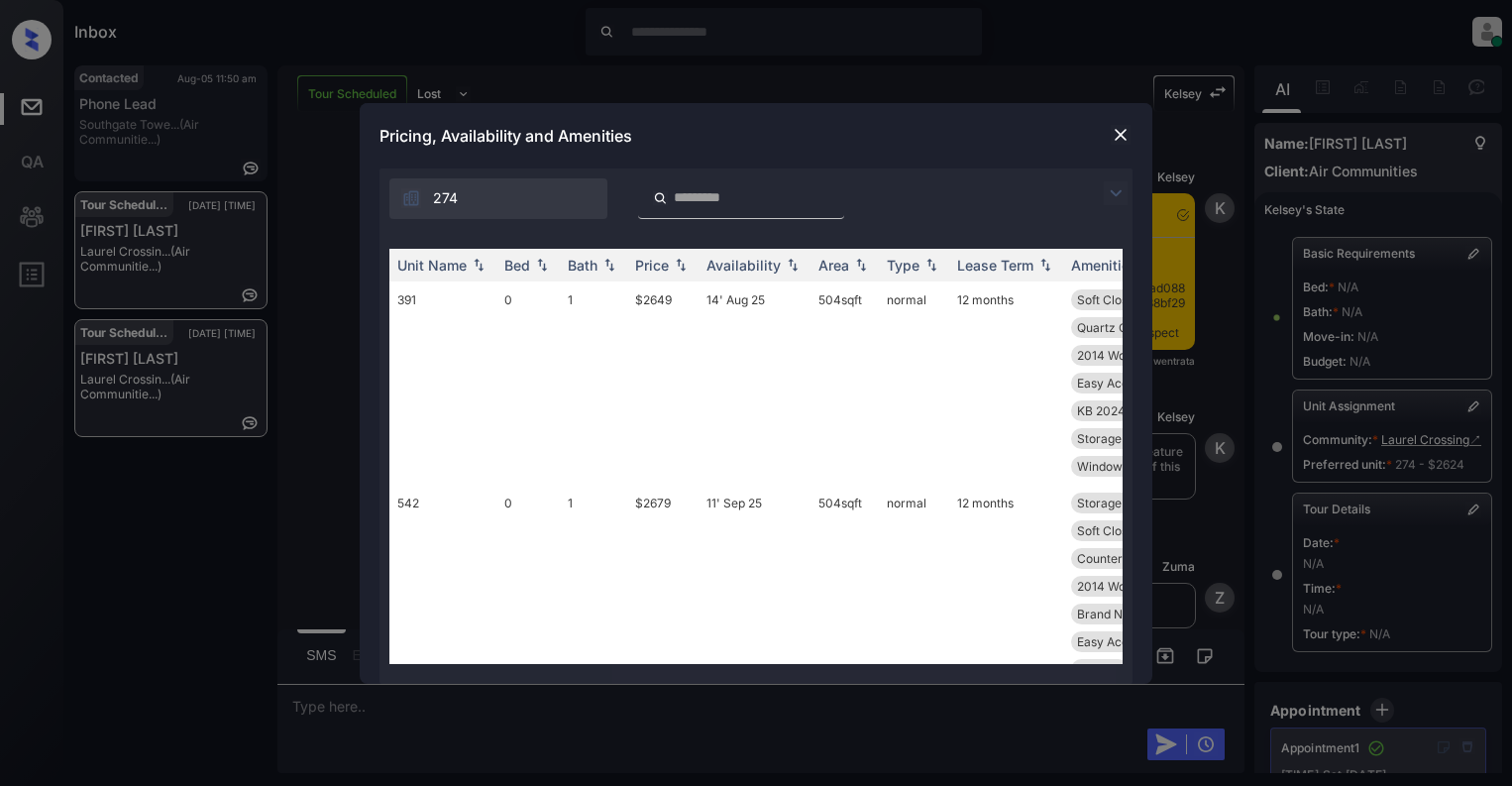 scroll, scrollTop: 0, scrollLeft: 0, axis: both 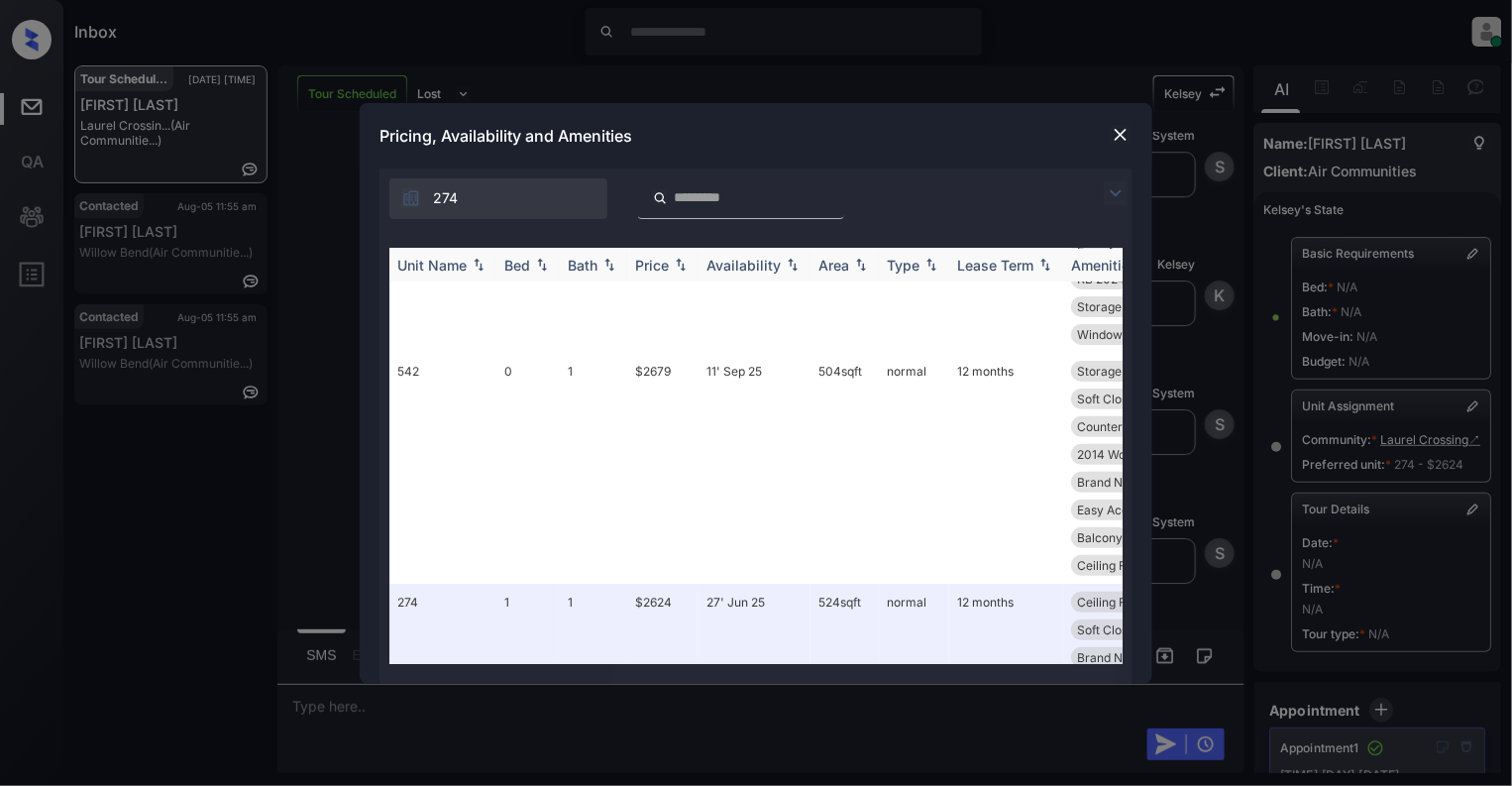 click at bounding box center (542, 265) 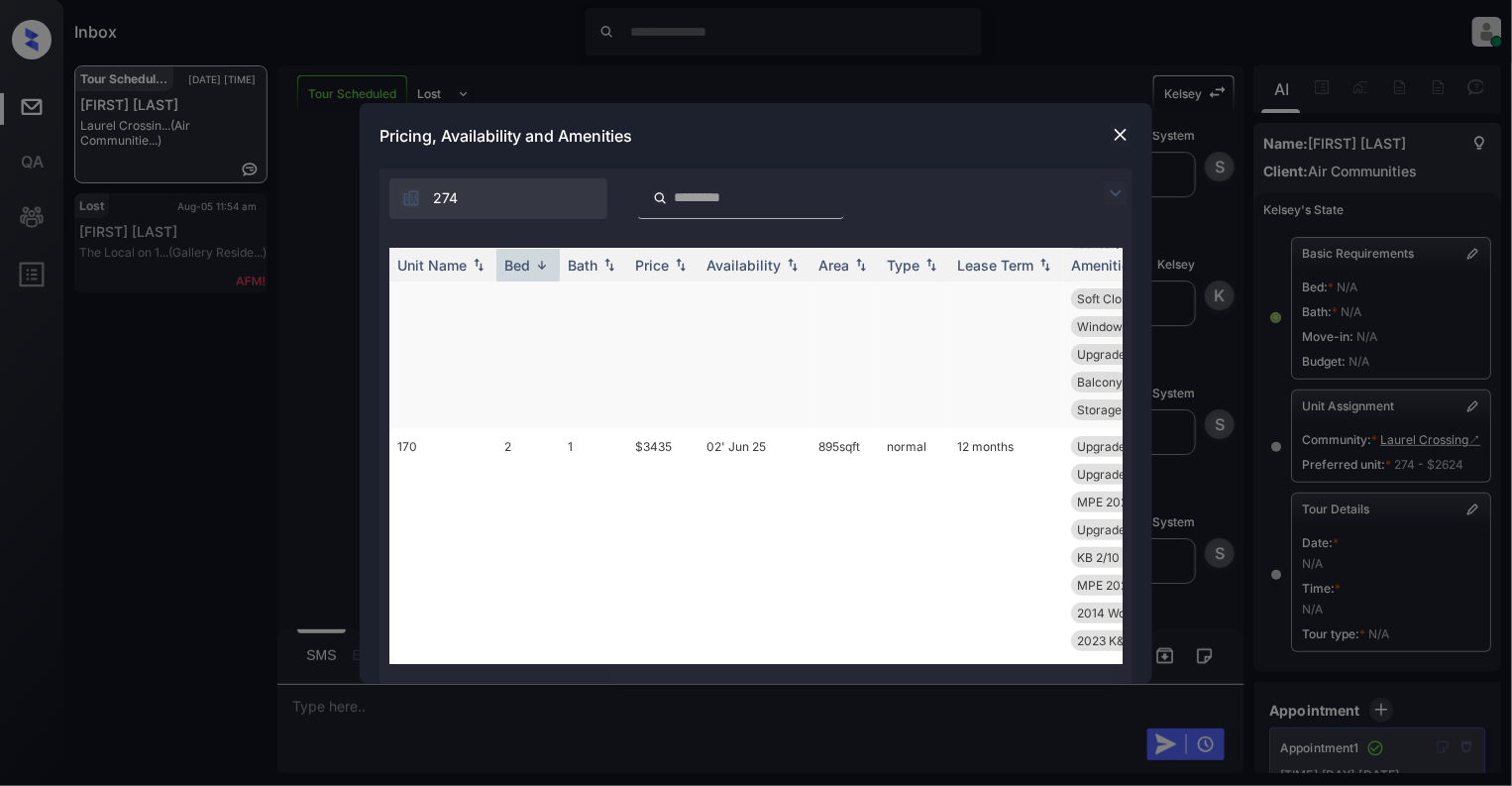 scroll, scrollTop: 132, scrollLeft: 0, axis: vertical 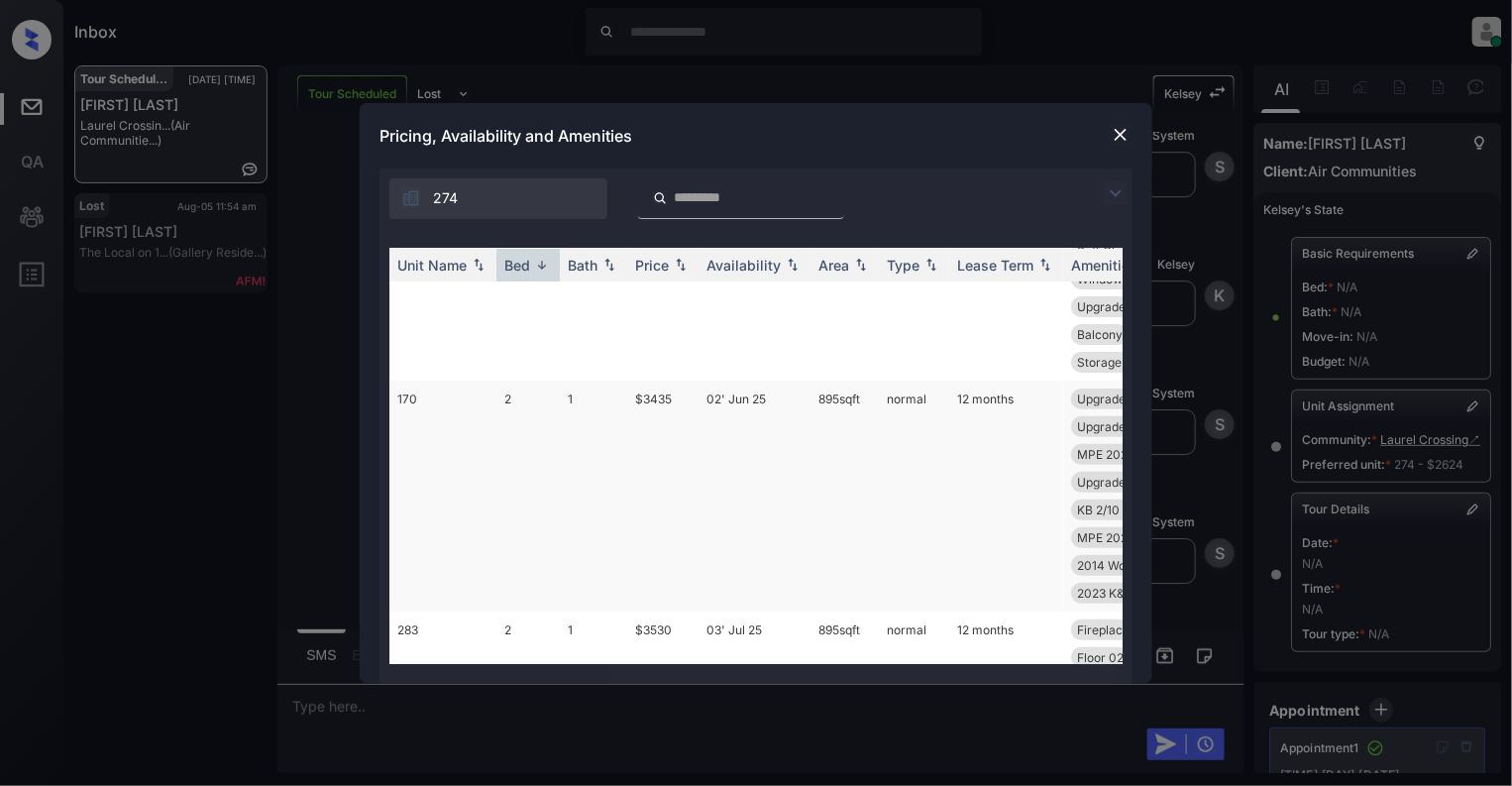 click on "170" at bounding box center [443, 496] 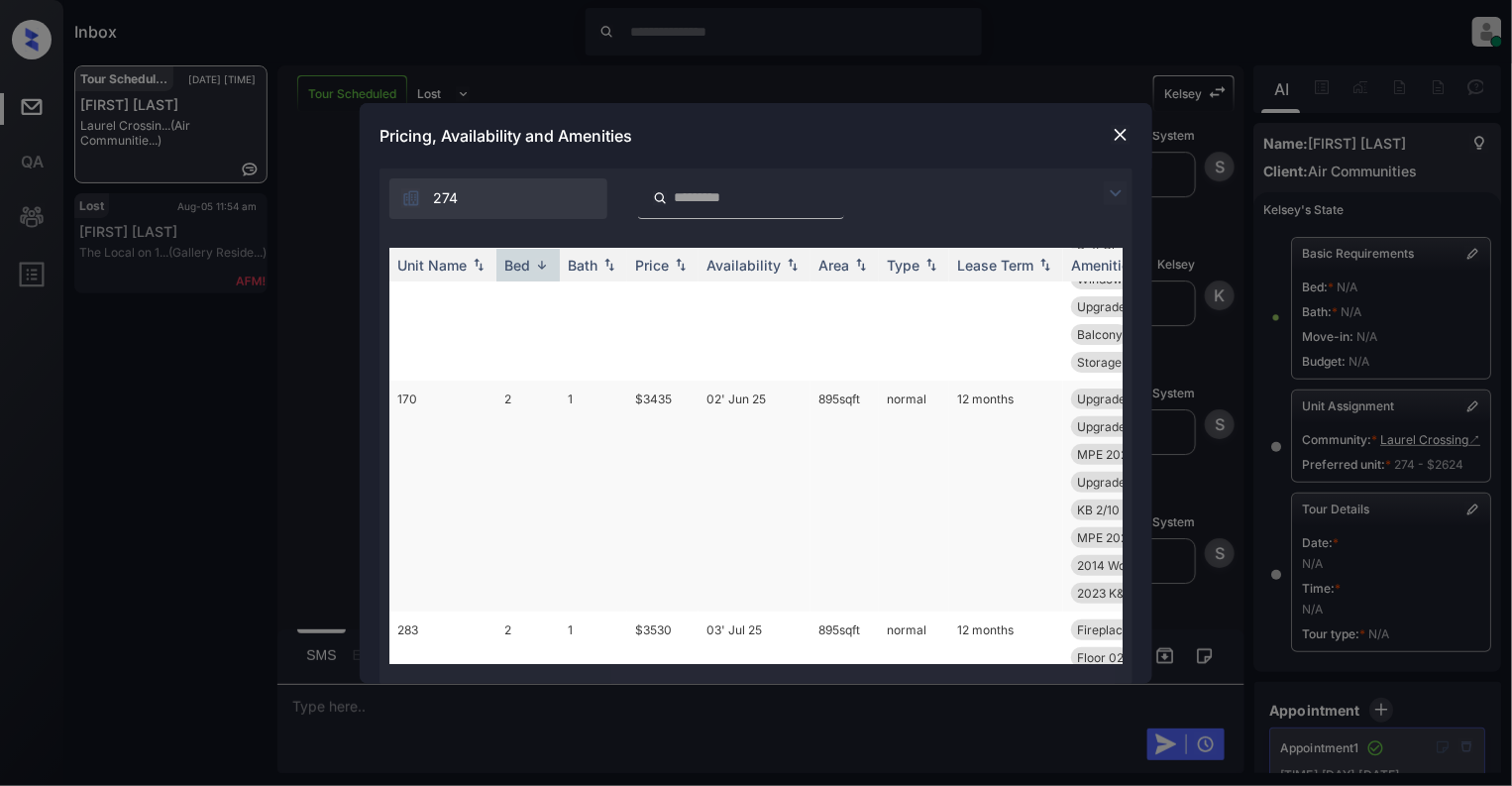 click on "170" at bounding box center [443, 496] 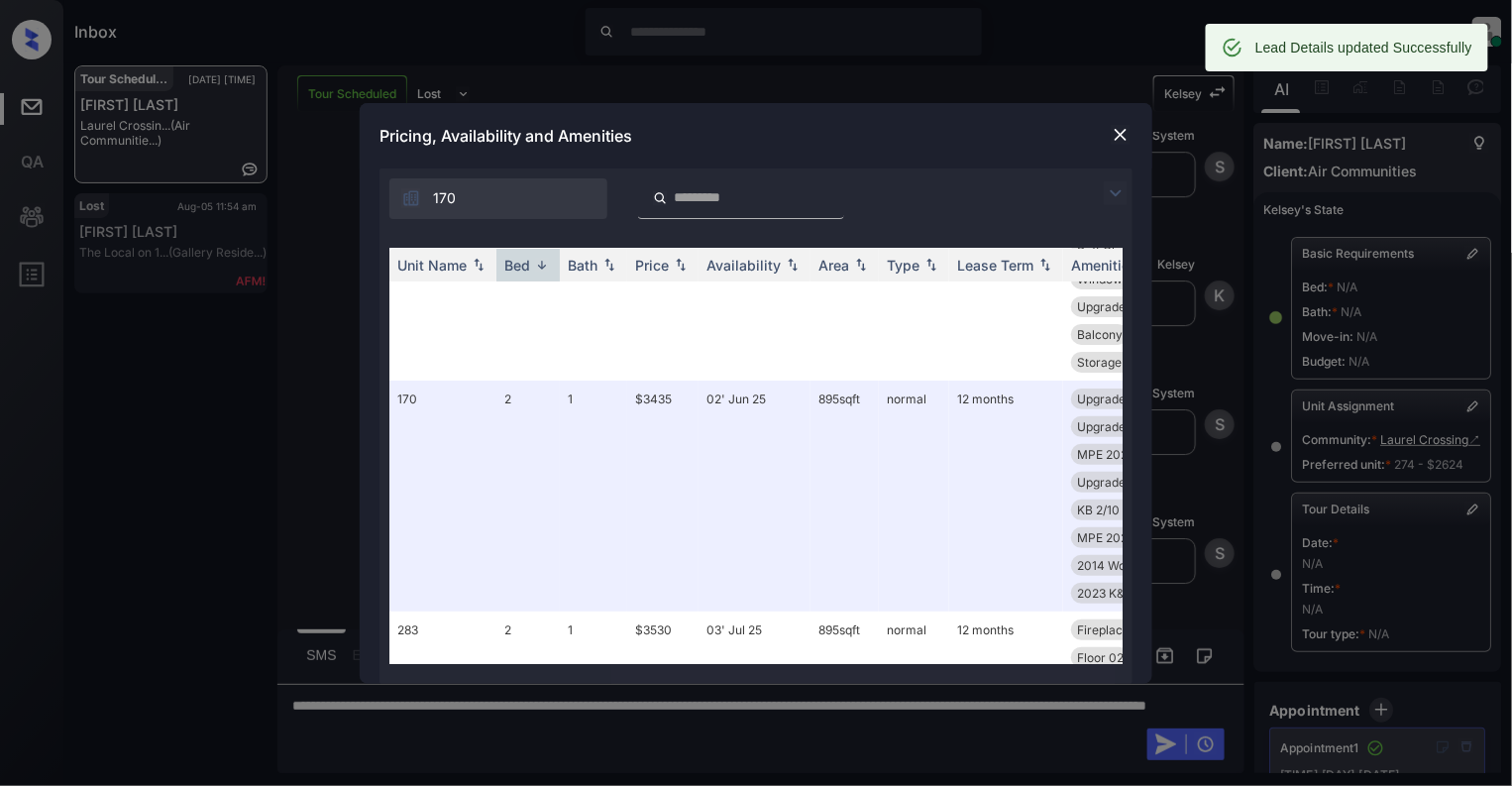 click at bounding box center (1121, 135) 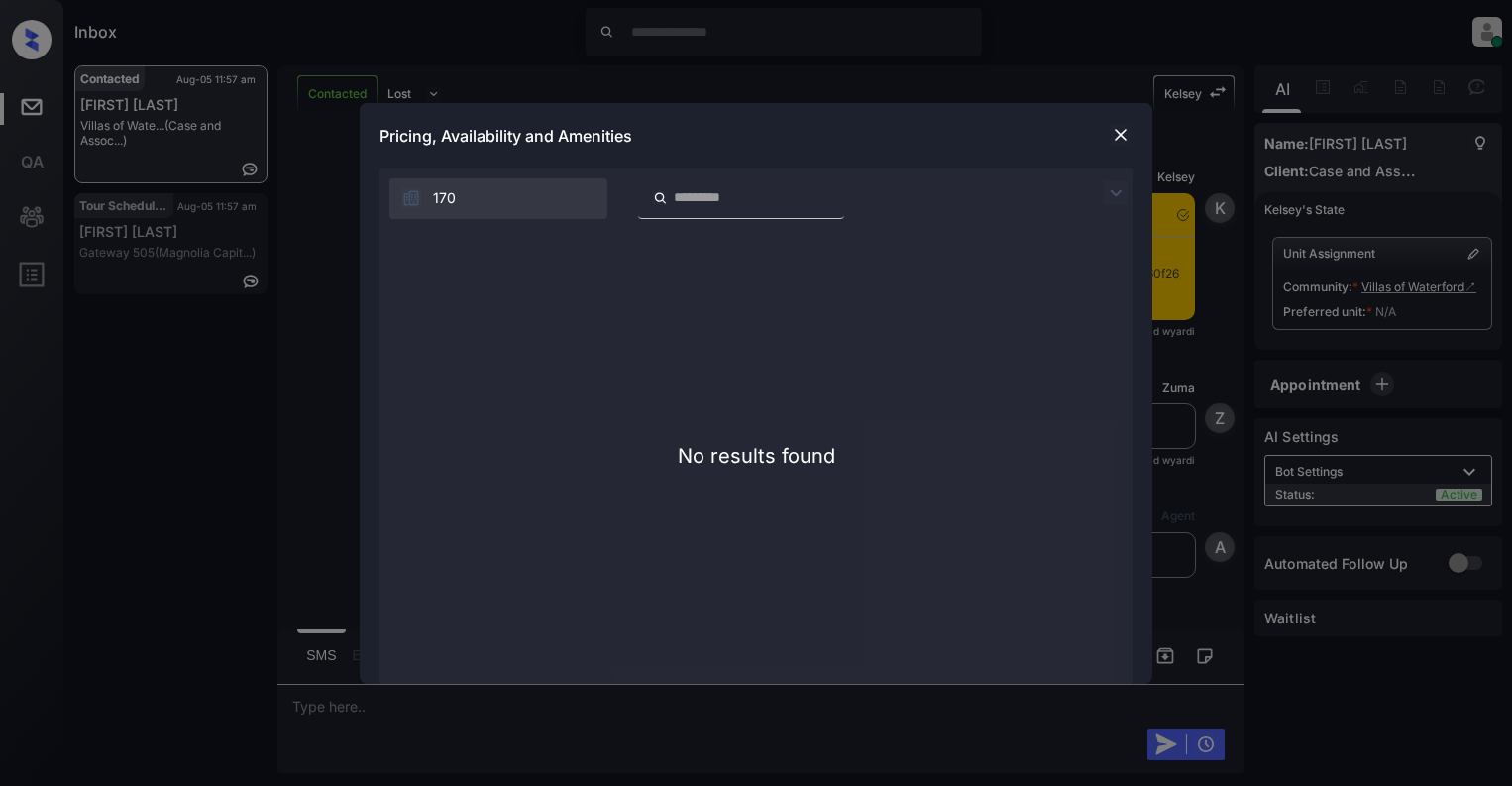 scroll, scrollTop: 0, scrollLeft: 0, axis: both 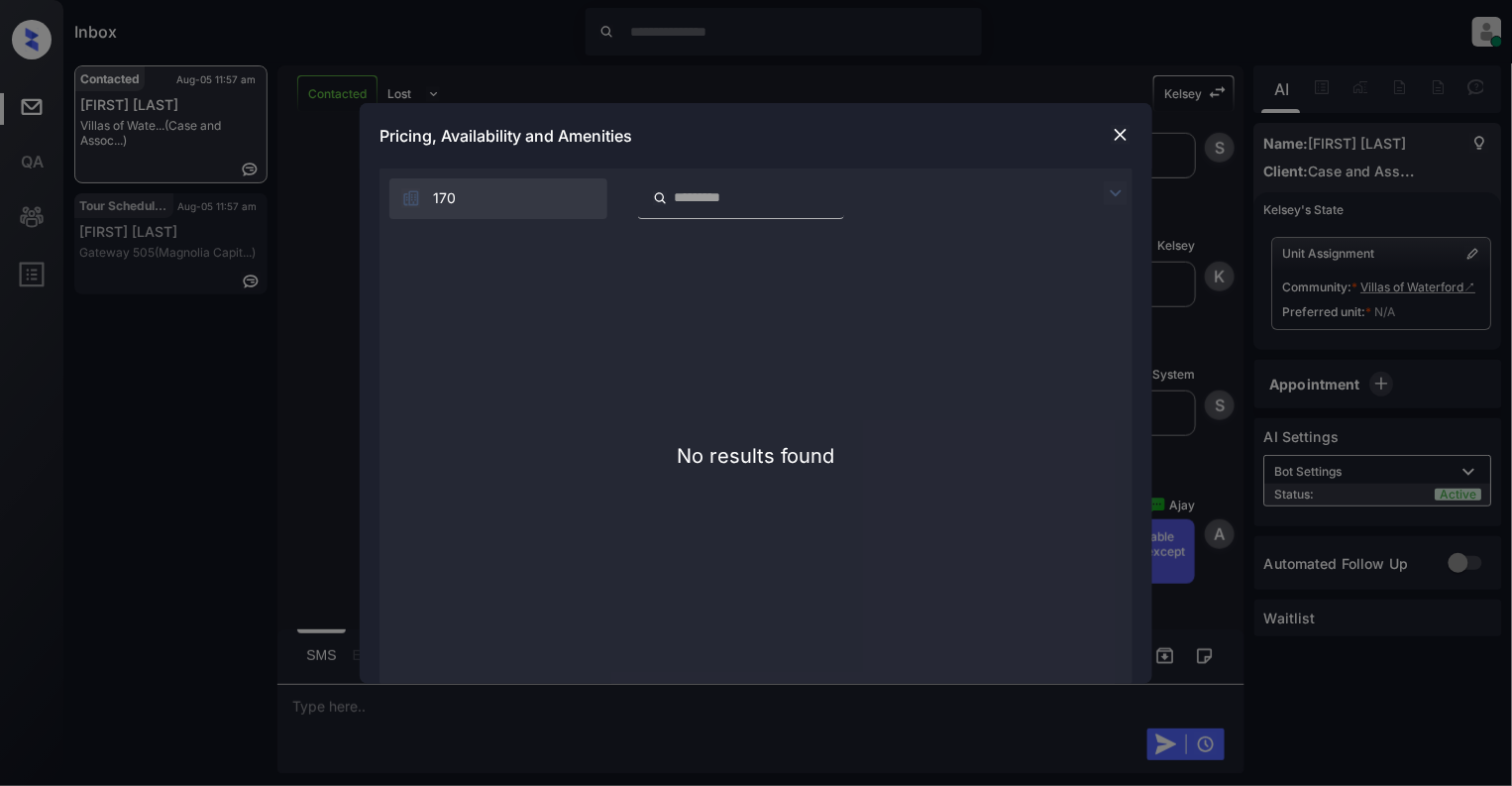click at bounding box center [1121, 135] 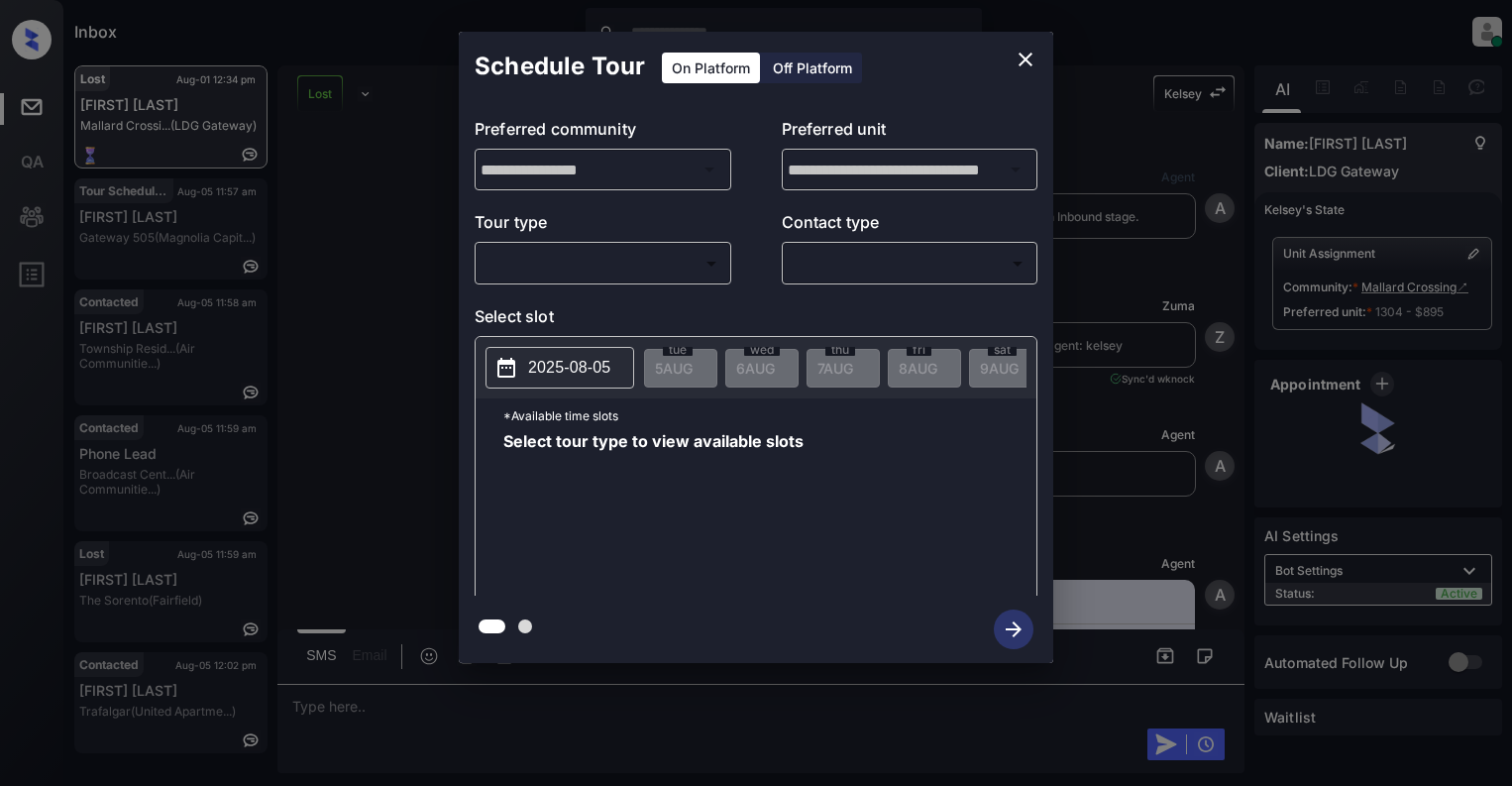 scroll, scrollTop: 0, scrollLeft: 0, axis: both 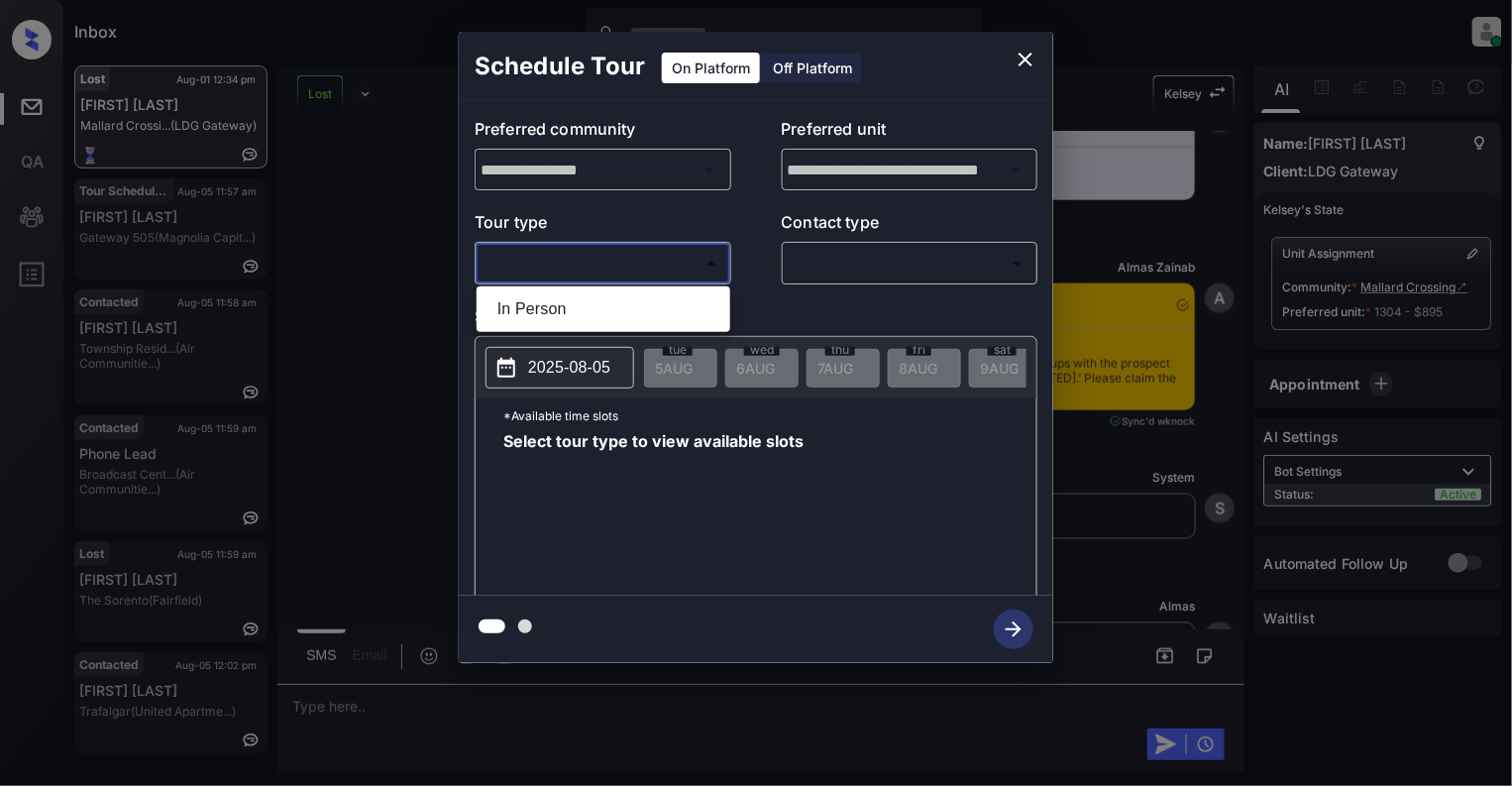 click on "Inbox Cynthia Montañez Online Set yourself   offline Set yourself   on break Profile Switch to  light  mode Sign out Lost Aug-01 12:34 pm   Latasha Clay Mallard Crossi...  (LDG Gateway) Tour Scheduled Aug-05 11:57 am   Erin Corrigan Gateway 505  (Magnolia Capit...) Contacted Aug-05 11:58 am   Tiffany Valdez Township Resid...  (Air Communitie...) Contacted Aug-05 11:59 am   Phone Lead Broadcast Cent...  (Air Communitie...) Lost Aug-05 11:59 am   Sherrie Laplan... The Sorento  (Fairfield) Contacted Aug-05 12:02 pm   Tyrone Davenpo... Trafalgar  (United Apartme...) Lost Lead Sentiment: Angry Upon sliding the acknowledgement:  Lead will move to lost stage. * ​ SMS and call option will be set to opt out. AFM will be turned off for the lead. Kelsey New Message Agent Lead created via webhook in Inbound stage. Jul 28, 2025 10:30 pm A New Message Zuma Lead transferred to leasing agent: kelsey Jul 28, 2025 10:30 pm  Sync'd w  knock Z New Message Agent AFM Request sent to Kelsey. Jul 28, 2025 10:30 pm A New Message A" at bounding box center [756, 393] 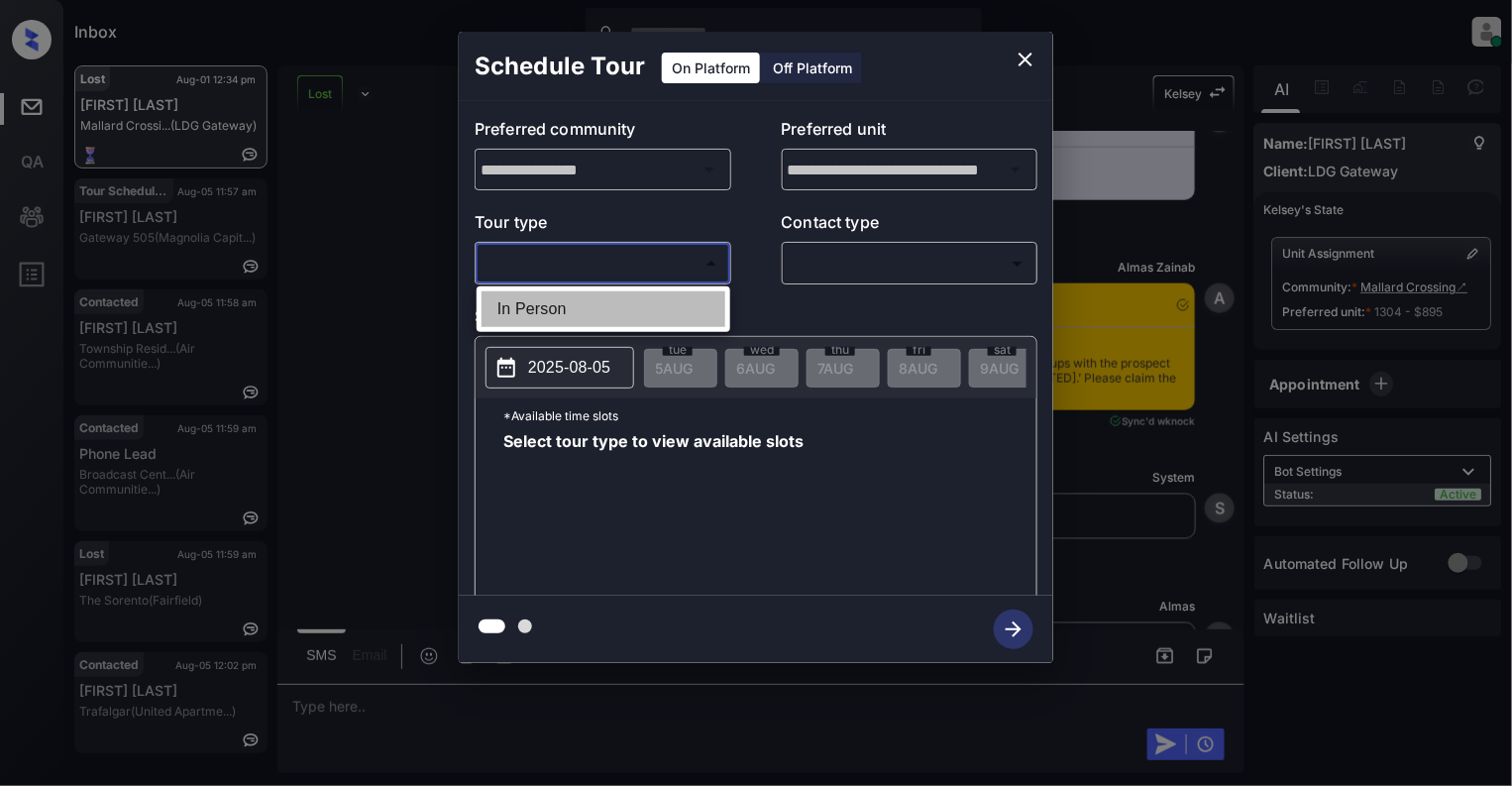 click on "In Person" at bounding box center [603, 309] 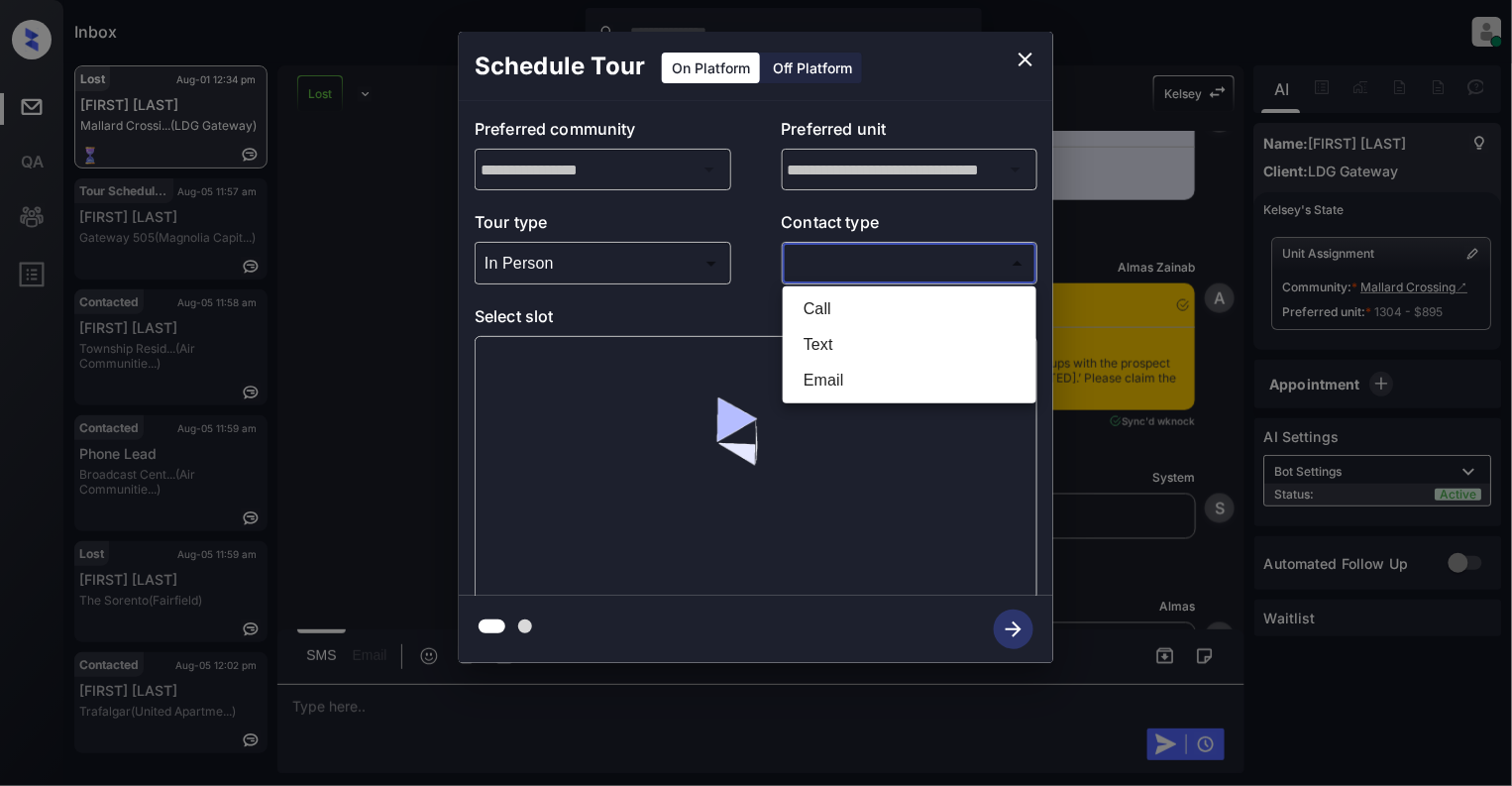 click on "Inbox Cynthia Montañez Online Set yourself   offline Set yourself   on break Profile Switch to  light  mode Sign out Lost Aug-01 12:34 pm   Latasha Clay Mallard Crossi...  (LDG Gateway) Tour Scheduled Aug-05 11:57 am   Erin Corrigan Gateway 505  (Magnolia Capit...) Contacted Aug-05 11:58 am   Tiffany Valdez Township Resid...  (Air Communitie...) Contacted Aug-05 11:59 am   Phone Lead Broadcast Cent...  (Air Communitie...) Lost Aug-05 11:59 am   Sherrie Laplan... The Sorento  (Fairfield) Contacted Aug-05 12:02 pm   Tyrone Davenpo... Trafalgar  (United Apartme...) Lost Lead Sentiment: Angry Upon sliding the acknowledgement:  Lead will move to lost stage. * ​ SMS and call option will be set to opt out. AFM will be turned off for the lead. Kelsey New Message Agent Lead created via webhook in Inbound stage. Jul 28, 2025 10:30 pm A New Message Zuma Lead transferred to leasing agent: kelsey Jul 28, 2025 10:30 pm  Sync'd w  knock Z New Message Agent AFM Request sent to Kelsey. Jul 28, 2025 10:30 pm A New Message A" at bounding box center (756, 393) 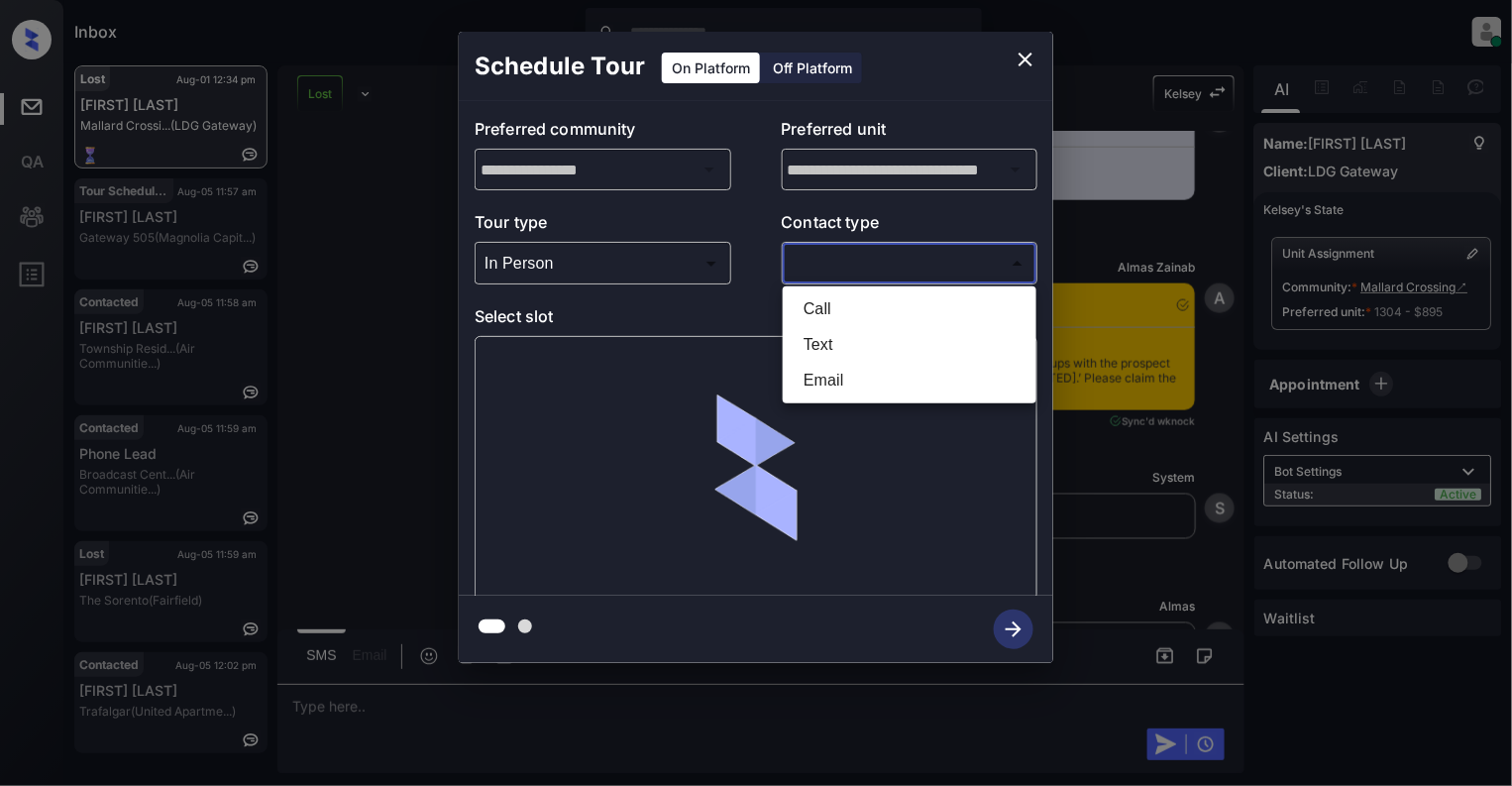 click on "Text" at bounding box center [910, 345] 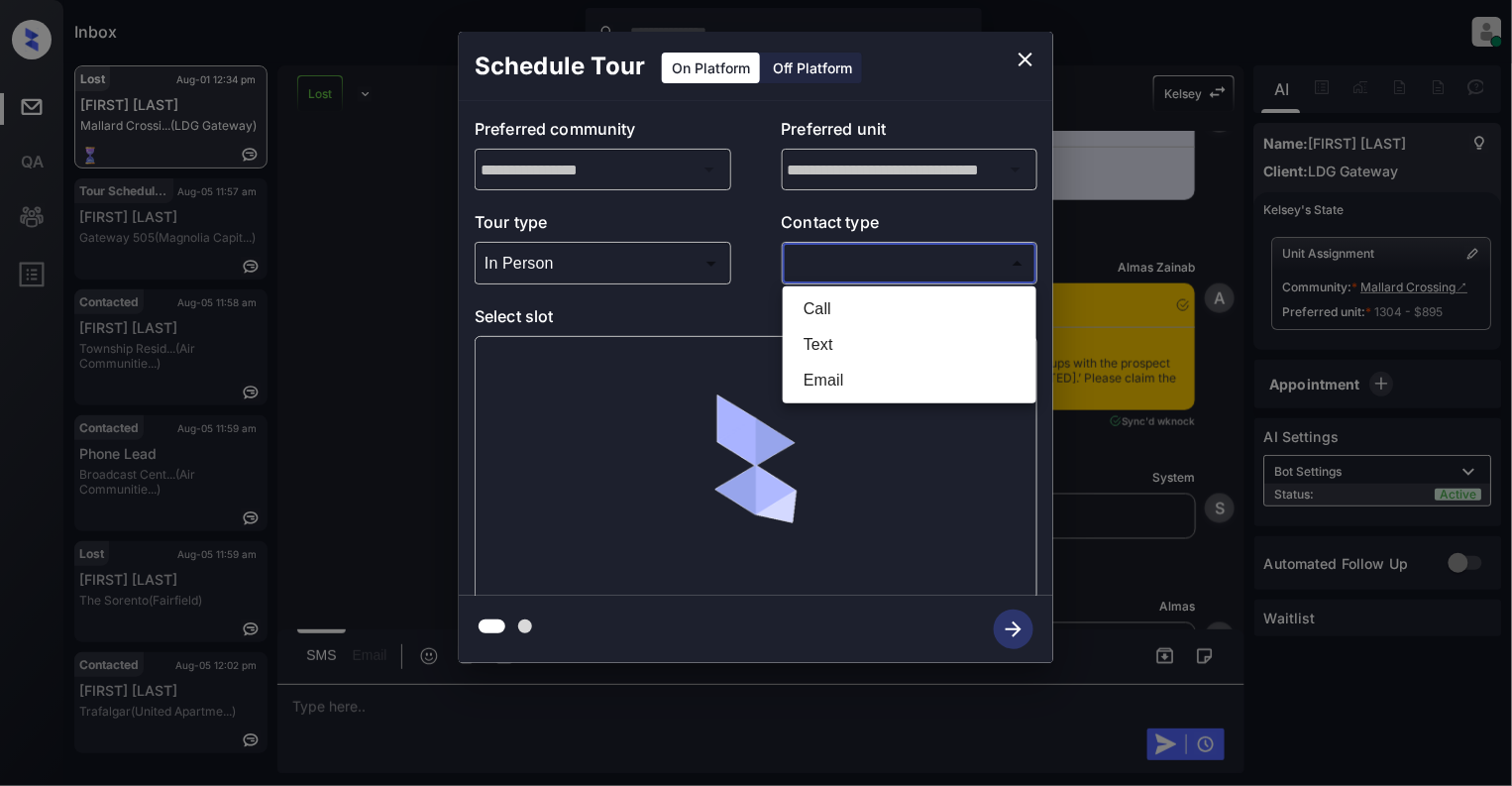 type on "****" 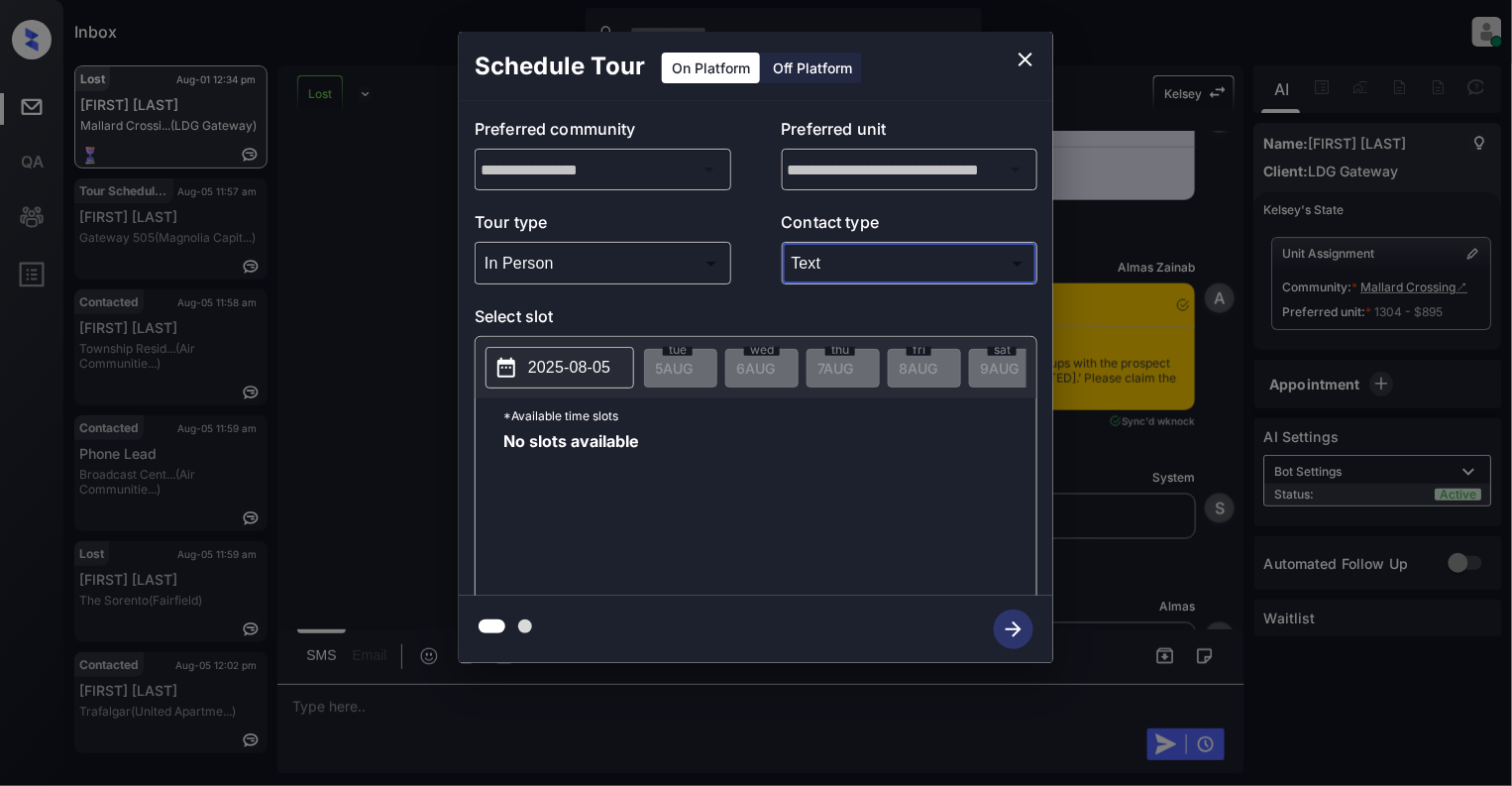 click on "2025-08-05" at bounding box center [569, 368] 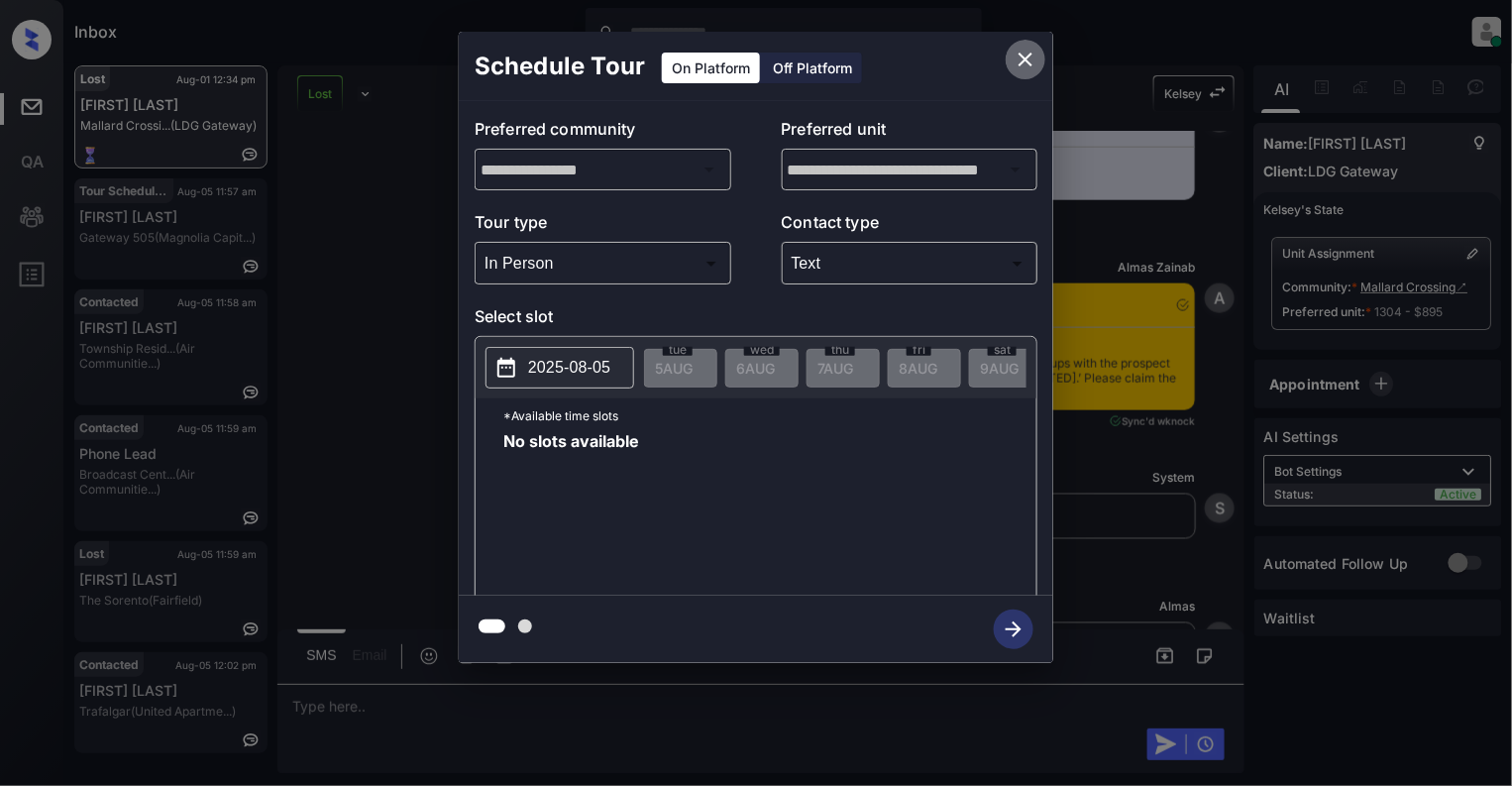 click at bounding box center [1026, 59] 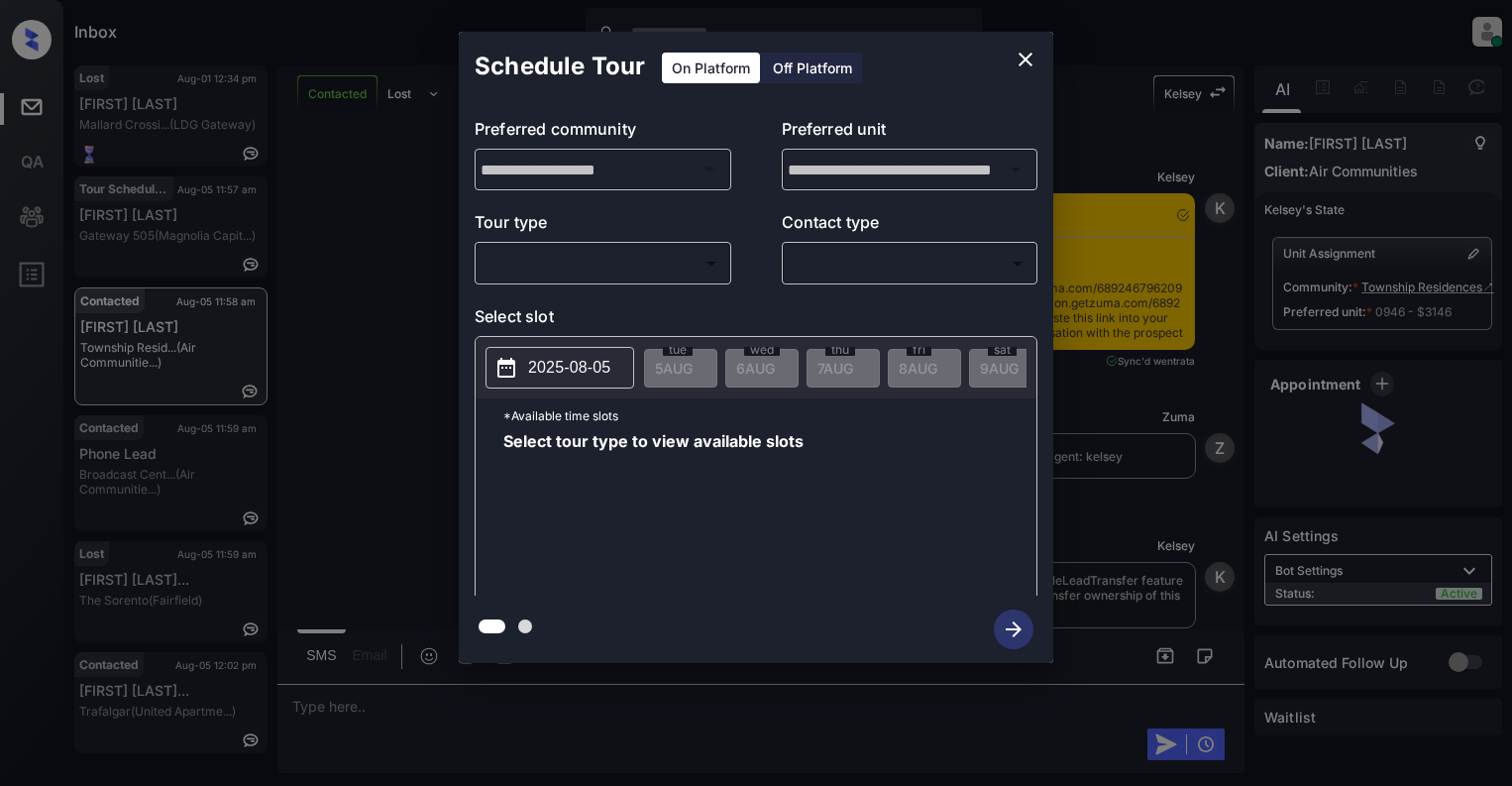 scroll, scrollTop: 0, scrollLeft: 0, axis: both 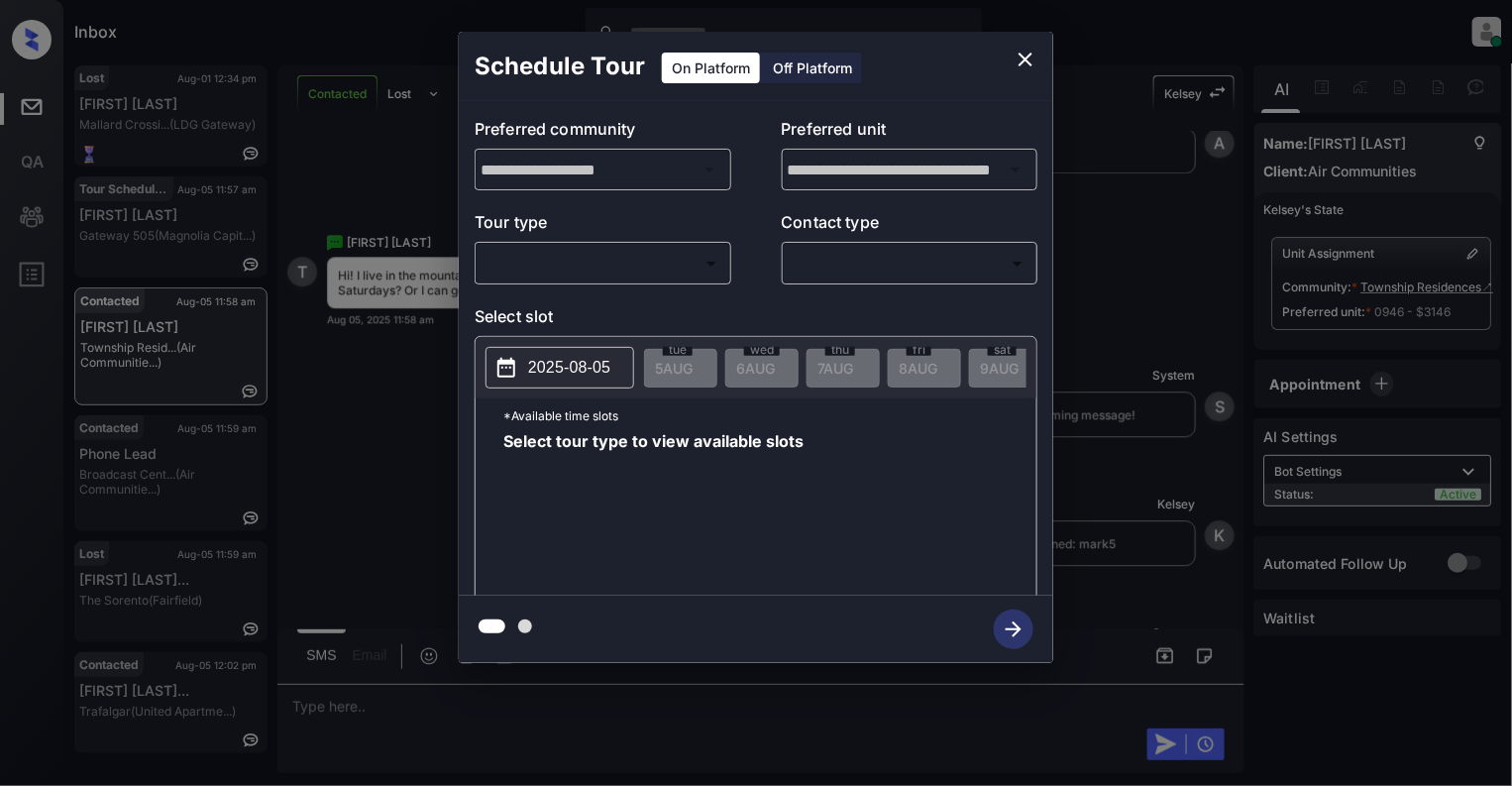 click on "Inbox Cynthia Montañez Online Set yourself   offline Set yourself   on break Profile Switch to  light  mode Sign out Lost Aug-01 12:34 pm   Latasha Clay Mallard Crossi...  (LDG Gateway) Tour Scheduled Aug-05 11:57 am   Erin Corrigan Gateway 505  (Magnolia Capit...) Contacted Aug-05 11:58 am   Tiffany Valdez Township Resid...  (Air Communitie...) Contacted Aug-05 11:59 am   Phone Lead Broadcast Cent...  (Air Communitie...) Lost Aug-05 11:59 am   Sherrie Laplan... The Sorento  (Fairfield) Contacted Aug-05 12:02 pm   Tyrone Davenpo... Trafalgar  (United Apartme...) Contacted Lost Lead Sentiment: Angry Upon sliding the acknowledgement:  Lead will move to lost stage. * ​ SMS and call option will be set to opt out. AFM will be turned off for the lead. Kelsey New Message Kelsey Notes Note: <a href="https://conversation.getzuma.com/6892467962099a861d36cfbe">https://conversation.getzuma.com/6892467962099a861d36cfbe</a> - Paste this link into your browser to view Kelsey’s conversation with the prospect  Sync'd w" at bounding box center (756, 393) 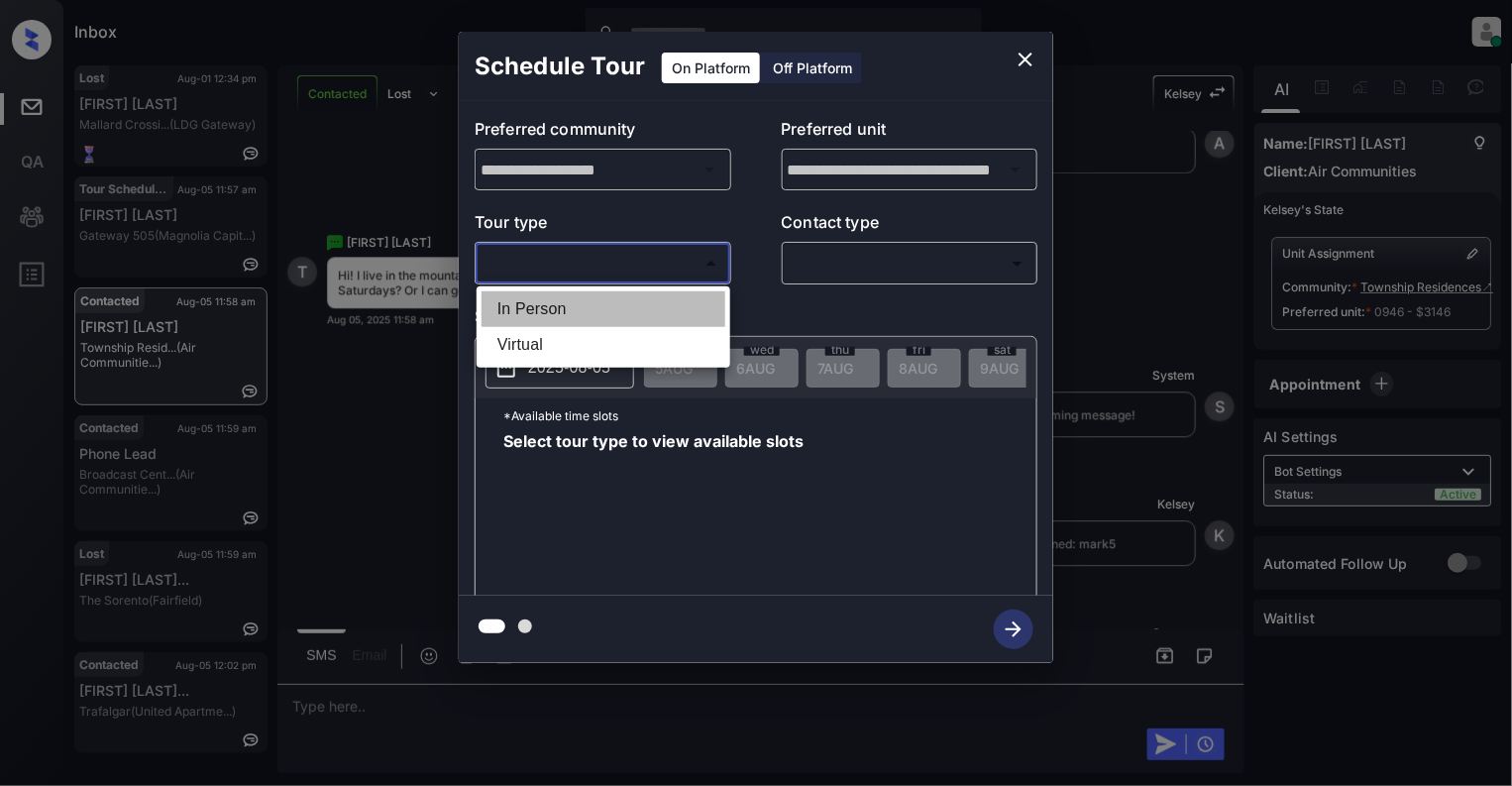 click on "In Person" at bounding box center [603, 309] 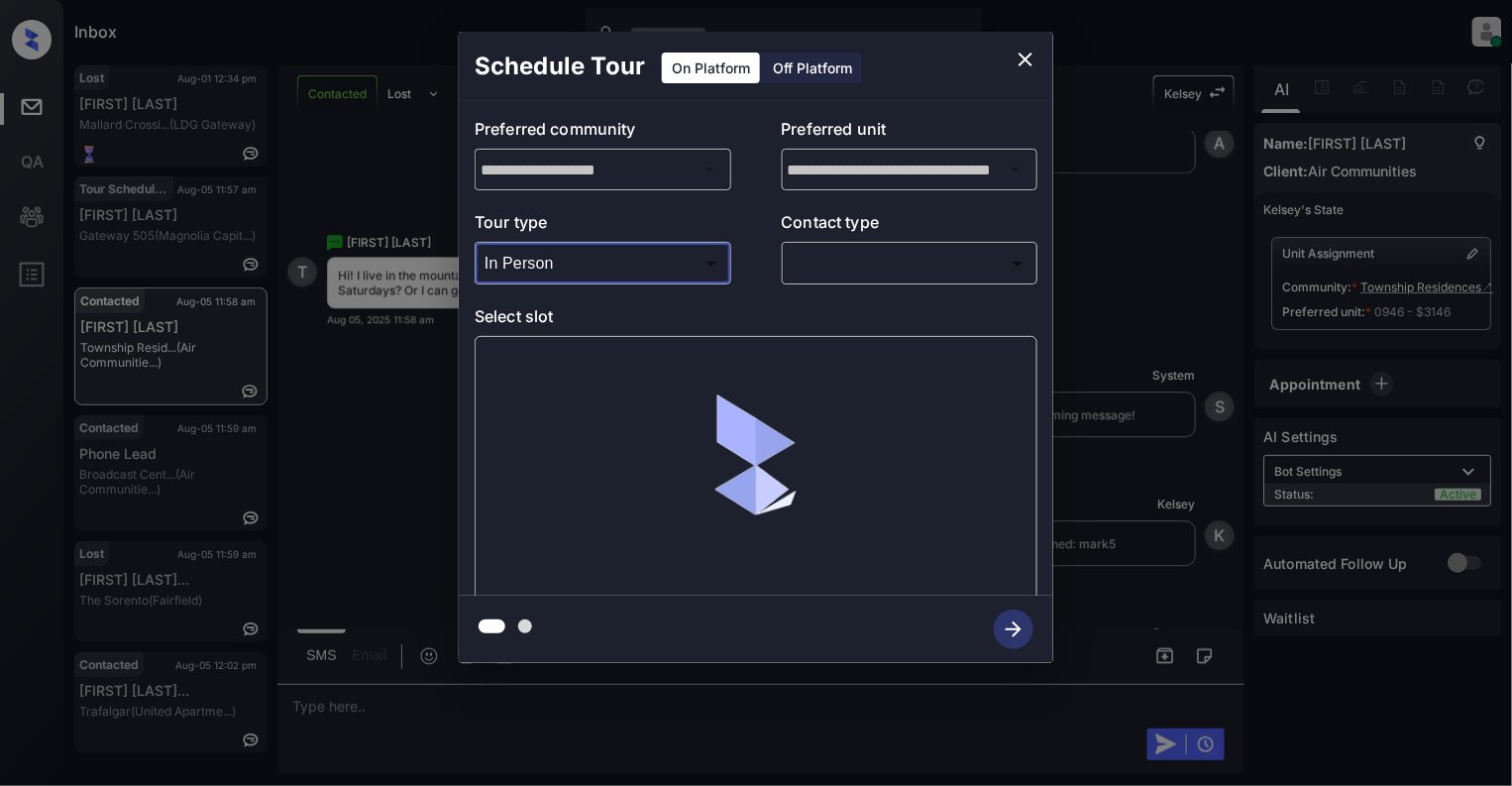 click on "Inbox Cynthia Montañez Online Set yourself   offline Set yourself   on break Profile Switch to  light  mode Sign out Lost Aug-01 12:34 pm   Latasha Clay Mallard Crossi...  (LDG Gateway) Tour Scheduled Aug-05 11:57 am   Erin Corrigan Gateway 505  (Magnolia Capit...) Contacted Aug-05 11:58 am   Tiffany Valdez Township Resid...  (Air Communitie...) Contacted Aug-05 11:59 am   Phone Lead Broadcast Cent...  (Air Communitie...) Lost Aug-05 11:59 am   Sherrie Laplan... The Sorento  (Fairfield) Contacted Aug-05 12:02 pm   Tyrone Davenpo... Trafalgar  (United Apartme...) Contacted Lost Lead Sentiment: Angry Upon sliding the acknowledgement:  Lead will move to lost stage. * ​ SMS and call option will be set to opt out. AFM will be turned off for the lead. Kelsey New Message Kelsey Notes Note: <a href="https://conversation.getzuma.com/6892467962099a861d36cfbe">https://conversation.getzuma.com/6892467962099a861d36cfbe</a> - Paste this link into your browser to view Kelsey’s conversation with the prospect  Sync'd w" at bounding box center (756, 393) 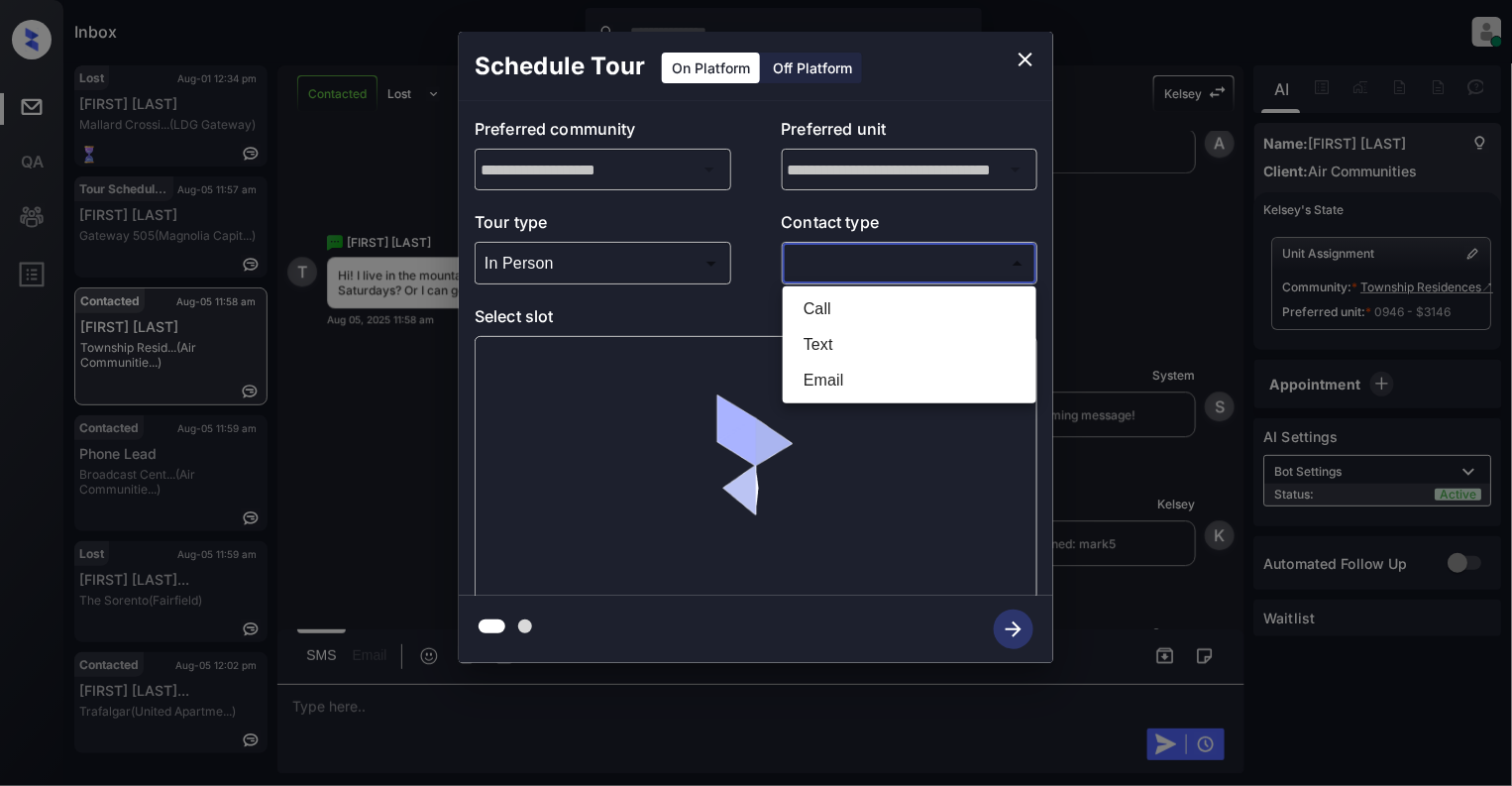 click on "Text" at bounding box center (910, 345) 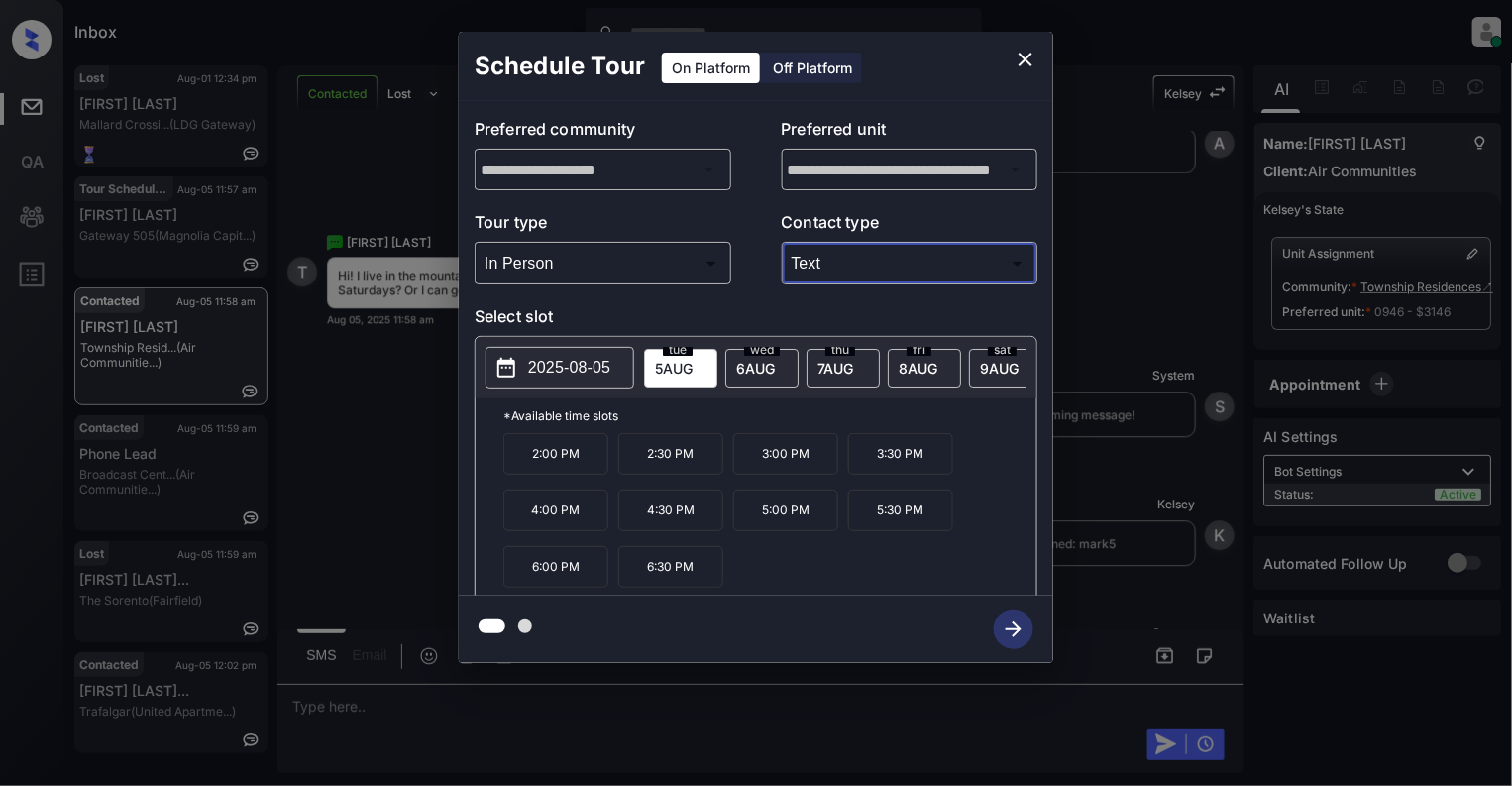 type on "****" 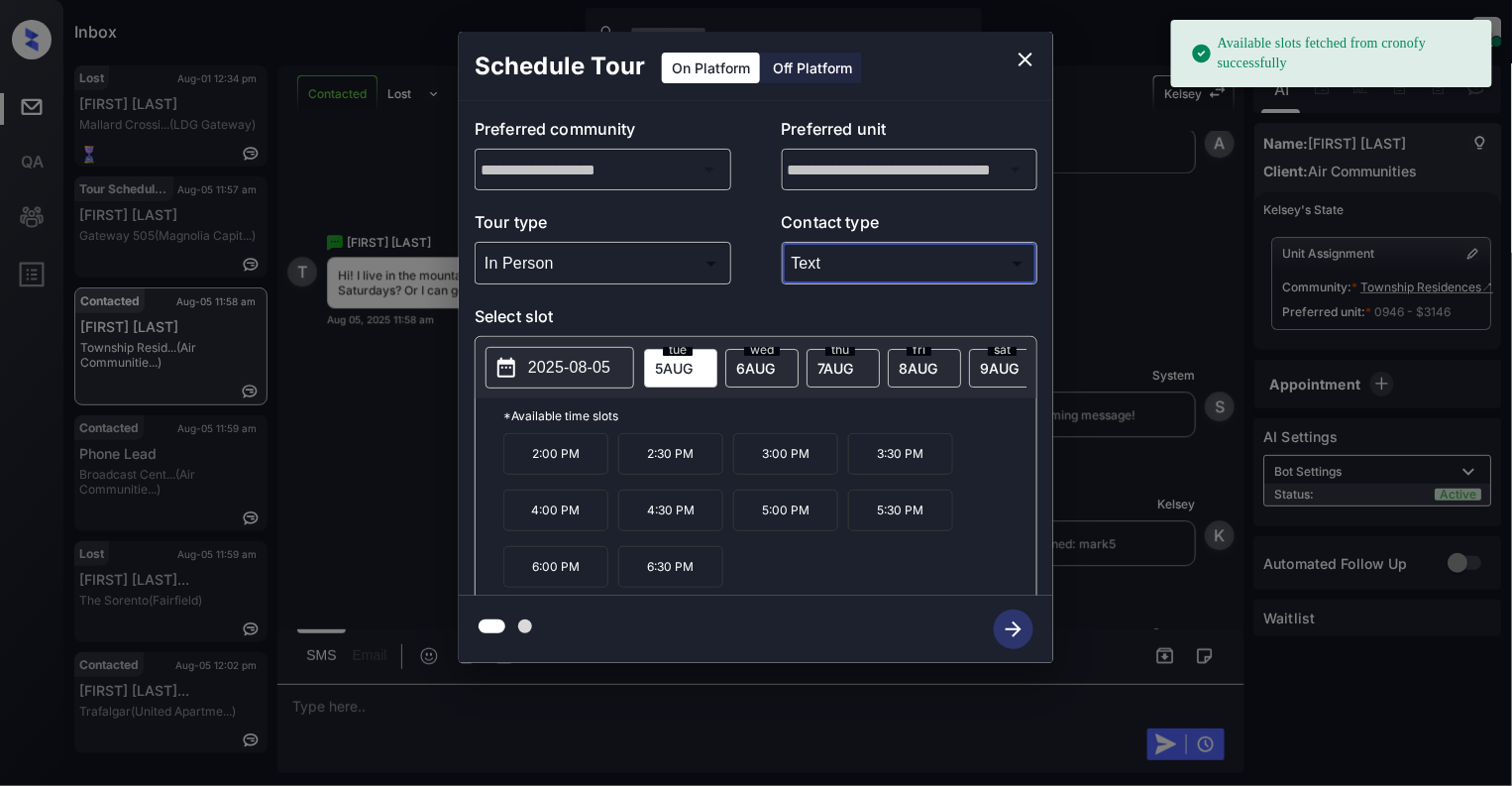 click on "2025-08-05" at bounding box center [569, 368] 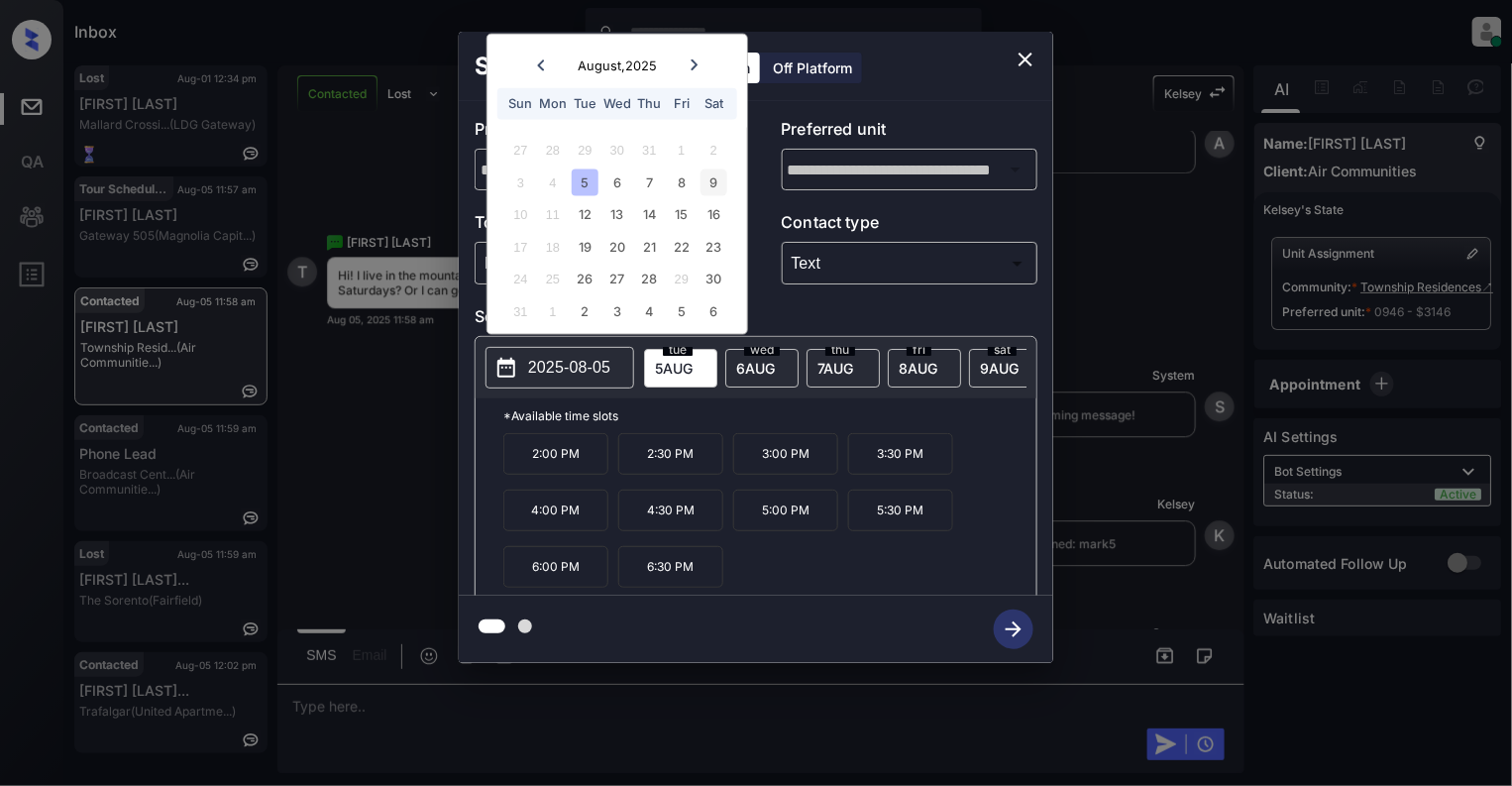 click on "9" at bounding box center [713, 181] 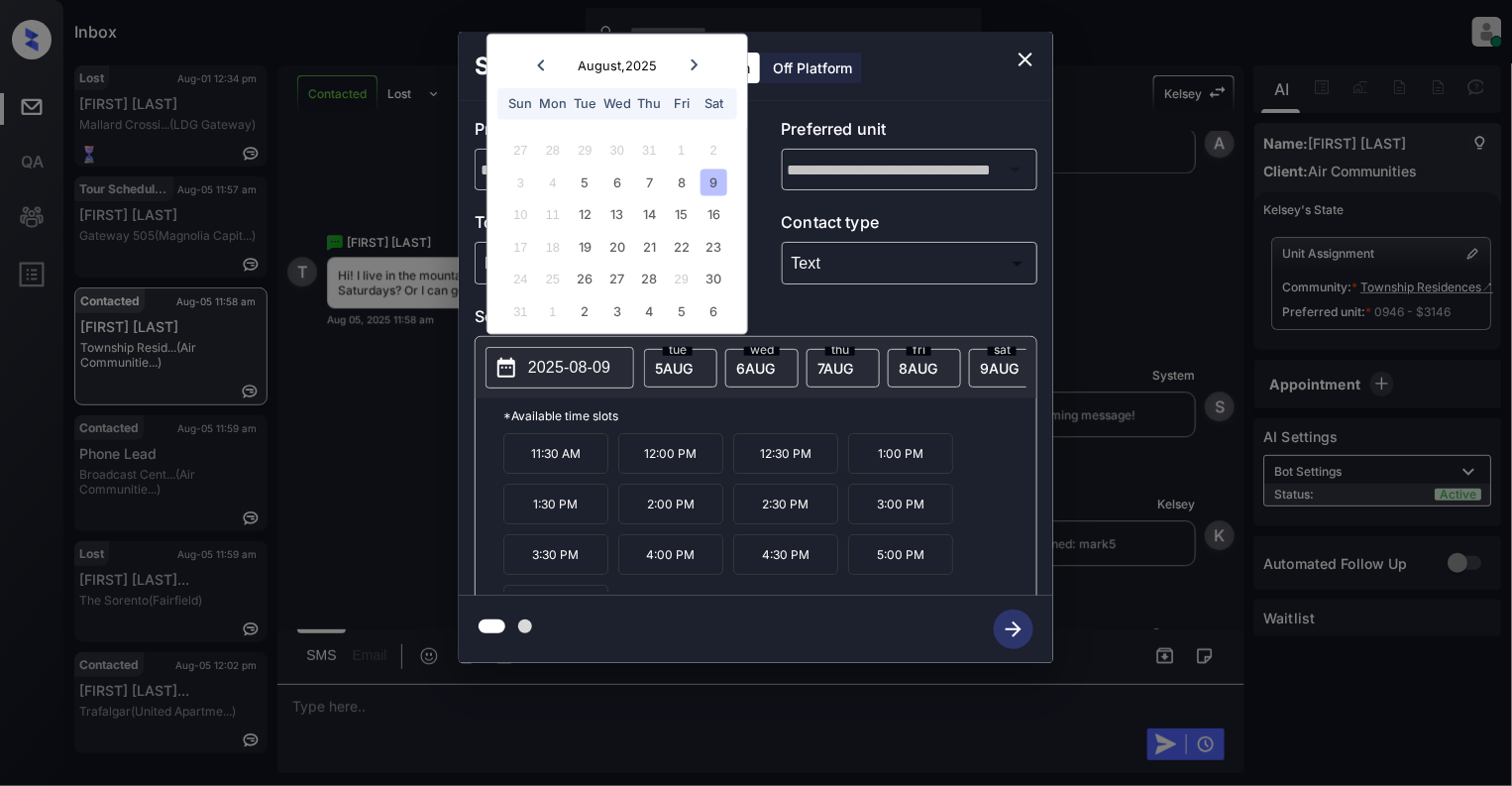 scroll, scrollTop: 36, scrollLeft: 0, axis: vertical 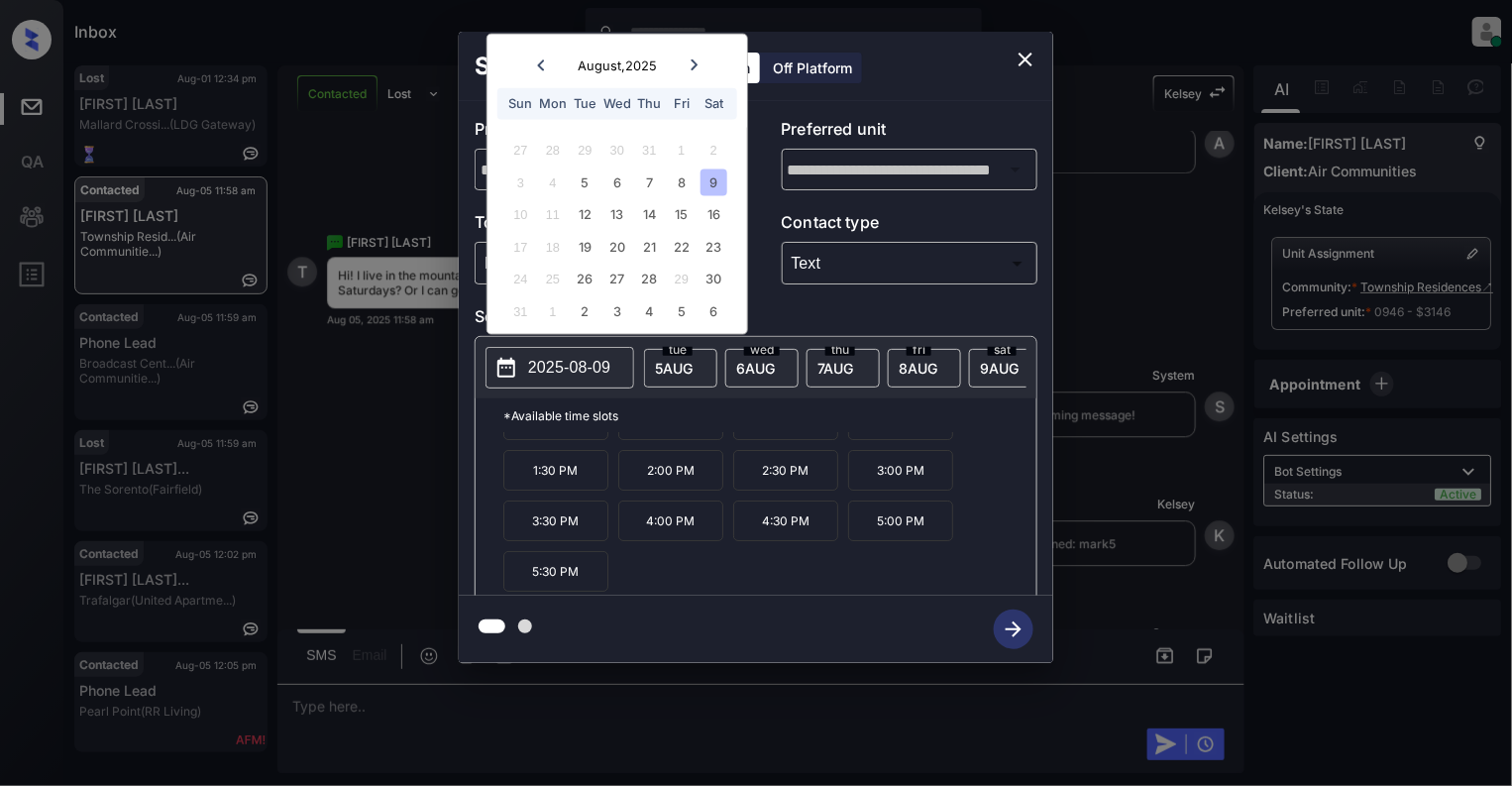 click 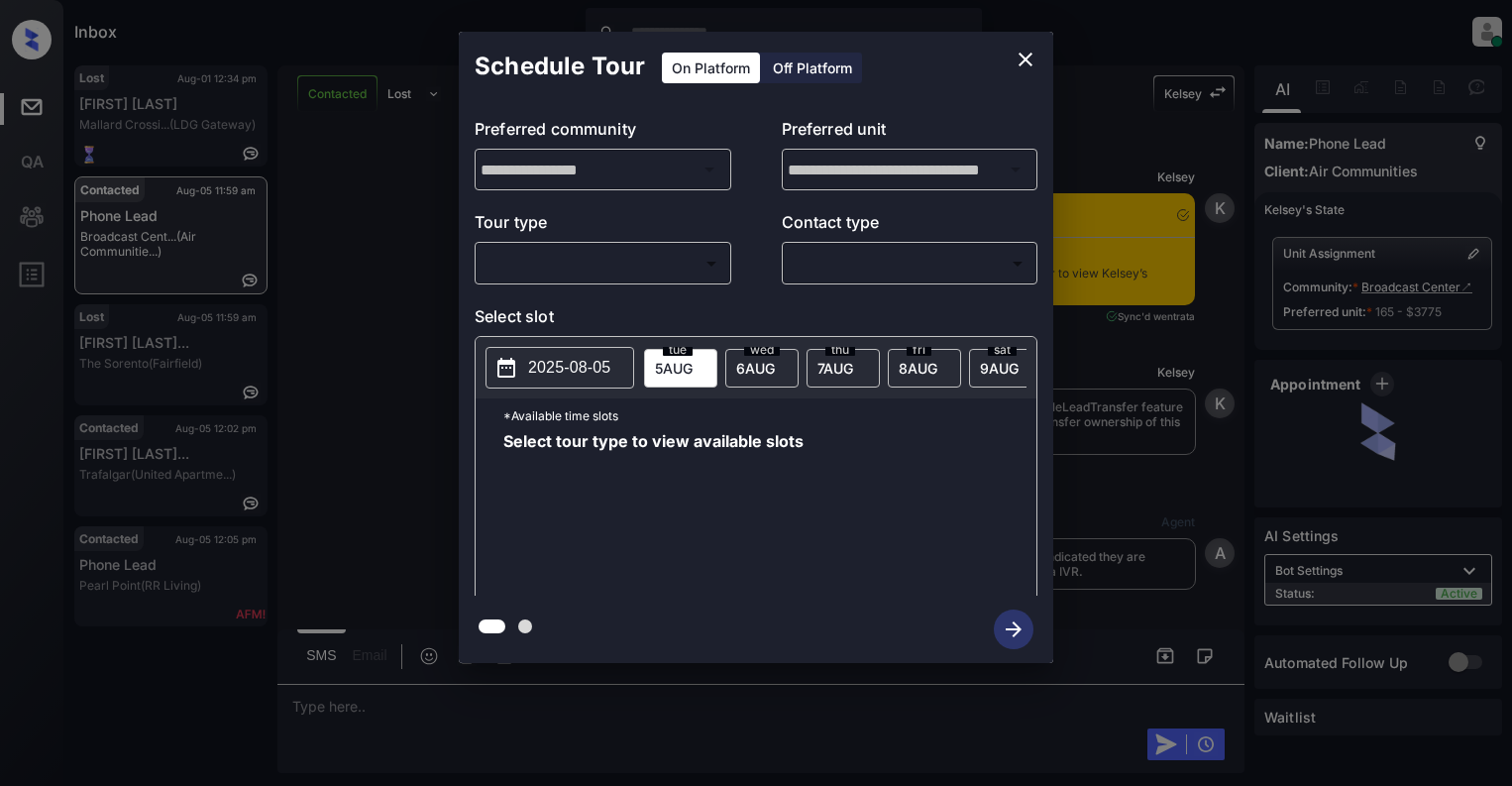 scroll, scrollTop: 0, scrollLeft: 0, axis: both 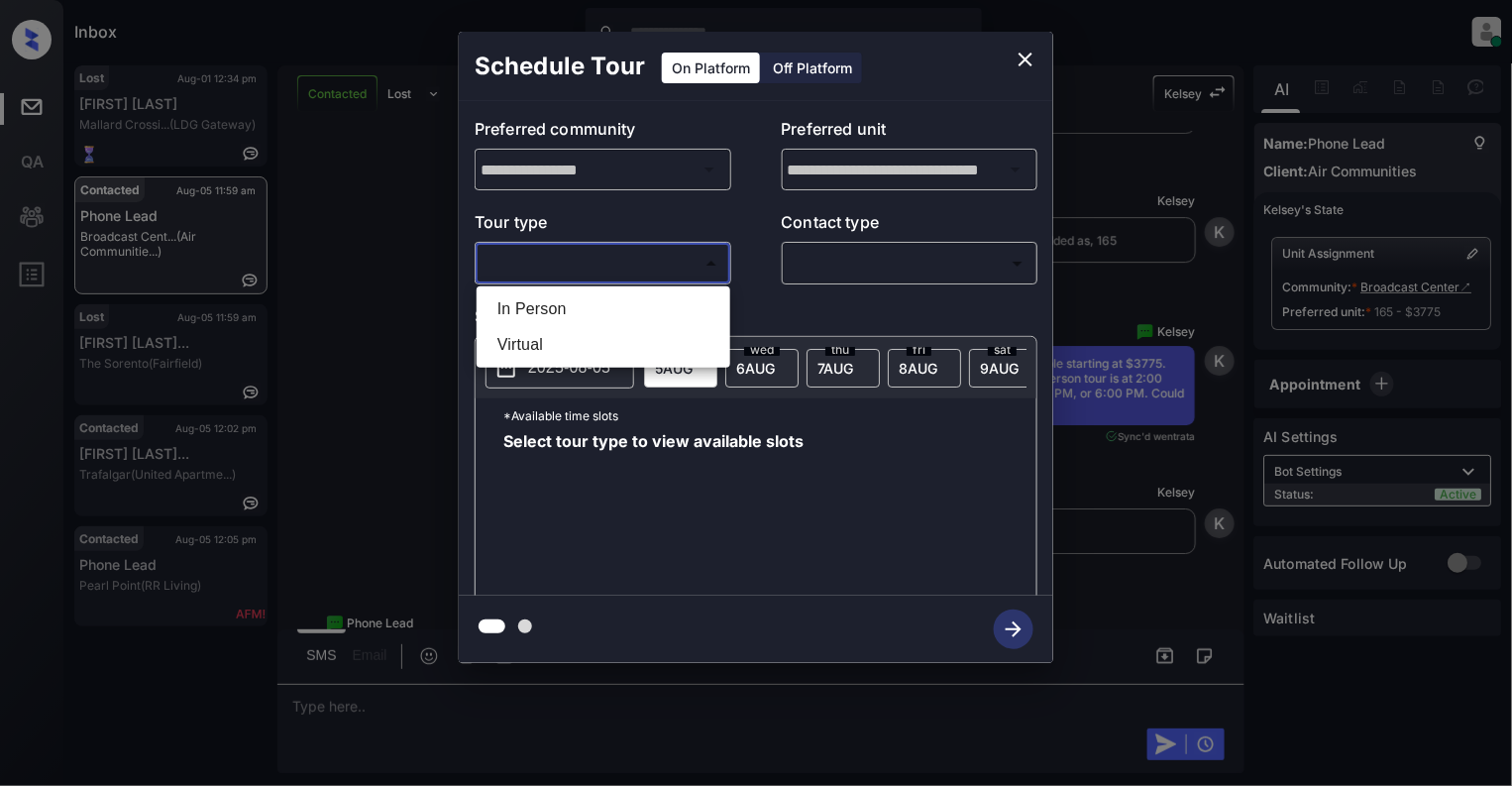 click on "Inbox Cynthia Montañez Online Set yourself   offline Set yourself   on break Profile Switch to  light  mode Sign out Lost Aug-01 12:34 pm   Latasha Clay Mallard Crossi...  (LDG Gateway) Contacted Aug-05 11:59 am   Phone Lead Broadcast Cent...  (Air Communitie...) Lost Aug-05 11:59 am   Sherrie Laplan... The Sorento  (Fairfield) Contacted Aug-05 12:02 pm   Tyrone Davenpo... Trafalgar  (United Apartme...) Contacted Aug-05 12:05 pm   Phone Lead Pearl Point  (RR Living) Contacted Lost Lead Sentiment: Angry Upon sliding the acknowledgement:  Lead will move to lost stage. * ​ SMS and call option will be set to opt out. AFM will be turned off for the lead. Kelsey New Message Kelsey Notes Note: <a href="https://conversation.getzuma.com/689254174652b821a50199ab">https://conversation.getzuma.com/689254174652b821a50199ab</a> - Paste this link into your browser to view Kelsey’s conversation with the prospect Aug 05, 2025 11:57 am  Sync'd w  entrata K New Message Kelsey Aug 05, 2025 11:57 am K New Message Agent A Z A" at bounding box center [756, 393] 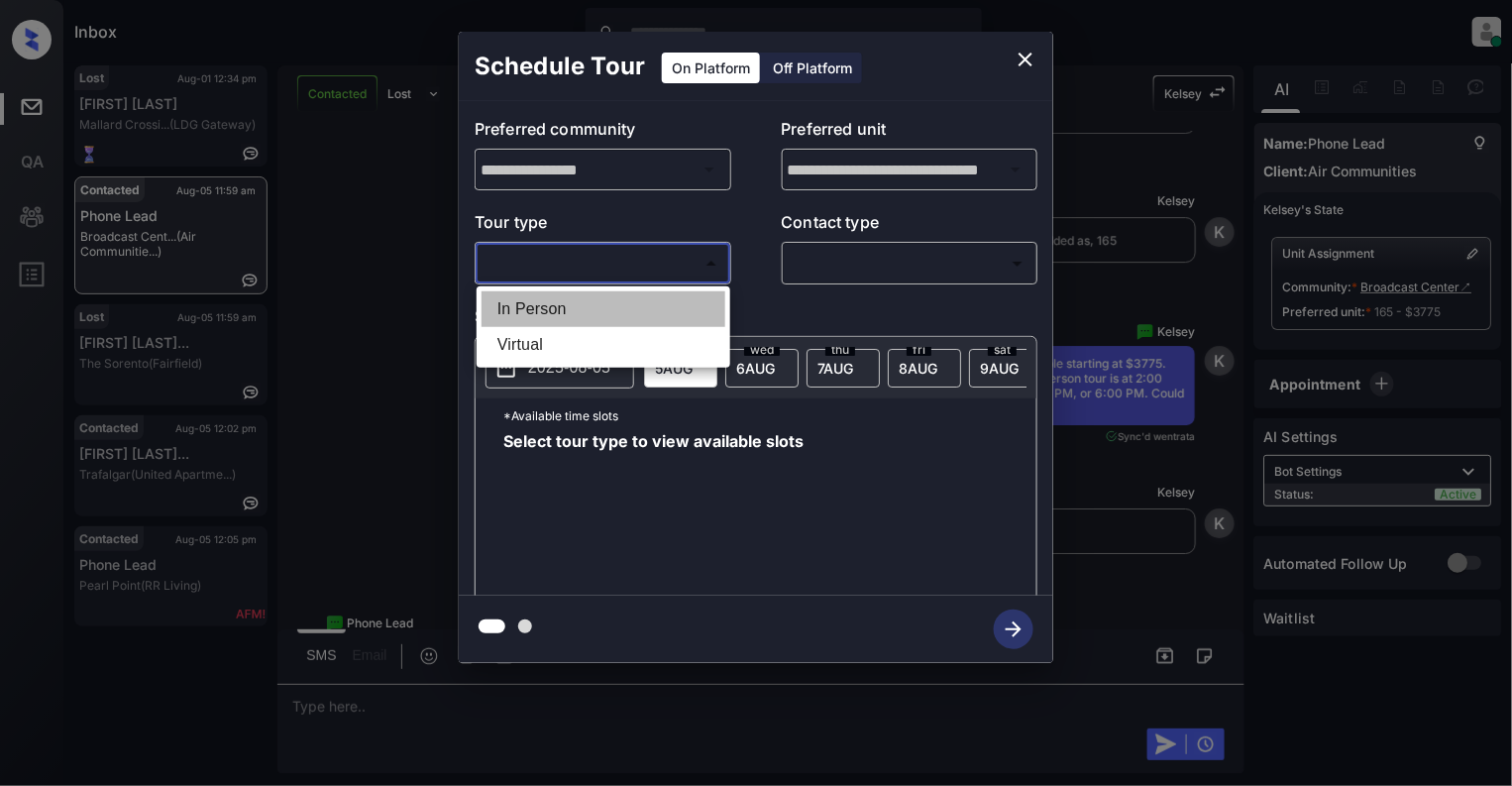 click on "In Person" at bounding box center [603, 309] 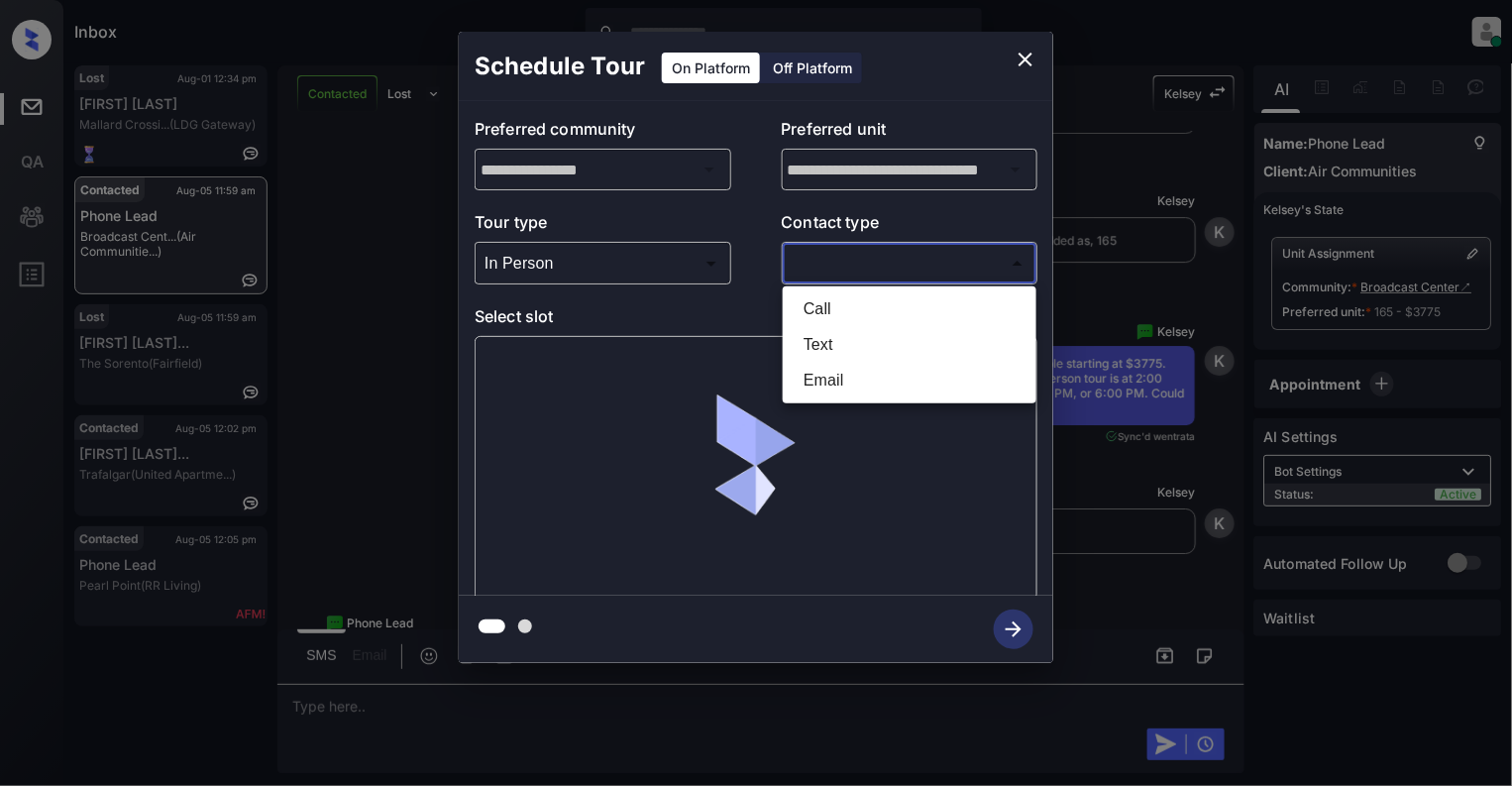 click on "Inbox Cynthia Montañez Online Set yourself   offline Set yourself   on break Profile Switch to  light  mode Sign out Lost Aug-01 12:34 pm   Latasha Clay Mallard Crossi...  (LDG Gateway) Contacted Aug-05 11:59 am   Phone Lead Broadcast Cent...  (Air Communitie...) Lost Aug-05 11:59 am   Sherrie Laplan... The Sorento  (Fairfield) Contacted Aug-05 12:02 pm   Tyrone Davenpo... Trafalgar  (United Apartme...) Contacted Aug-05 12:05 pm   Phone Lead Pearl Point  (RR Living) Contacted Lost Lead Sentiment: Angry Upon sliding the acknowledgement:  Lead will move to lost stage. * ​ SMS and call option will be set to opt out. AFM will be turned off for the lead. Kelsey New Message Kelsey Notes Note: <a href="https://conversation.getzuma.com/689254174652b821a50199ab">https://conversation.getzuma.com/689254174652b821a50199ab</a> - Paste this link into your browser to view Kelsey’s conversation with the prospect Aug 05, 2025 11:57 am  Sync'd w  entrata K New Message Kelsey Aug 05, 2025 11:57 am K New Message Agent A Z A" at bounding box center [756, 393] 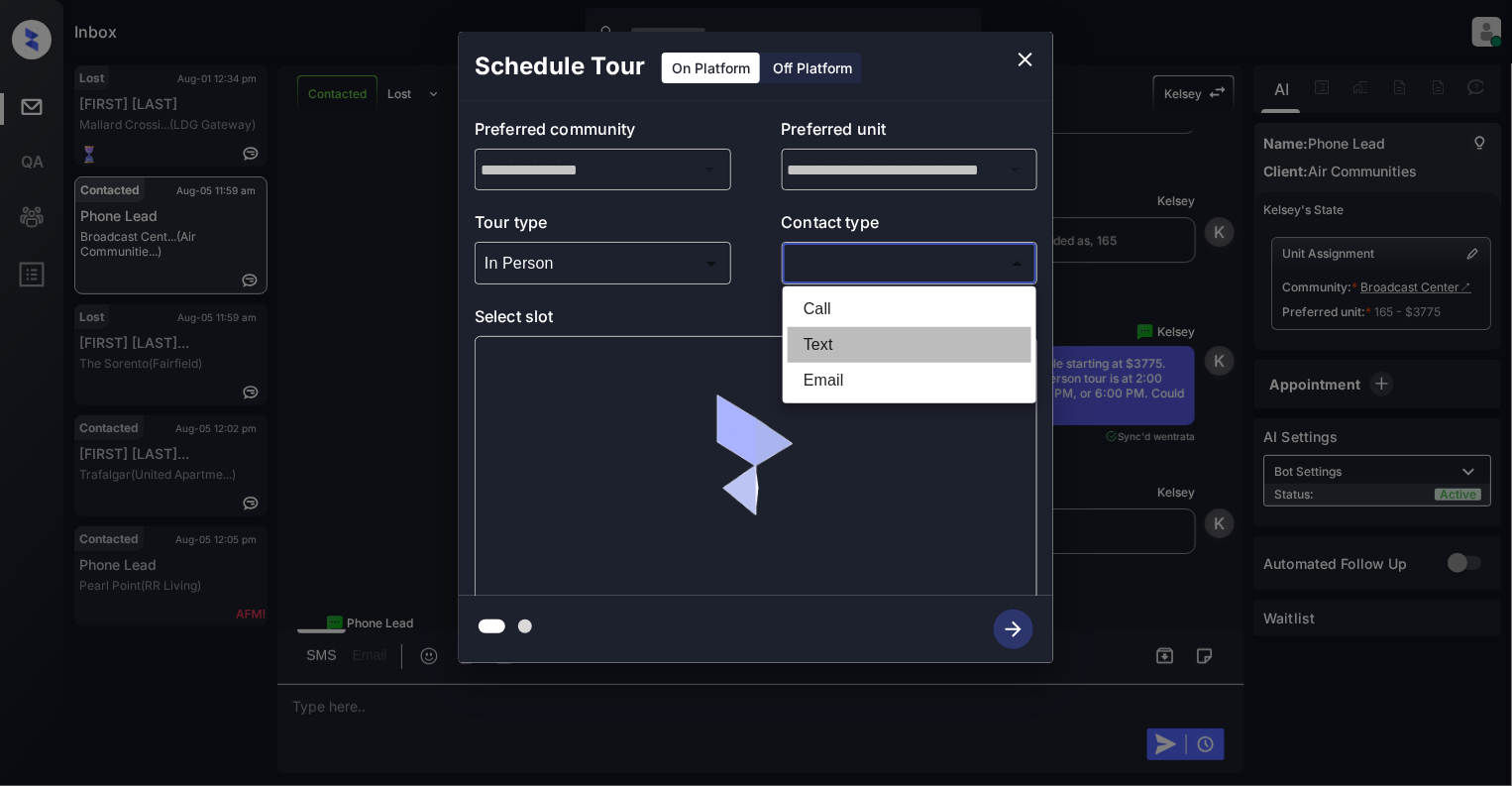 click on "Text" at bounding box center (910, 345) 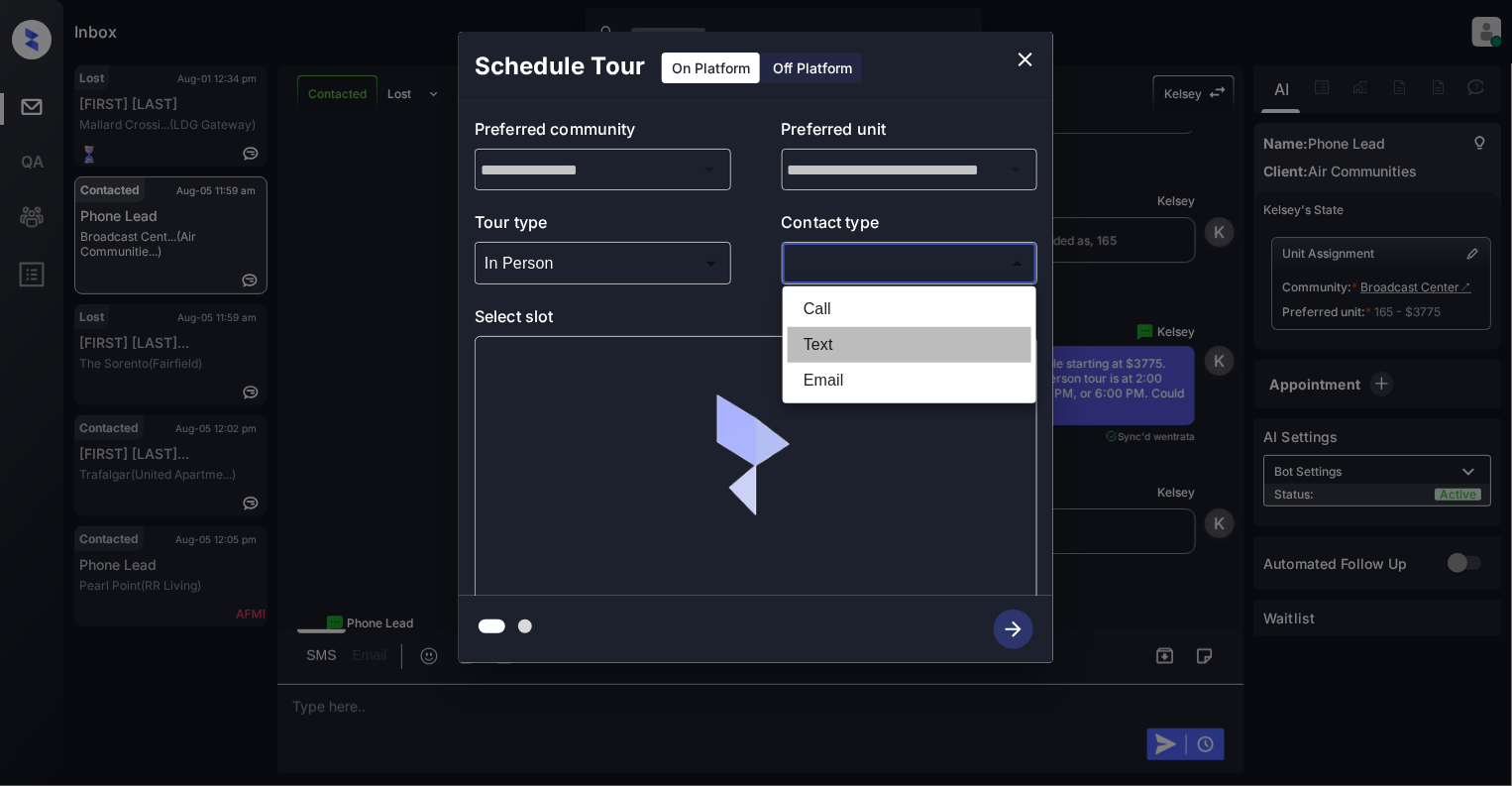 type on "****" 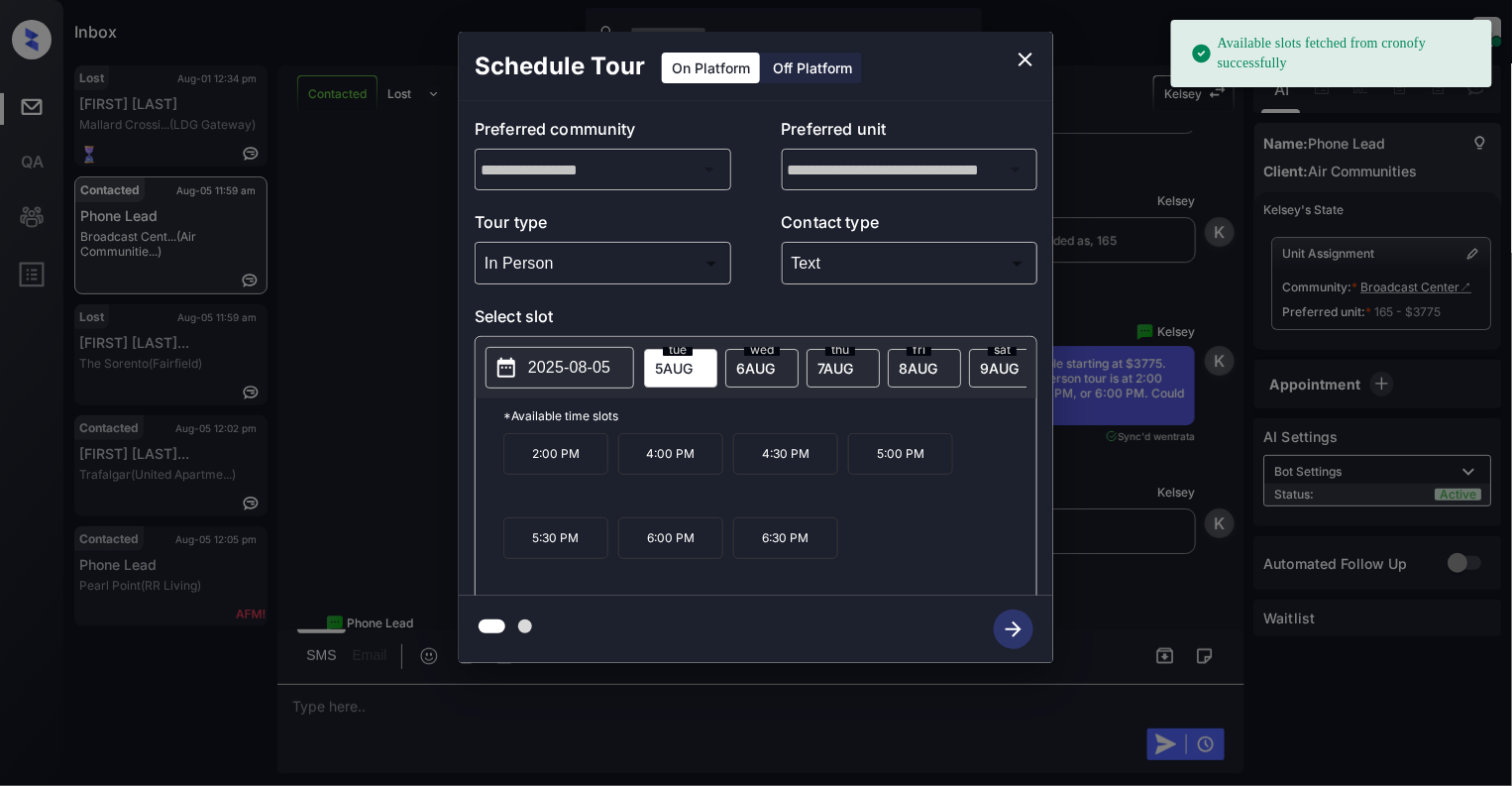 click on "2:00 PM" at bounding box center (556, 454) 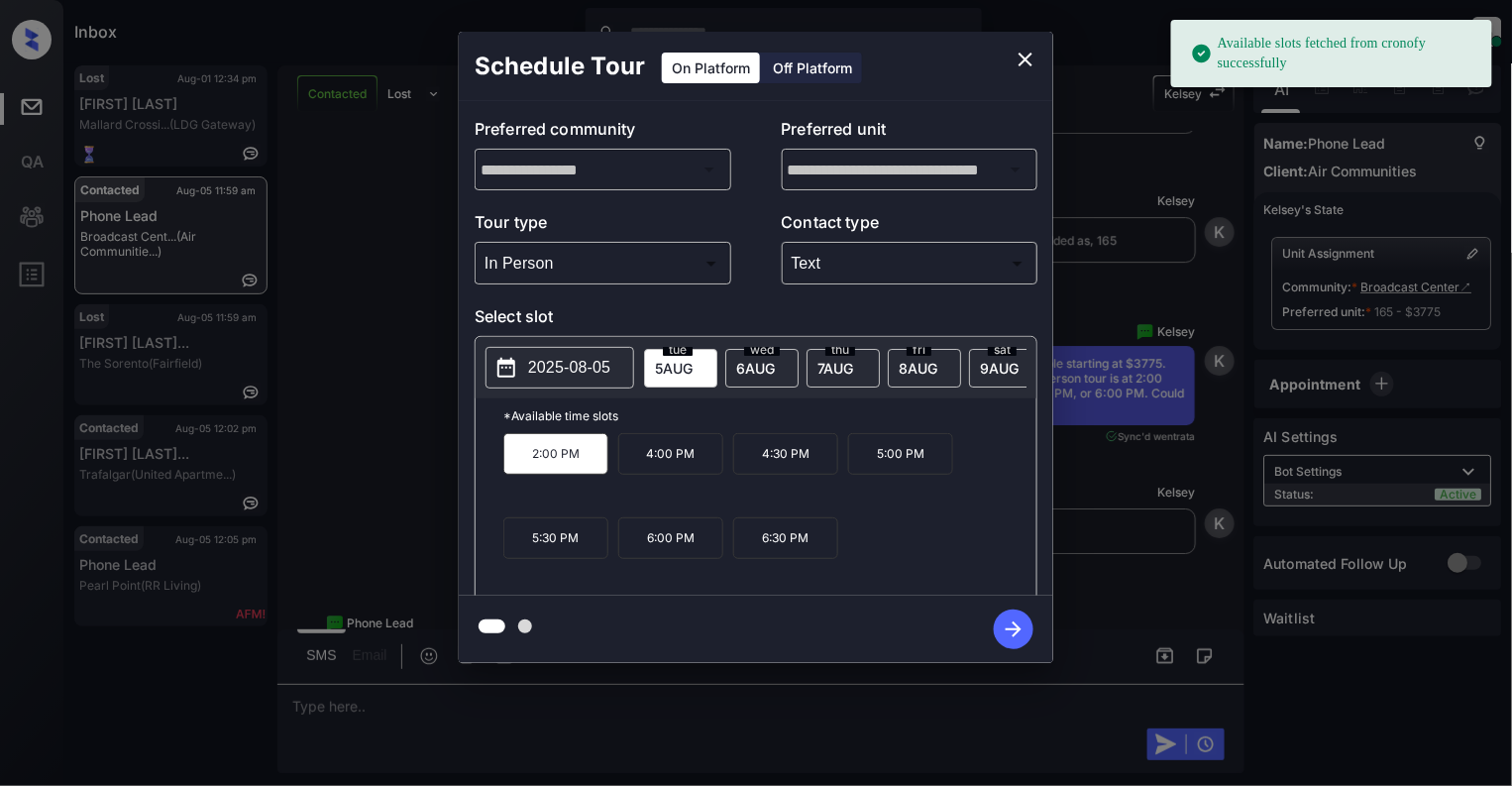 click 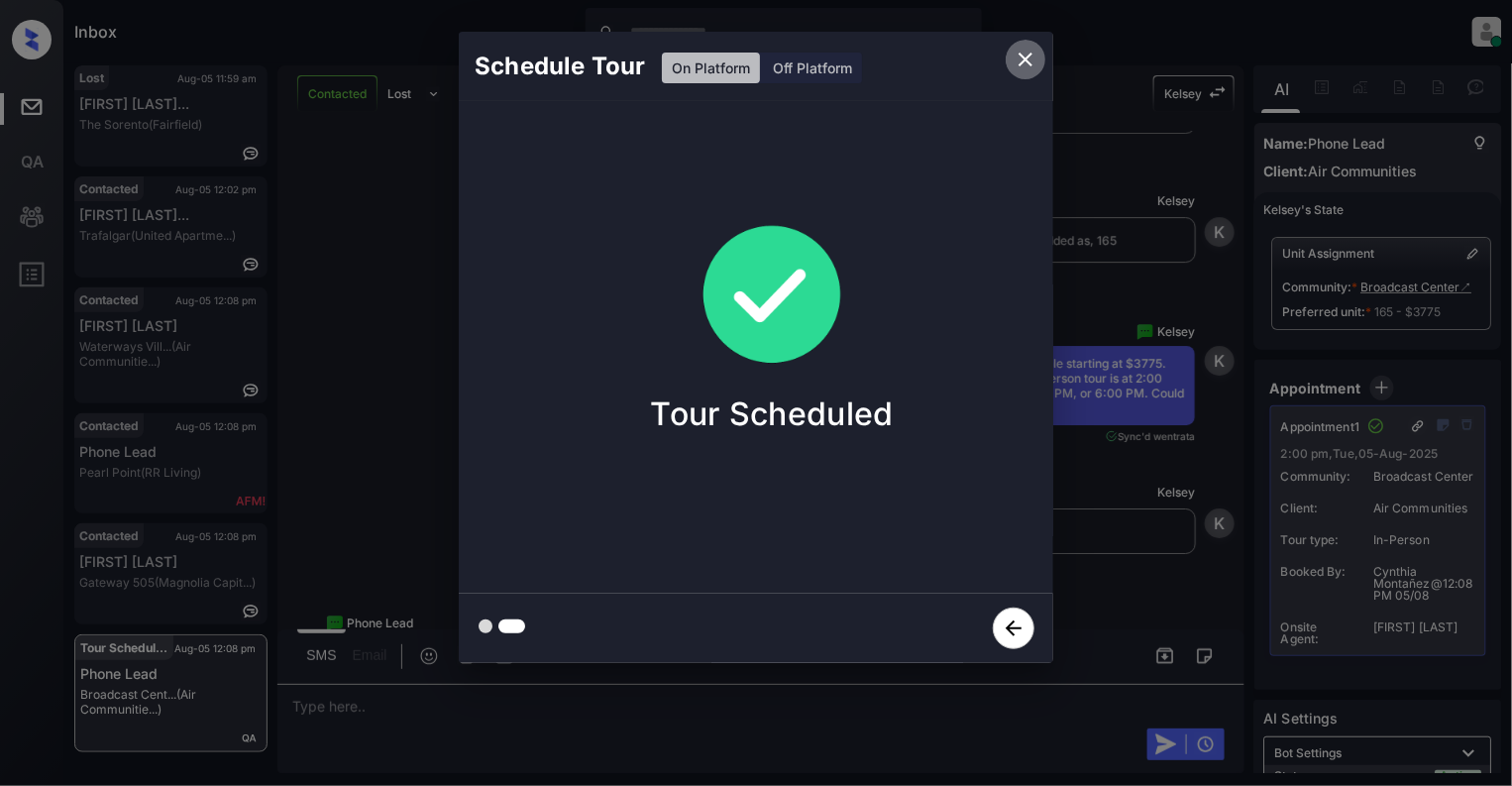 click at bounding box center [1026, 59] 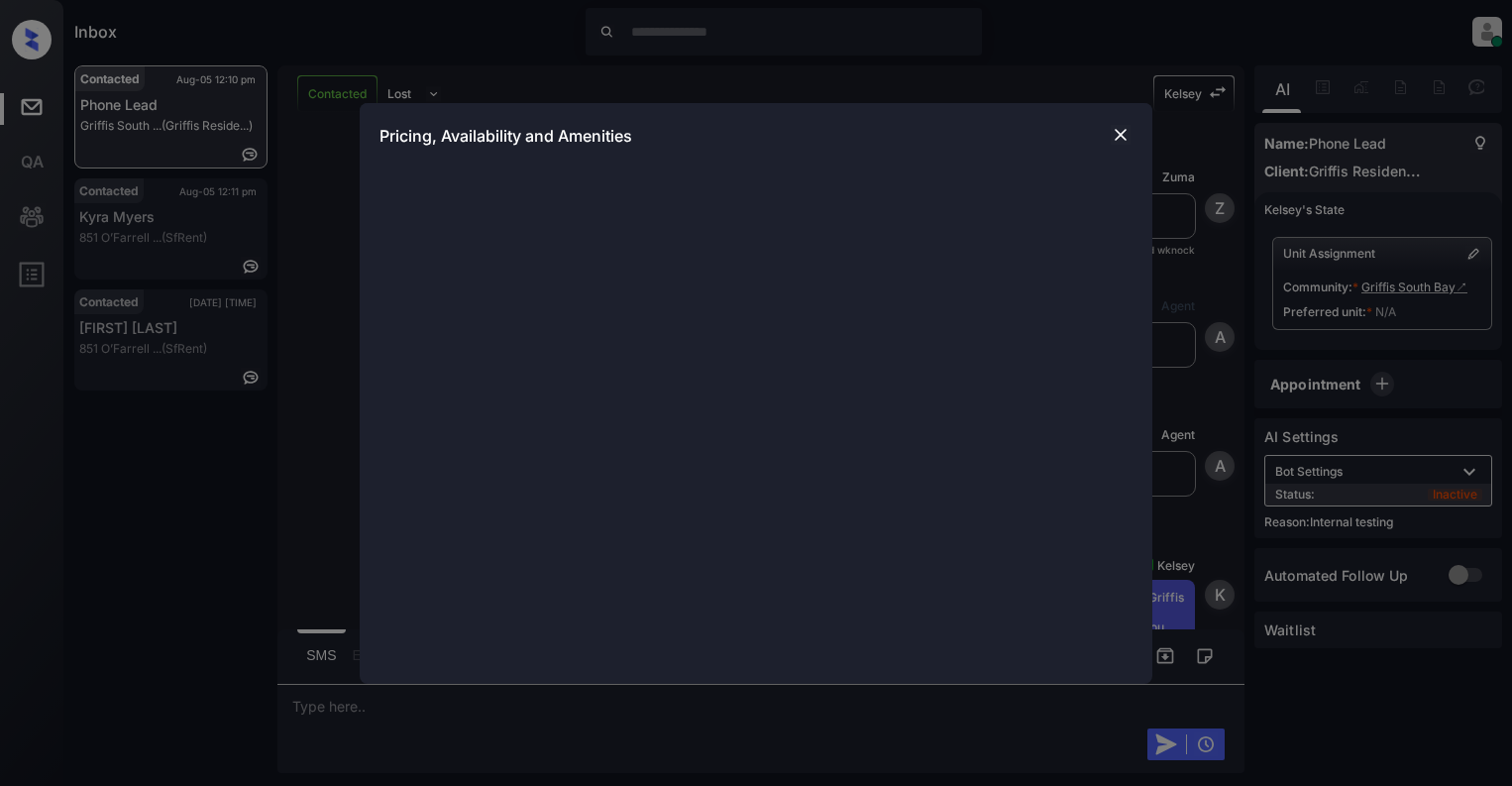 scroll, scrollTop: 0, scrollLeft: 0, axis: both 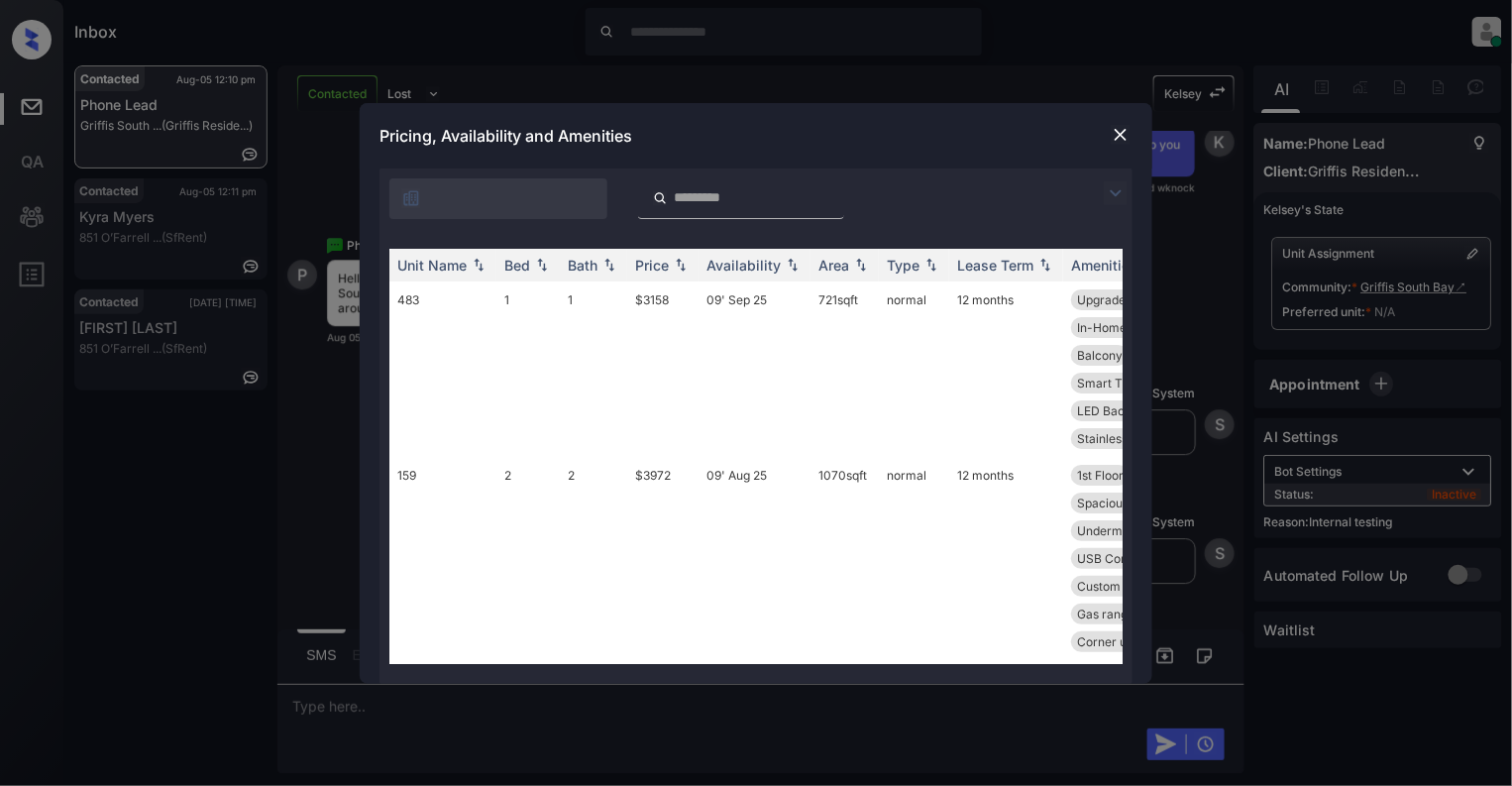 click on "Pricing, Availability and Amenities" at bounding box center (756, 136) 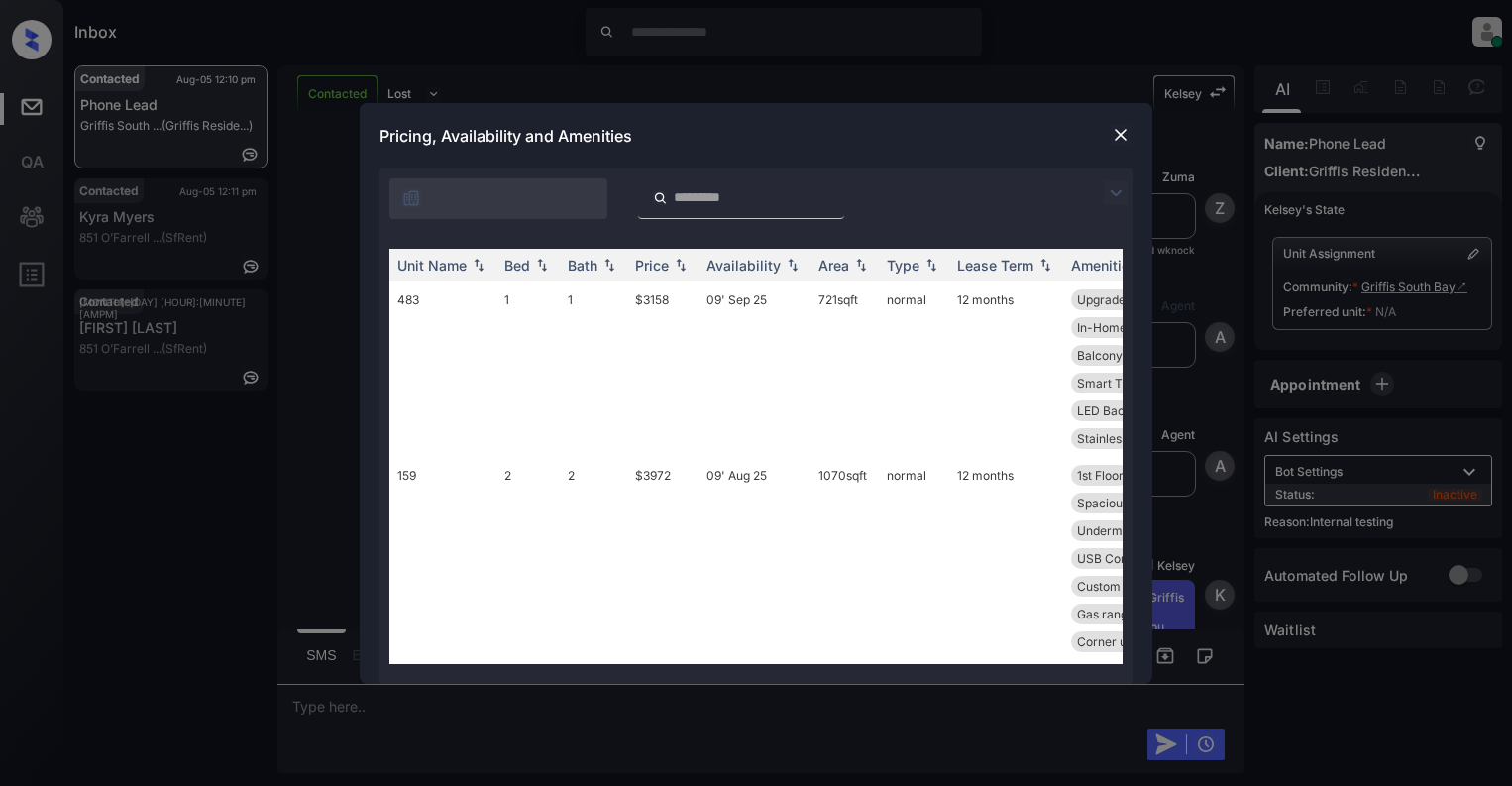 scroll, scrollTop: 0, scrollLeft: 0, axis: both 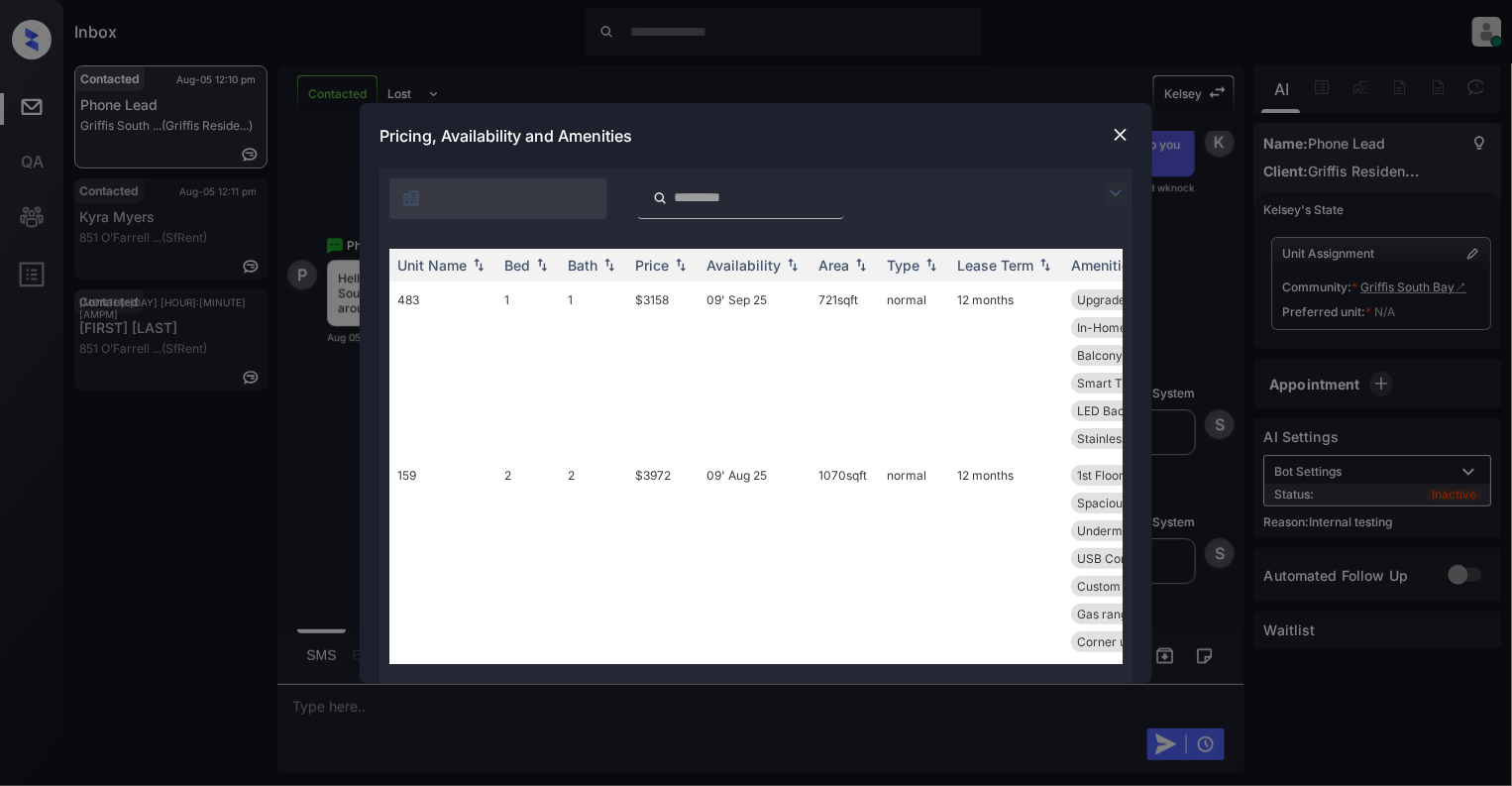 click at bounding box center [1121, 135] 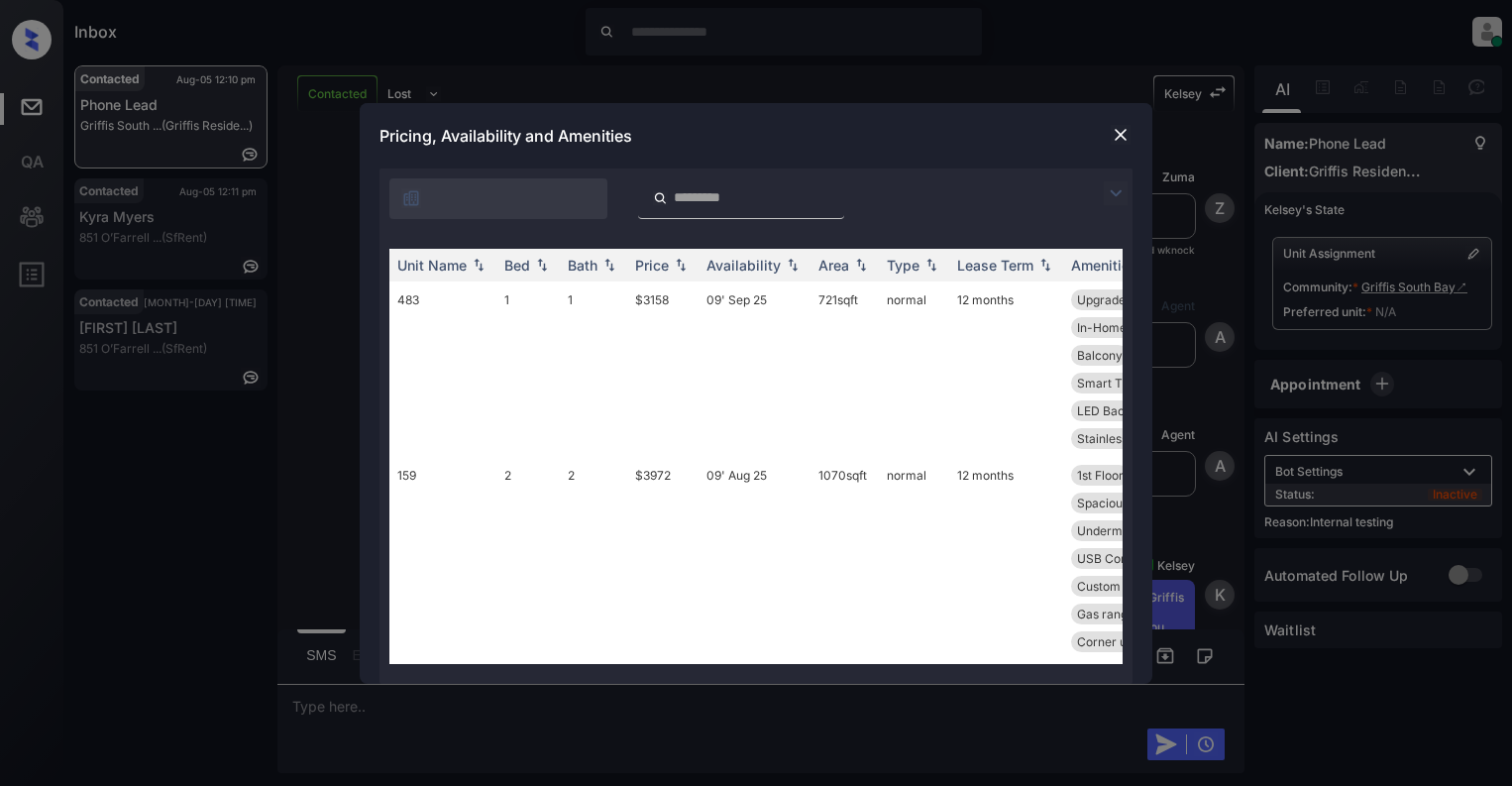 scroll, scrollTop: 0, scrollLeft: 0, axis: both 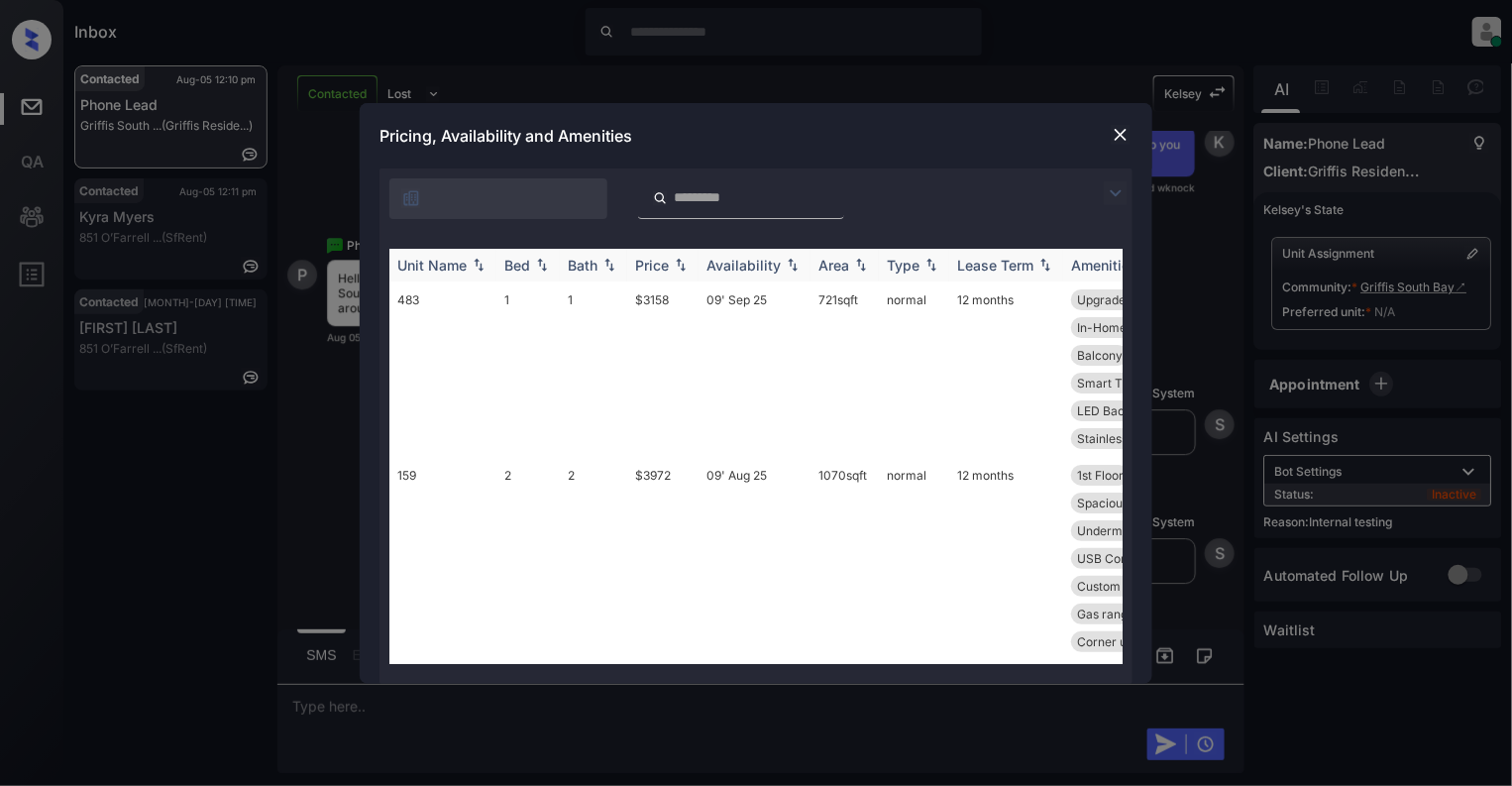 click at bounding box center [542, 265] 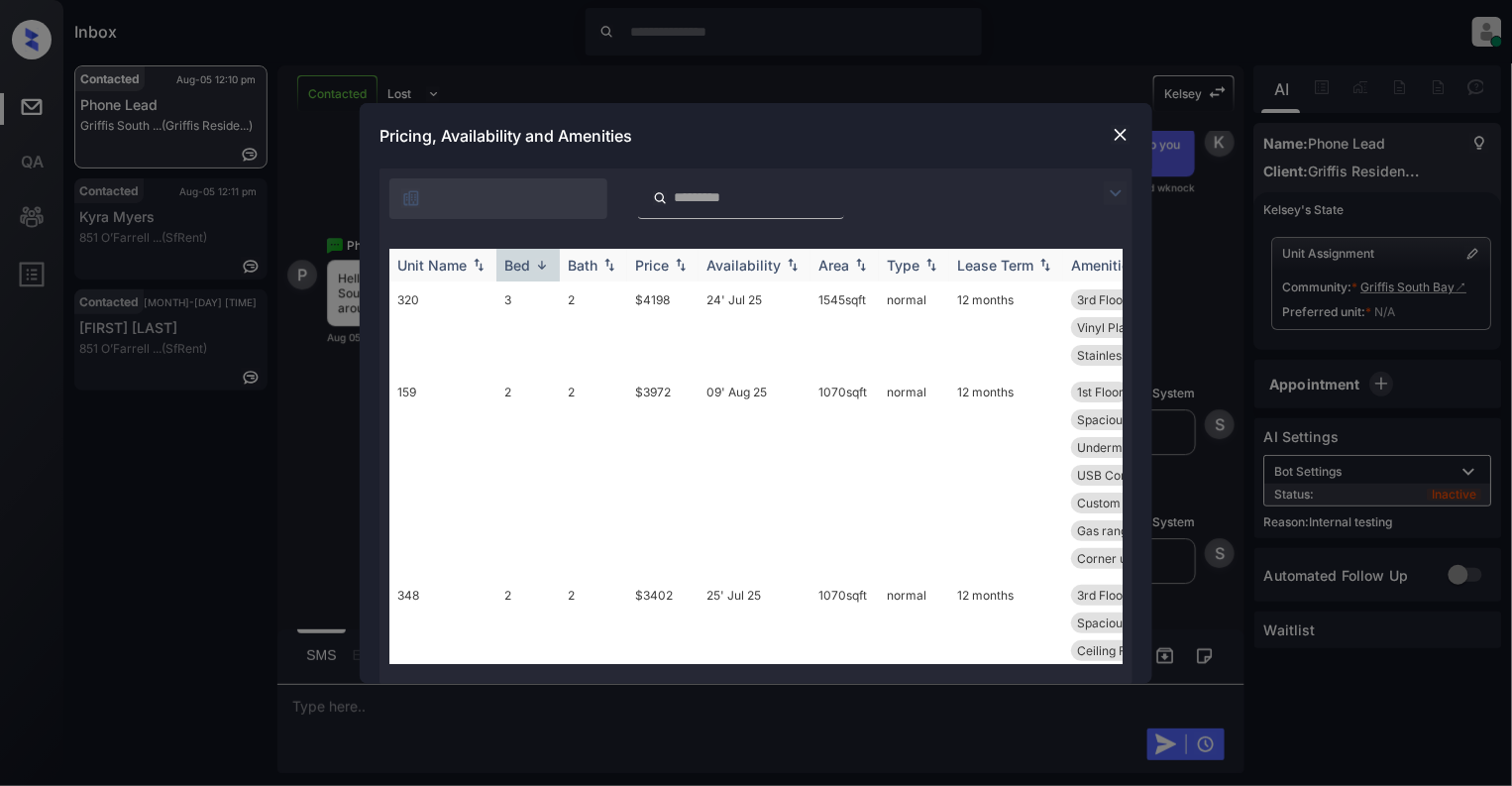 click at bounding box center [542, 265] 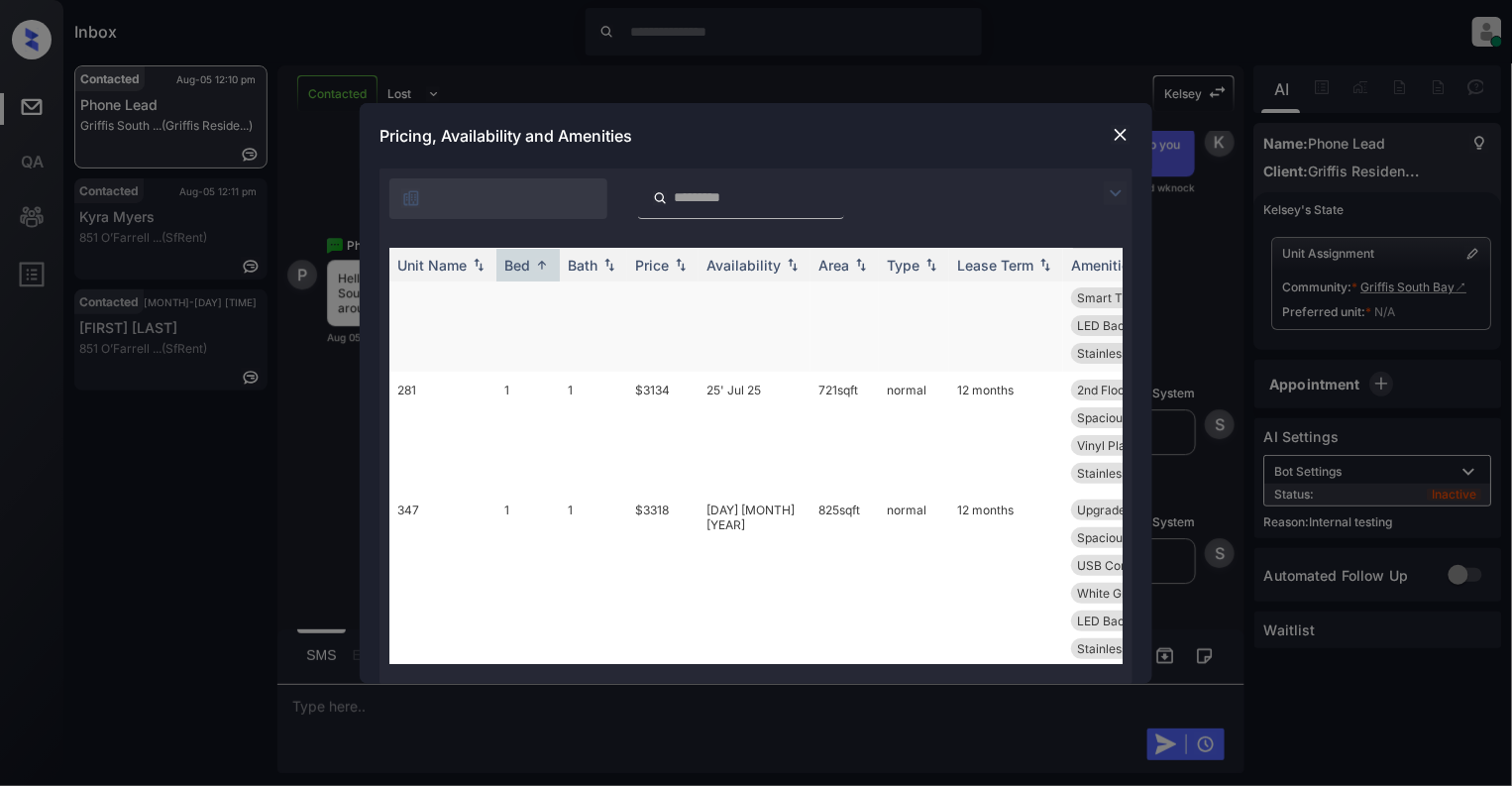 scroll, scrollTop: 132, scrollLeft: 0, axis: vertical 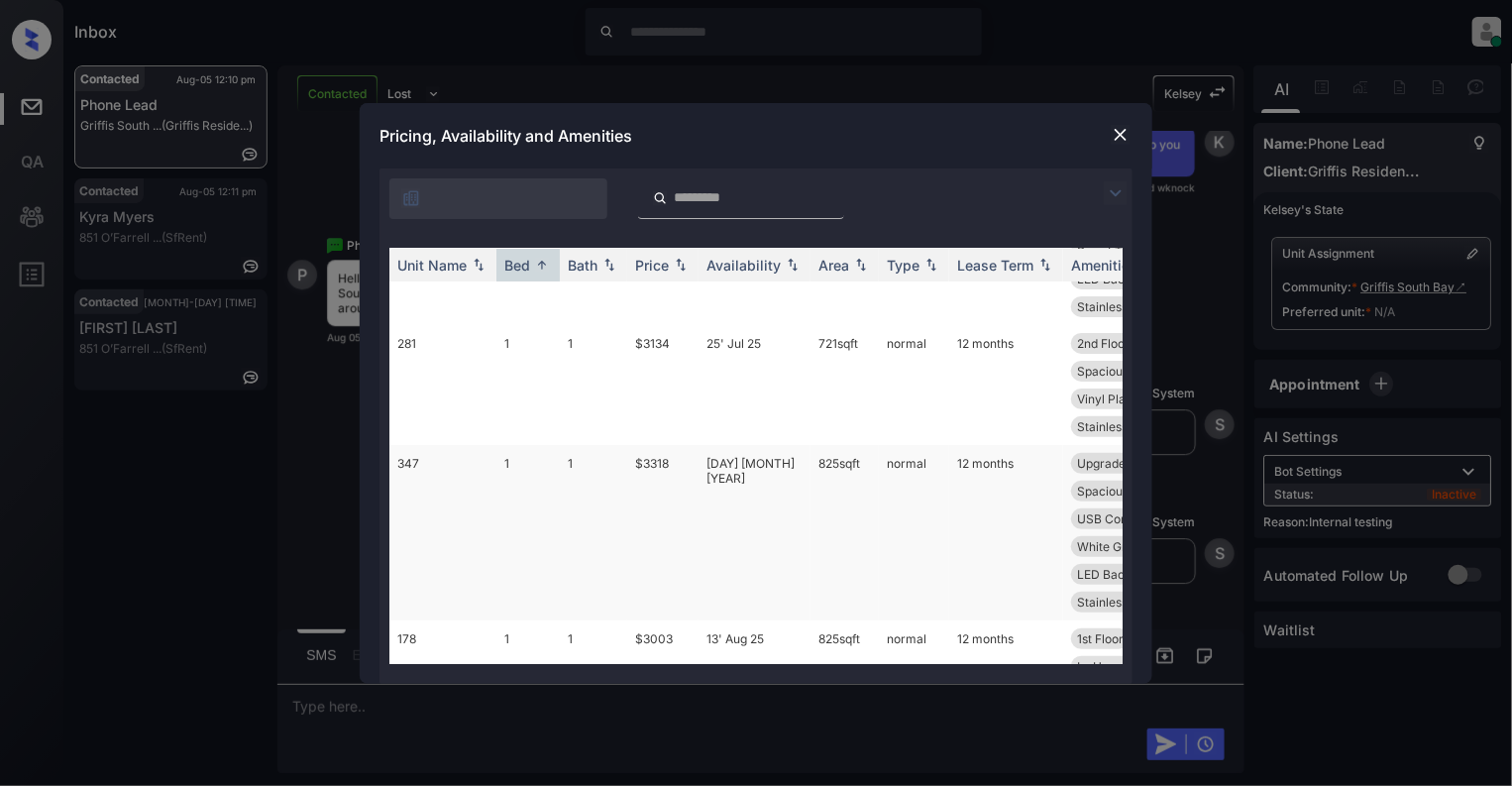 click on "1" at bounding box center (528, 532) 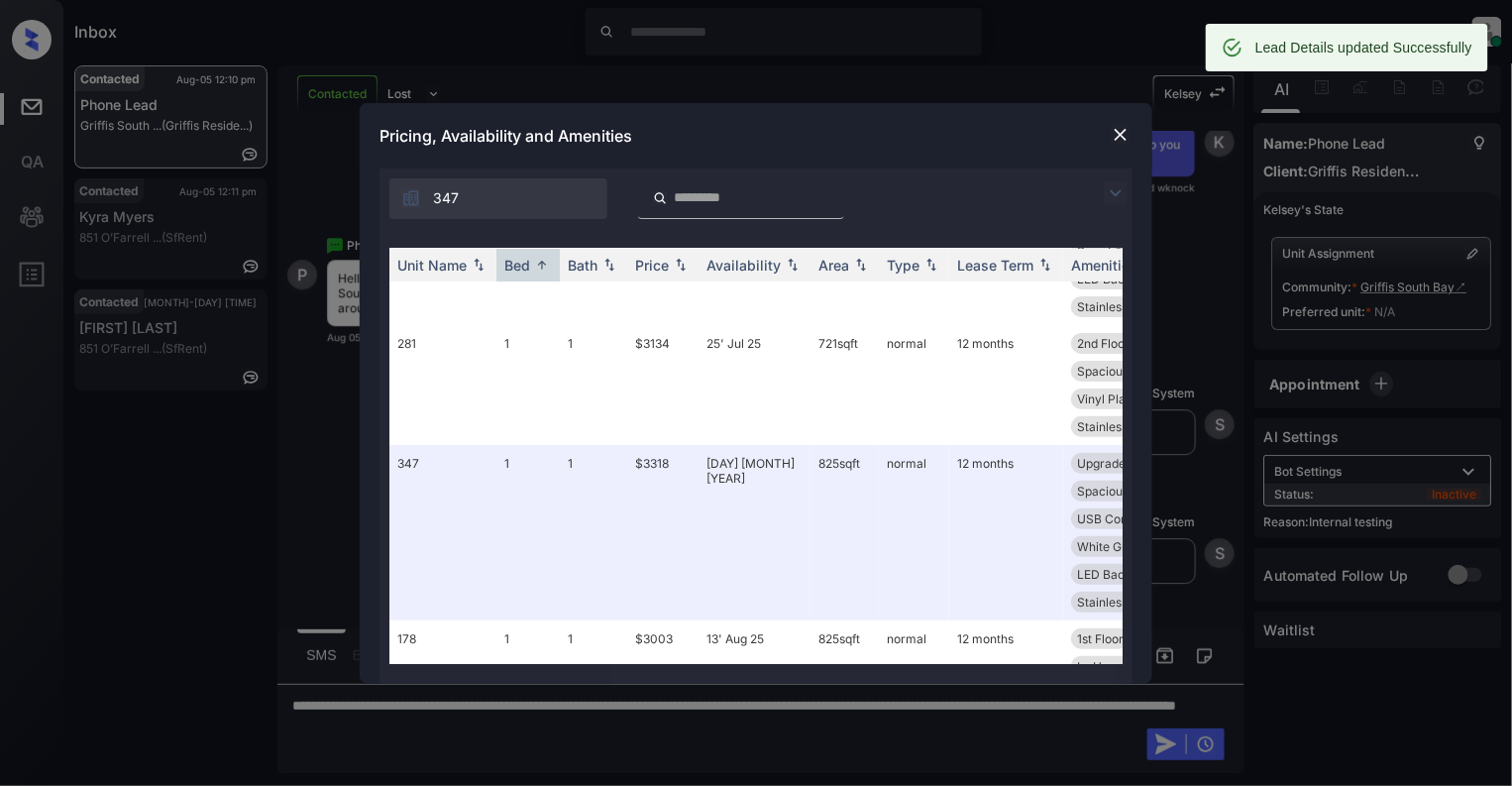 click at bounding box center (1121, 135) 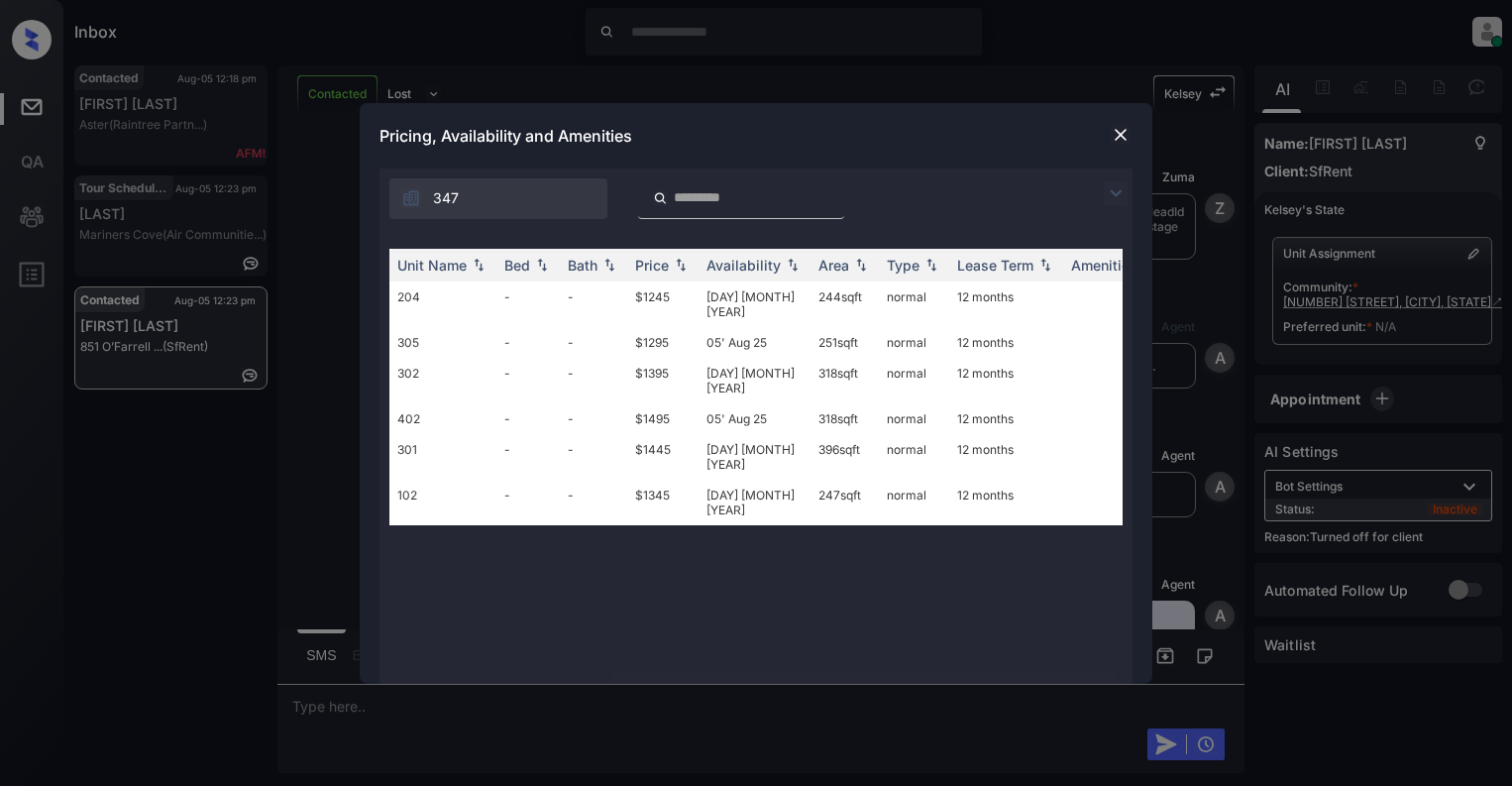 scroll, scrollTop: 0, scrollLeft: 0, axis: both 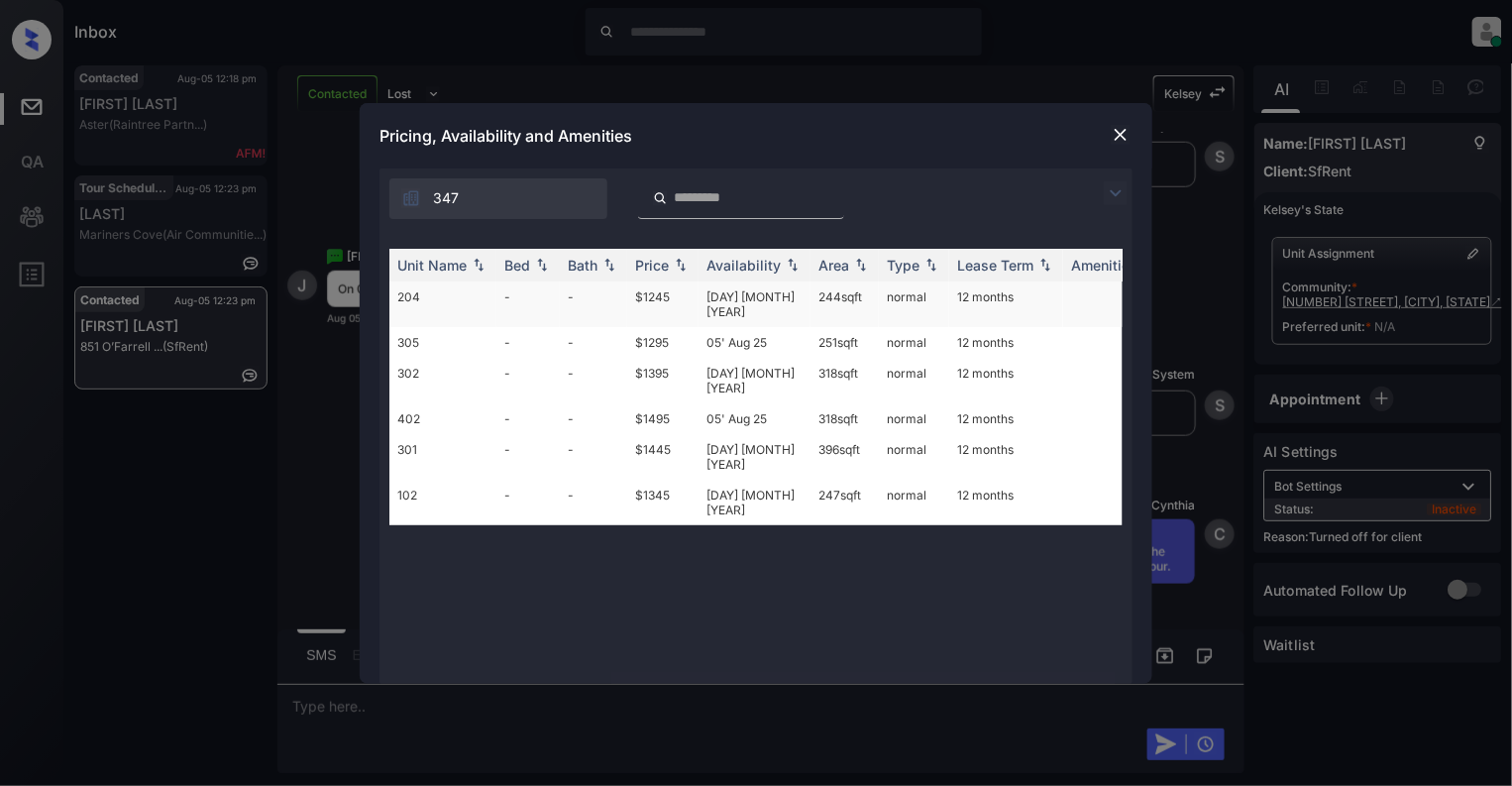 click on "204" at bounding box center (443, 304) 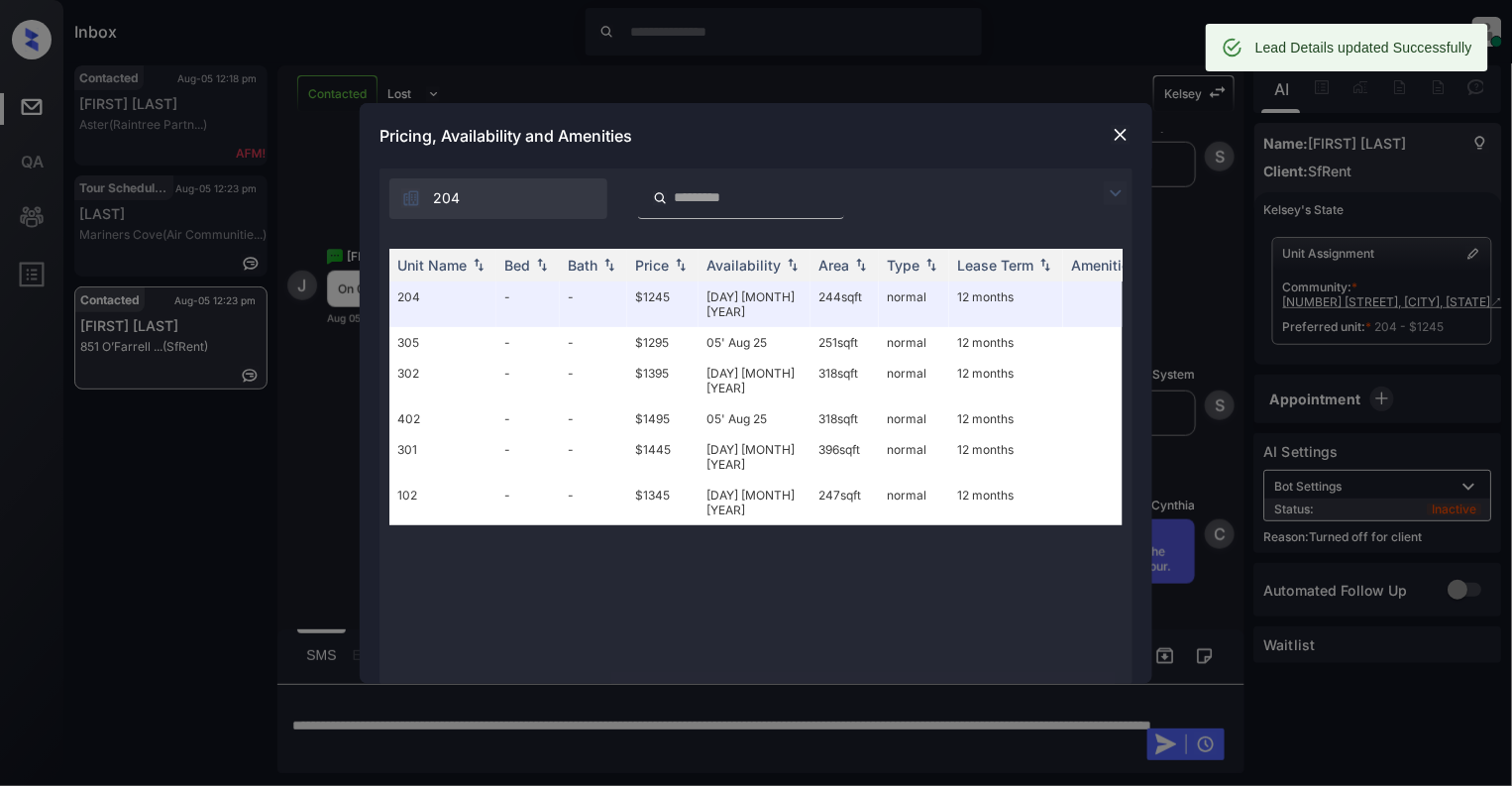 click at bounding box center (1121, 135) 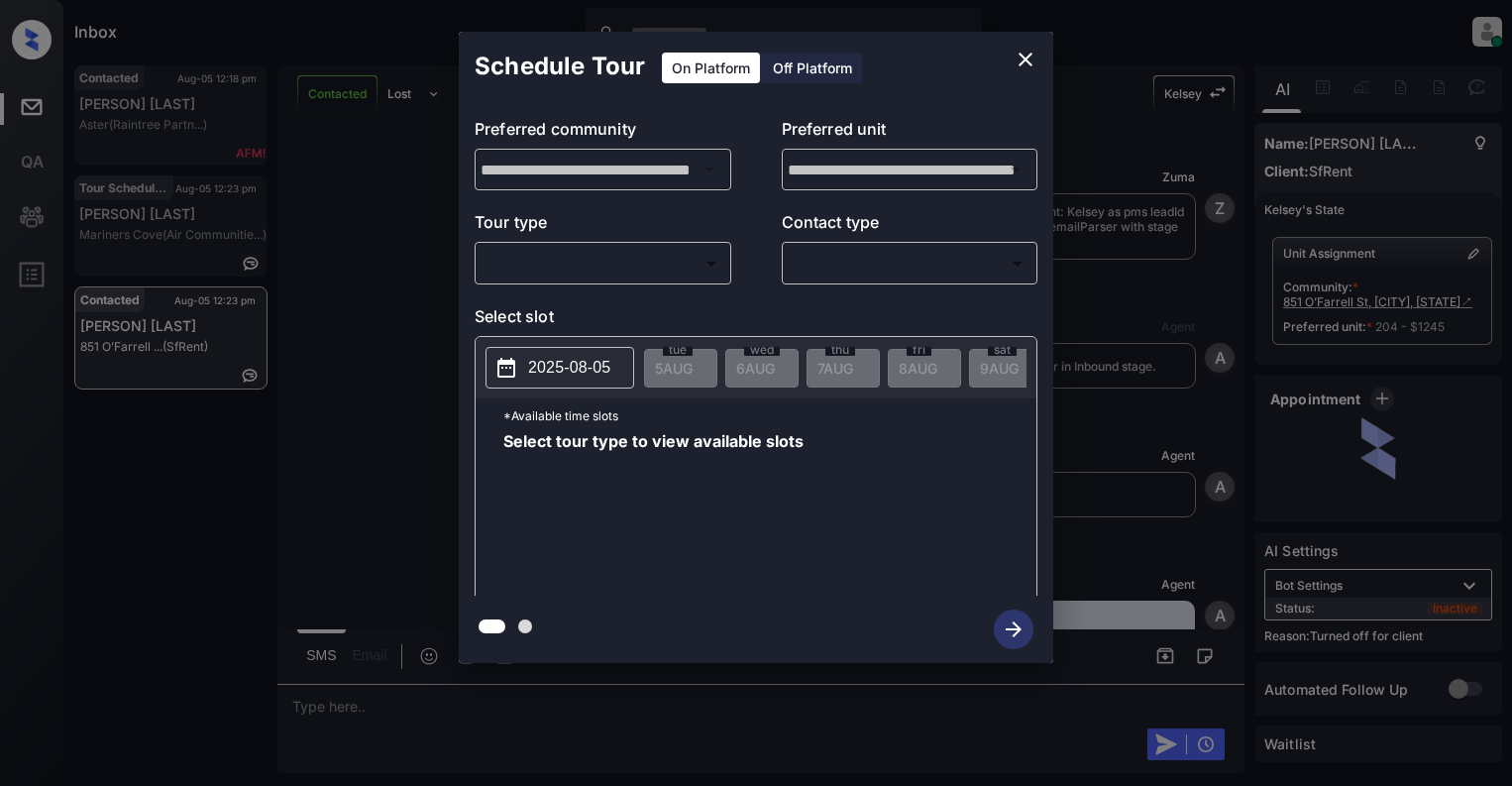 scroll, scrollTop: 0, scrollLeft: 0, axis: both 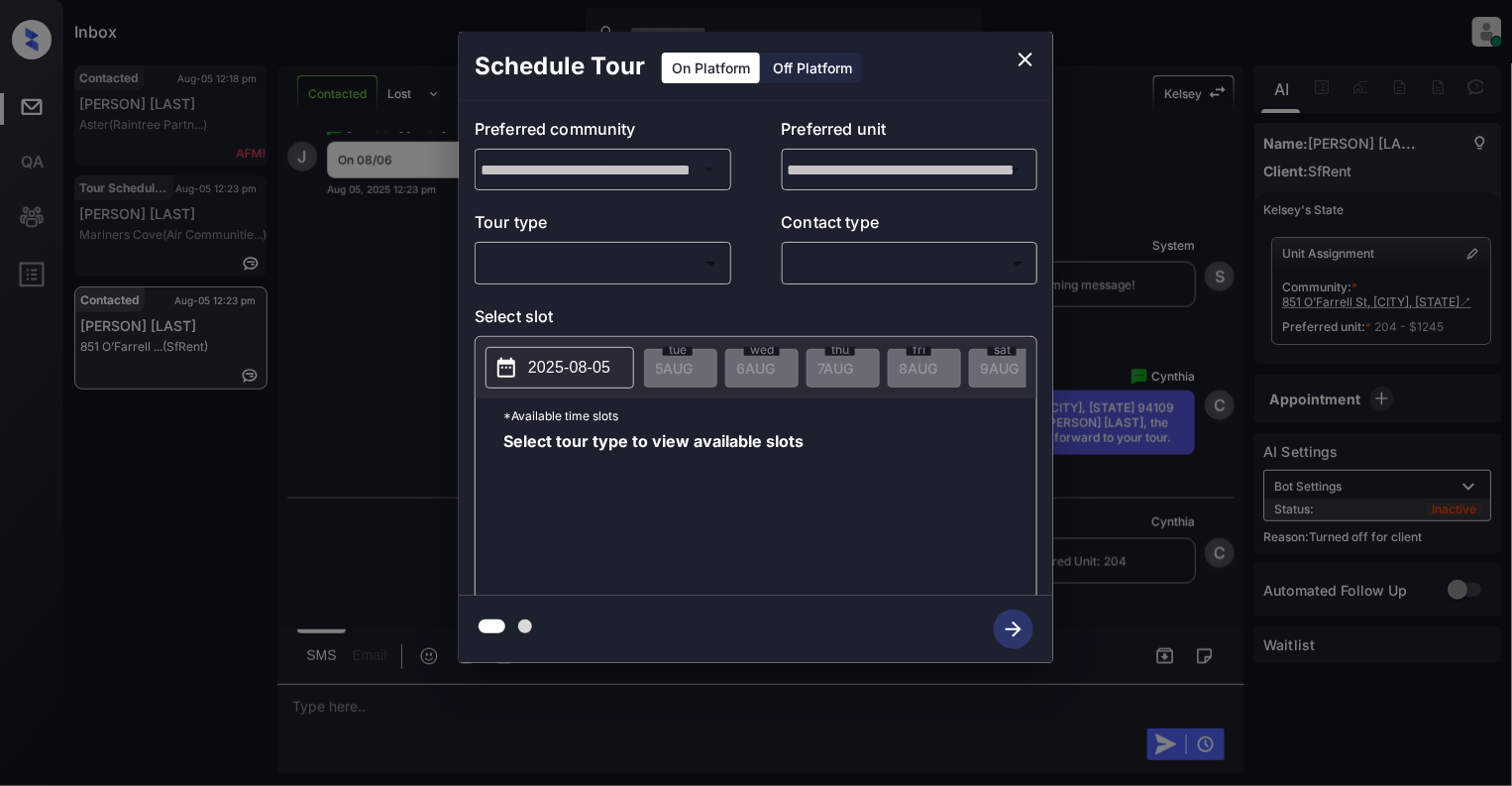 click on "Off Platform" at bounding box center (812, 67) 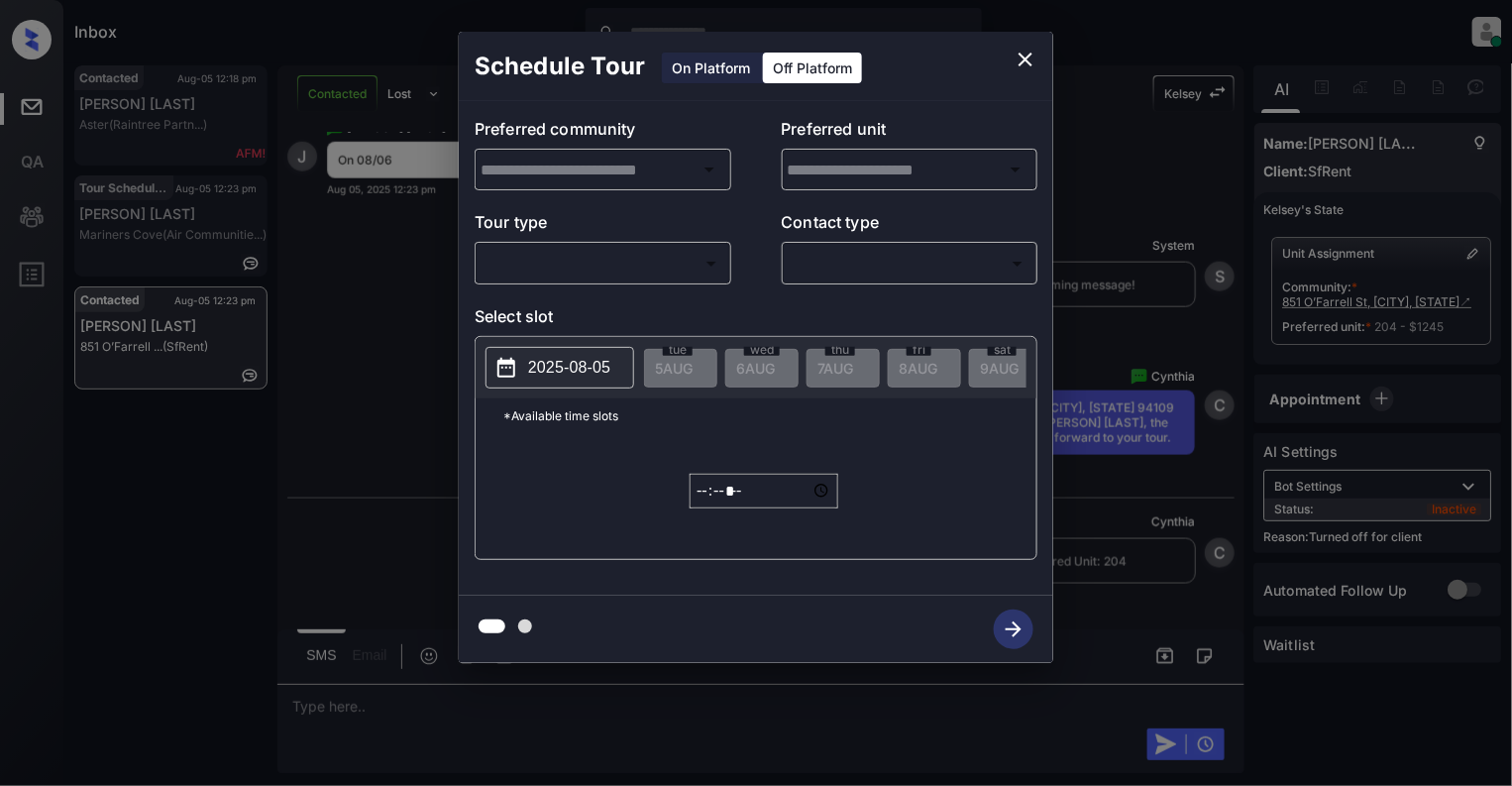 type on "**********" 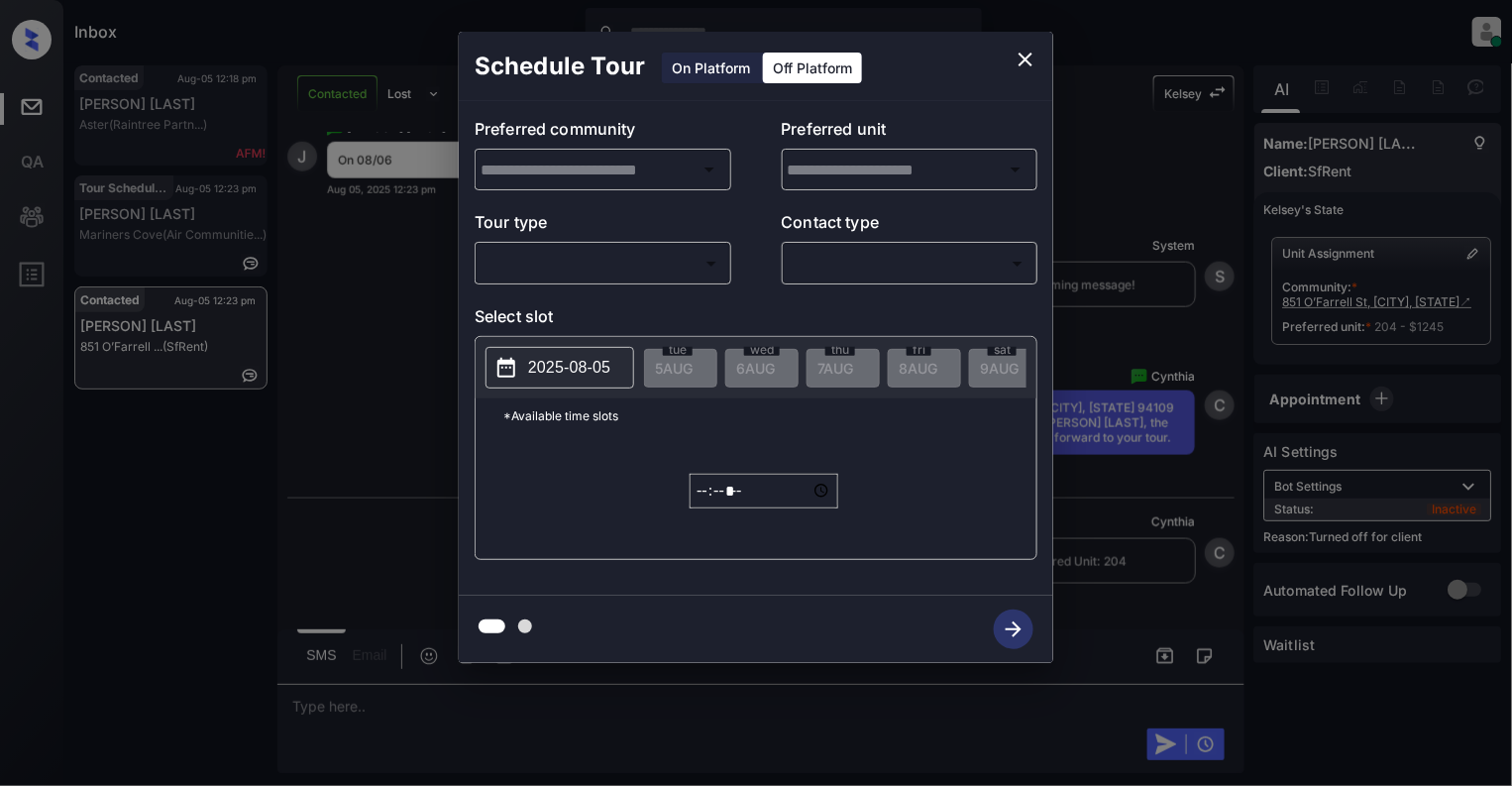 type on "**********" 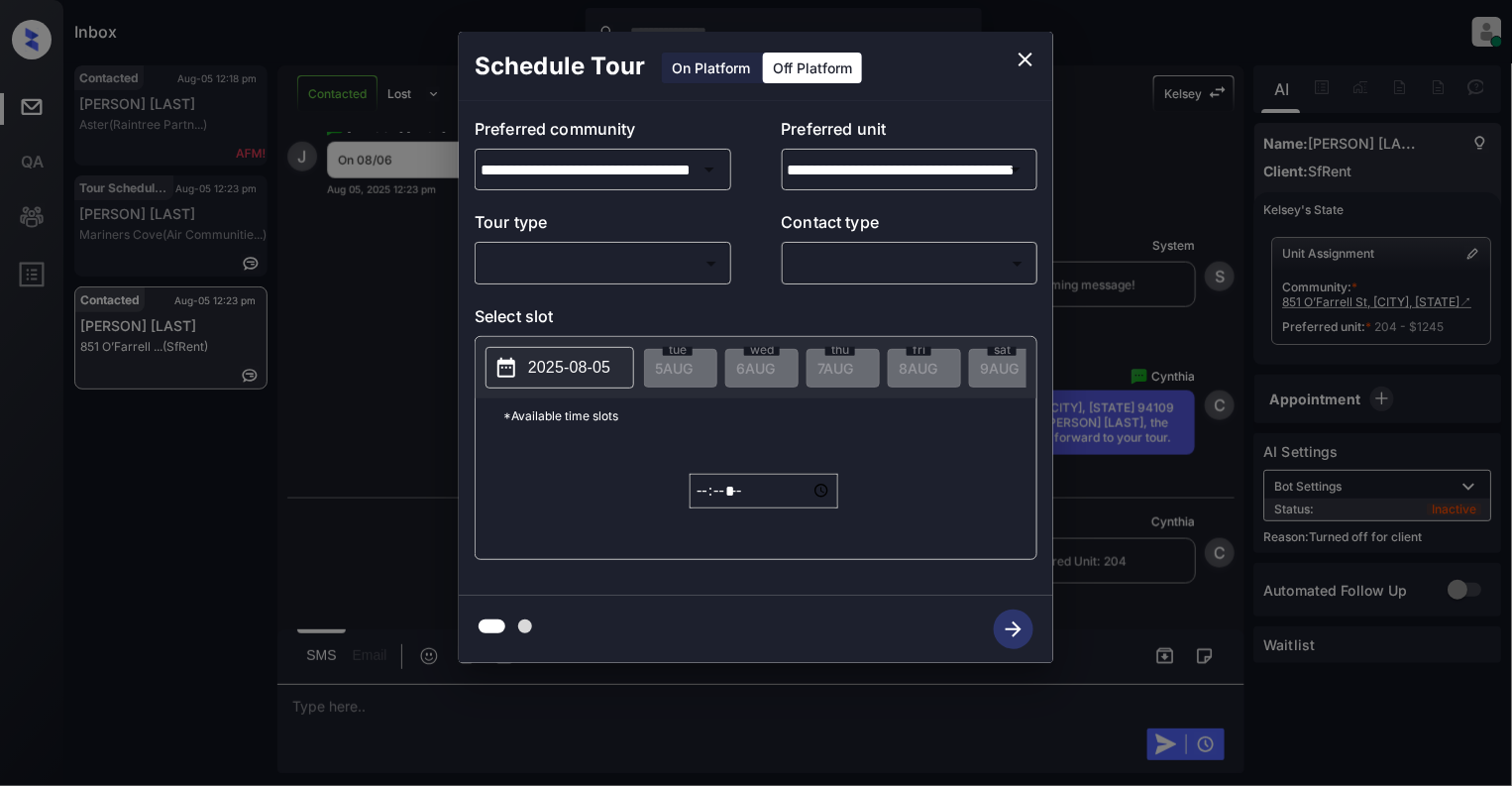 click on "Inbox Cynthia Montañez Online Set yourself   offline Set yourself   on break Profile Switch to  light  mode Sign out Contacted Aug-05 12:18 pm   Ryan Gales Aster  (Raintree Partn...) Tour Scheduled Aug-05 12:23 pm   Spence Bodenha... Mariners Cove  (Air Communitie...) Contacted Aug-05 12:23 pm   Jeswanth Bonda 851 O’Farrell ...  (SfRent) Contacted Lost Lead Sentiment: Angry Upon sliding the acknowledgement:  Lead will move to lost stage. * ​ SMS and call option will be set to opt out. AFM will be turned off for the lead. Kelsey New Message Zuma Lead transfer skipped to agent: Kelsey as pms leadId does not exists for leadType emailParser with stage Inbound Aug 04, 2025 01:07 pm Z New Message Agent Lead created via emailParser in Inbound stage. Aug 04, 2025 01:07 pm A New Message Agent AFM Request sent to Kelsey. Aug 04, 2025 01:07 pm A New Message Agent Notes Note: Aug 04, 2025 01:07 pm A New Message Kelsey Lead Details Updated
BedRoom: 1
Aug 04, 2025 01:08 pm K New Message Kelsey K New Message Kelsey" at bounding box center [756, 393] 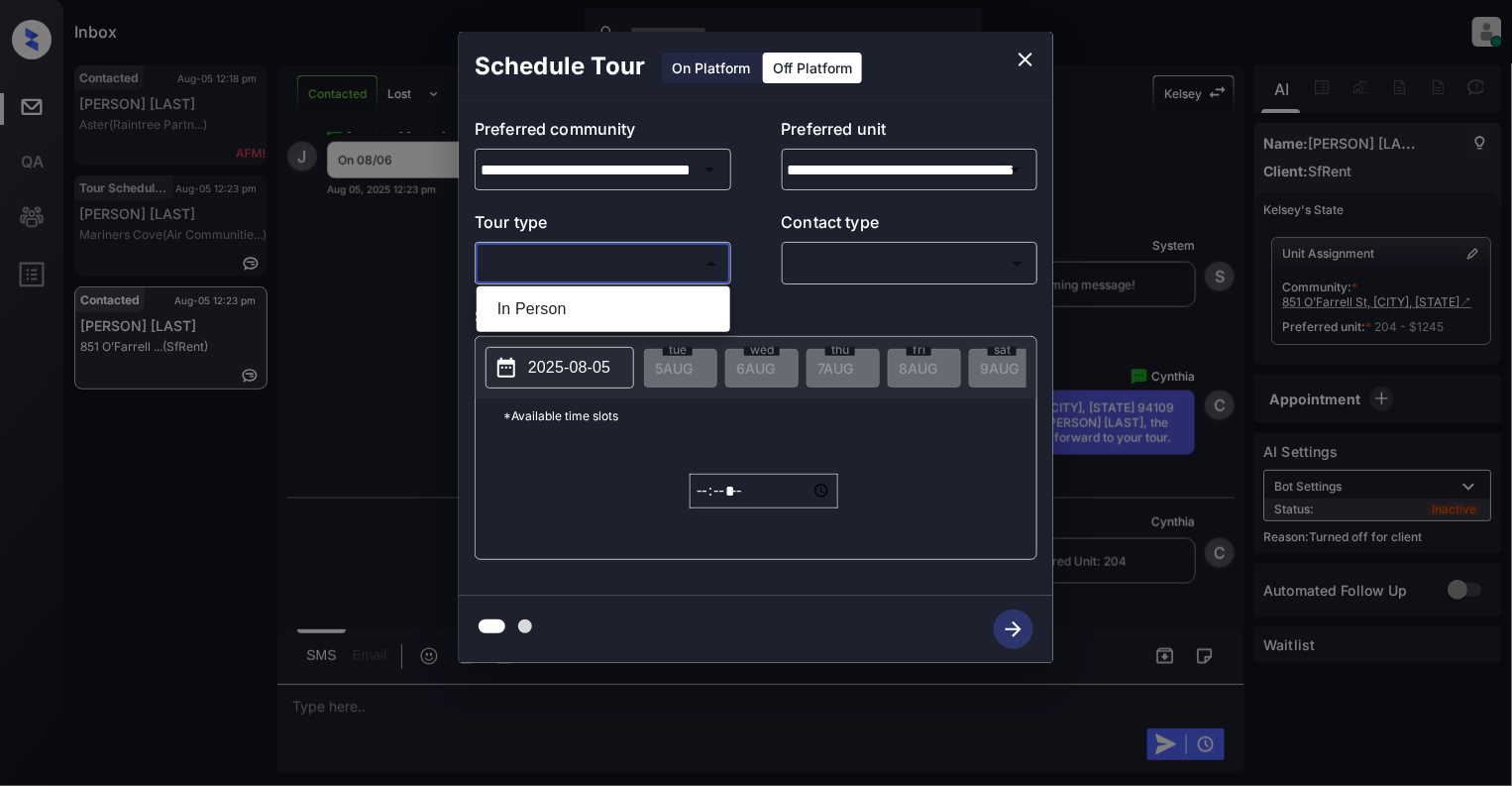 click on "In Person" at bounding box center (603, 309) 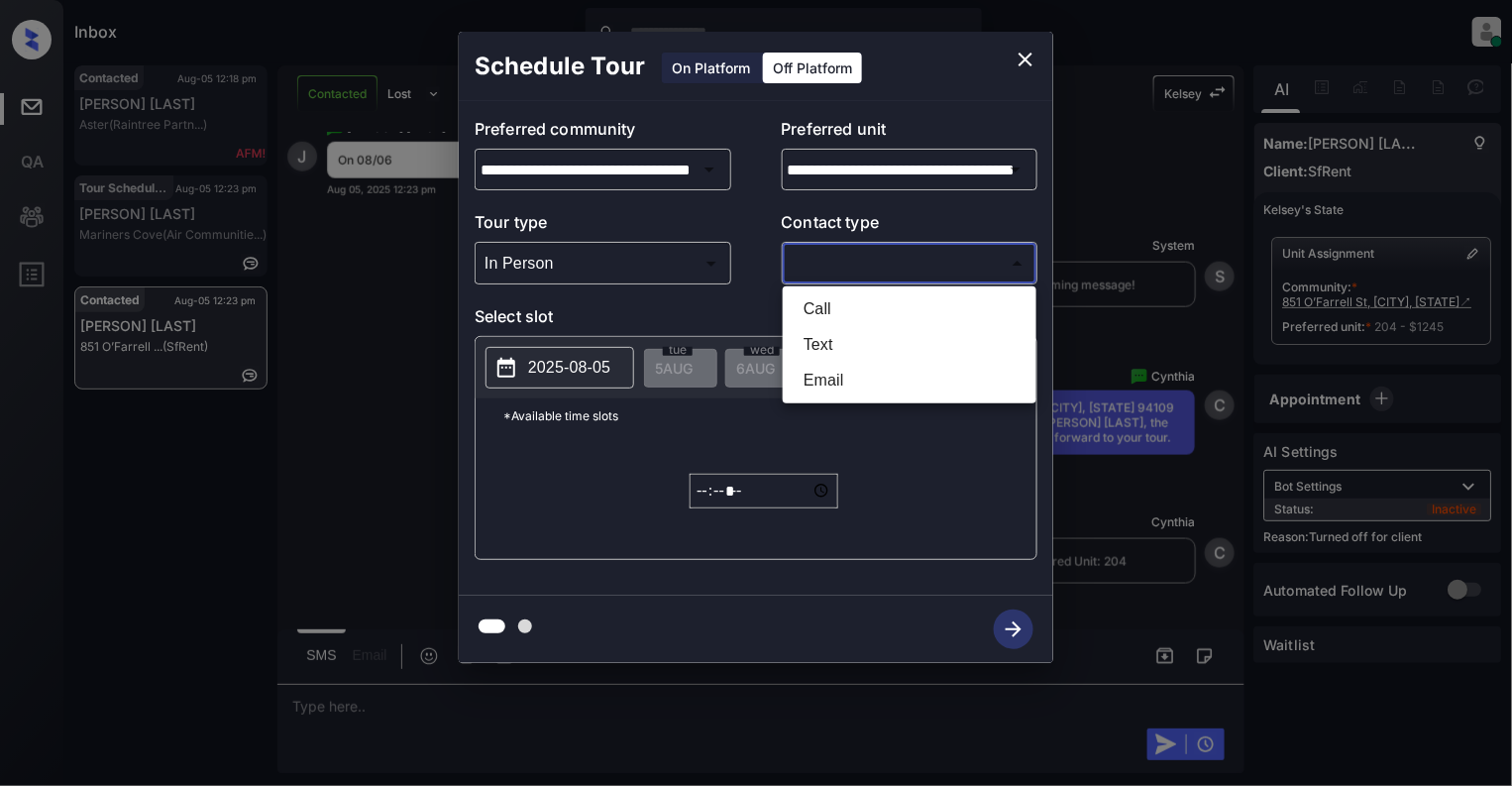 click on "Inbox Cynthia Montañez Online Set yourself   offline Set yourself   on break Profile Switch to  light  mode Sign out Contacted Aug-05 12:18 pm   Ryan Gales Aster  (Raintree Partn...) Tour Scheduled Aug-05 12:23 pm   Spence Bodenha... Mariners Cove  (Air Communitie...) Contacted Aug-05 12:23 pm   Jeswanth Bonda 851 O’Farrell ...  (SfRent) Contacted Lost Lead Sentiment: Angry Upon sliding the acknowledgement:  Lead will move to lost stage. * ​ SMS and call option will be set to opt out. AFM will be turned off for the lead. Kelsey New Message Zuma Lead transfer skipped to agent: Kelsey as pms leadId does not exists for leadType emailParser with stage Inbound Aug 04, 2025 01:07 pm Z New Message Agent Lead created via emailParser in Inbound stage. Aug 04, 2025 01:07 pm A New Message Agent AFM Request sent to Kelsey. Aug 04, 2025 01:07 pm A New Message Agent Notes Note: Aug 04, 2025 01:07 pm A New Message Kelsey Lead Details Updated
BedRoom: 1
Aug 04, 2025 01:08 pm K New Message Kelsey K New Message Kelsey" at bounding box center [756, 393] 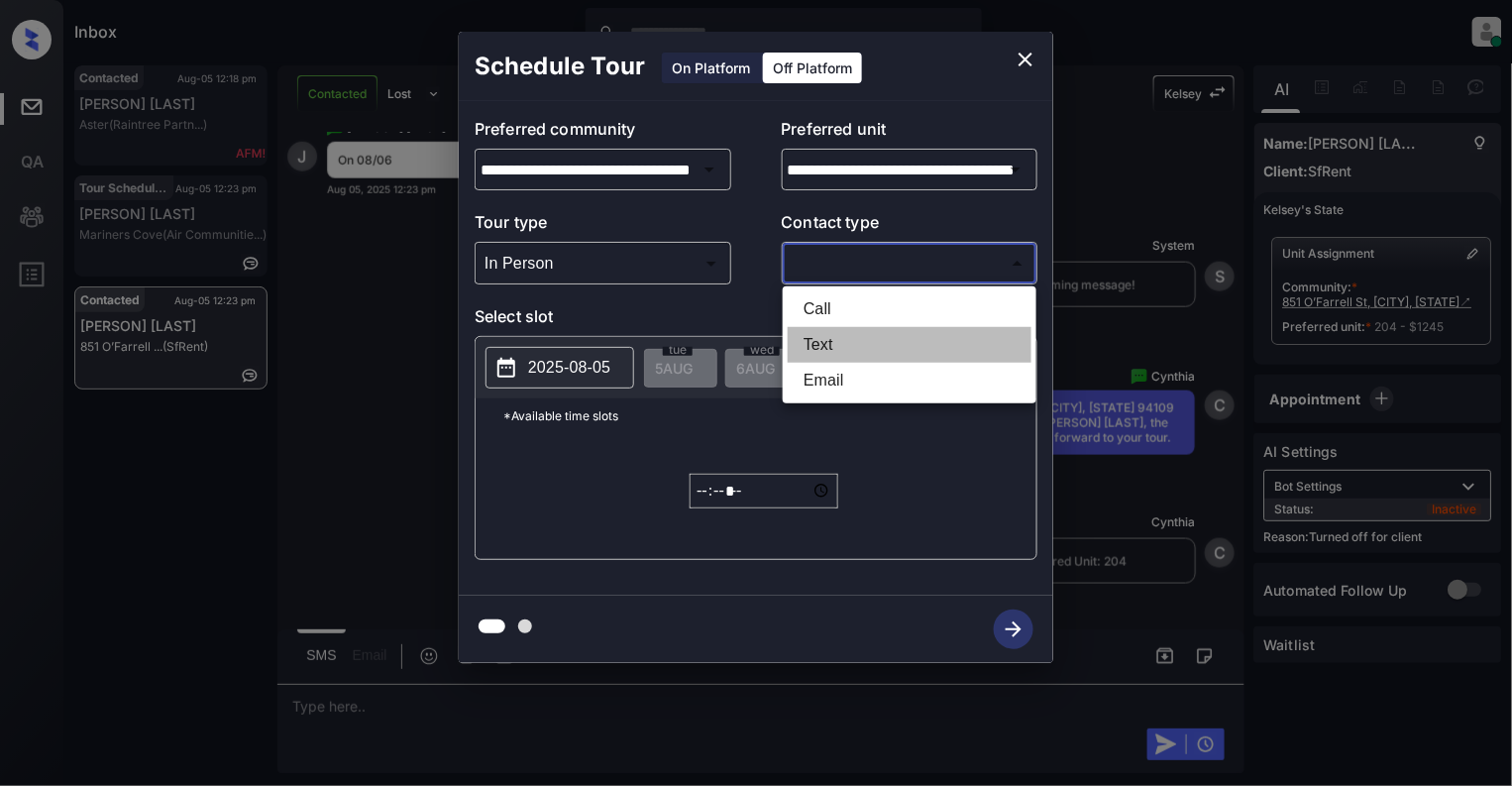 click on "Text" at bounding box center [910, 345] 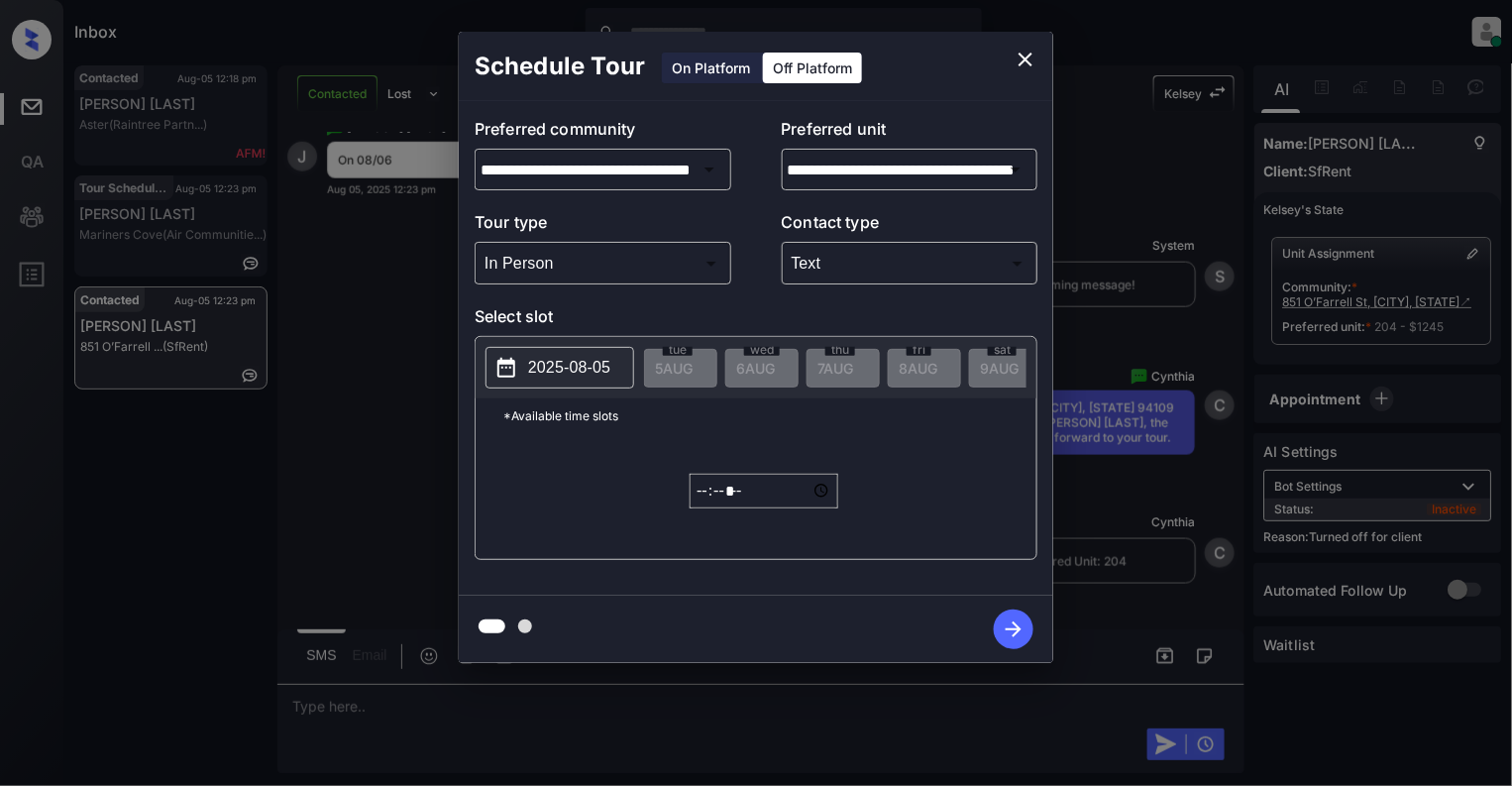 click on "2025-08-05" at bounding box center [569, 368] 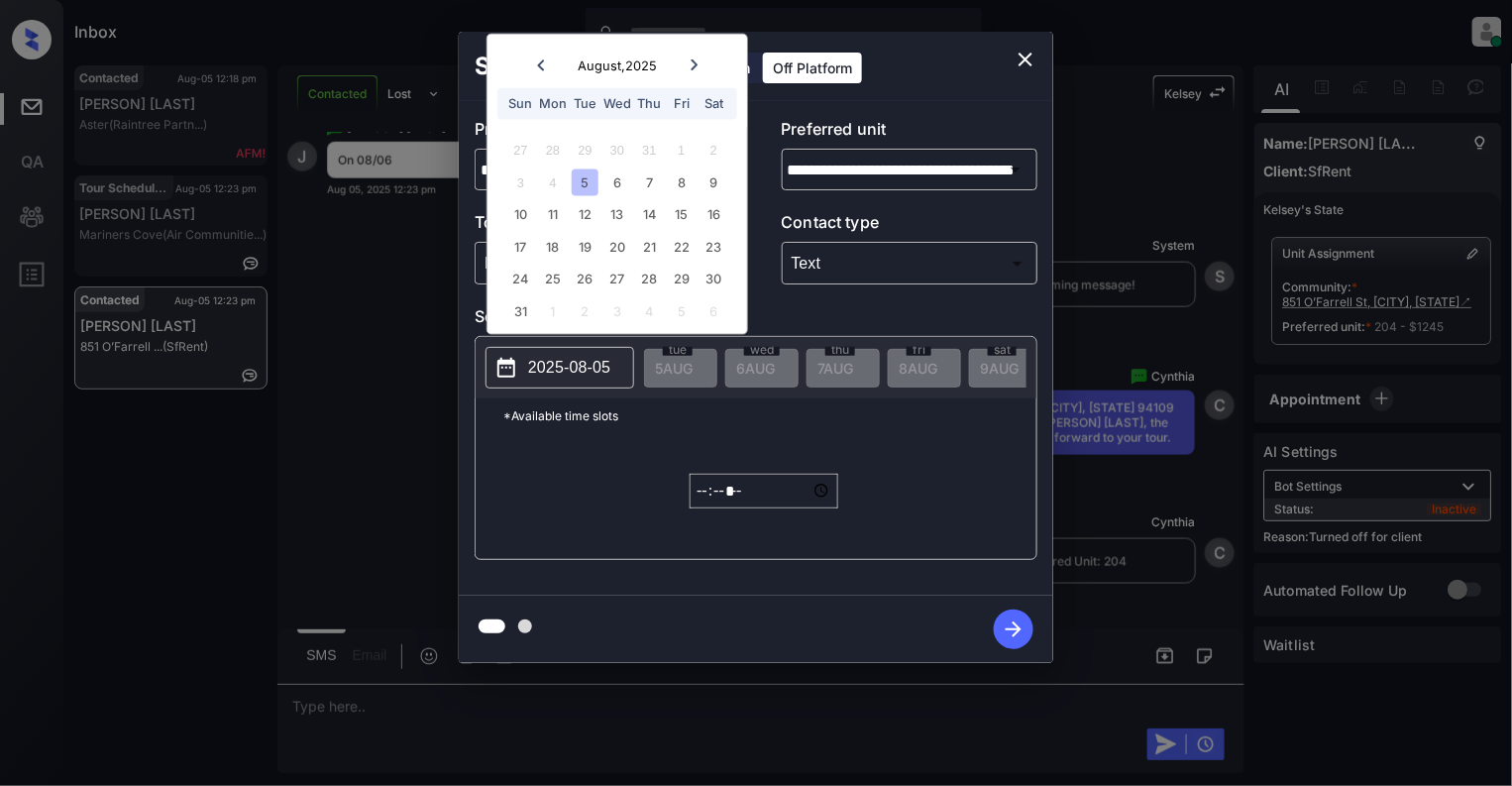 click on "3 4 5 6 7 8 9" at bounding box center (616, 182) 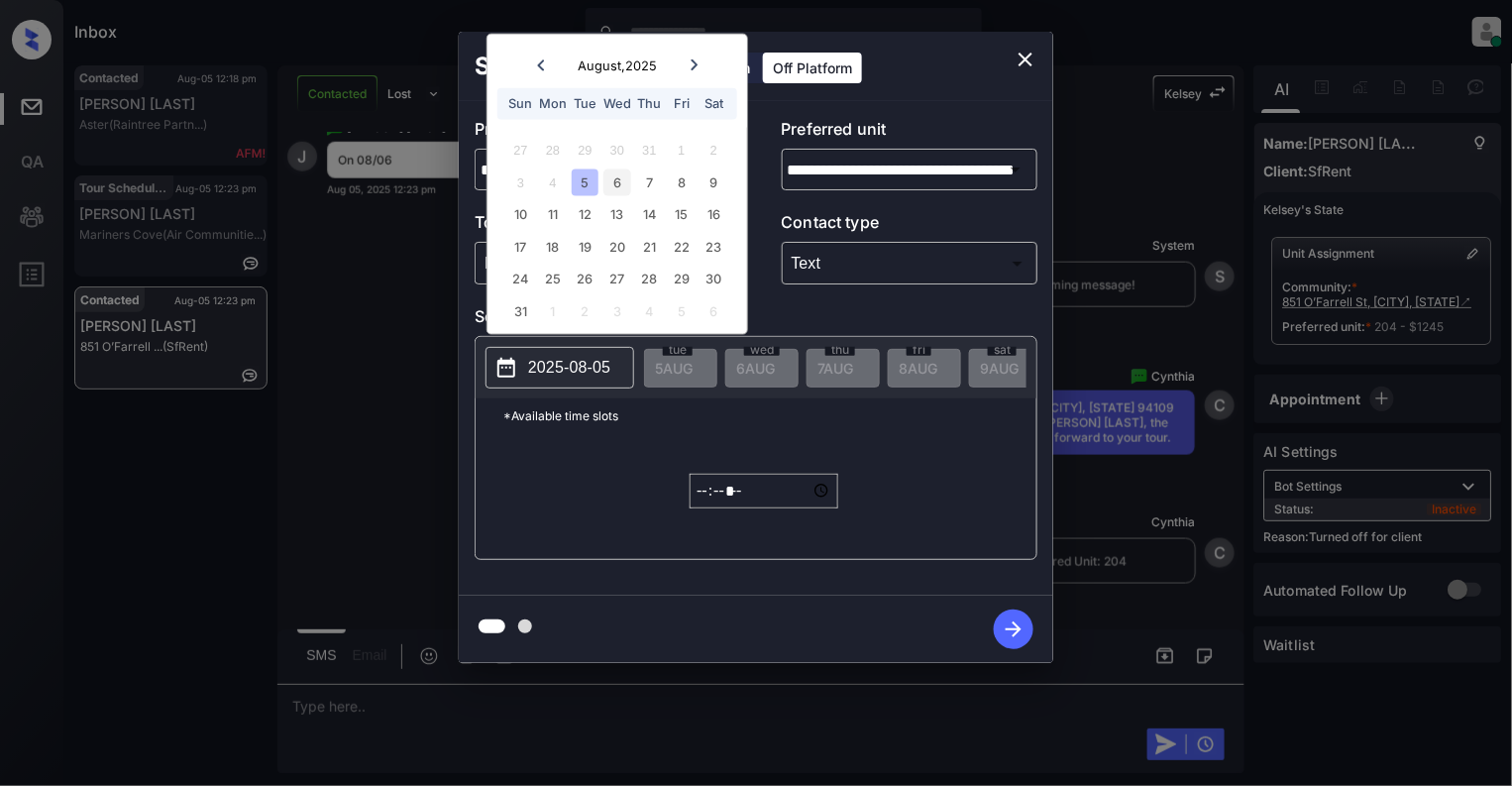 click on "6" at bounding box center (616, 181) 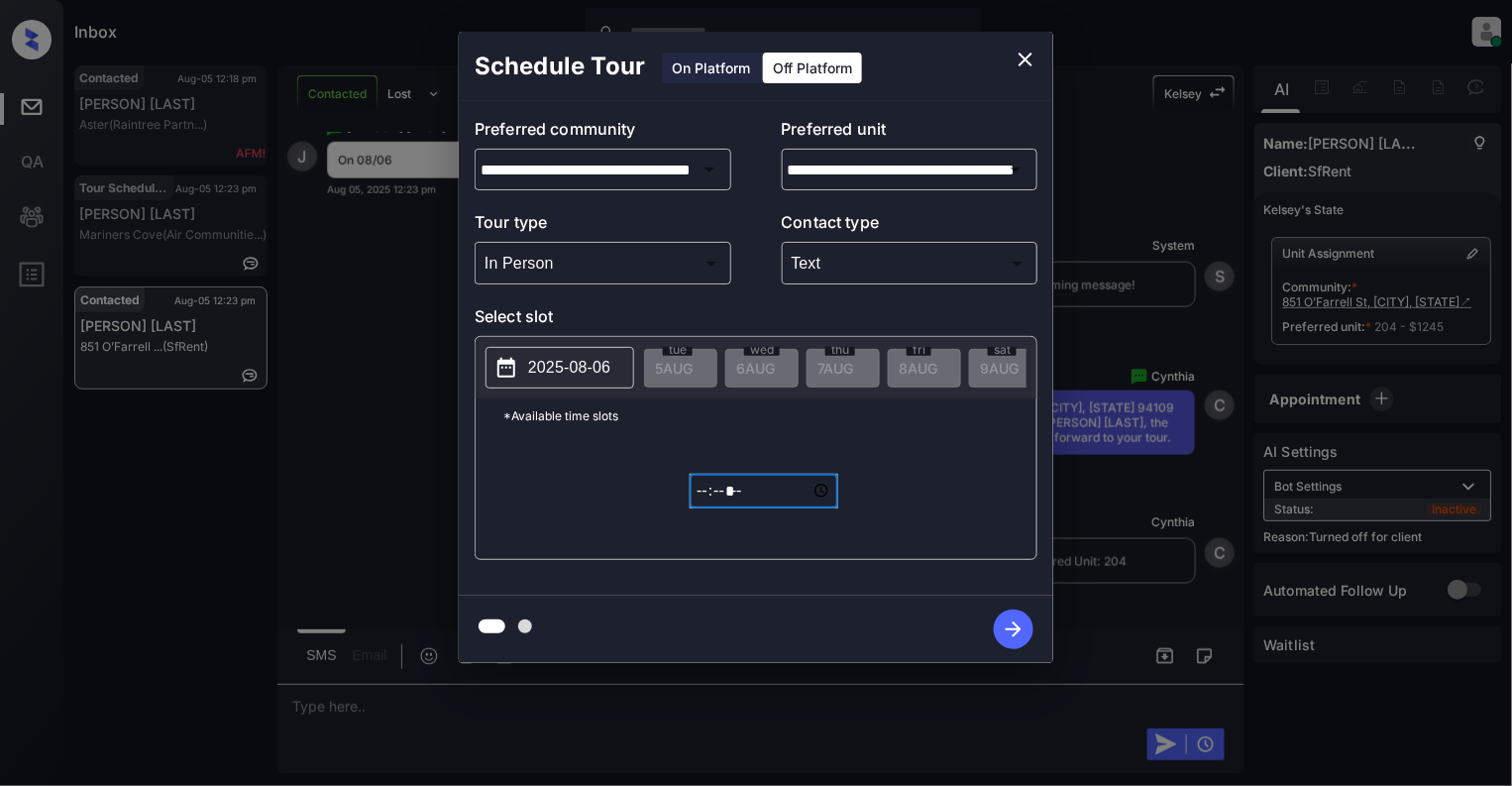 click on "*****" at bounding box center (764, 491) 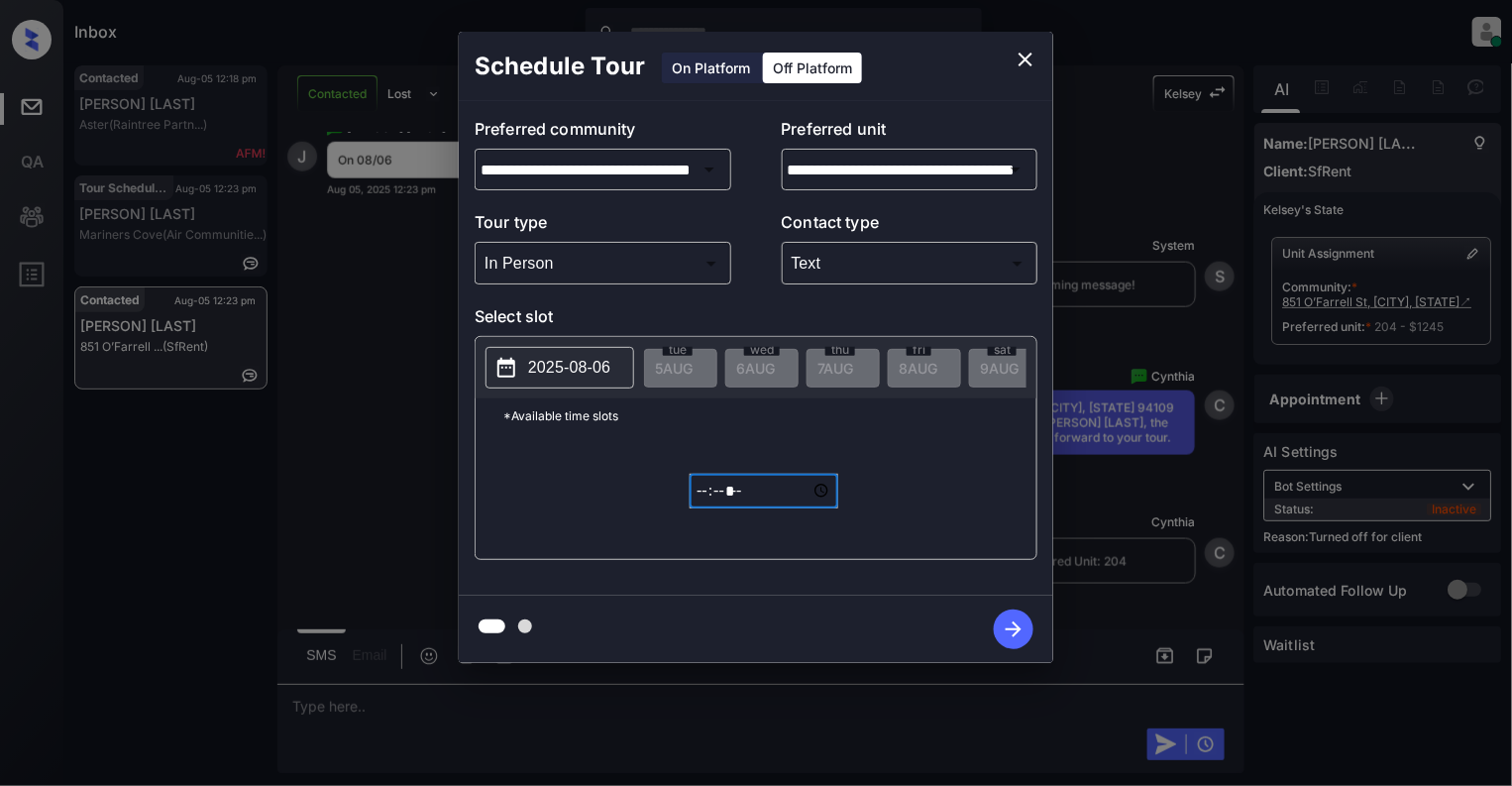 type on "*****" 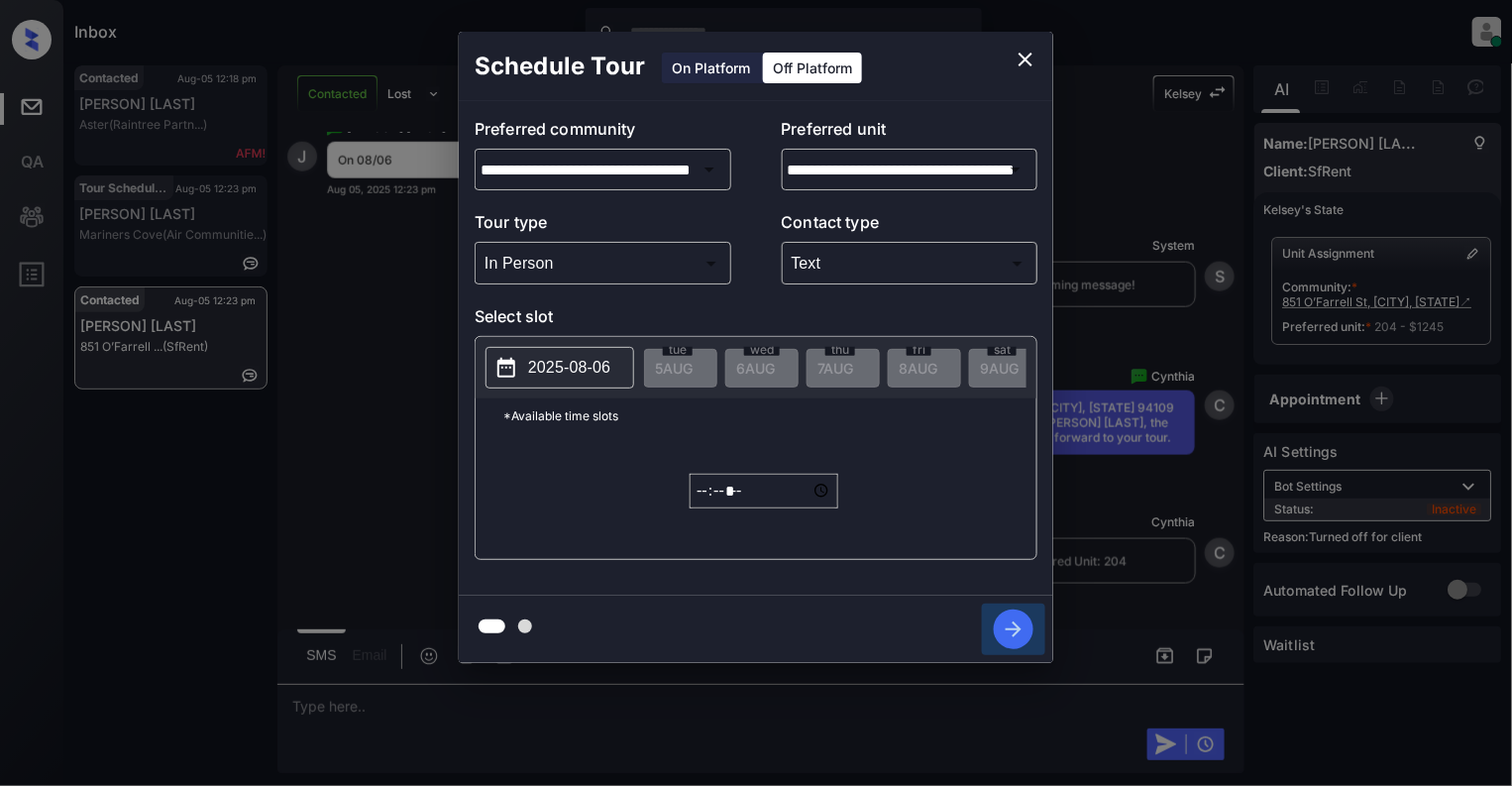 click 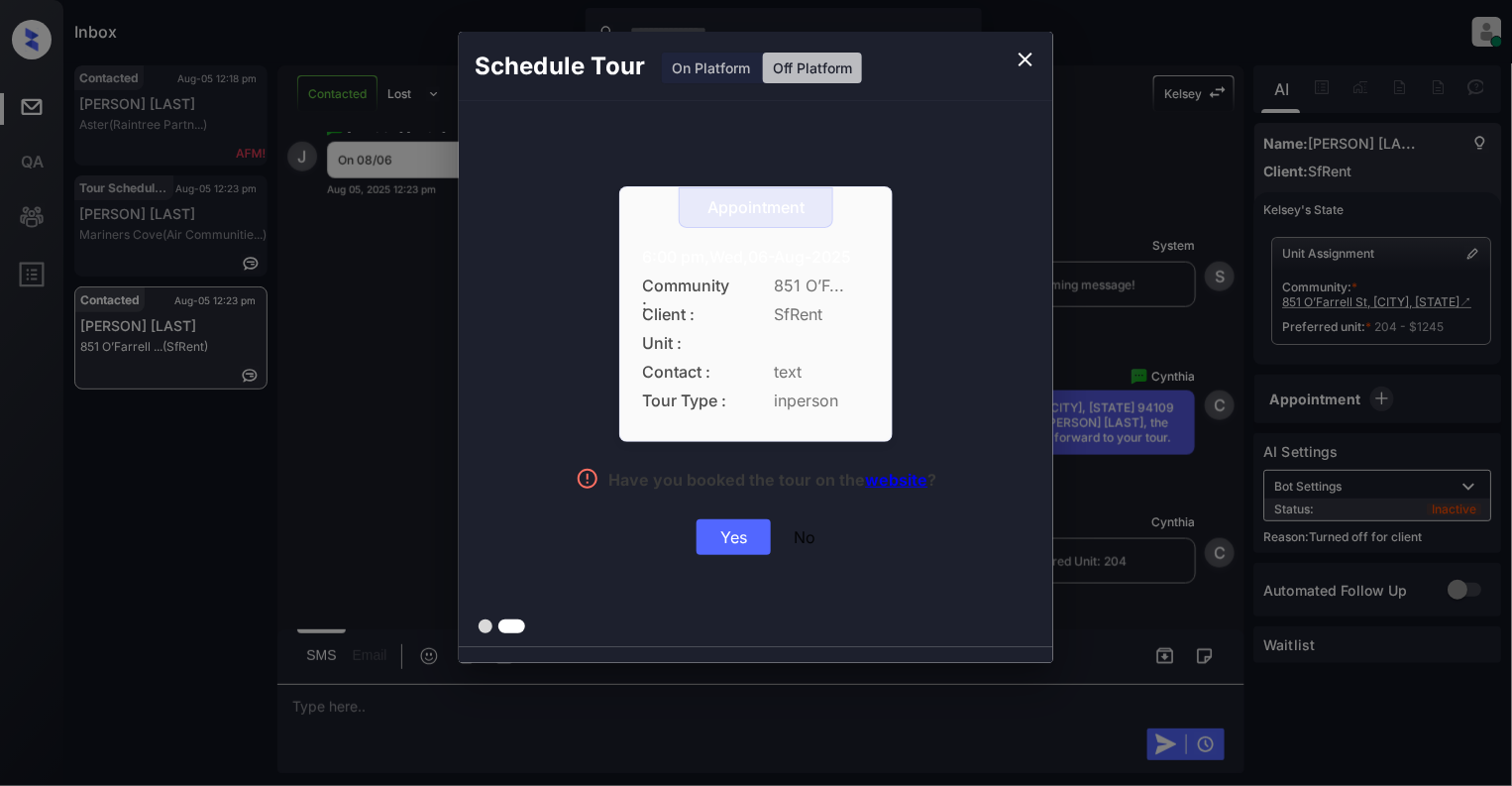 click on "Yes" at bounding box center [733, 537] 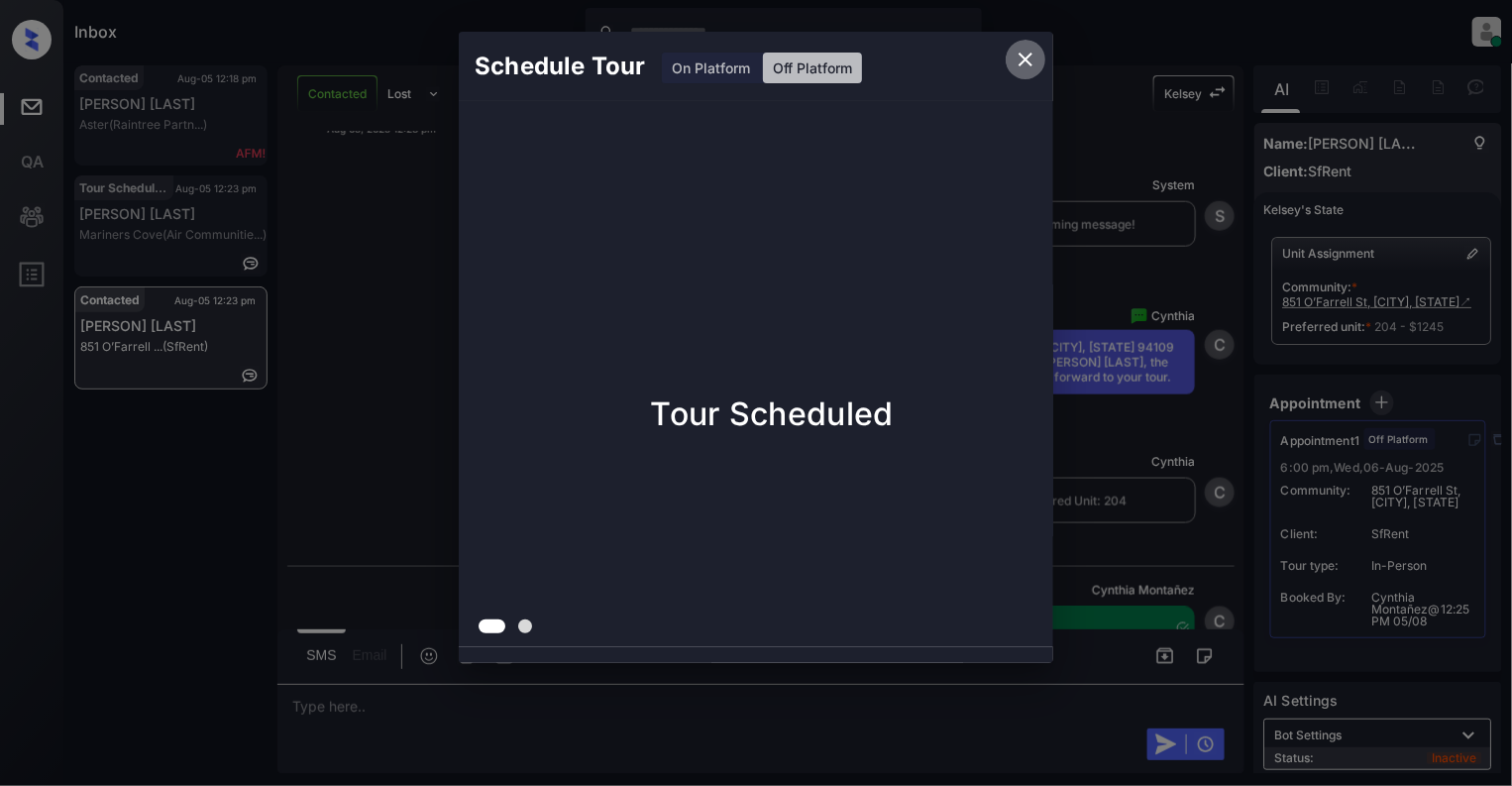 click 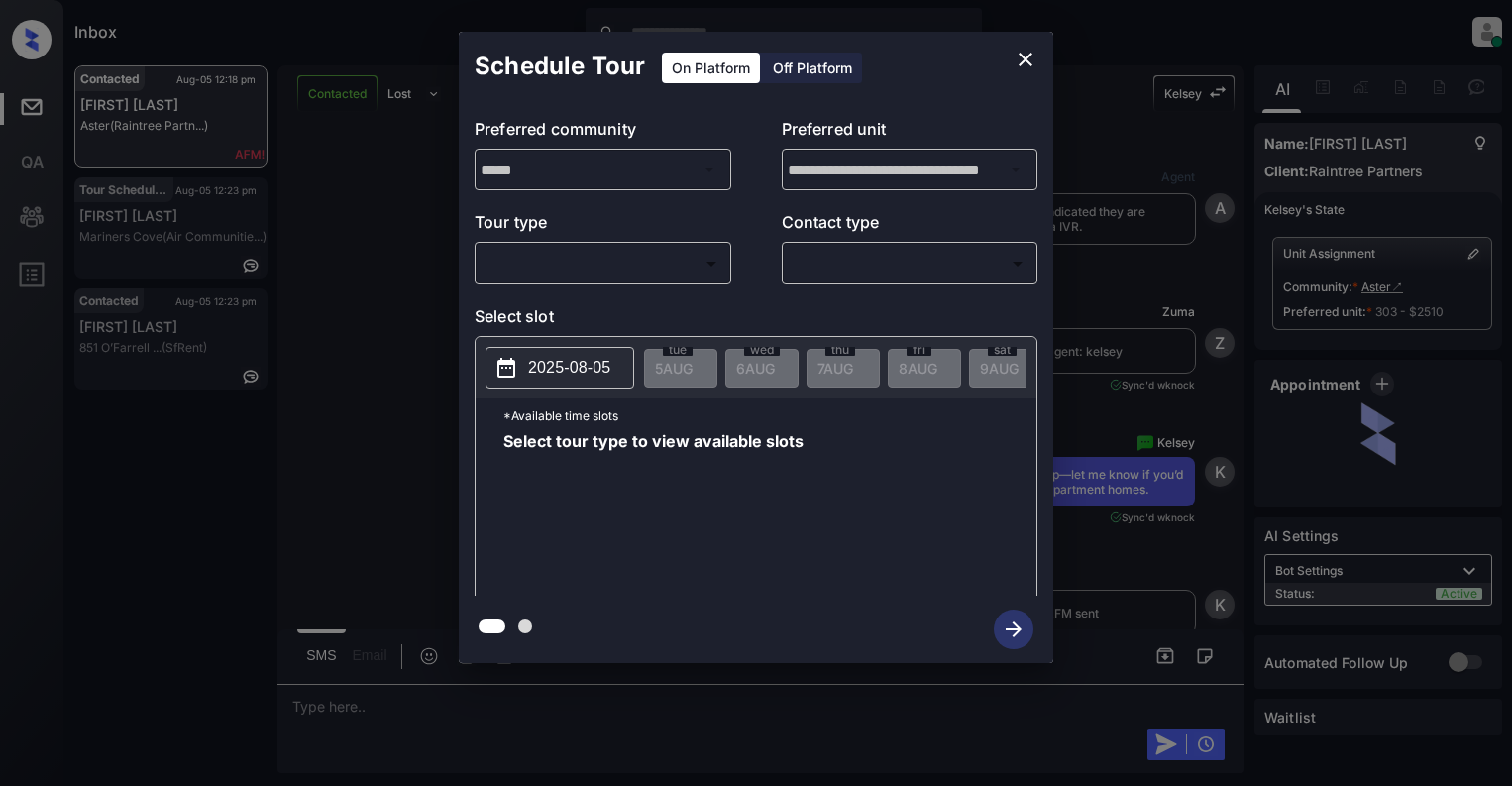 scroll, scrollTop: 0, scrollLeft: 0, axis: both 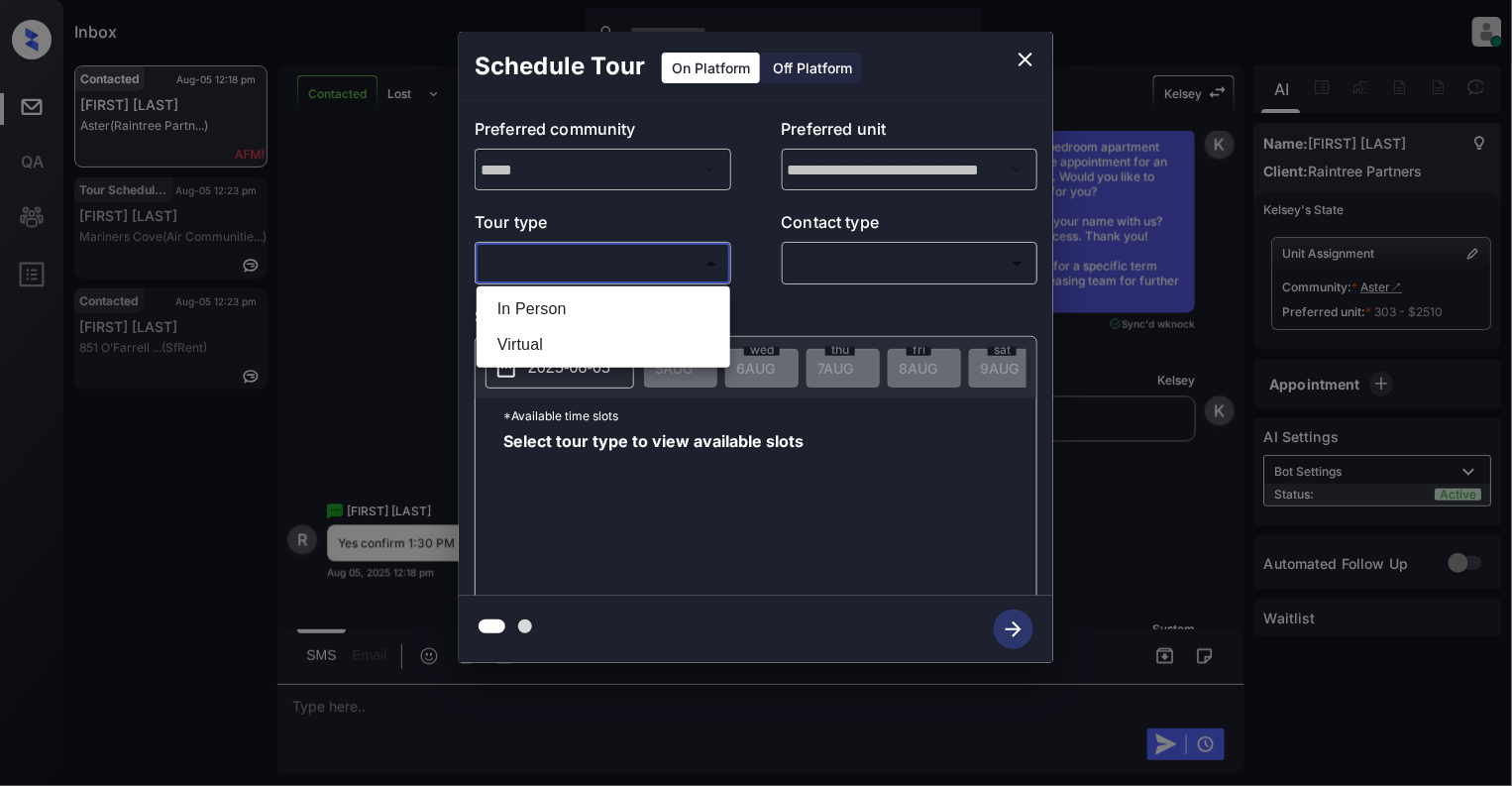 click on "Inbox Cynthia Montañez Online Set yourself   offline Set yourself   on break Profile Switch to  light  mode Sign out Contacted Aug-05 12:18 pm   Ryan Gales Aster  (Raintree Partn...) Tour Scheduled Aug-05 12:23 pm   Spence Bodenha... Mariners Cove  (Air Communitie...) Contacted Aug-05 12:23 pm   Jeswanth Bonda 851 O’Farrell ...  (SfRent) Contacted Lost Lead Sentiment: Angry Upon sliding the acknowledgement:  Lead will move to lost stage. * ​ SMS and call option will be set to opt out. AFM will be turned off for the lead. Kelsey New Message Agent Lead created because they indicated they are interested in leasing via Zuma IVR. Aug 04, 2025 04:12 pm A New Message Zuma Lead transferred to leasing agent: kelsey Aug 04, 2025 04:12 pm  Sync'd w  knock Z New Message Kelsey Thank you for calling Aster! This is Kelsey. I’d love to help—let me know if you’d like to schedule a tour or have any questions about our apartment homes. Aug 04, 2025 04:12 pm   | conversationalSms  Sync'd w  knock K New Message K   K" at bounding box center (756, 393) 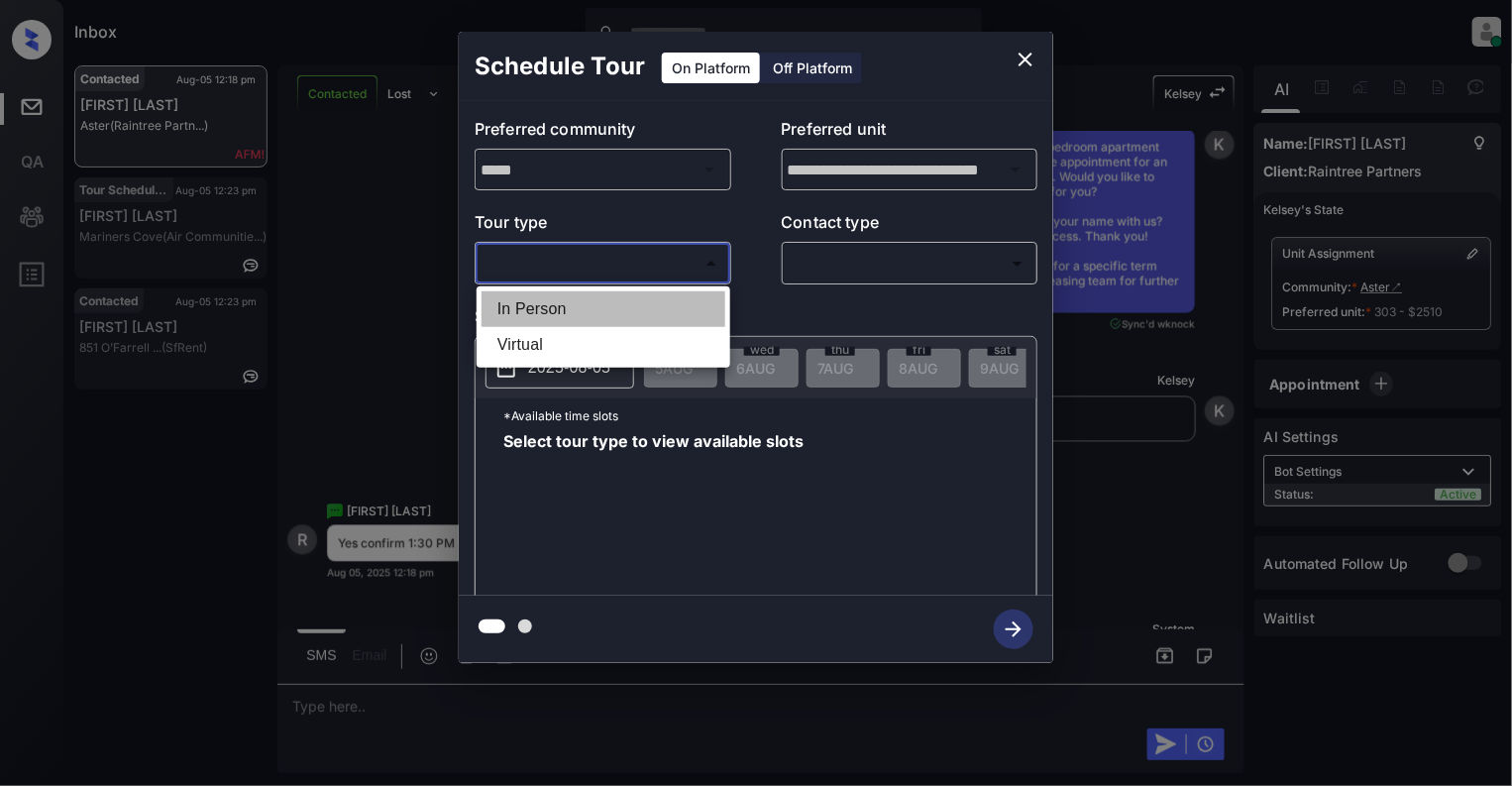 click on "In Person" at bounding box center [603, 309] 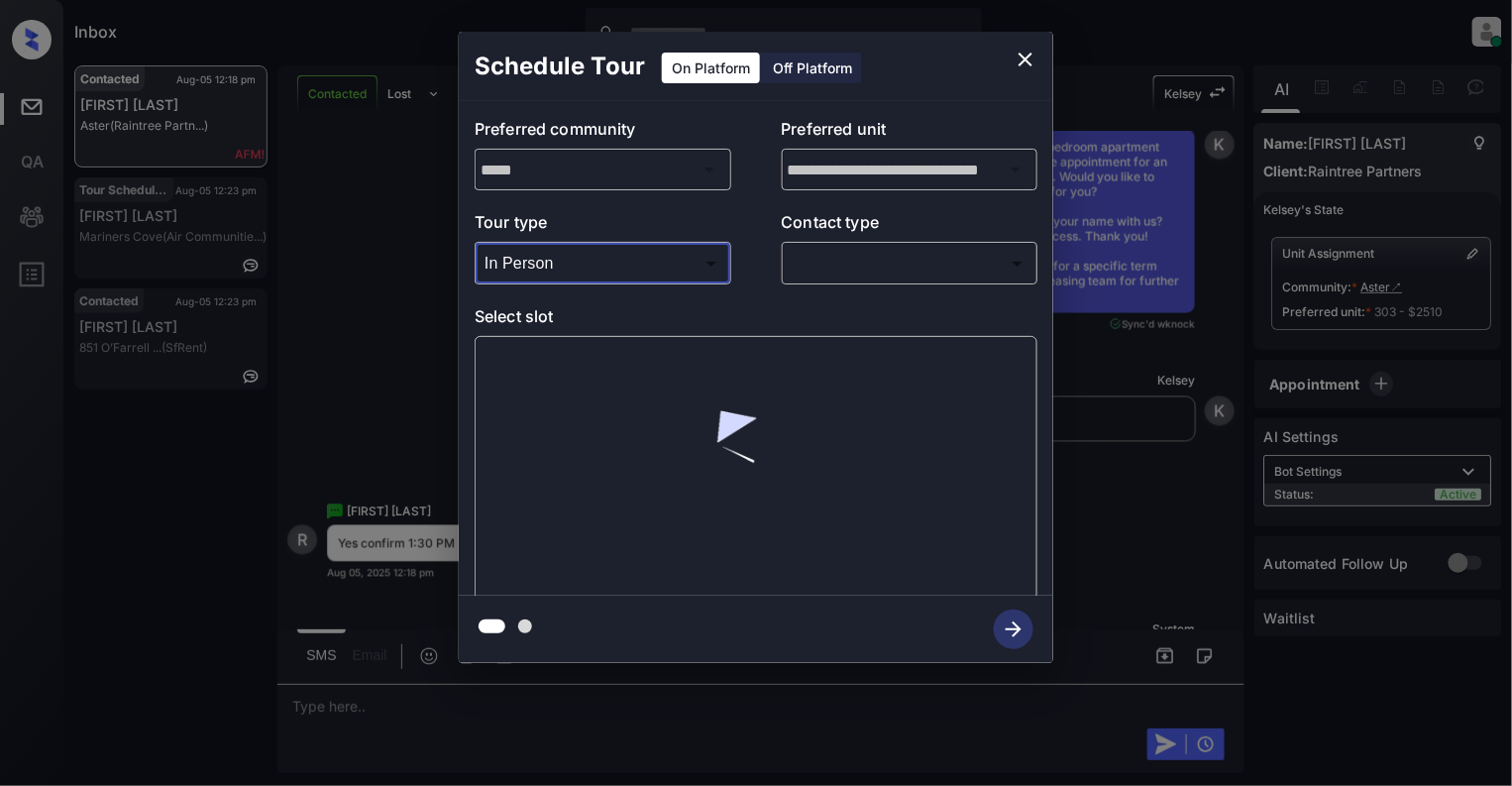 click on "Inbox Cynthia Montañez Online Set yourself   offline Set yourself   on break Profile Switch to  light  mode Sign out Contacted Aug-05 12:18 pm   Ryan Gales Aster  (Raintree Partn...) Tour Scheduled Aug-05 12:23 pm   Spence Bodenha... Mariners Cove  (Air Communitie...) Contacted Aug-05 12:23 pm   Jeswanth Bonda 851 O’Farrell ...  (SfRent) Contacted Lost Lead Sentiment: Angry Upon sliding the acknowledgement:  Lead will move to lost stage. * ​ SMS and call option will be set to opt out. AFM will be turned off for the lead. Kelsey New Message Agent Lead created because they indicated they are interested in leasing via Zuma IVR. Aug 04, 2025 04:12 pm A New Message Zuma Lead transferred to leasing agent: kelsey Aug 04, 2025 04:12 pm  Sync'd w  knock Z New Message Kelsey Thank you for calling Aster! This is Kelsey. I’d love to help—let me know if you’d like to schedule a tour or have any questions about our apartment homes. Aug 04, 2025 04:12 pm   | conversationalSms  Sync'd w  knock K New Message K   K" at bounding box center (756, 393) 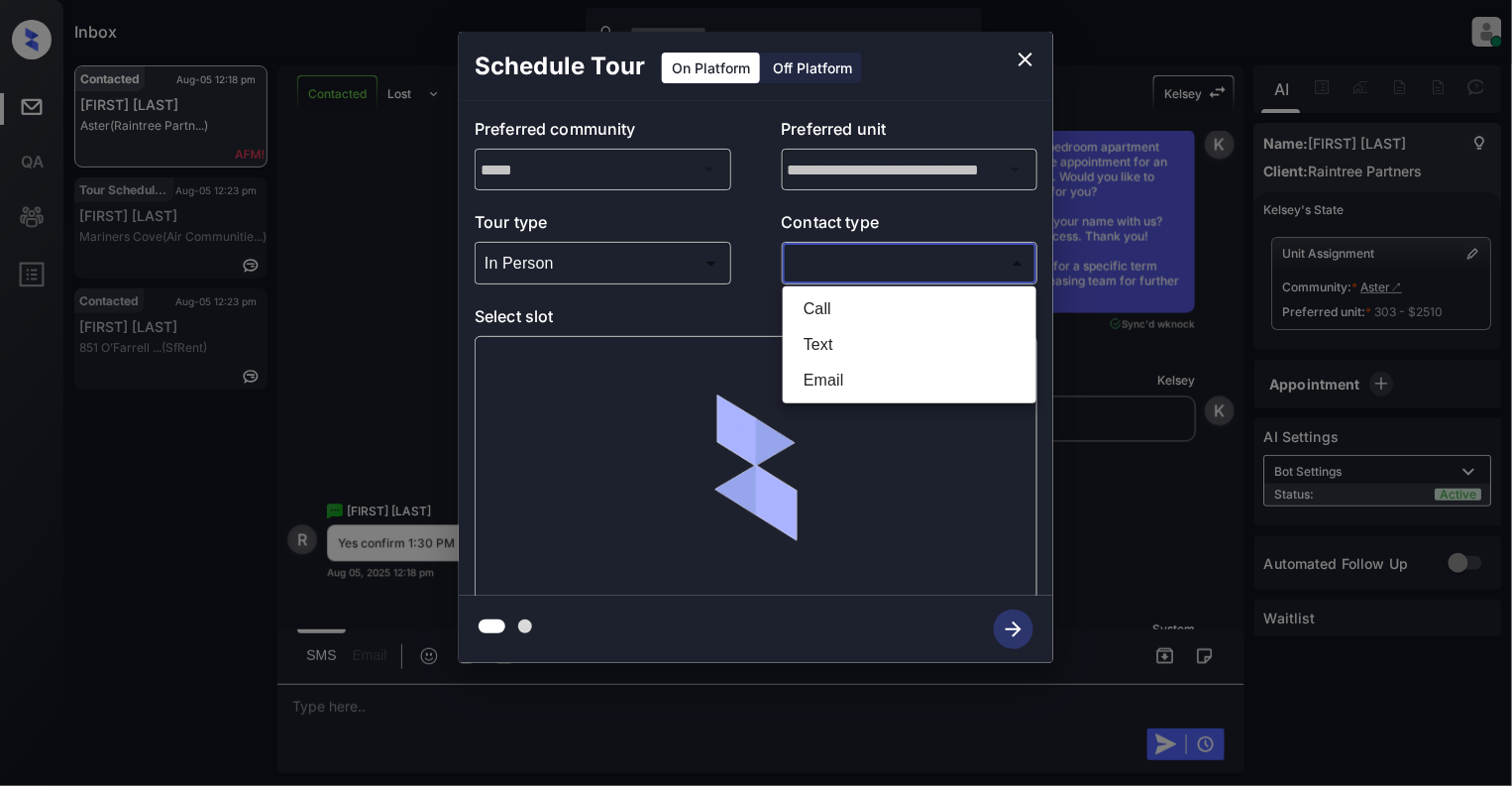 click on "Text" at bounding box center [910, 345] 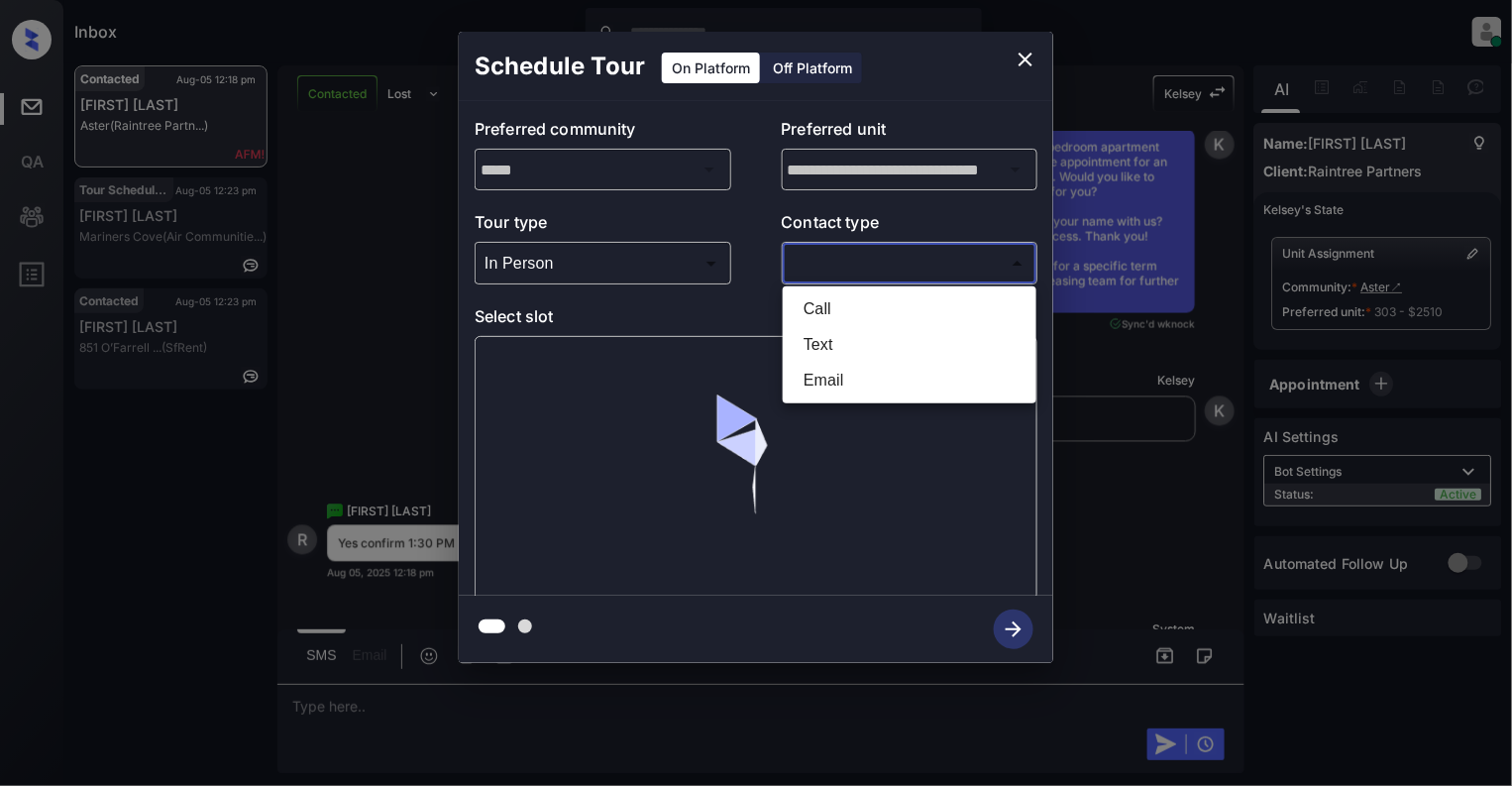 type on "****" 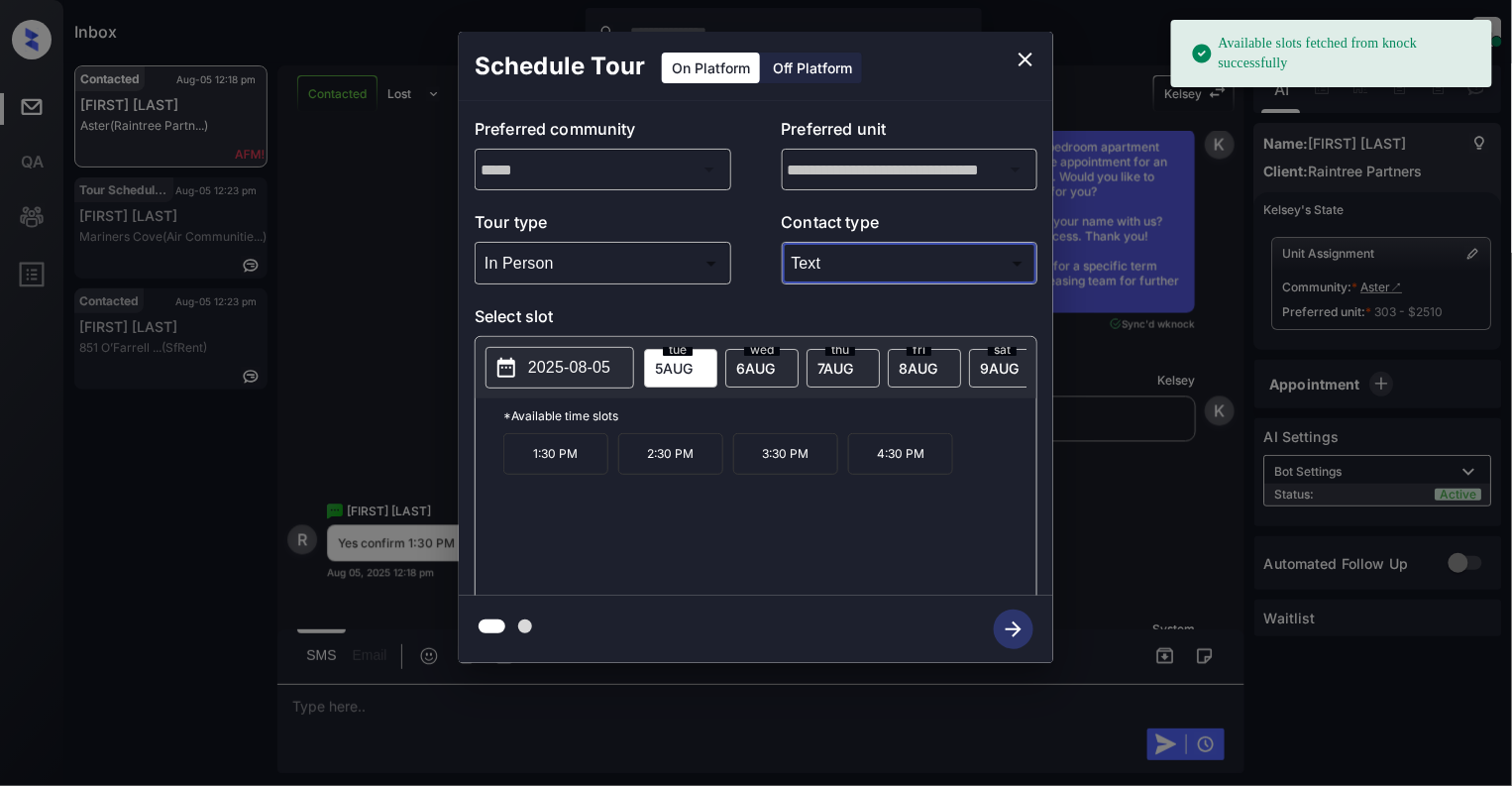 click on "1:30 PM" at bounding box center [556, 454] 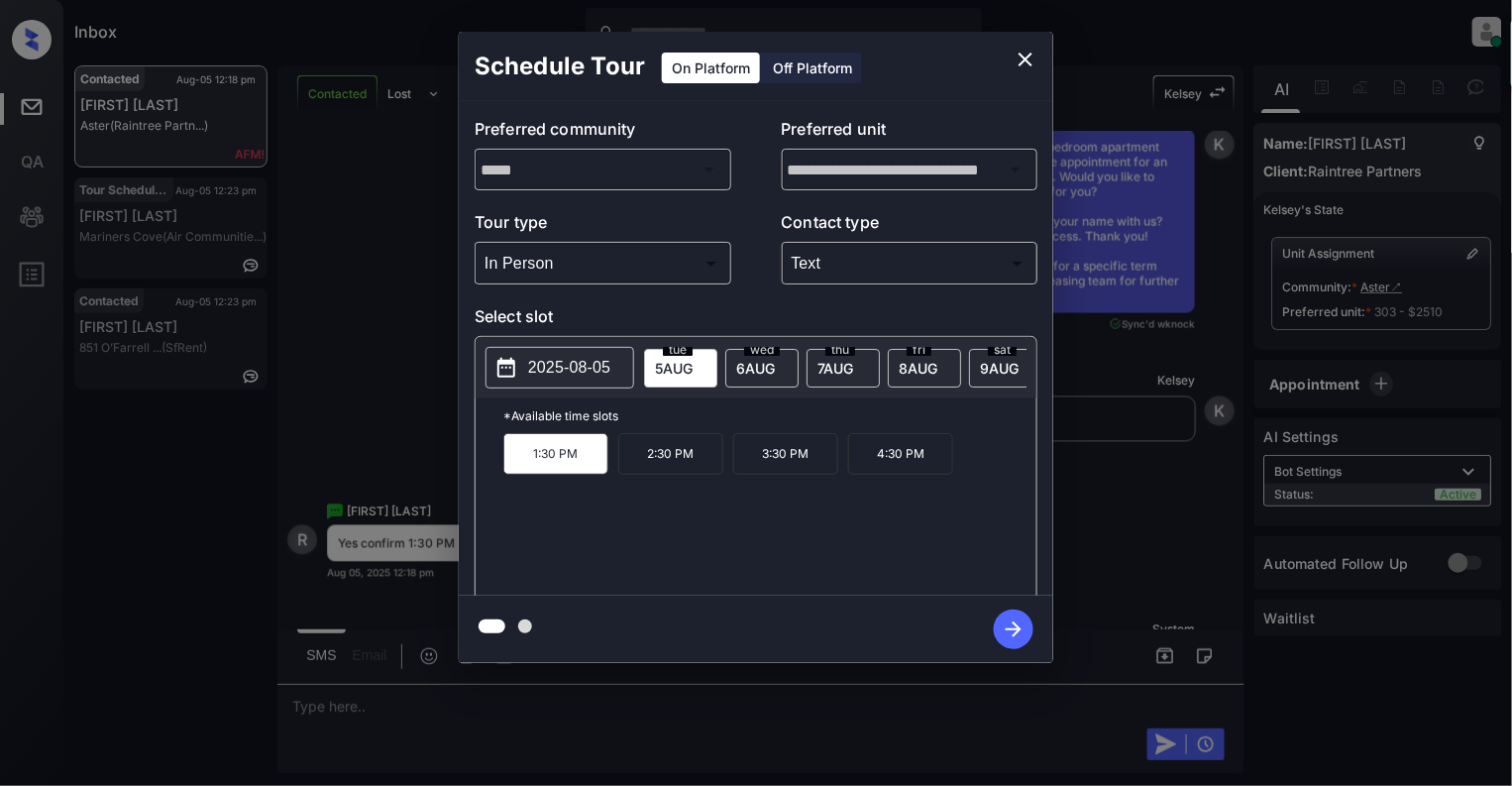 click 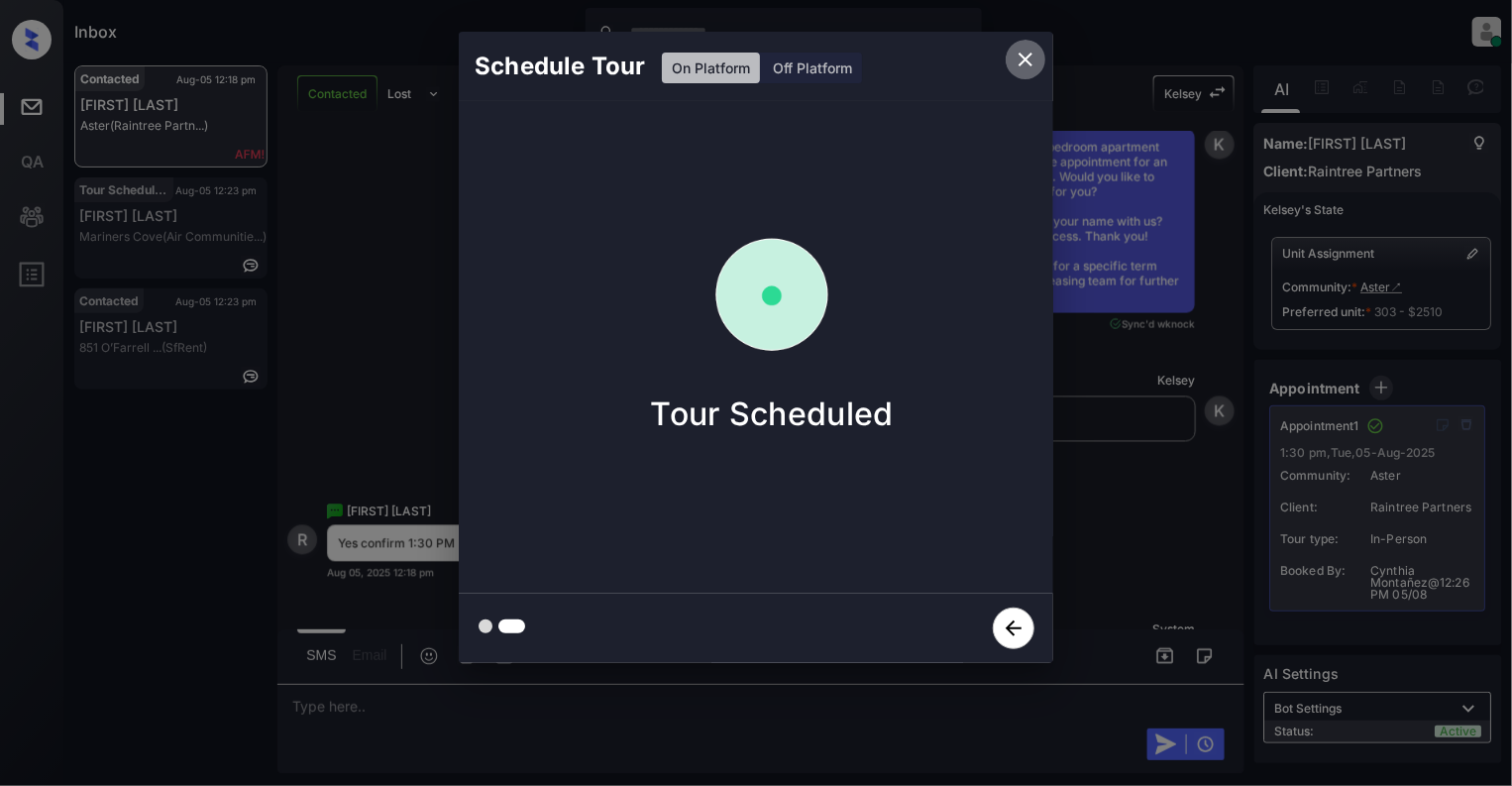 click 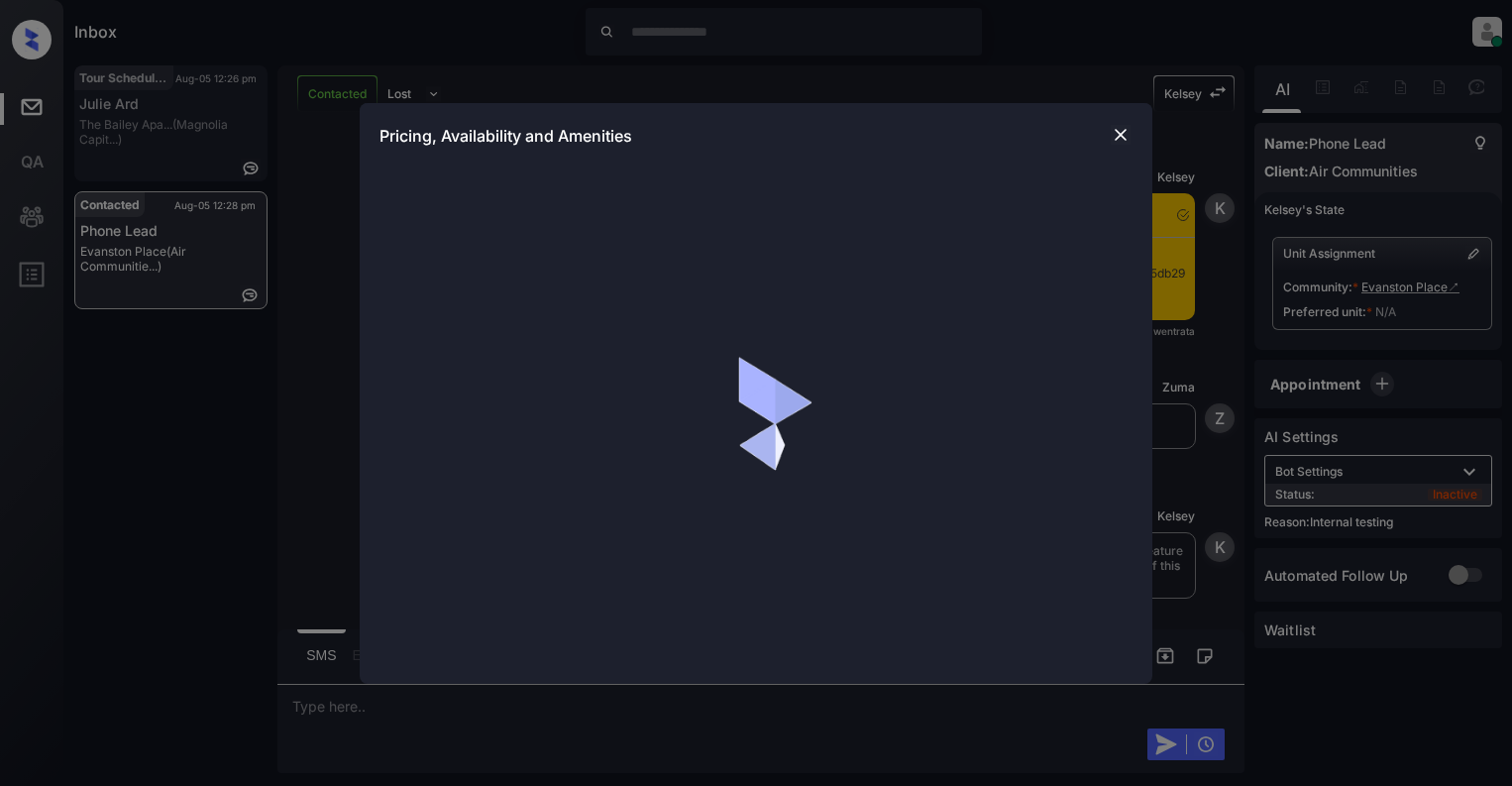 scroll, scrollTop: 0, scrollLeft: 0, axis: both 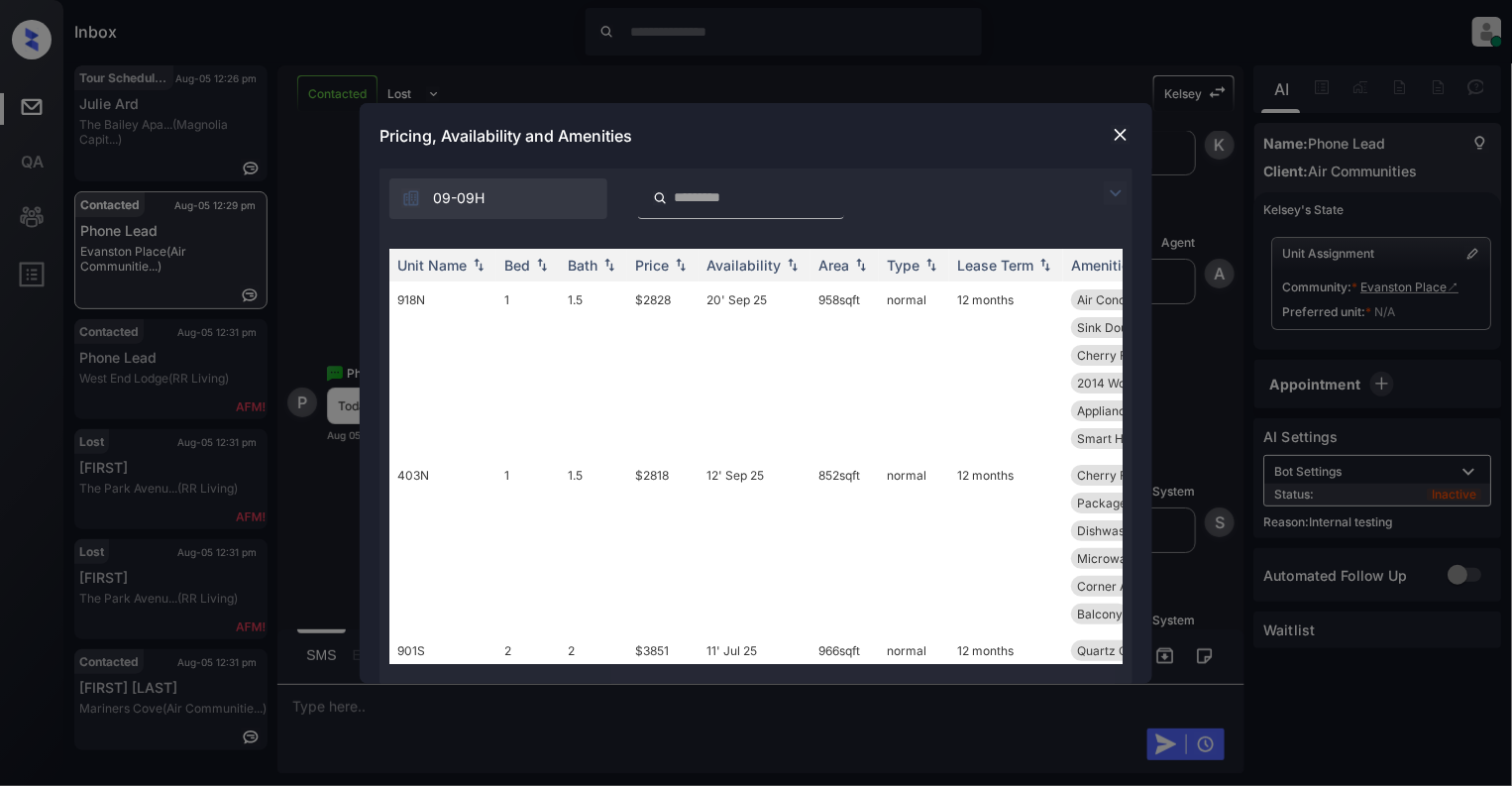 click at bounding box center [1121, 135] 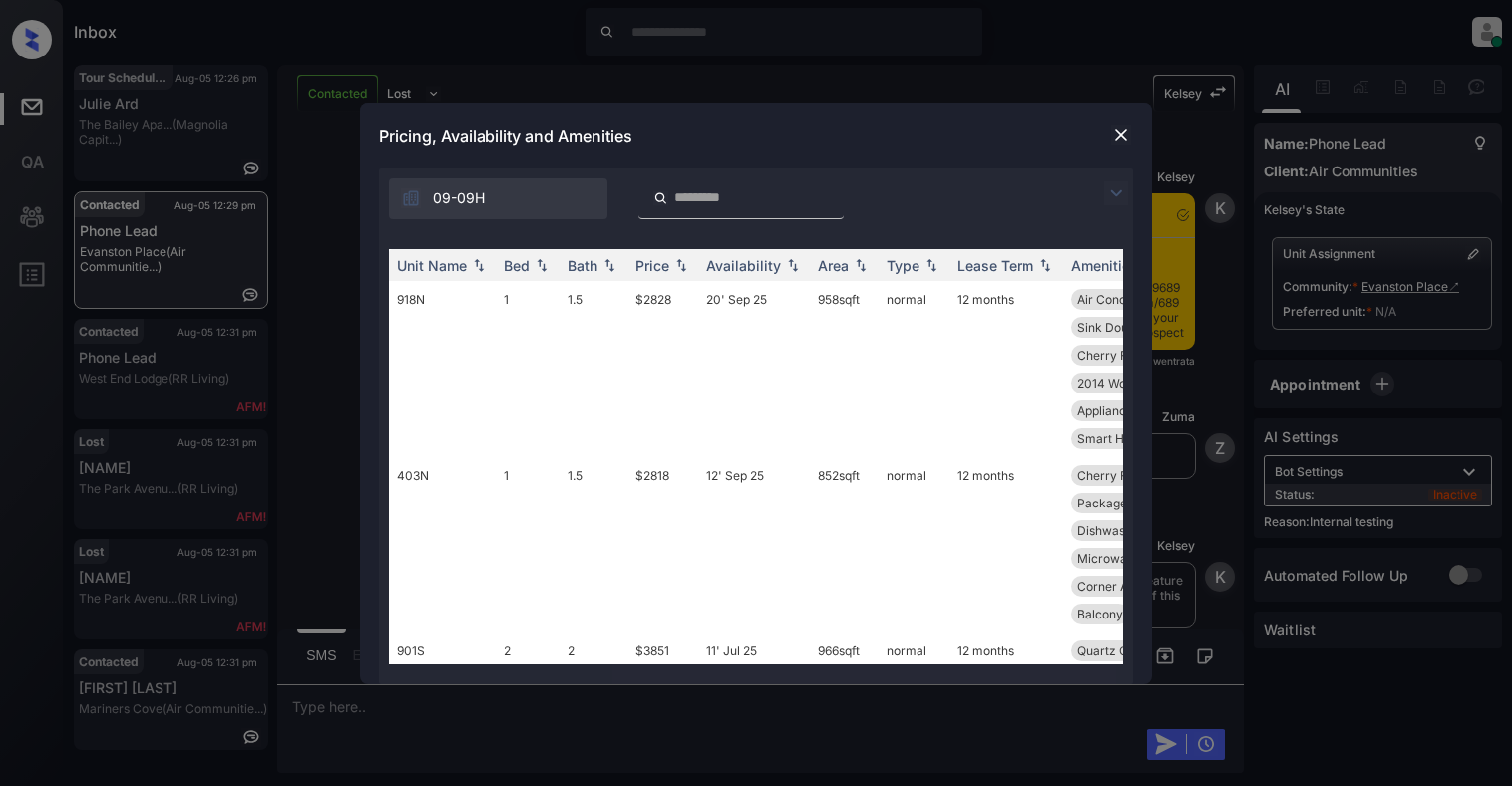 scroll, scrollTop: 0, scrollLeft: 0, axis: both 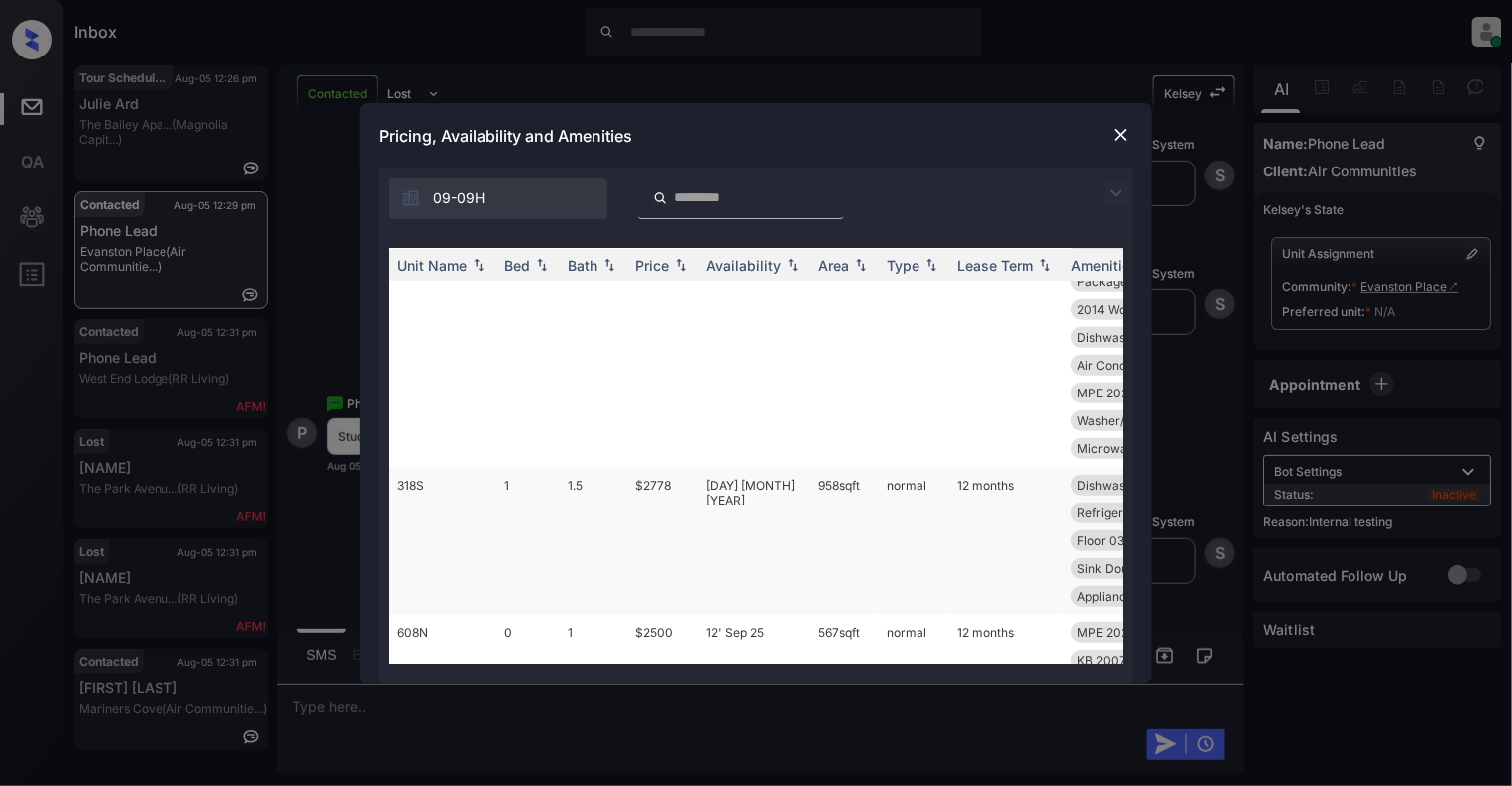 click on "318S" at bounding box center [443, 540] 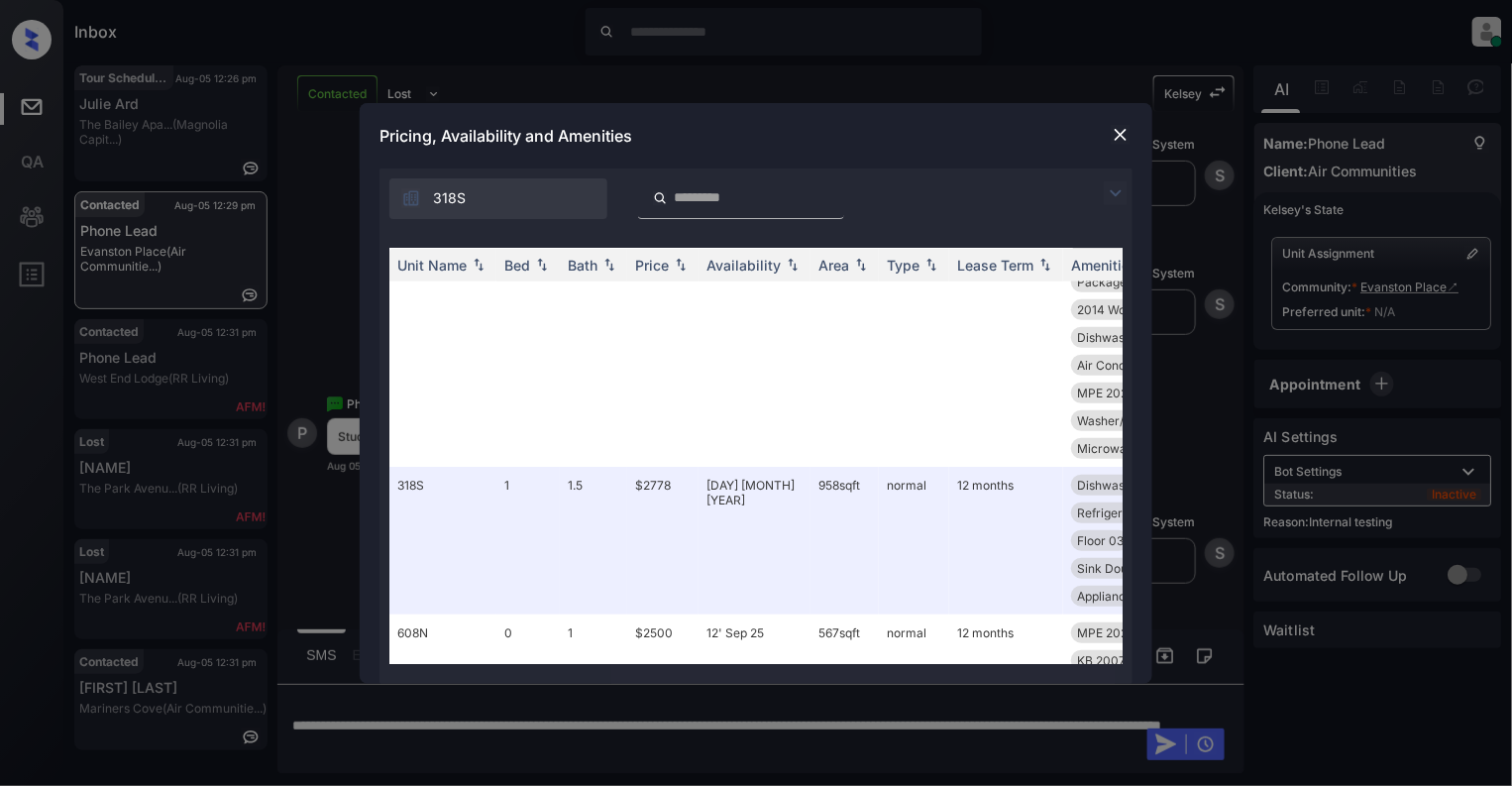 click at bounding box center (1121, 135) 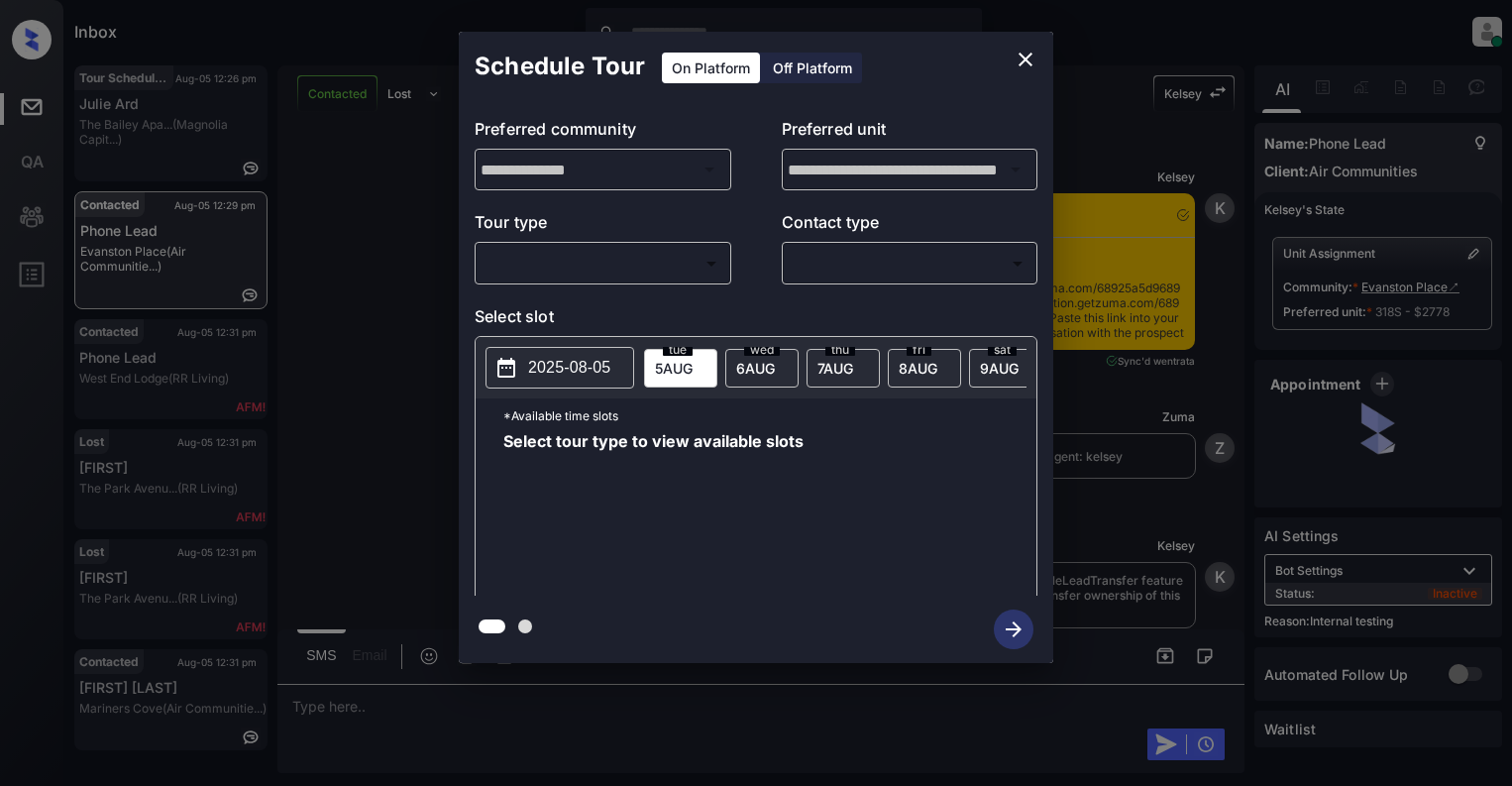 scroll, scrollTop: 0, scrollLeft: 0, axis: both 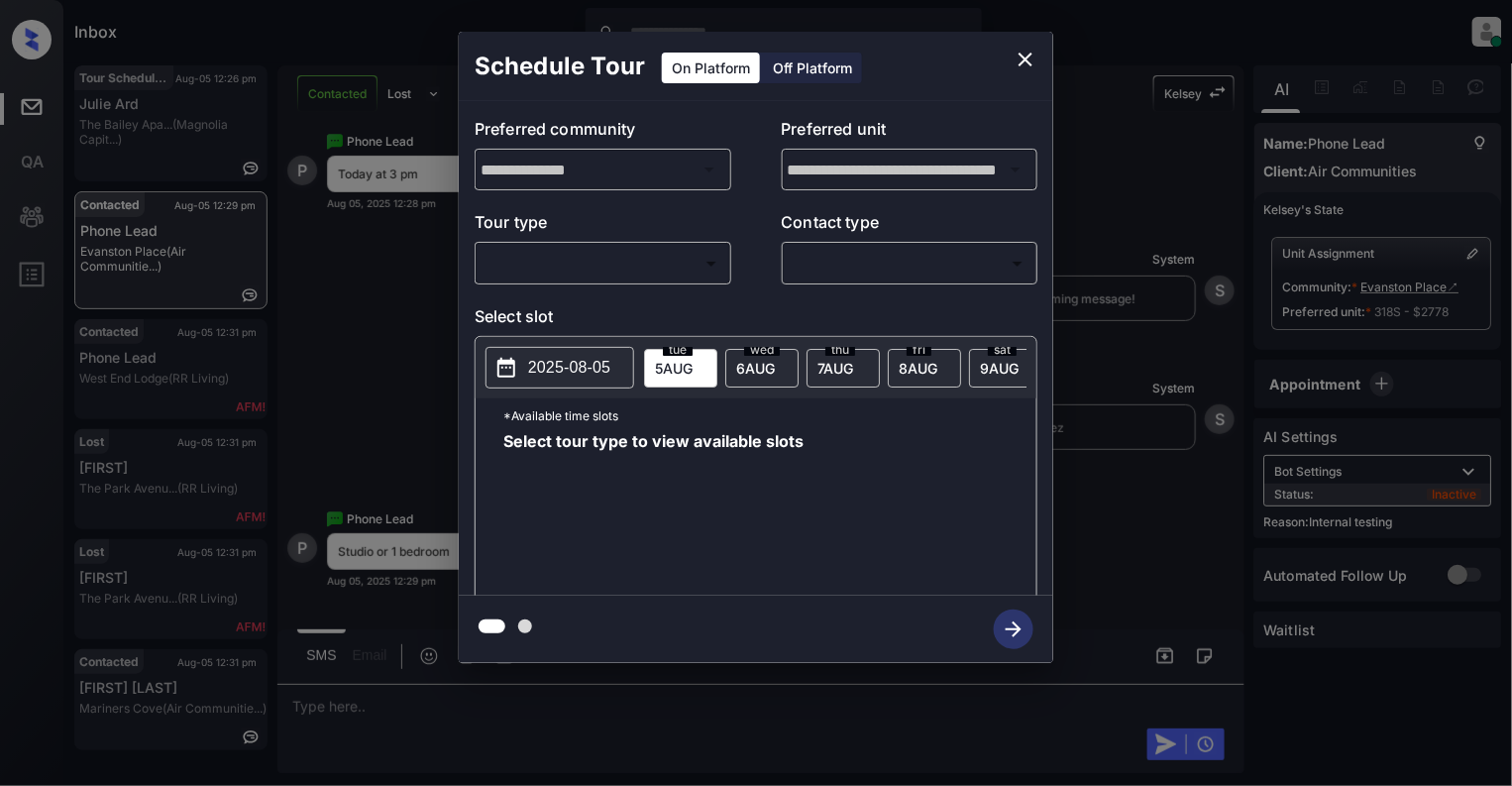 click on "Inbox [NAME] Online Set yourself   offline Set yourself   on break Profile Switch to  light  mode Sign out Tour Scheduled [DATE] [TIME]   [NAME] The [NAME] Apa...  (Magnolia Capit...) Contacted [DATE] [TIME]   Phone Lead [CITY] Place  (Air Communitie...) Contacted [DATE] [TIME]   Phone Lead [NAME] [NAME]  (RR Living) Lost [DATE] [TIME]   [NAME] The [NAME] Avenu...  (RR Living) Lost [DATE] [TIME]   [NAME] The [NAME] Avenu...  (RR Living) Contacted [DATE] [TIME]   [NAME] [NAME] Mariners Cove  (Air Communitie...) Contacted Lost Lead Sentiment: Angry Upon sliding the acknowledgement:  Lead will move to lost stage. * ​ SMS and call option will be set to opt out. AFM will be turned off for the lead. [NAME] New Message [NAME] Notes Note: <a href="https://conversation.getzuma.com/68925a5d9689d5db29a9b80e">https://conversation.getzuma.com/68925a5d9689d5db29a9b80e</a> - Paste this link into your browser to view [NAME]’s conversation with the prospect [DATE] [TIME]  Sync'd w  entrata" at bounding box center [756, 393] 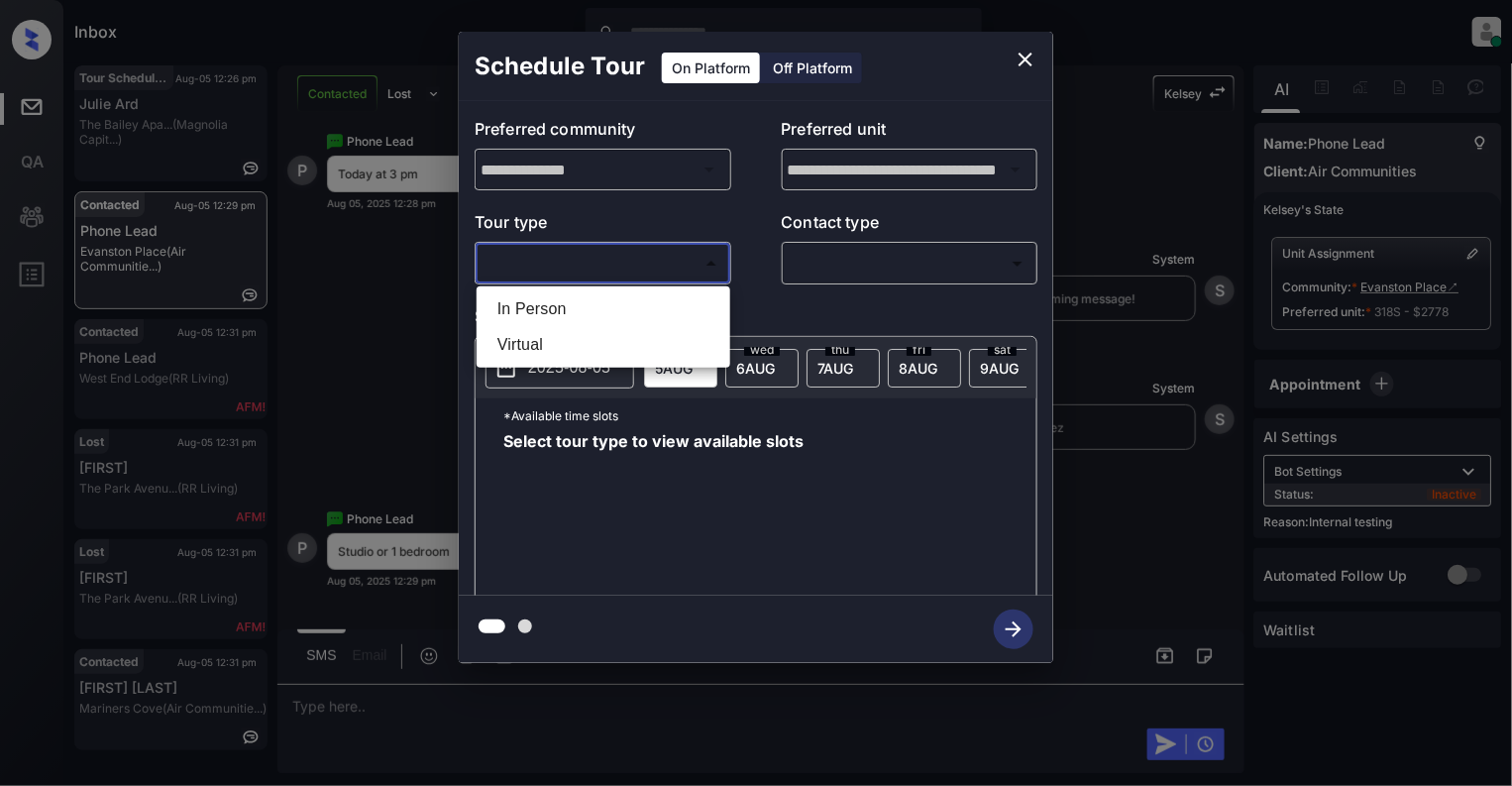 click on "In Person" at bounding box center (603, 309) 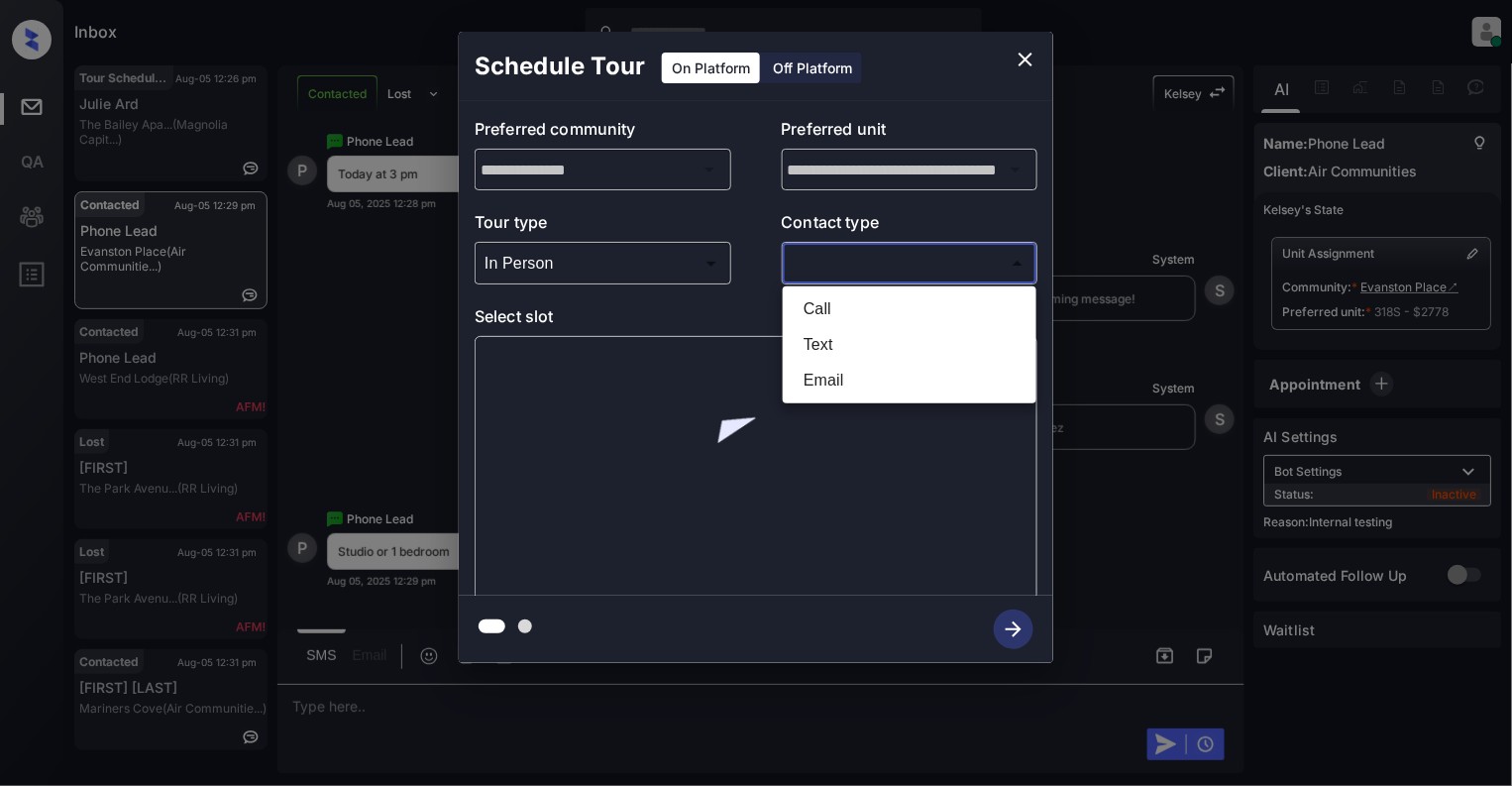 click on "Inbox [NAME] Online Set yourself   offline Set yourself   on break Profile Switch to  light  mode Sign out Tour Scheduled [DATE] [TIME]   [NAME] The [NAME] Apa...  (Magnolia Capit...) Contacted [DATE] [TIME]   Phone Lead [CITY] Place  (Air Communitie...) Contacted [DATE] [TIME]   Phone Lead [NAME] [NAME]  (RR Living) Lost [DATE] [TIME]   [NAME] The [NAME] Avenu...  (RR Living) Lost [DATE] [TIME]   [NAME] The [NAME] Avenu...  (RR Living) Contacted [DATE] [TIME]   [NAME] [NAME] Mariners Cove  (Air Communitie...) Contacted Lost Lead Sentiment: Angry Upon sliding the acknowledgement:  Lead will move to lost stage. * ​ SMS and call option will be set to opt out. AFM will be turned off for the lead. [NAME] New Message [NAME] Notes Note: <a href="https://conversation.getzuma.com/68925a5d9689d5db29a9b80e">https://conversation.getzuma.com/68925a5d9689d5db29a9b80e</a> - Paste this link into your browser to view [NAME]’s conversation with the prospect [DATE] [TIME]  Sync'd w  entrata" at bounding box center (756, 393) 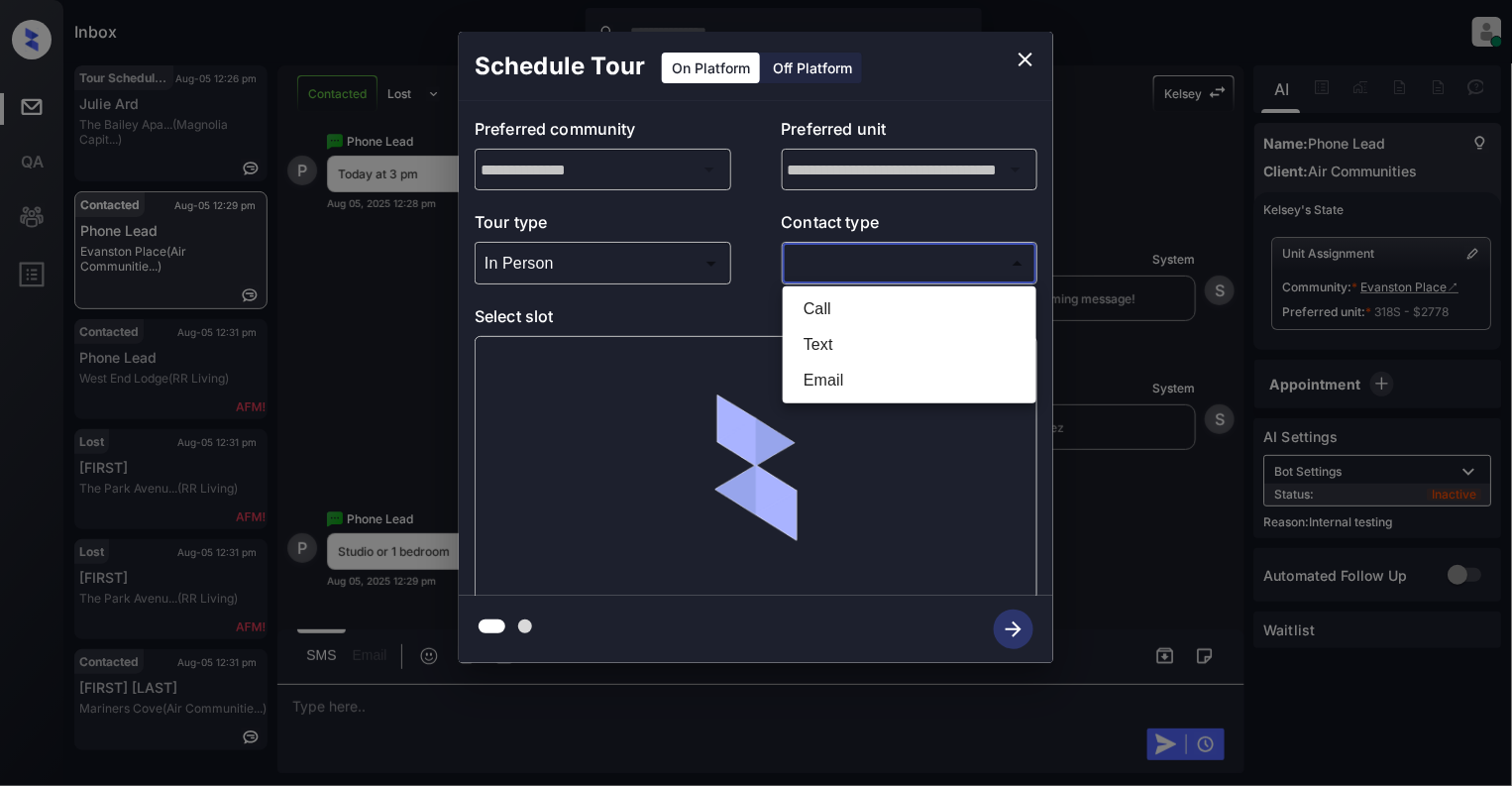click on "Text" at bounding box center (910, 345) 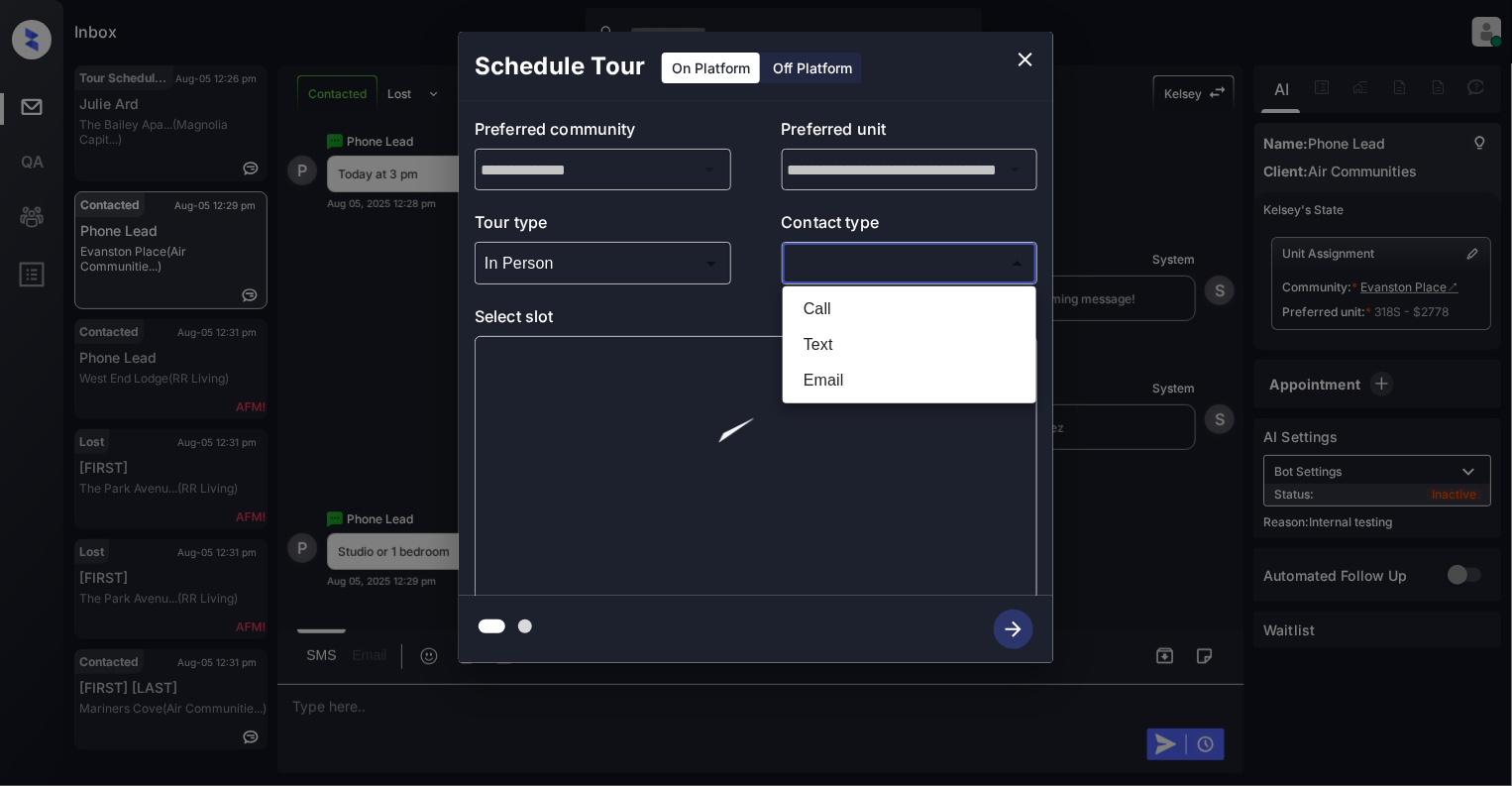 type on "****" 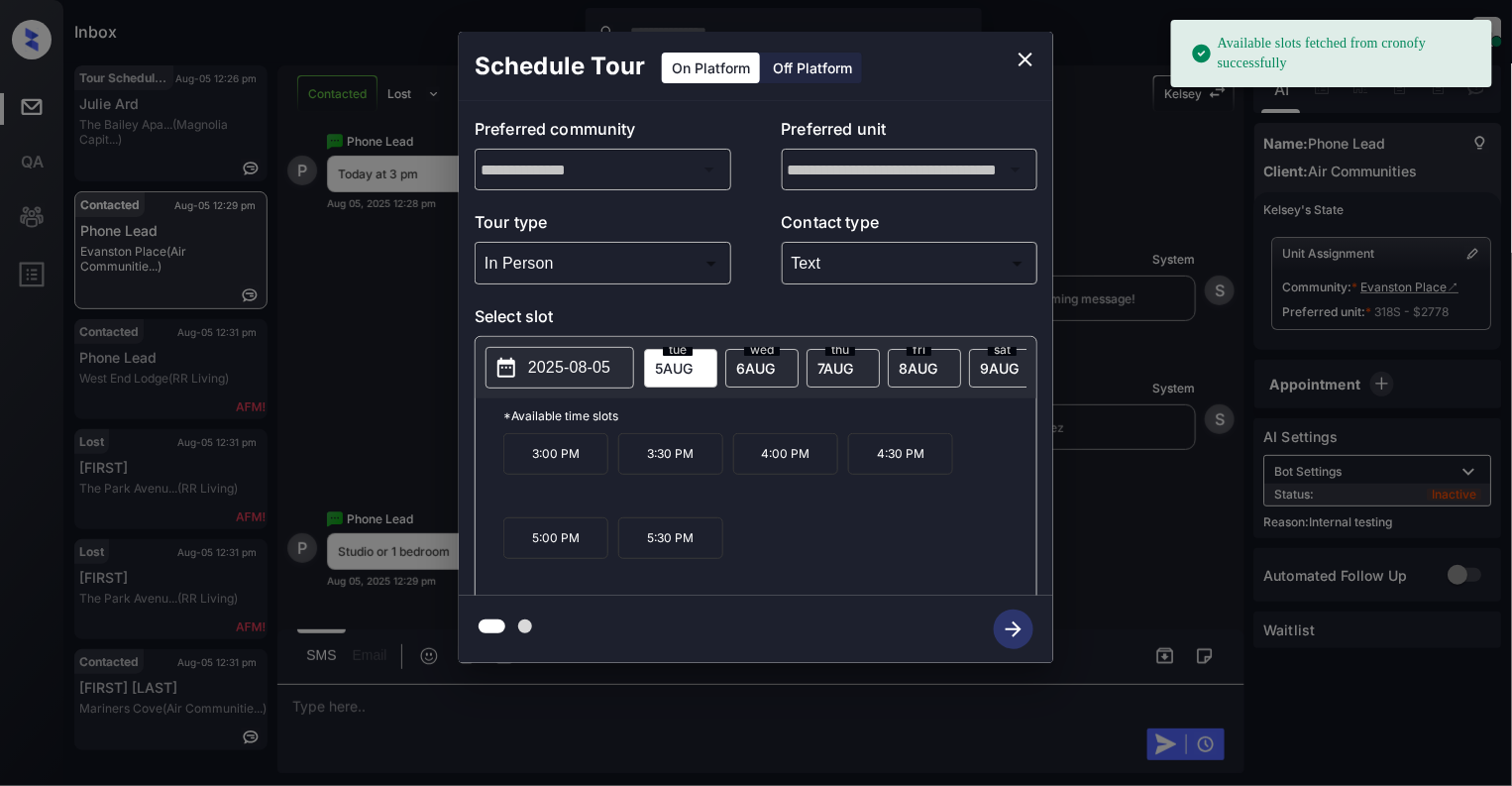 click on "3:00 PM" at bounding box center [556, 454] 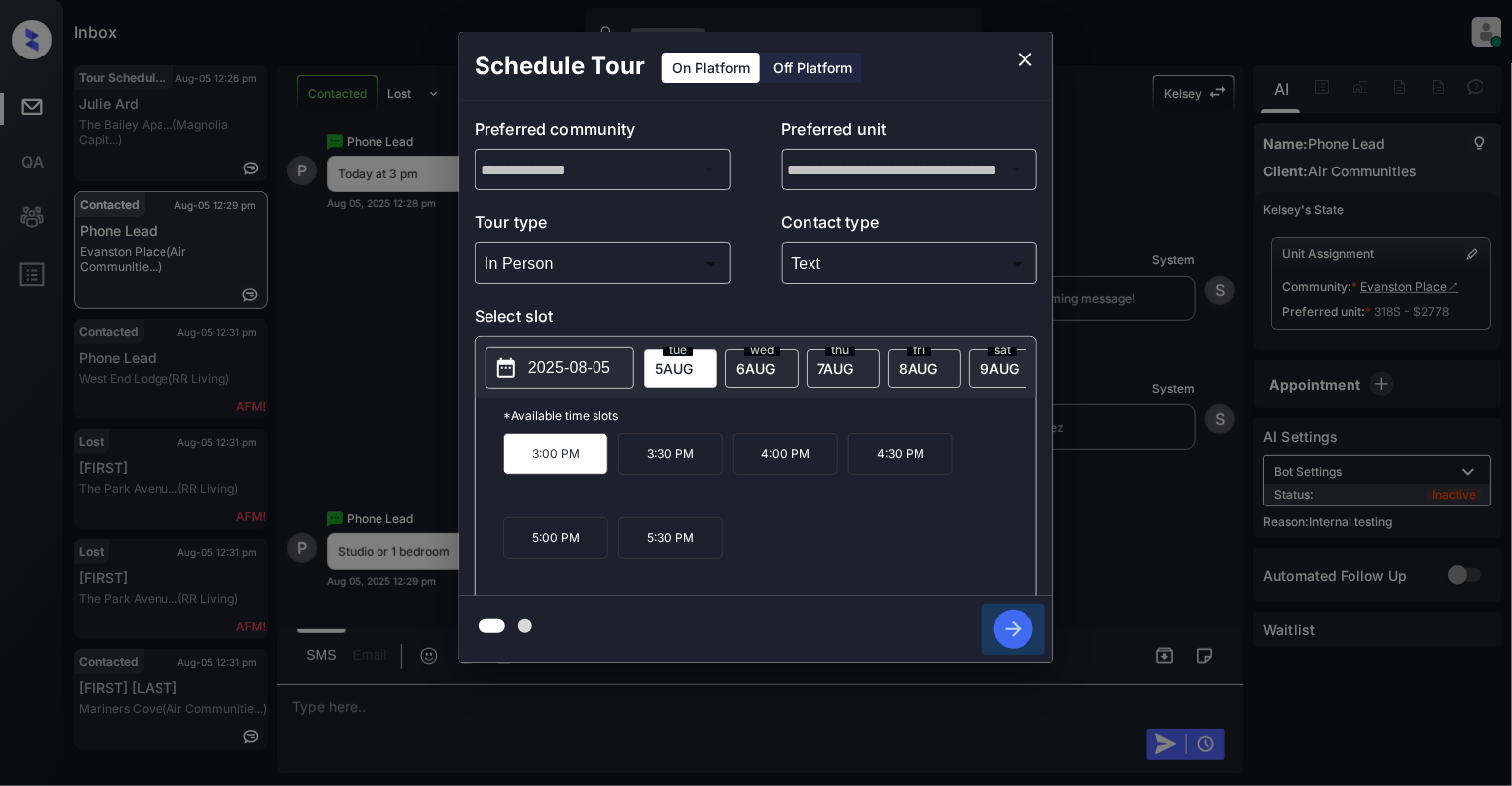 click 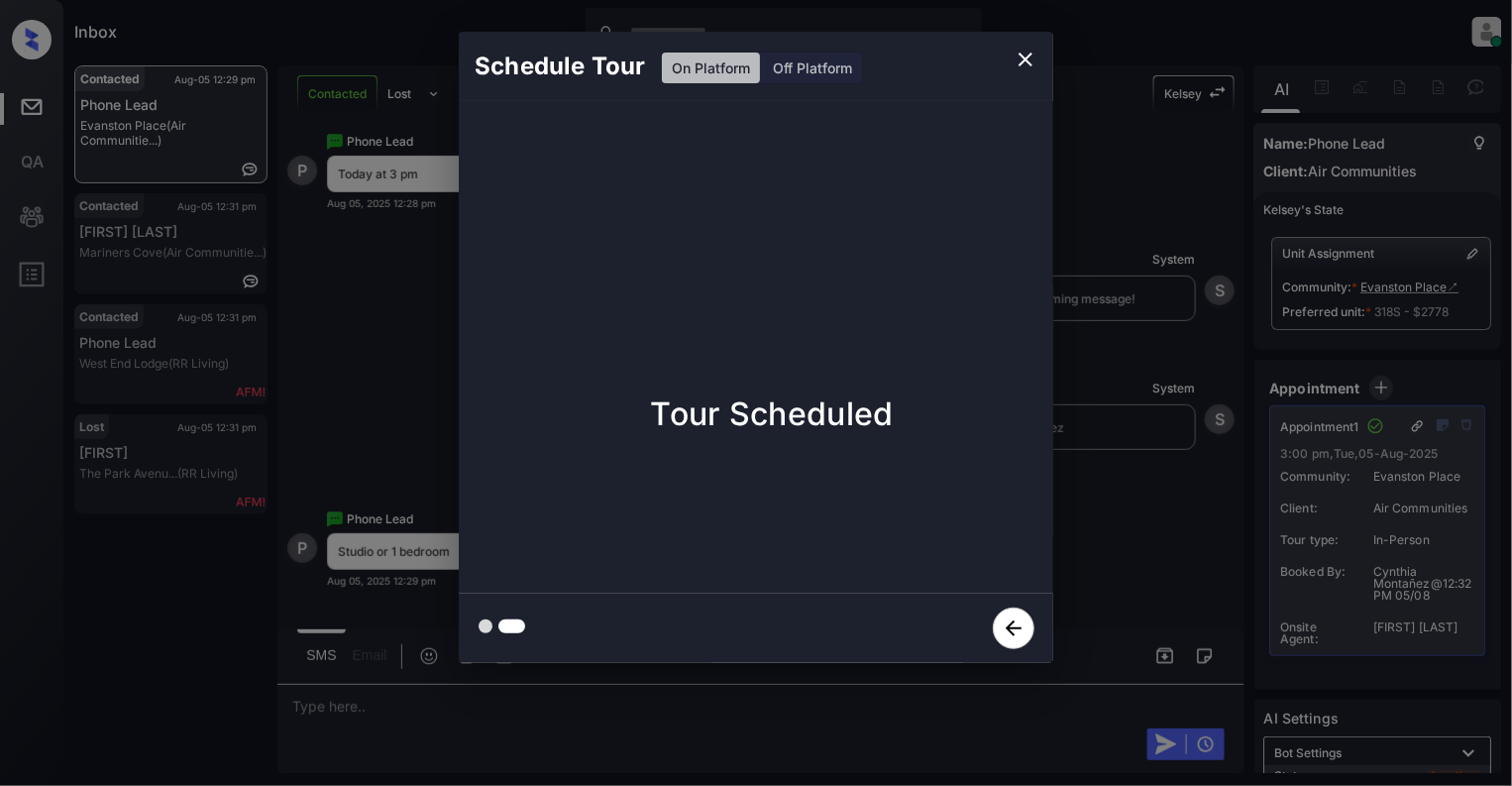 click 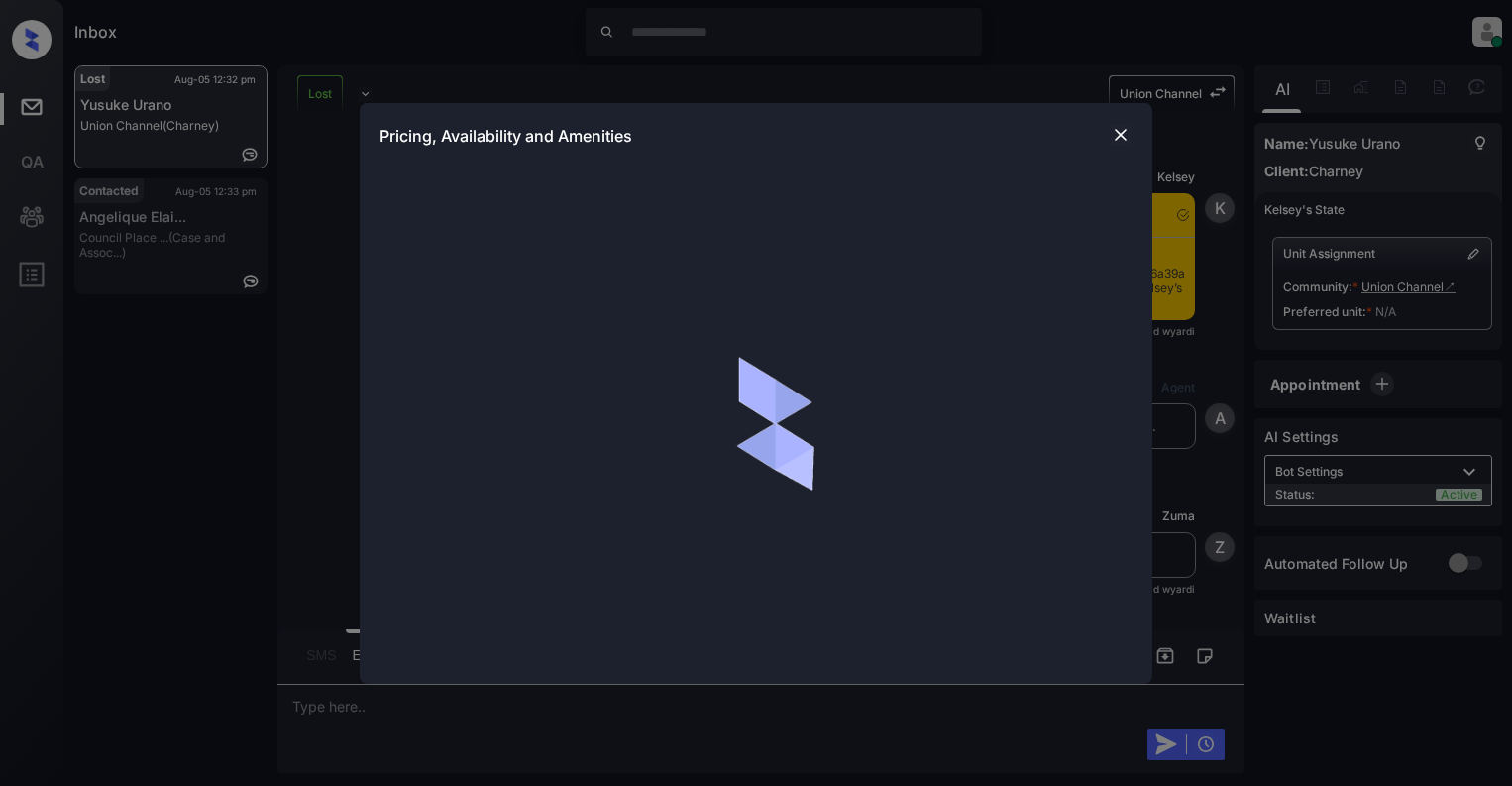 scroll, scrollTop: 0, scrollLeft: 0, axis: both 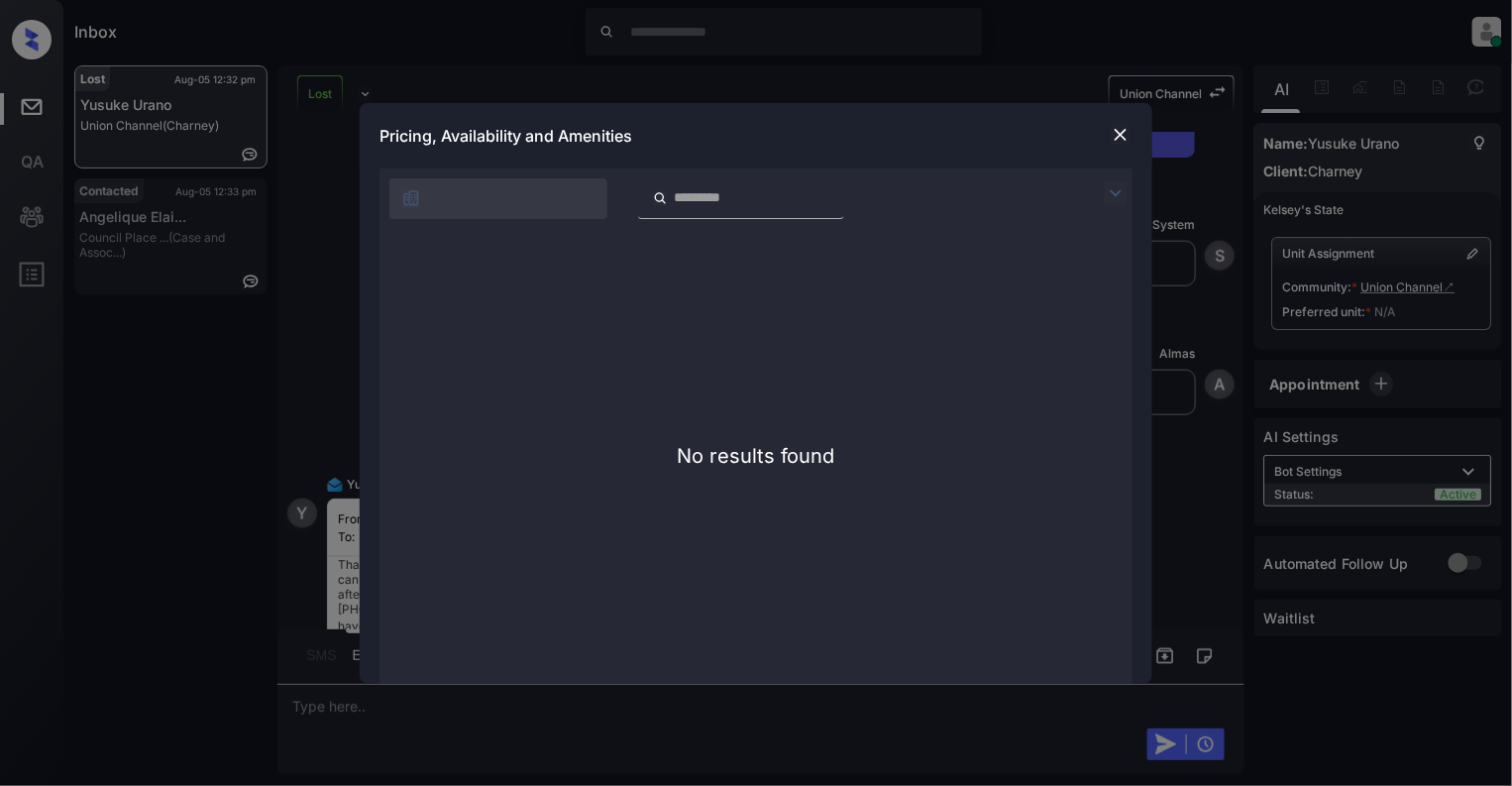 click at bounding box center [1121, 135] 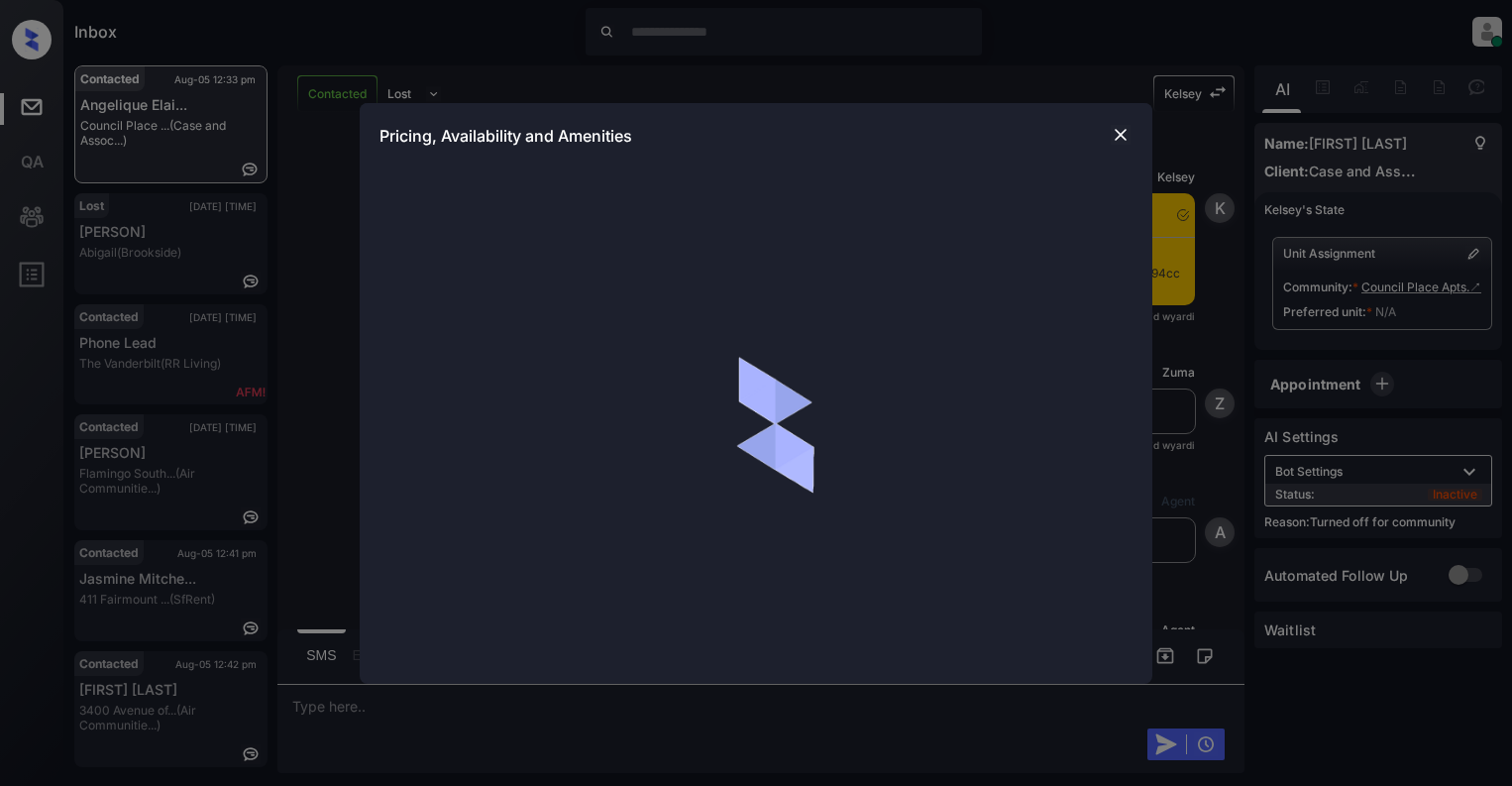 scroll, scrollTop: 0, scrollLeft: 0, axis: both 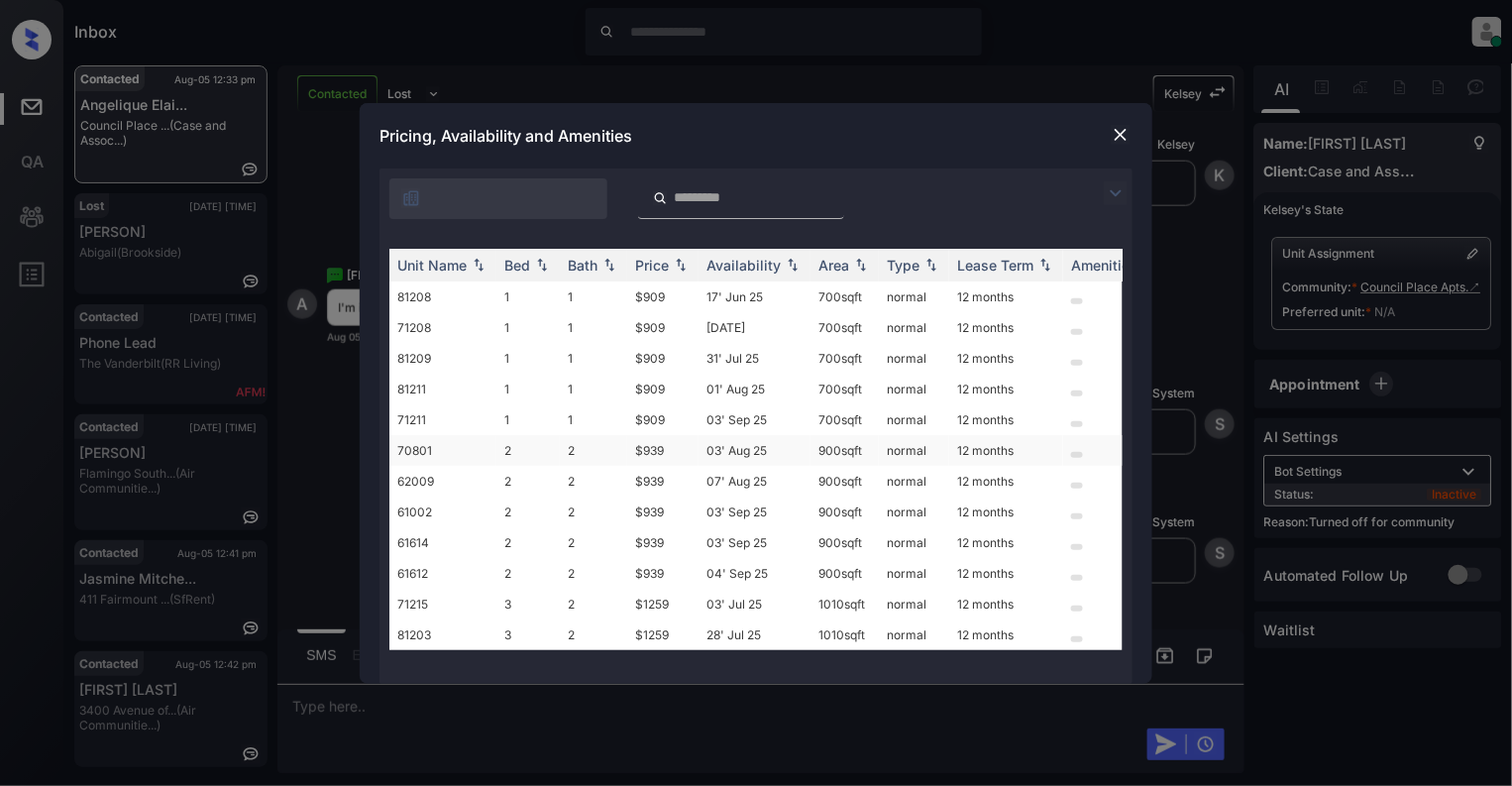 click on "2" at bounding box center [528, 450] 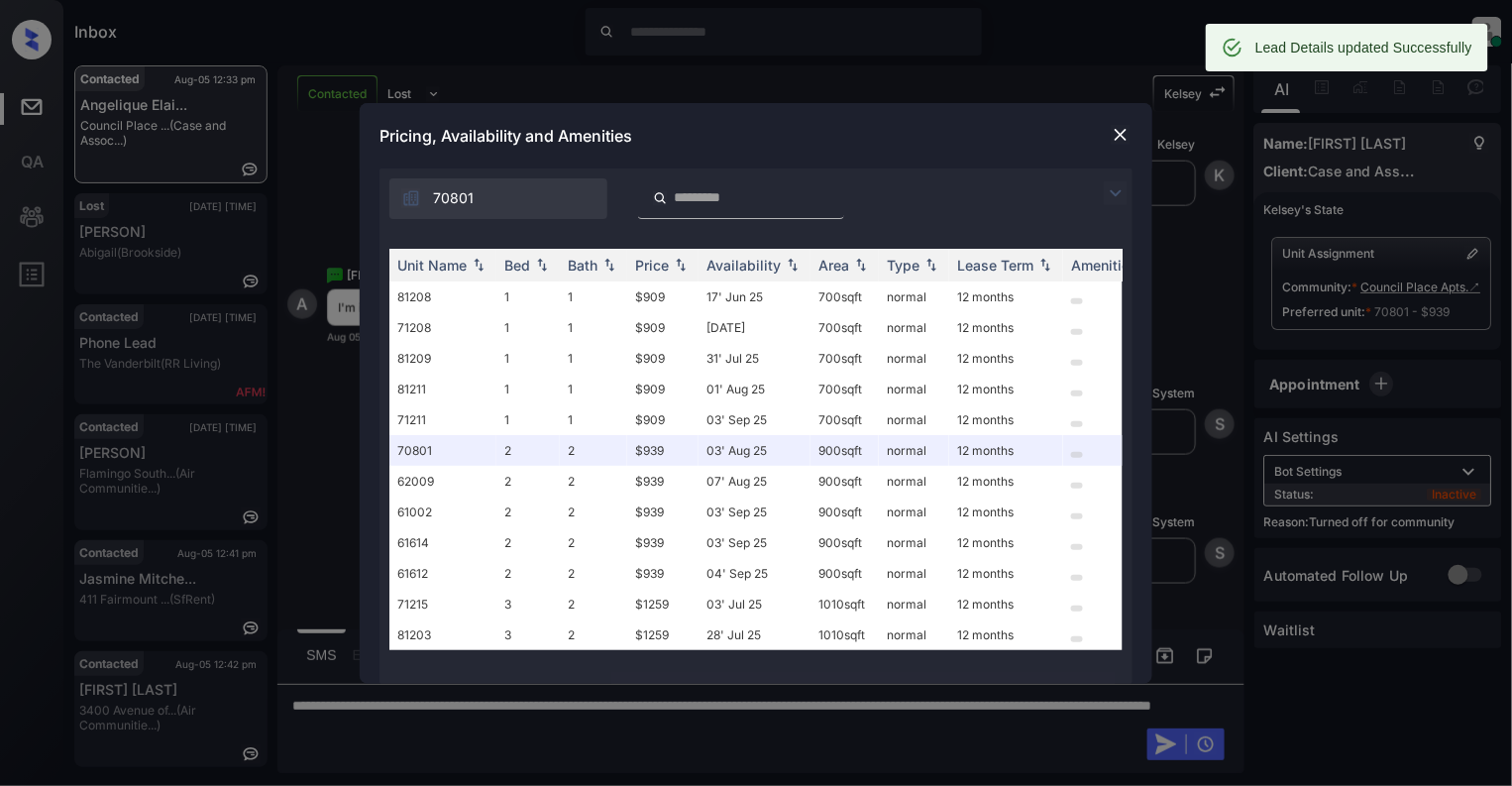 click at bounding box center [1121, 135] 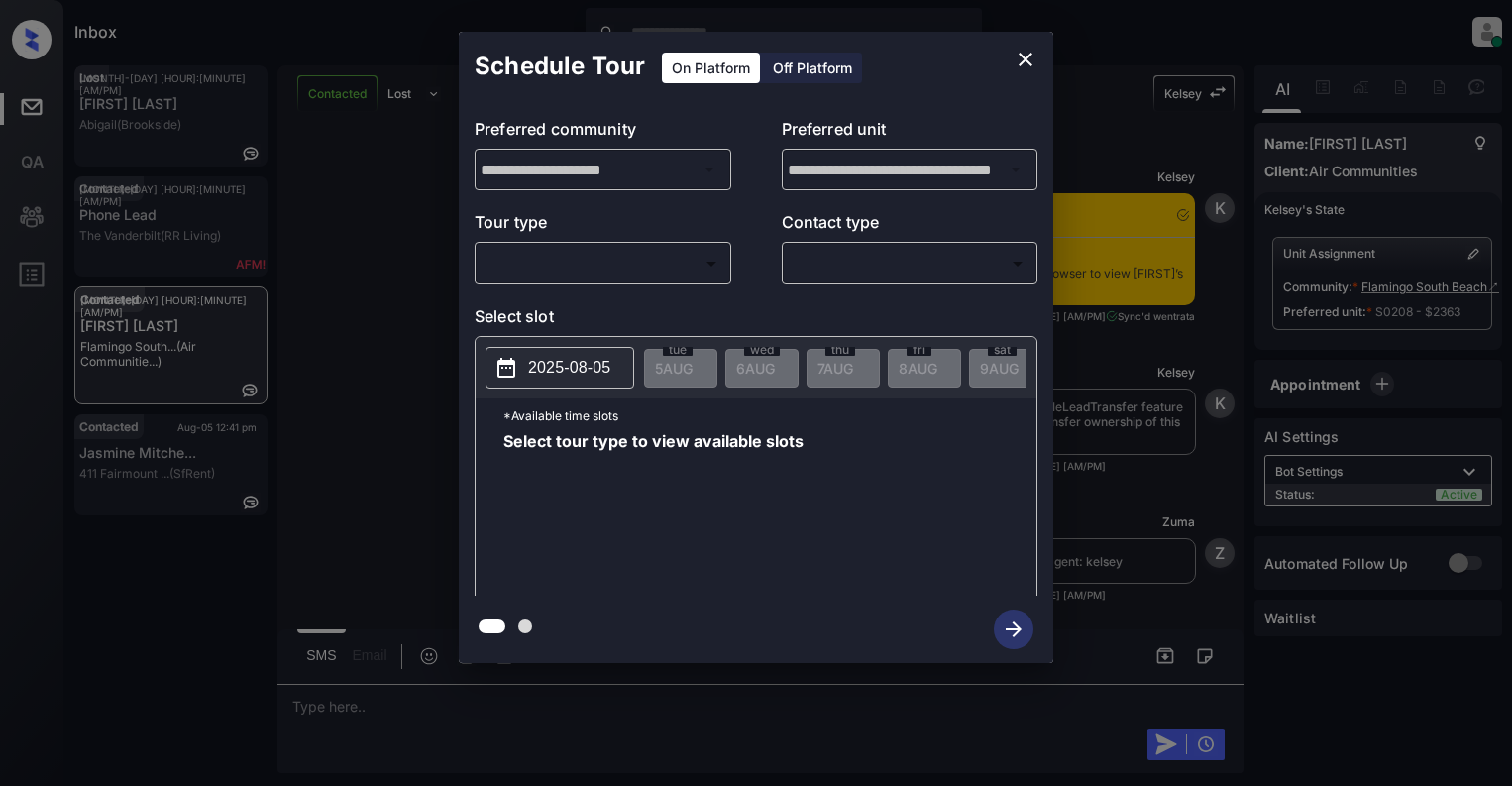 scroll, scrollTop: 0, scrollLeft: 0, axis: both 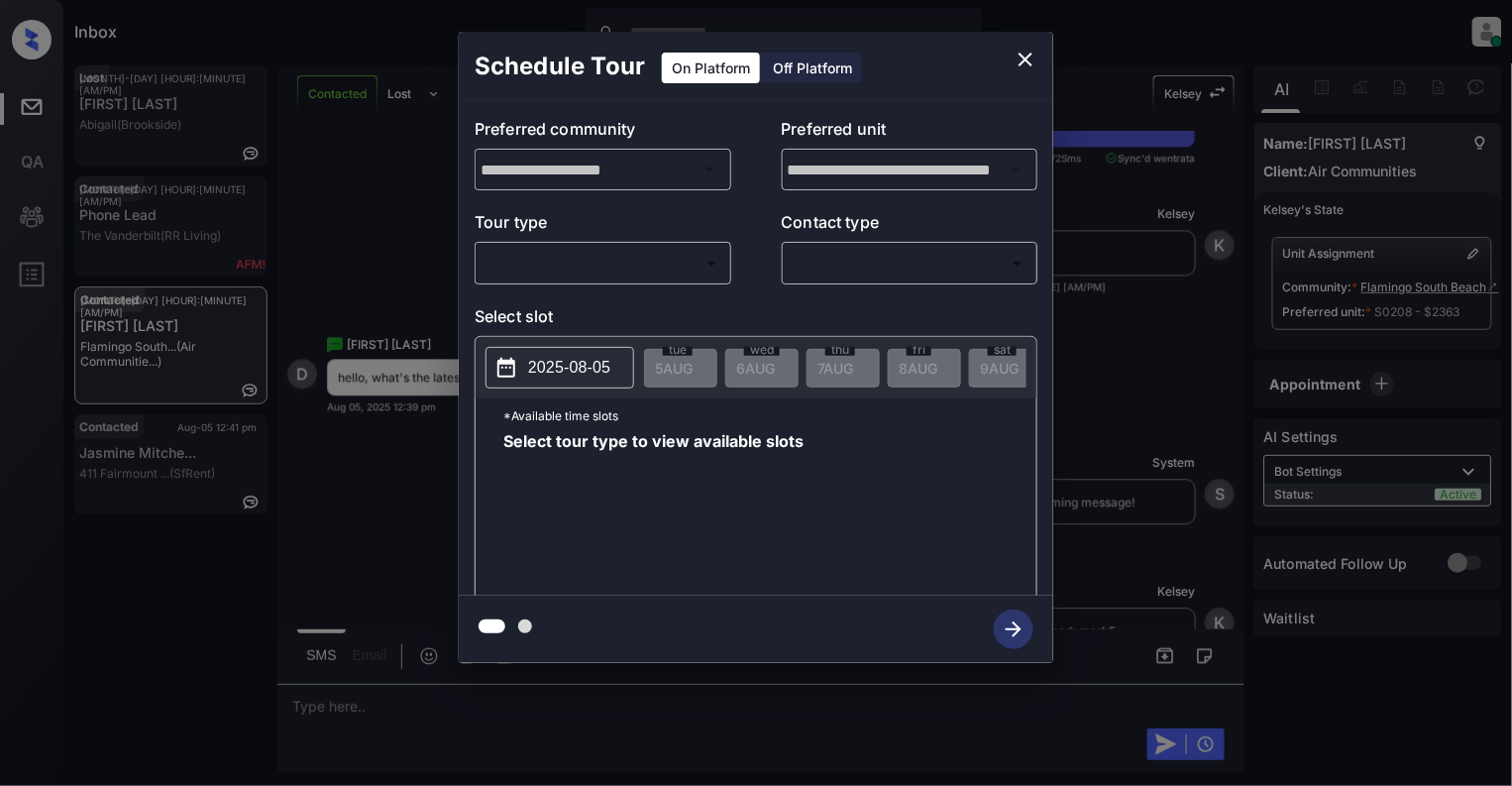 click on "Inbox Cynthia Montañez Online Set yourself   offline Set yourself   on break Profile Switch to  light  mode Sign out Lost Aug-05 12:38 pm   Boris Slautin Abigail  (Brookside) Contacted Aug-05 12:39 pm   Phone Lead The Vanderbilt  (RR Living) Contacted Aug-05 12:39 pm   David Pina Flamingo South...  (Air Communitie...) Contacted Aug-05 12:41 pm   Jasmine Mitche... 411 Fairmount ...  (SfRent) Contacted Lost Lead Sentiment: Angry Upon sliding the acknowledgement:  Lead will move to lost stage. * ​ SMS and call option will be set to opt out. AFM will be turned off for the lead. Kelsey New Message Kelsey Notes Note: <a href="https://conversation.getzuma.com/68925d6445ac08ad2eebb321">https://conversation.getzuma.com/68925d6445ac08ad2eebb321</a> - Paste this link into your browser to view Kelsey’s conversation with the prospect Aug 05, 2025 12:37 pm  Sync'd w  entrata K New Message Kelsey Due to the activation of disableLeadTransfer feature flag, Kelsey will no longer transfer ownership of this CRM guest card K" at bounding box center (756, 393) 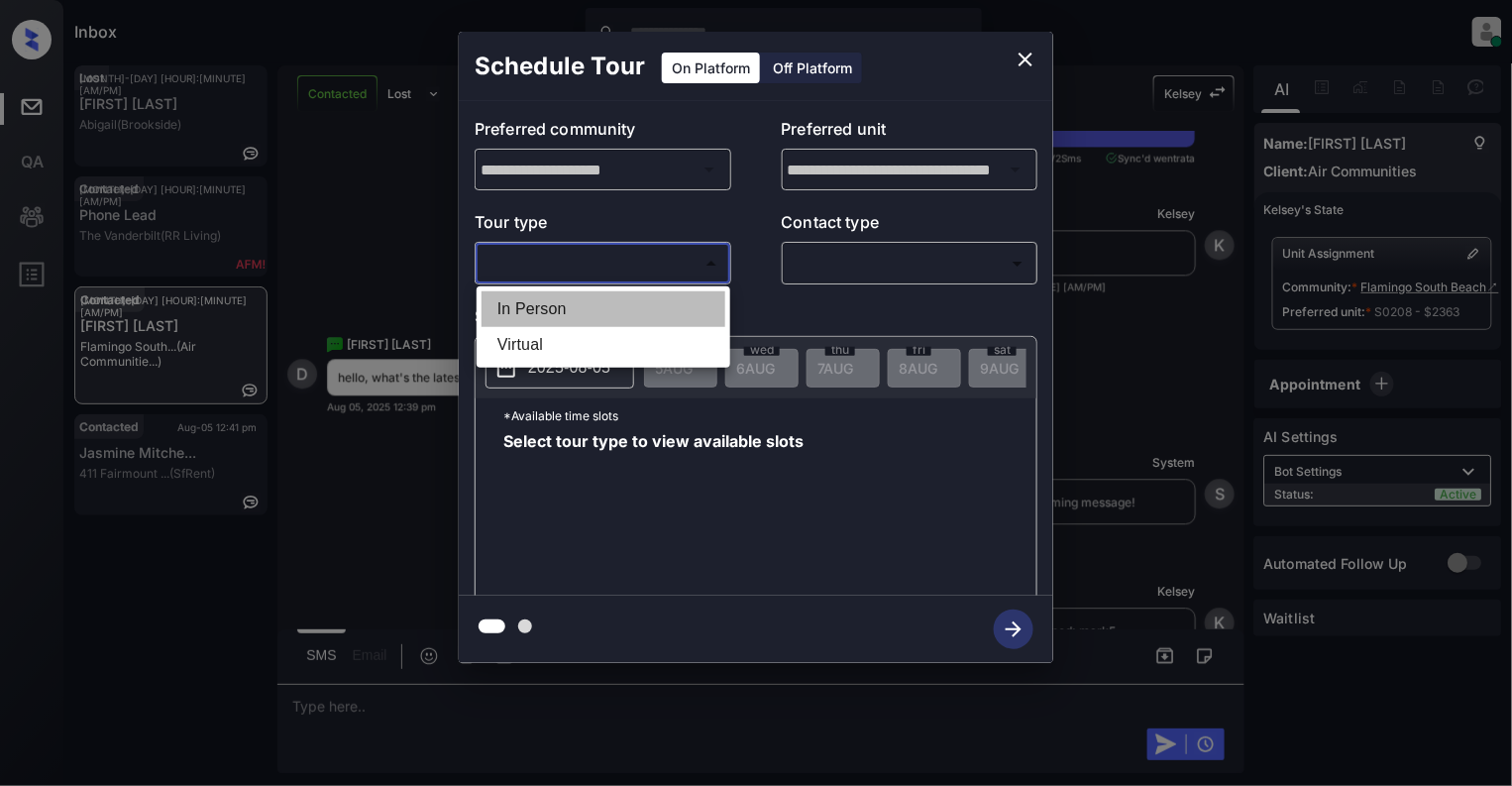 click on "In Person" at bounding box center (603, 309) 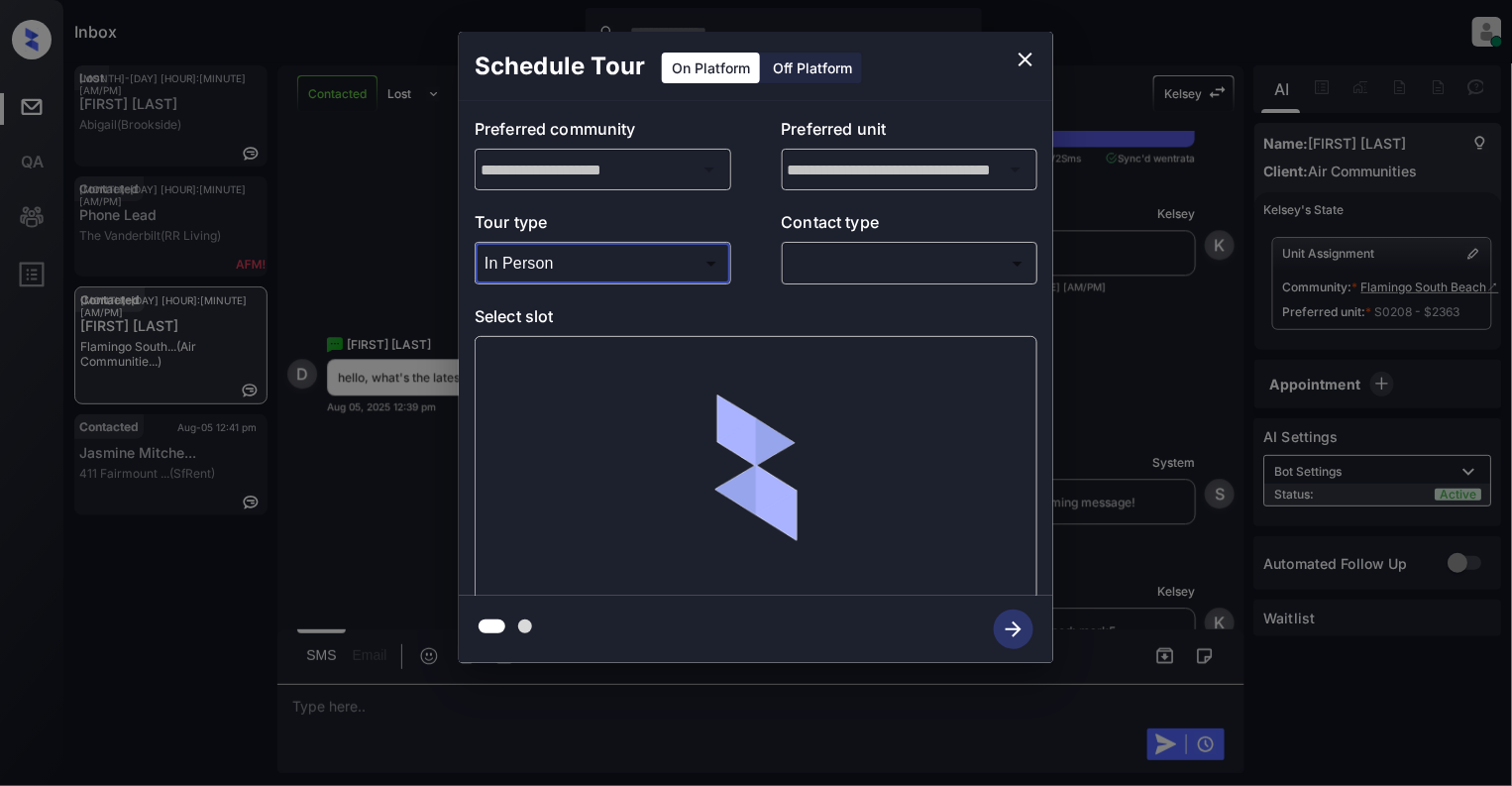 click on "Inbox Cynthia Montañez Online Set yourself   offline Set yourself   on break Profile Switch to  light  mode Sign out Lost Aug-05 12:38 pm   Boris Slautin Abigail  (Brookside) Contacted Aug-05 12:39 pm   Phone Lead The Vanderbilt  (RR Living) Contacted Aug-05 12:39 pm   David Pina Flamingo South...  (Air Communitie...) Contacted Aug-05 12:41 pm   Jasmine Mitche... 411 Fairmount ...  (SfRent) Contacted Lost Lead Sentiment: Angry Upon sliding the acknowledgement:  Lead will move to lost stage. * ​ SMS and call option will be set to opt out. AFM will be turned off for the lead. Kelsey New Message Kelsey Notes Note: <a href="https://conversation.getzuma.com/68925d6445ac08ad2eebb321">https://conversation.getzuma.com/68925d6445ac08ad2eebb321</a> - Paste this link into your browser to view Kelsey’s conversation with the prospect Aug 05, 2025 12:37 pm  Sync'd w  entrata K New Message Kelsey Due to the activation of disableLeadTransfer feature flag, Kelsey will no longer transfer ownership of this CRM guest card K" at bounding box center (756, 393) 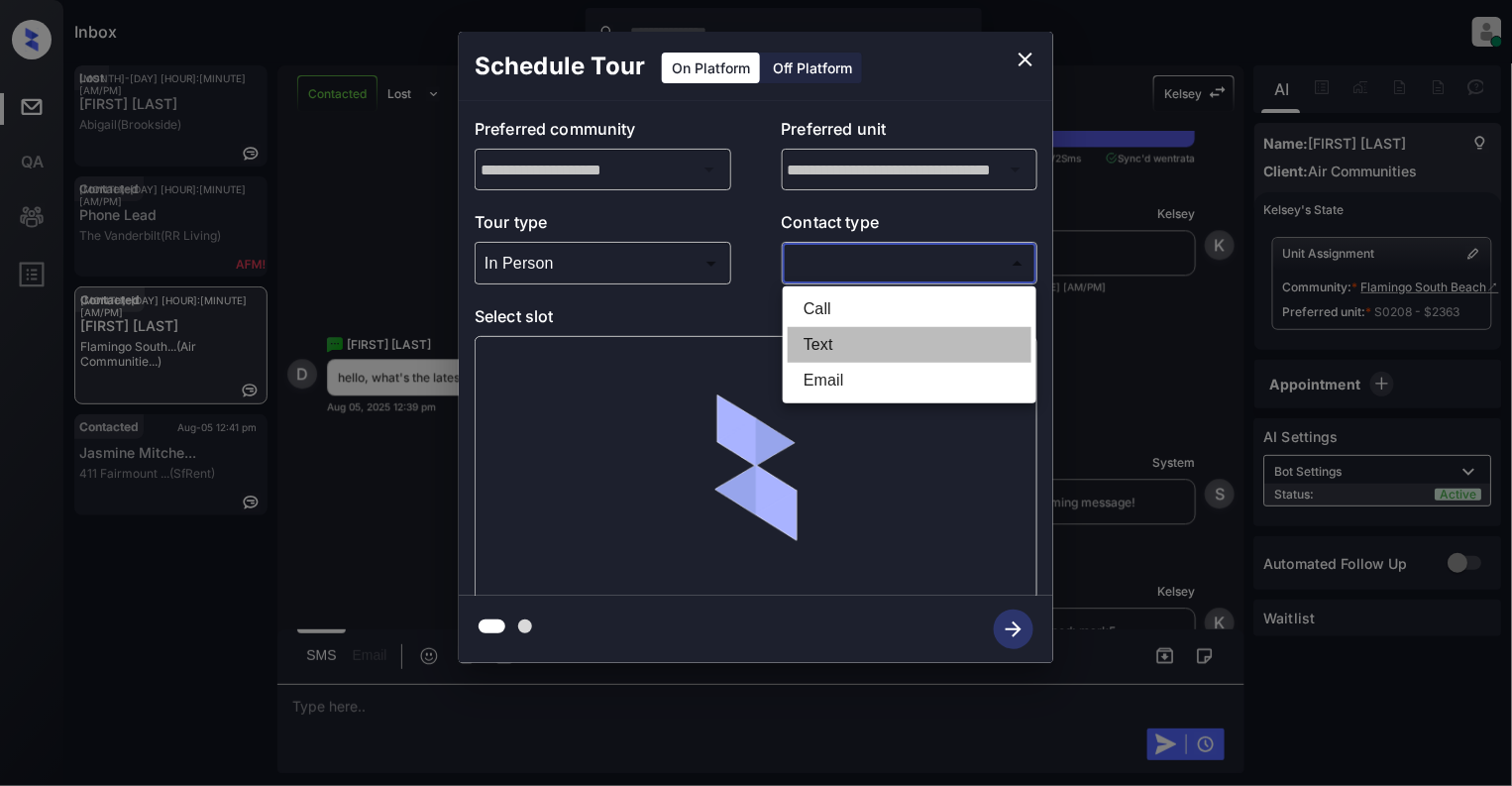 click on "Text" at bounding box center [910, 345] 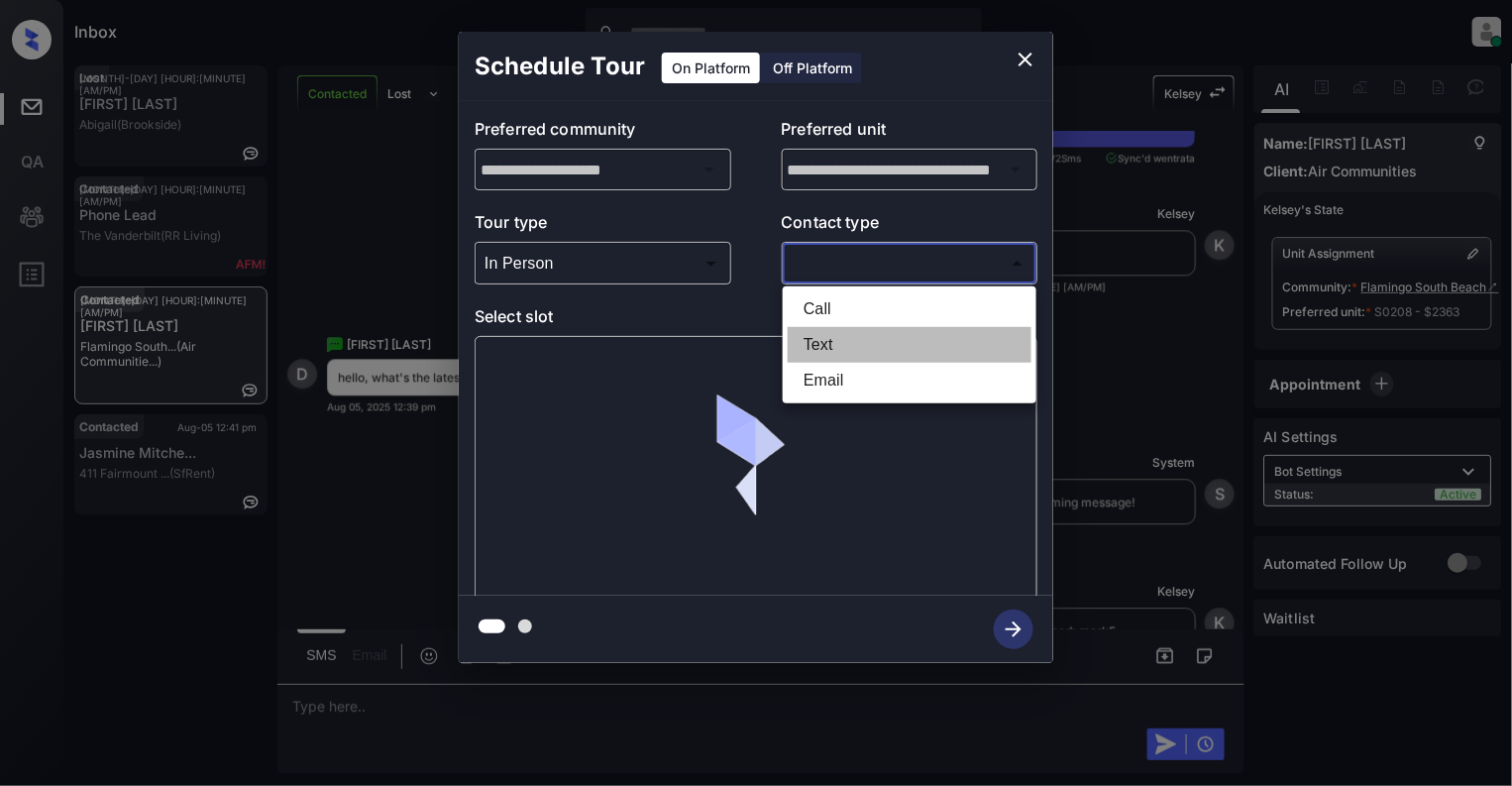 type on "****" 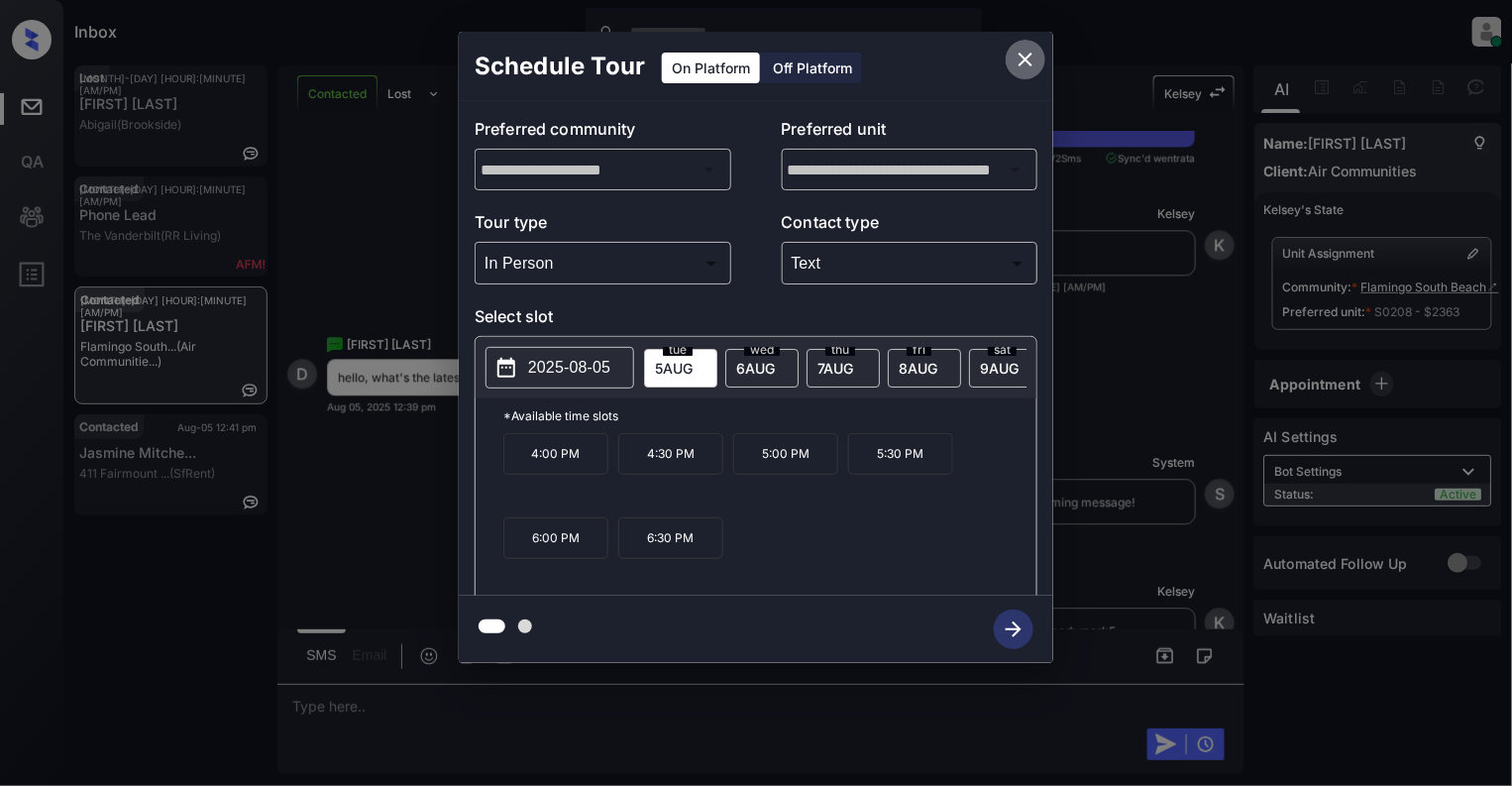 click 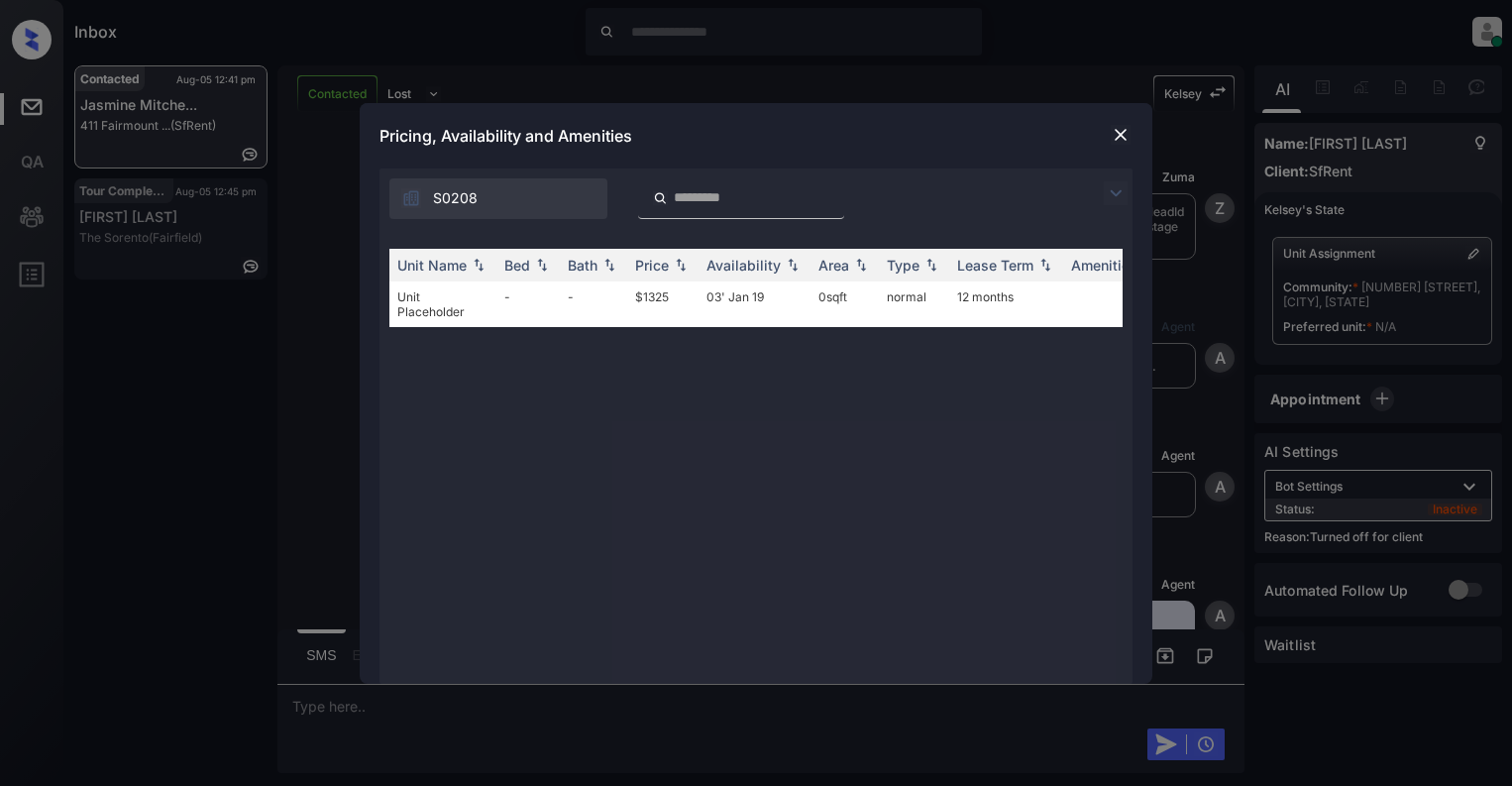 scroll, scrollTop: 0, scrollLeft: 0, axis: both 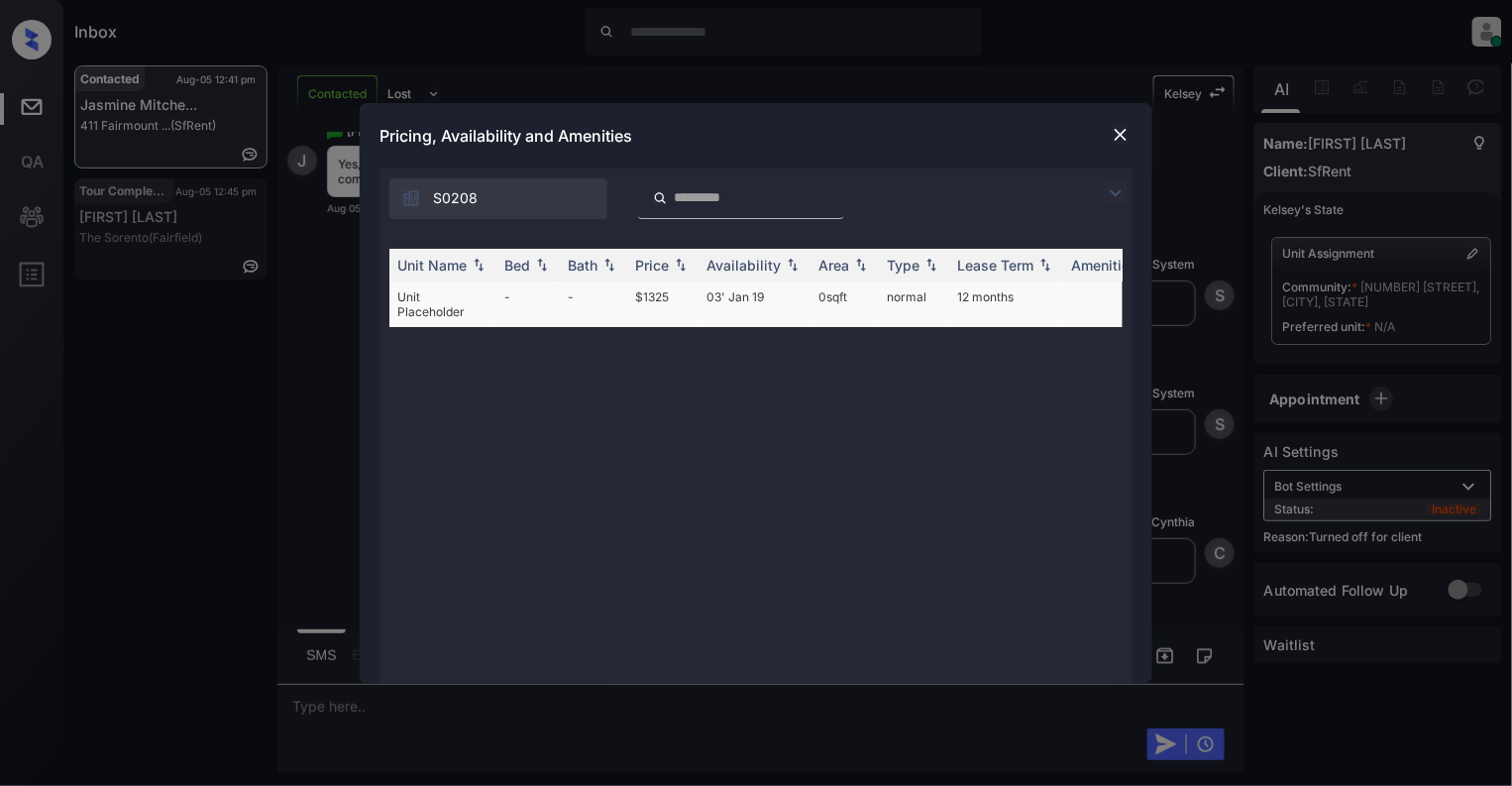 click on "-" at bounding box center (528, 304) 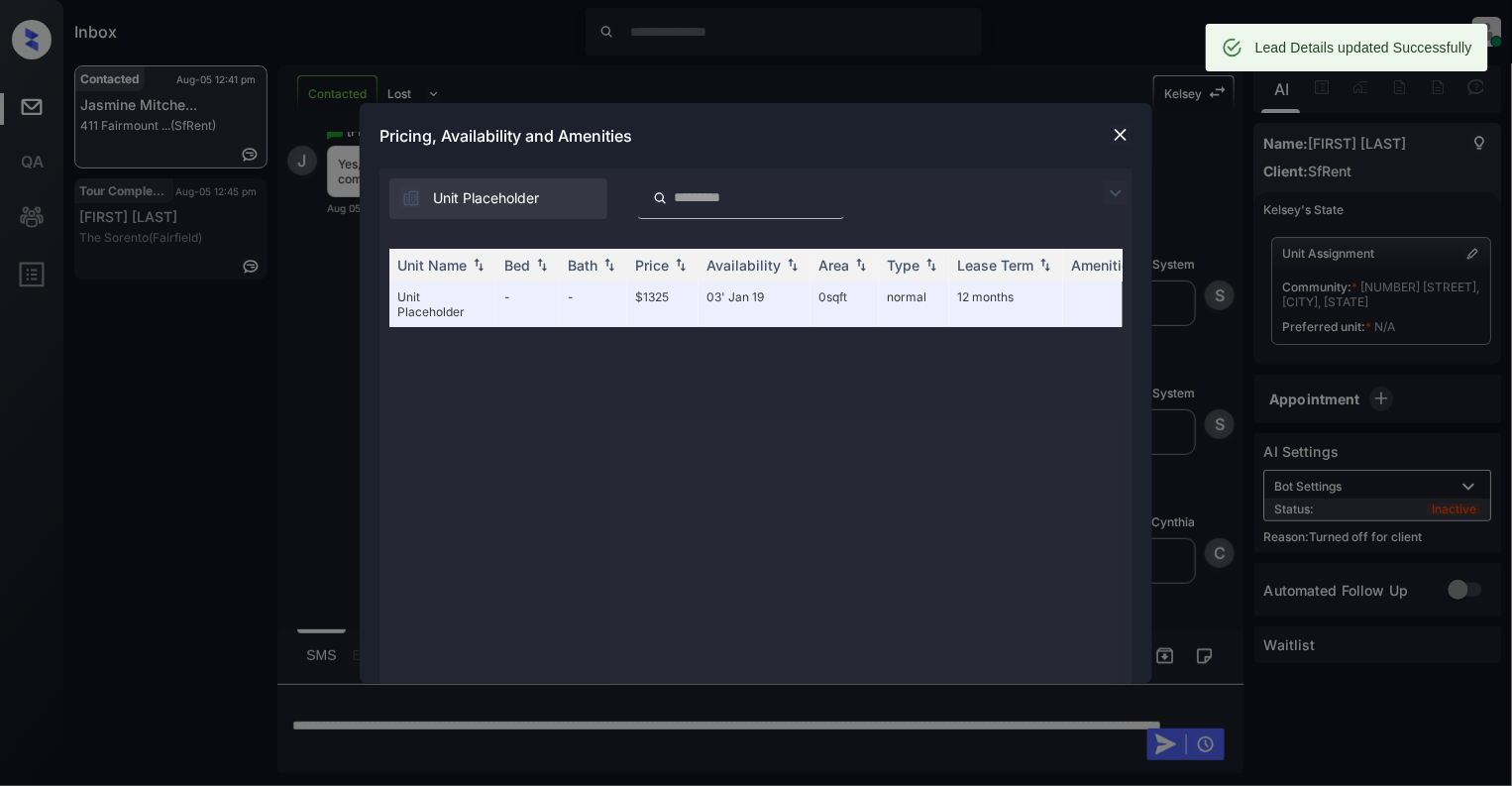 click at bounding box center [1121, 135] 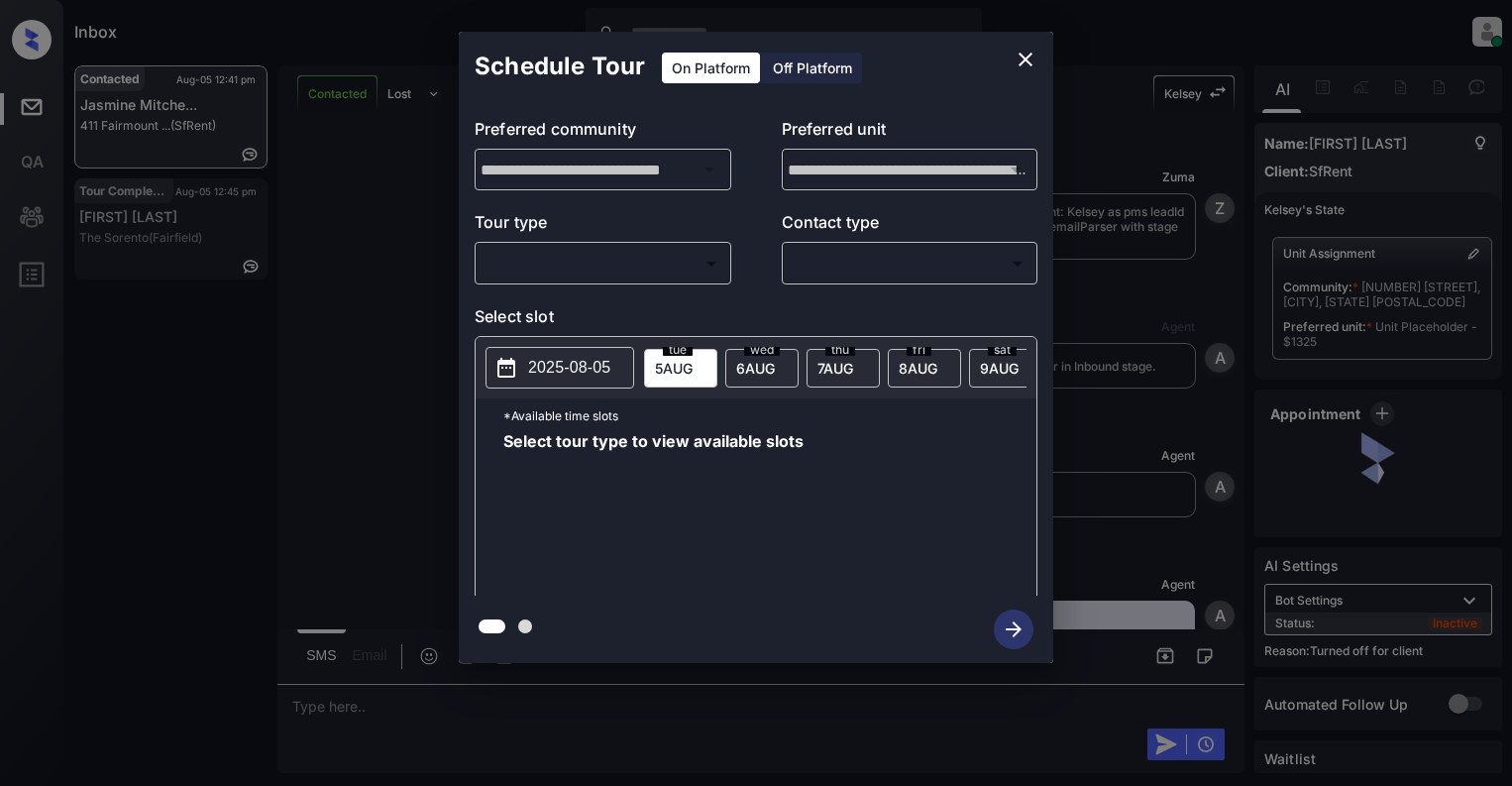 scroll, scrollTop: 0, scrollLeft: 0, axis: both 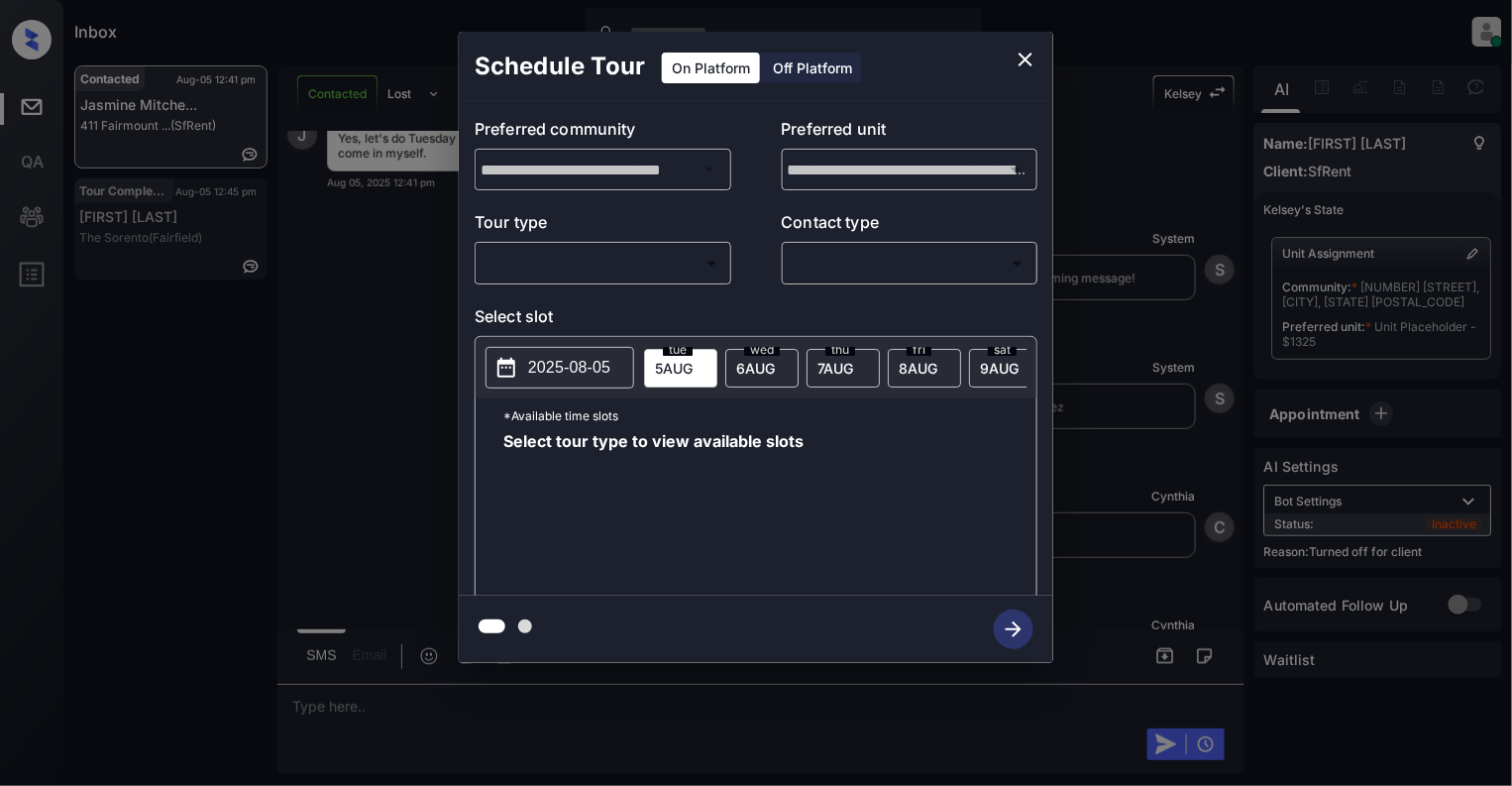 click on "Off Platform" at bounding box center [812, 67] 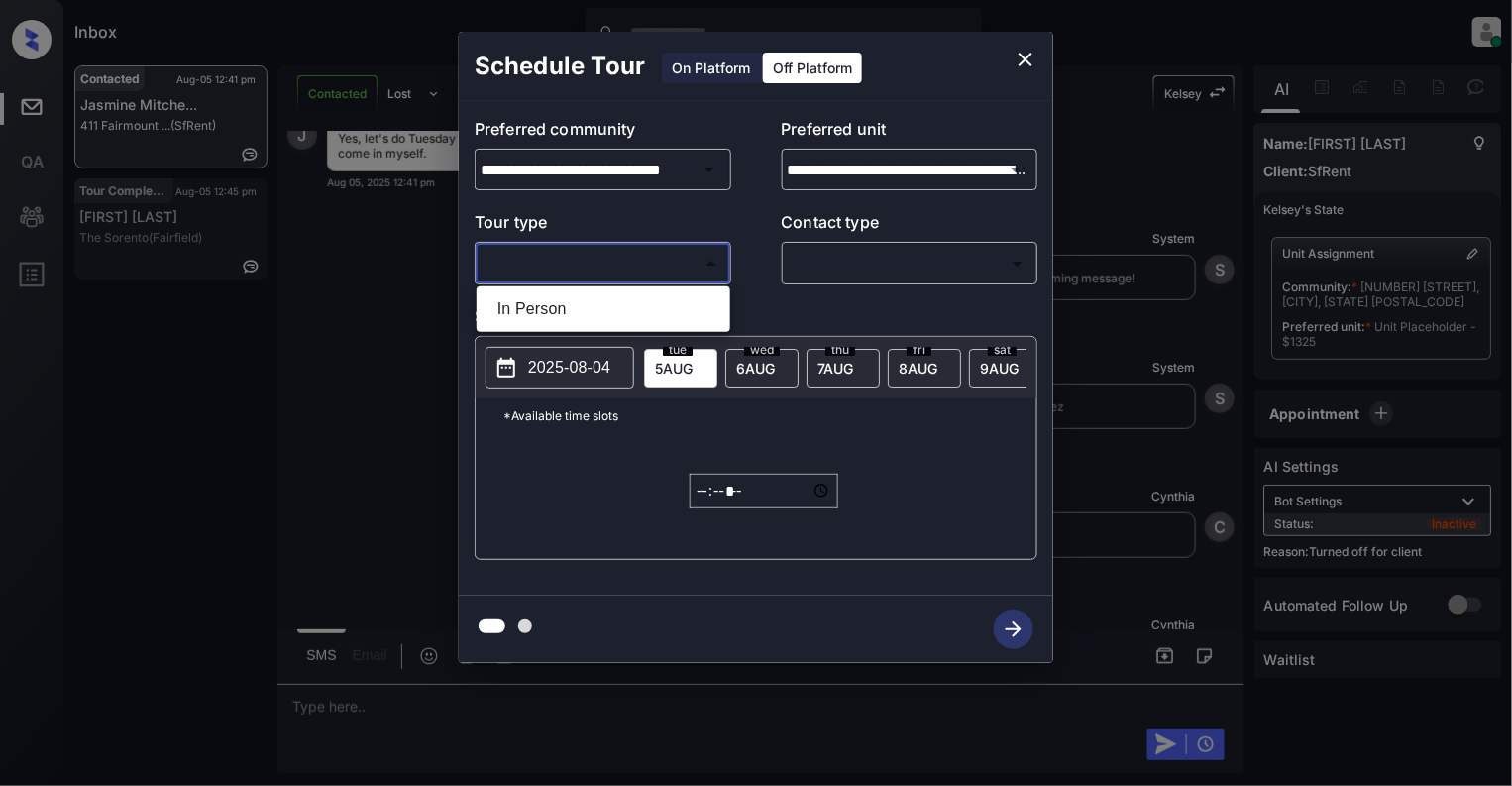 click on "Inbox [LAST]. Online Set yourself   offline Set yourself   on break Profile Switch to  light  mode Sign out Contacted Aug-05 12:41 pm   [FIRST] [LAST]... [NUMBER] [STREET] ...  (SfRent) Tour Completed Aug-05 12:45 pm   [FIRST] [LAST]... The Sorento  (Fairfield) Contacted Lost Lead Sentiment: Angry Upon sliding the acknowledgement:  Lead will move to lost stage. * ​ SMS and call option will be set to opt out. AFM will be turned off for the lead. [FIRST] New Message Zuma Lead transfer skipped to agent: [FIRST] as pms leadId does not exists for leadType emailParser with stage Inbound Aug 05, 2025 11:43 am Z New Message Agent Lead created via emailParser in Inbound stage. Aug 05, 2025 11:43 am A New Message Agent AFM Request sent to [FIRST]. Aug 05, 2025 11:43 am A New Message Agent Notes Note: Aug 05, 2025 11:43 am A New Message [FIRST] Lead Details Updated
BedRoom: 1
Aug 05, 2025 11:44 am K New Message [FIRST] Lead Details Updated
Bath Room: 1
Aug 05, 2025 11:44 am K New Message [FIRST]   K [FIRST] K" at bounding box center (756, 393) 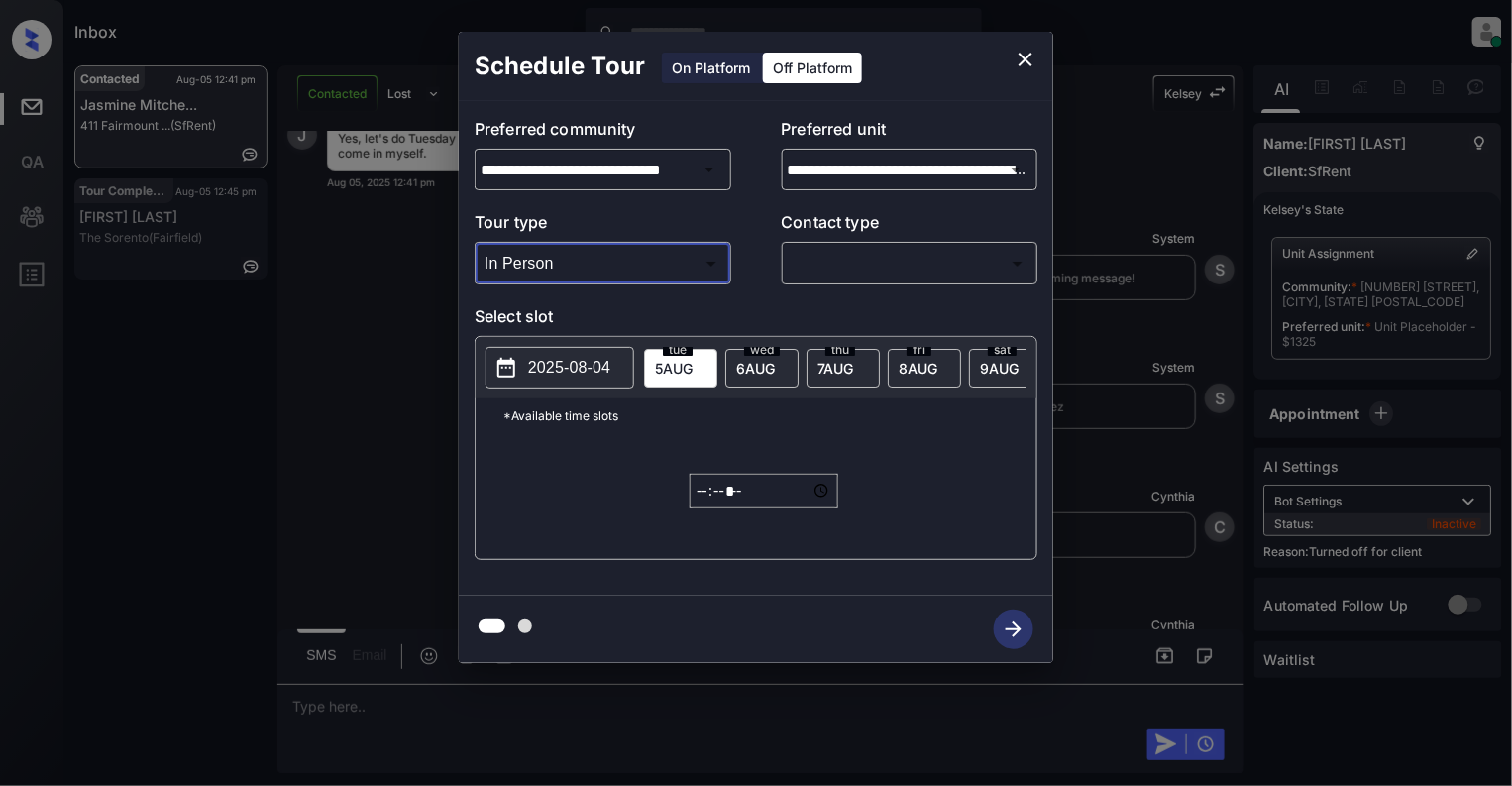 click on "Inbox Cynthia Montañez Online Set yourself   offline Set yourself   on break Profile Switch to  light  mode Sign out Contacted Aug-05 12:41 pm   Jasmine Mitche... 411 Fairmount ...  (SfRent) Tour Completed Aug-05 12:45 pm   Sherrie Laplan... The Sorento  (Fairfield) Contacted Lost Lead Sentiment: Angry Upon sliding the acknowledgement:  Lead will move to lost stage. * ​ SMS and call option will be set to opt out. AFM will be turned off for the lead. Kelsey New Message Zuma Lead transfer skipped to agent: Kelsey as pms leadId does not exists for leadType emailParser with stage Inbound Aug 05, 2025 11:43 am Z New Message Agent Lead created via emailParser in Inbound stage. Aug 05, 2025 11:43 am A New Message Agent AFM Request sent to Kelsey. Aug 05, 2025 11:43 am A New Message Agent Notes Note: Aug 05, 2025 11:43 am A New Message Kelsey Lead Details Updated
BedRoom: 1
Aug 05, 2025 11:44 am K New Message Kelsey Lead Details Updated
Bath Room: 1
Aug 05, 2025 11:44 am K New Message Kelsey   K Kelsey K" at bounding box center [756, 393] 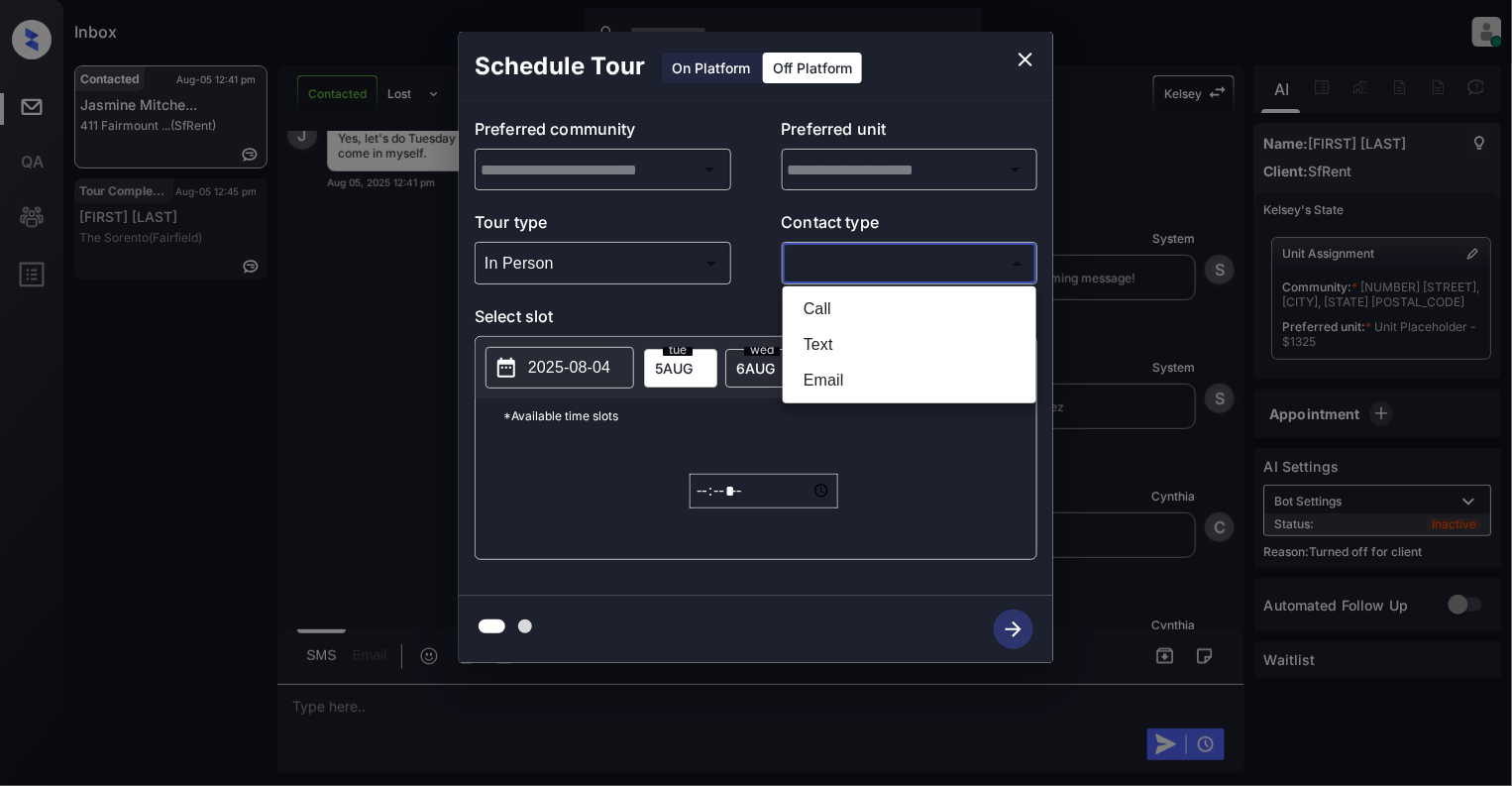 type on "**********" 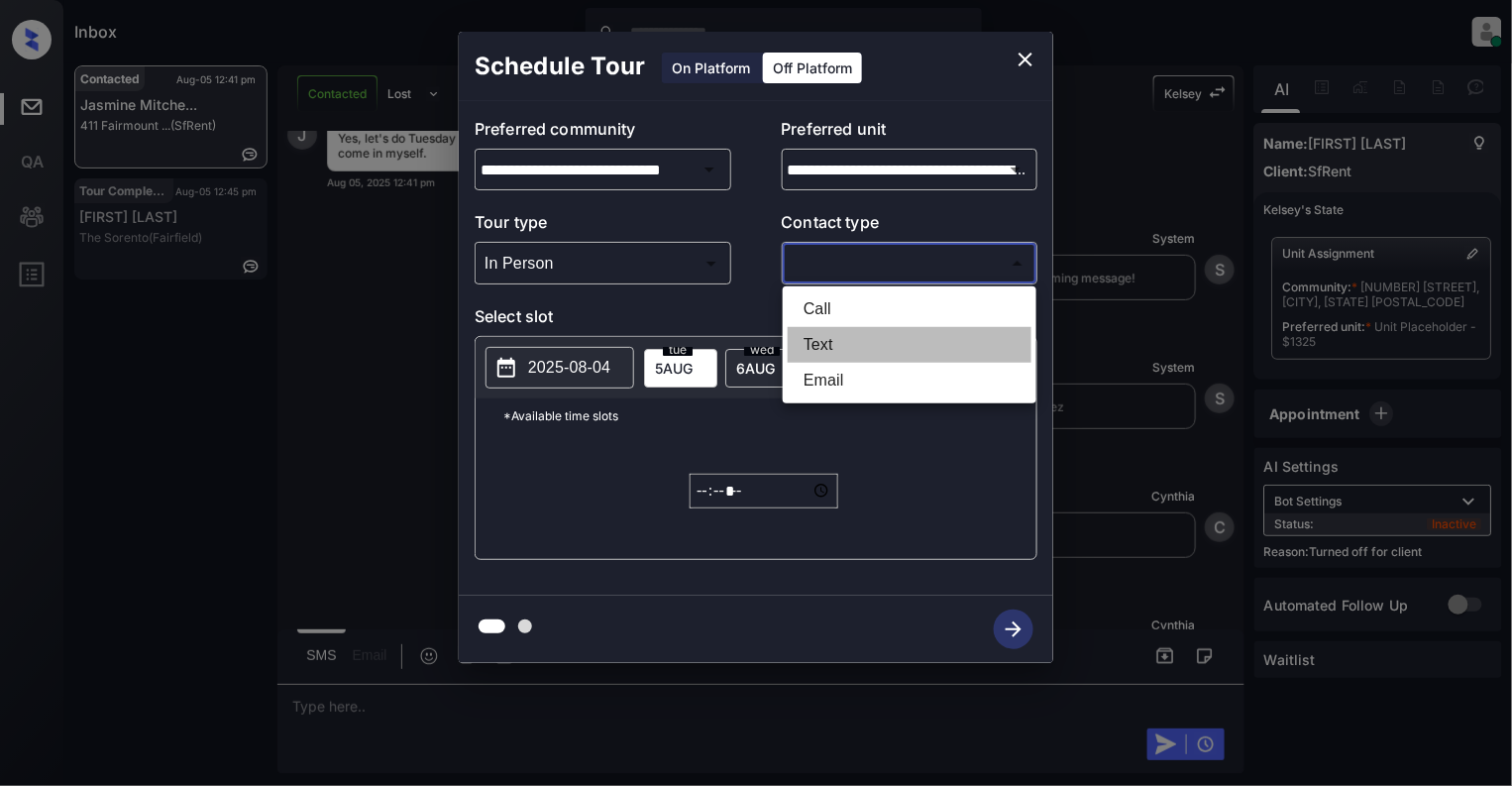 click on "Text" at bounding box center [910, 345] 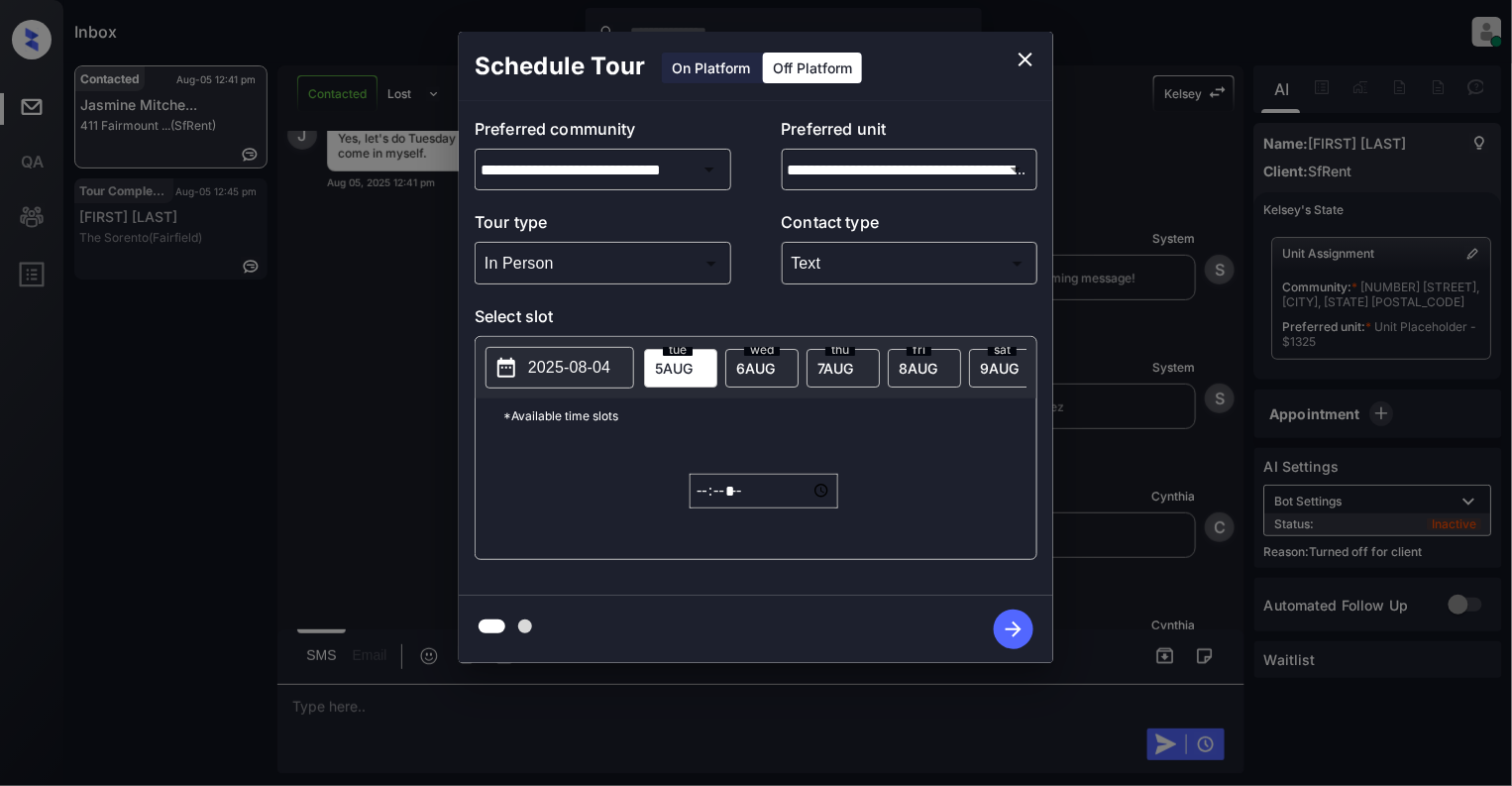 click on "2025-08-04" at bounding box center (569, 368) 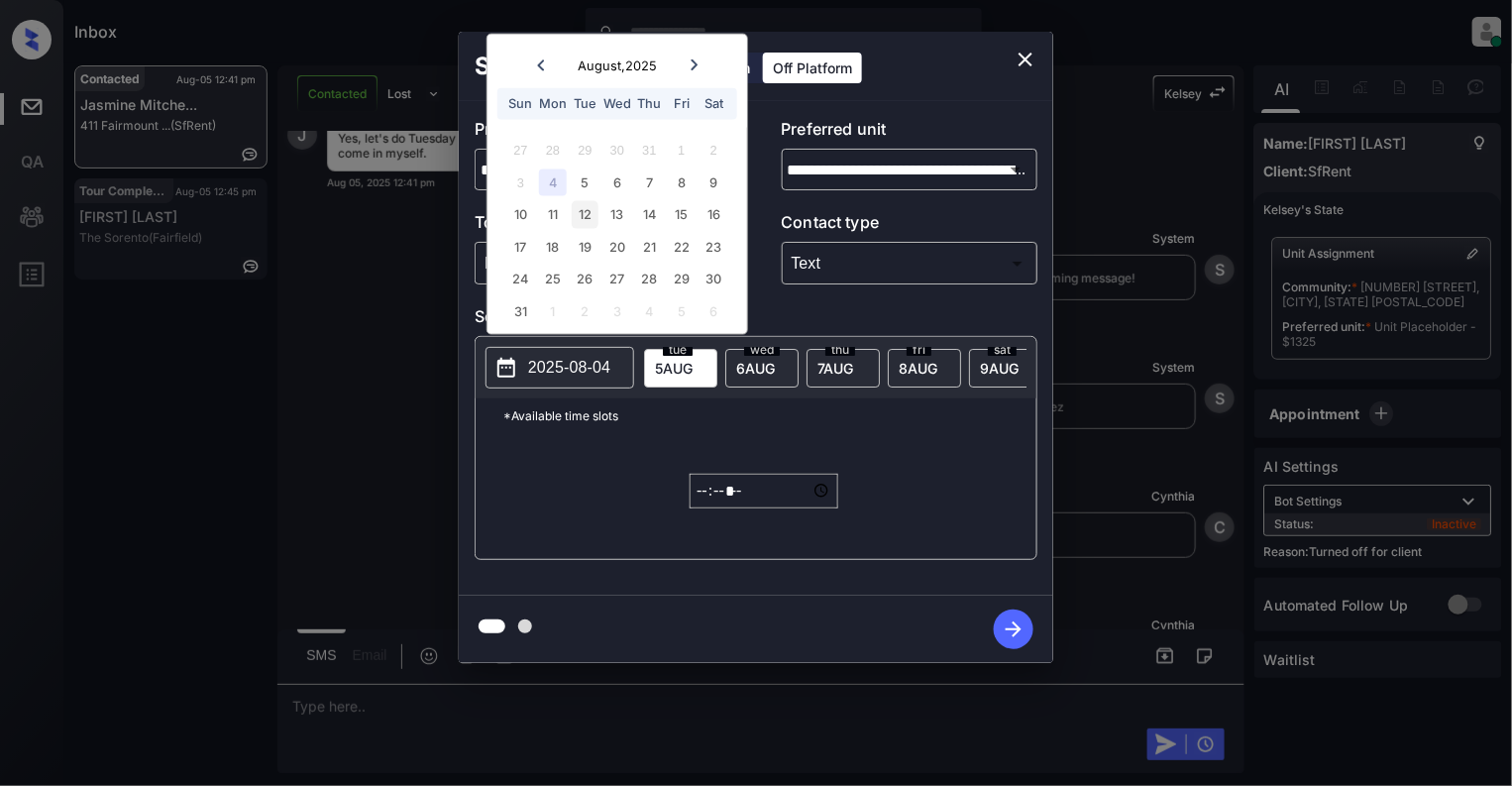 click on "12" at bounding box center [585, 214] 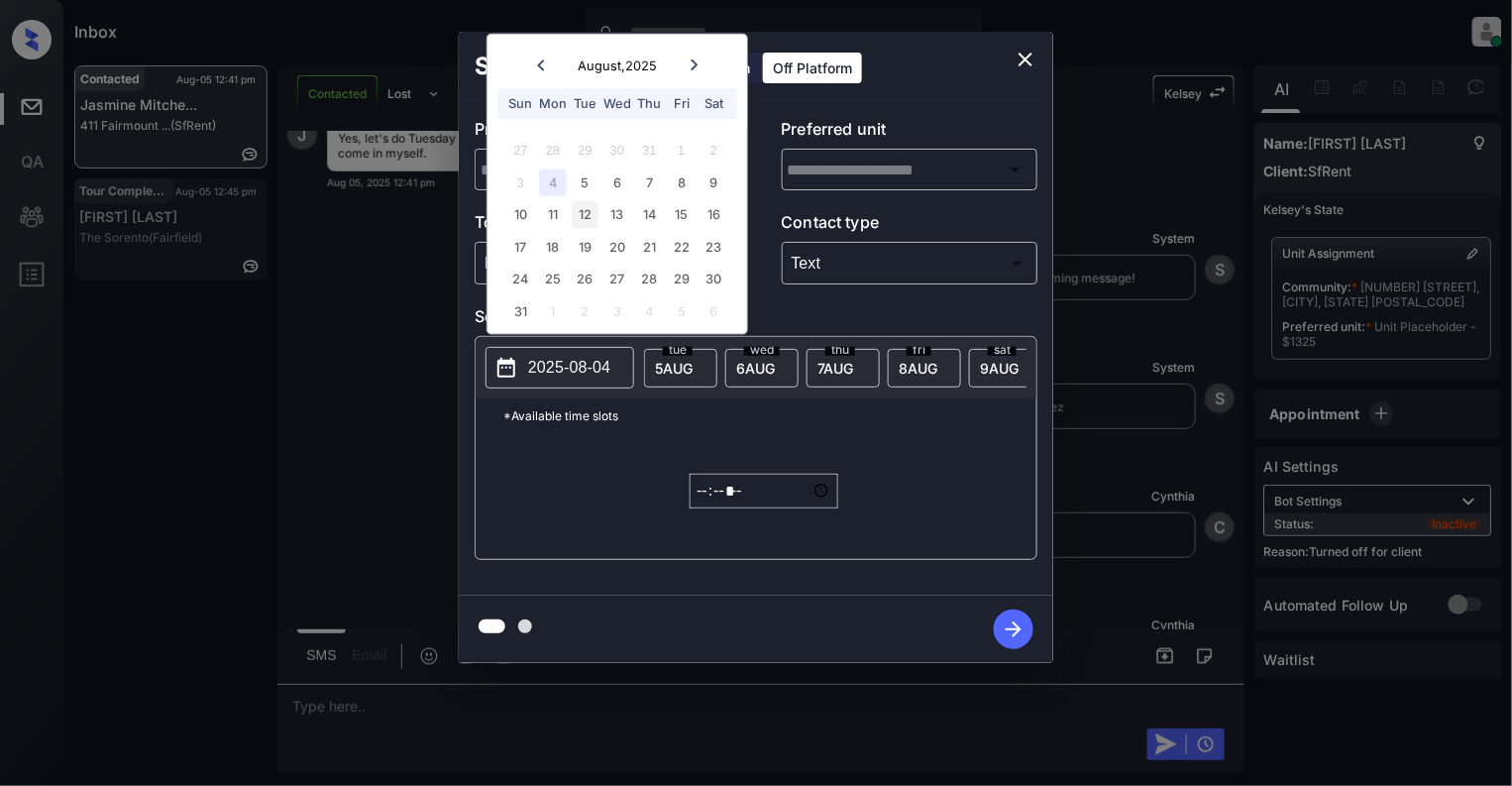 type on "**********" 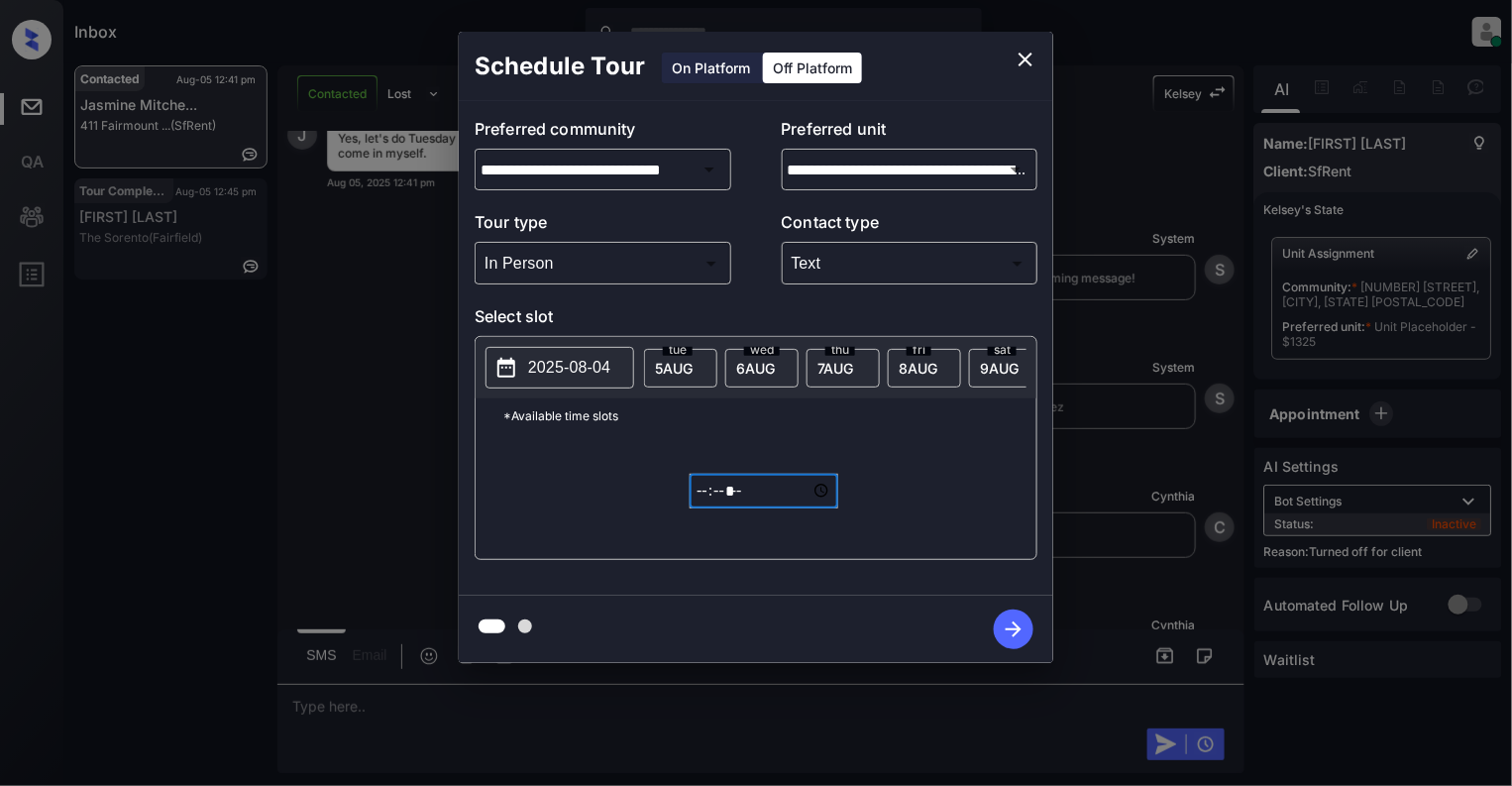click on "*****" at bounding box center [764, 491] 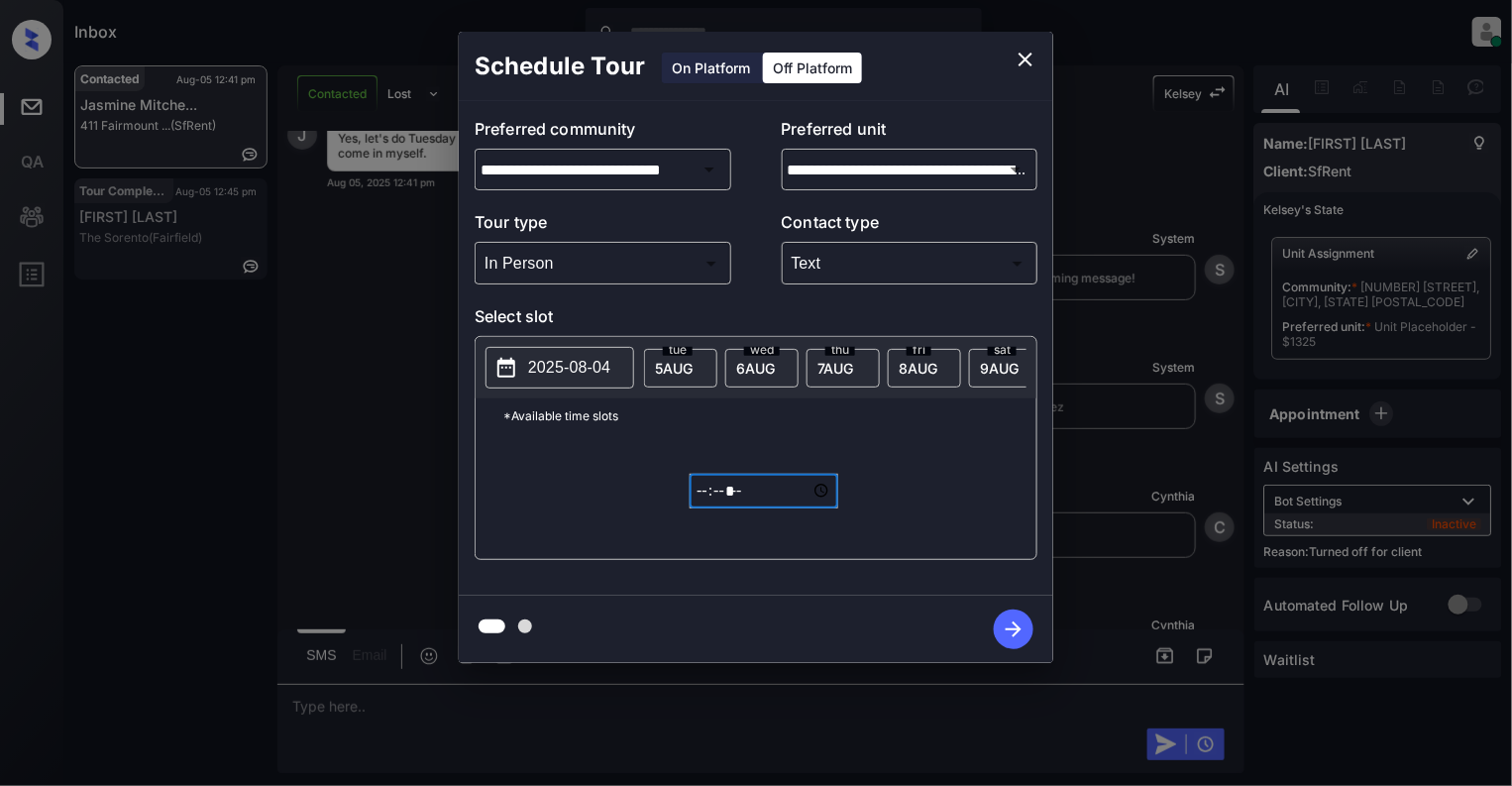 type on "*****" 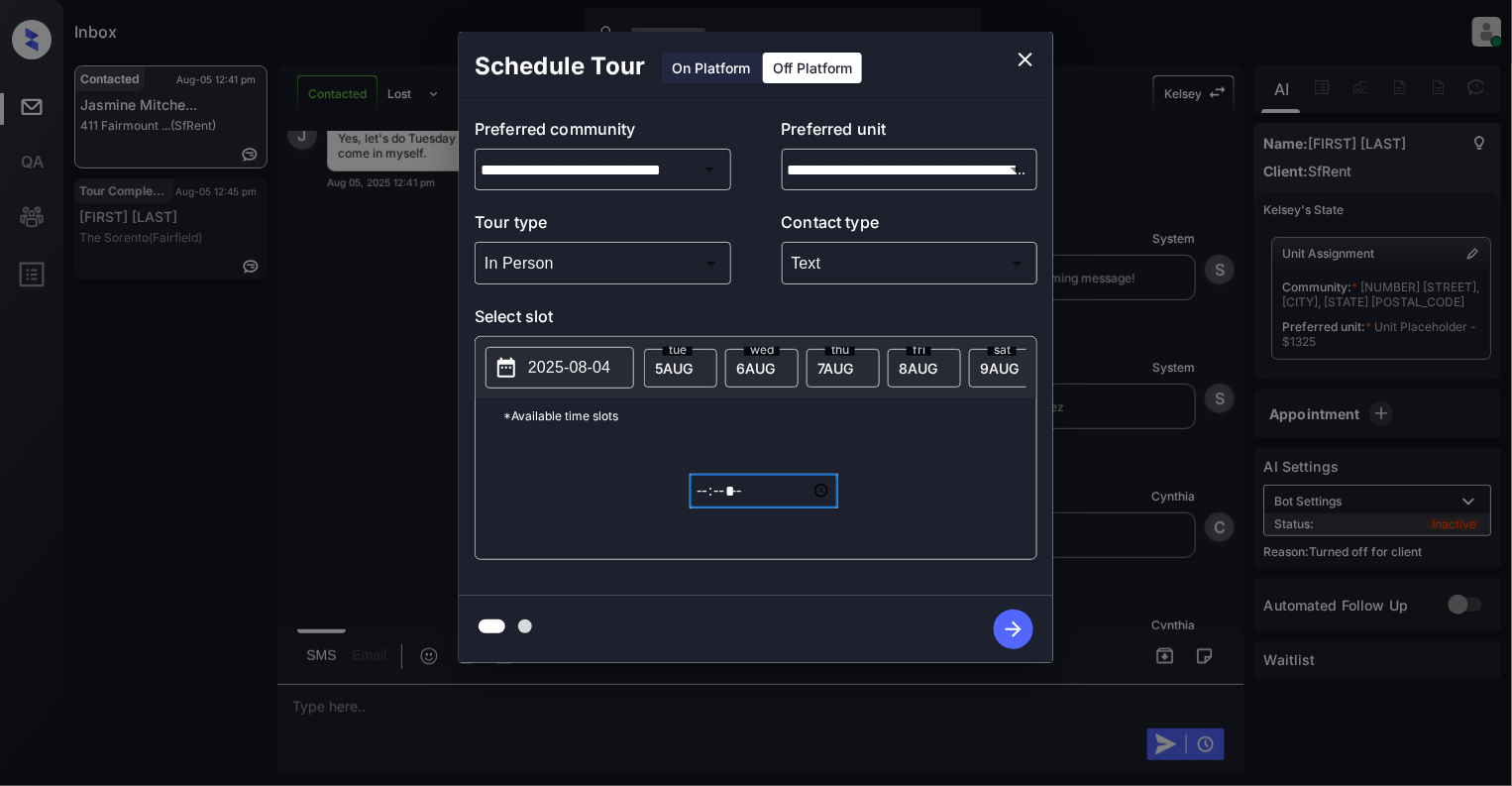 type on "*****" 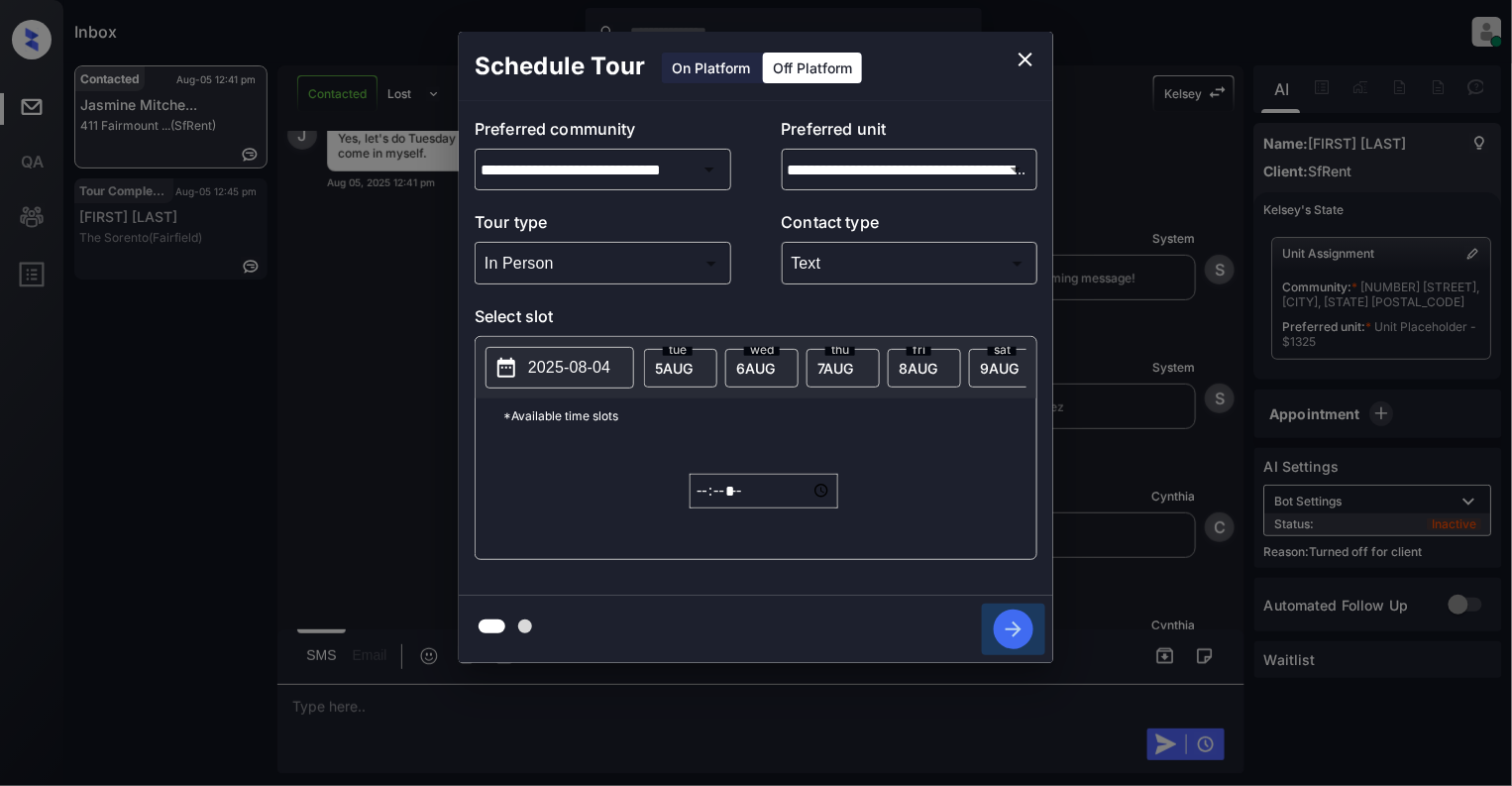 click 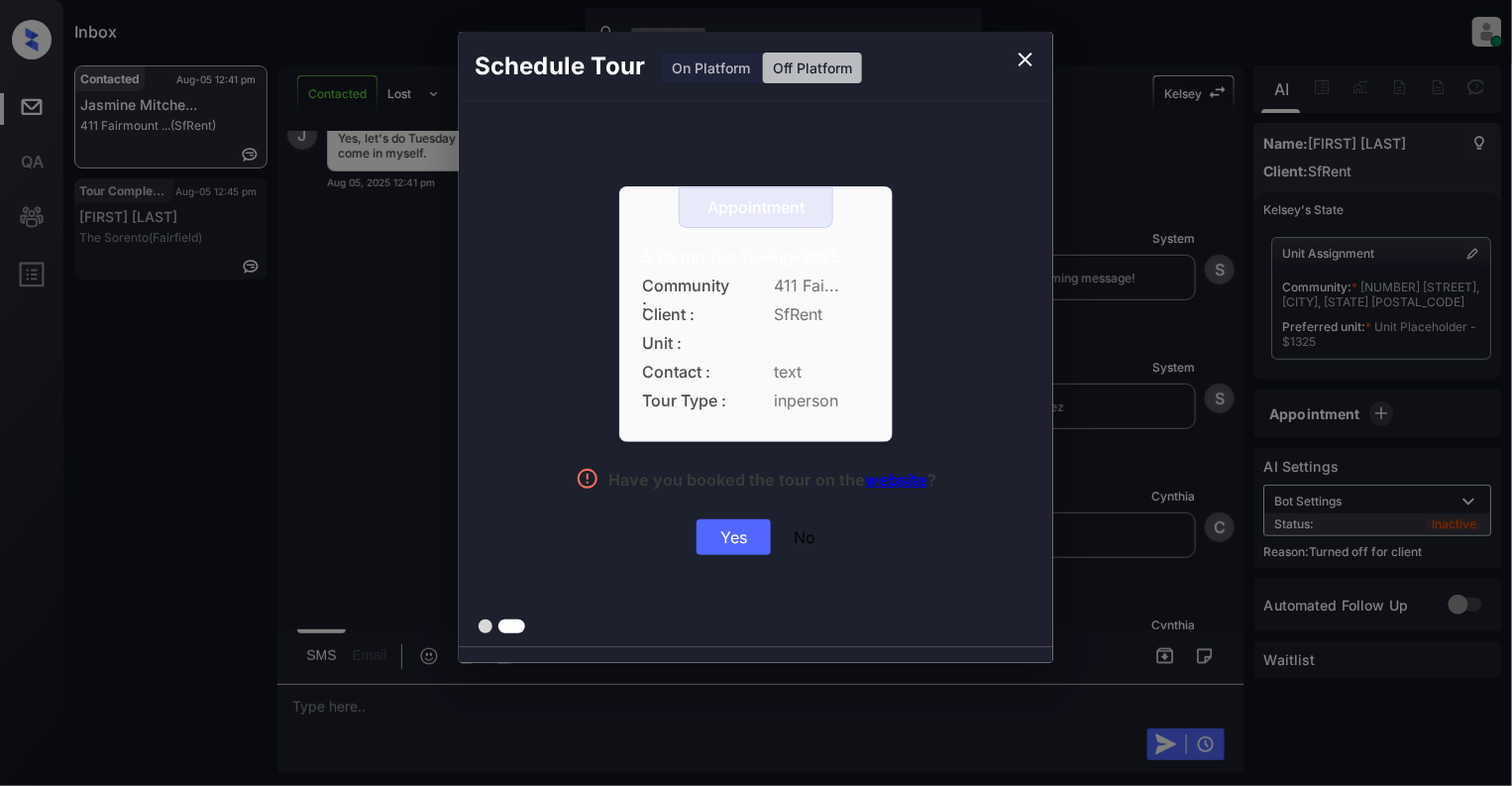 click on "Yes" at bounding box center (733, 537) 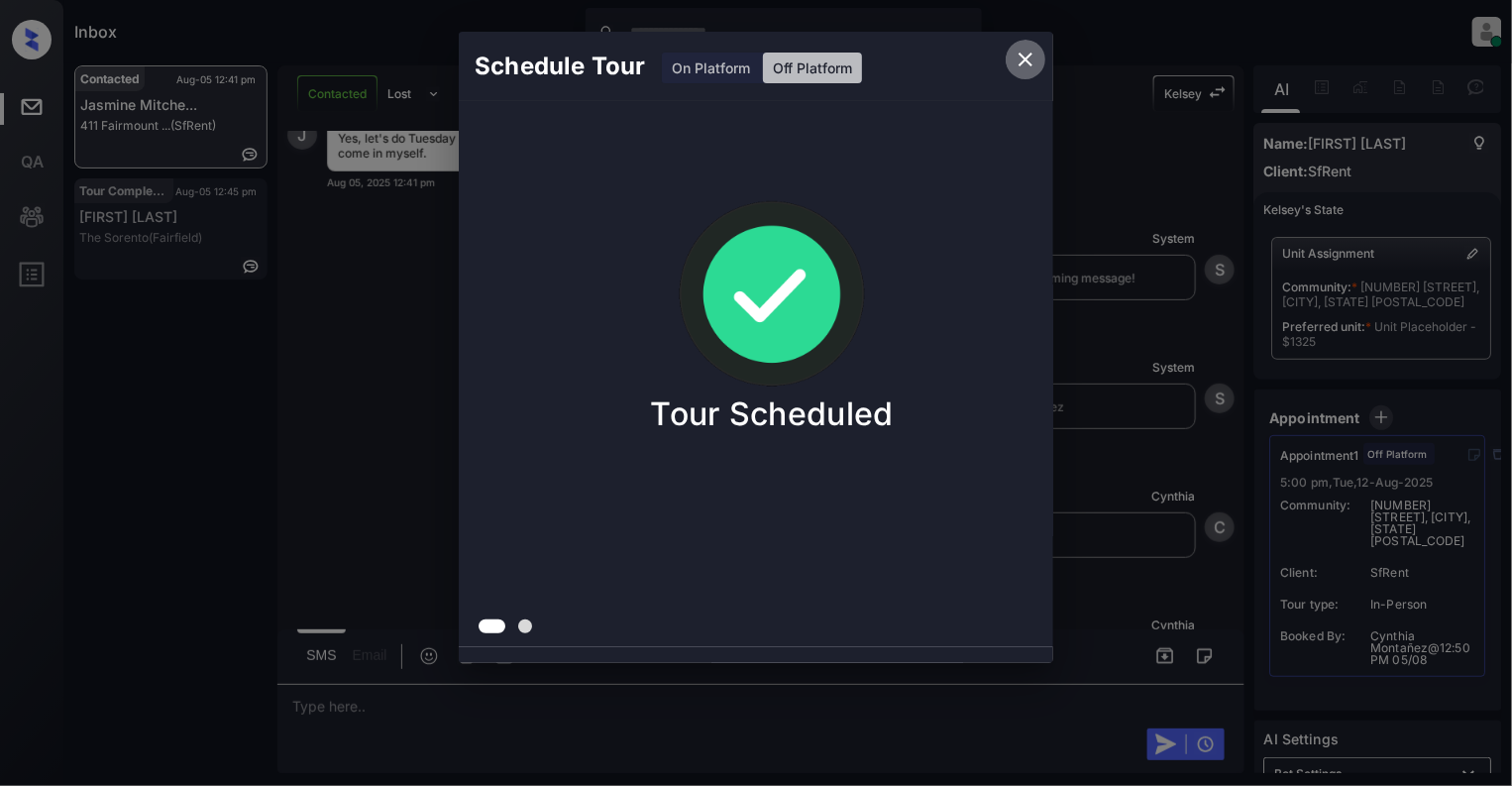 click 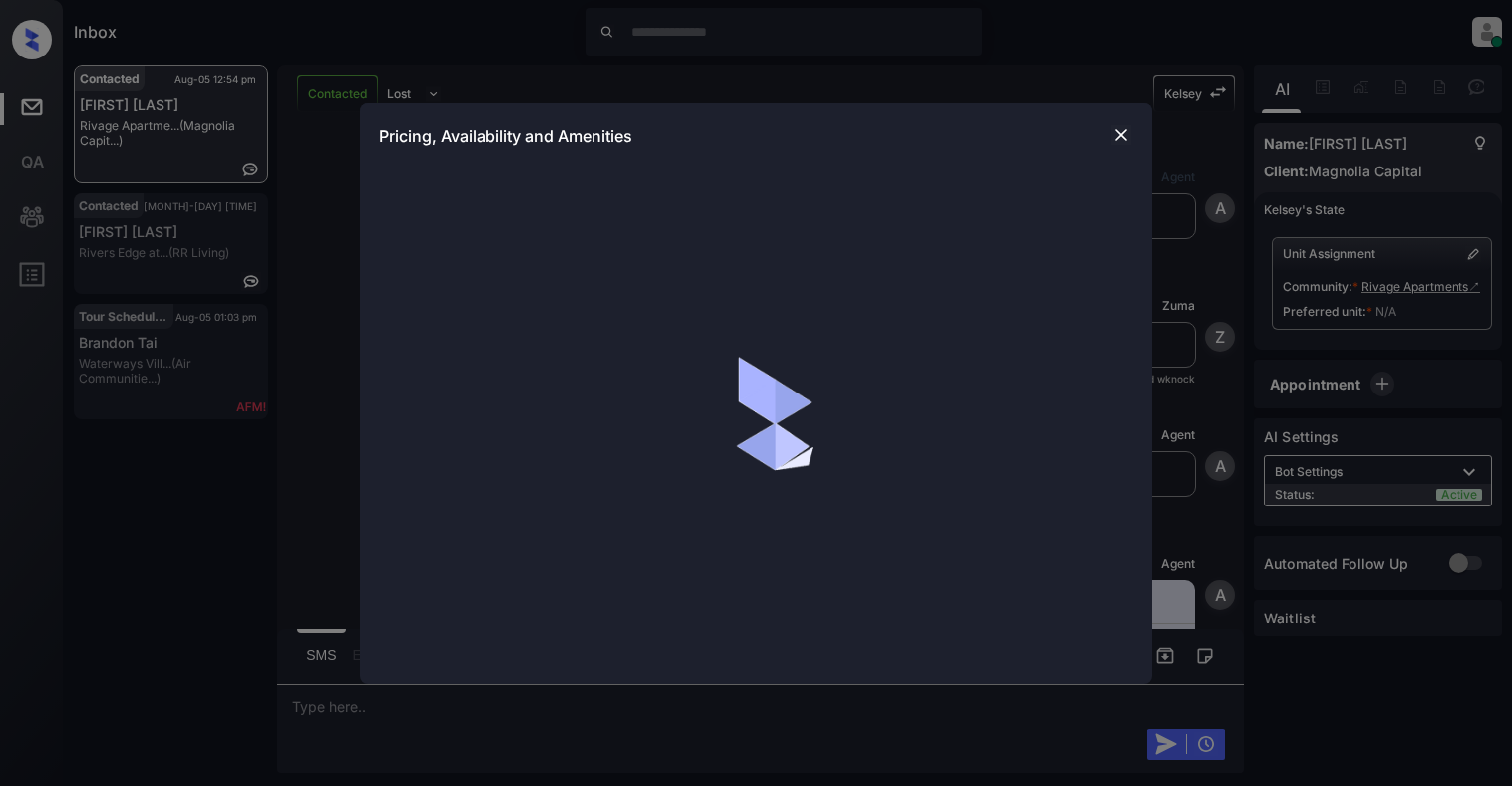 scroll, scrollTop: 0, scrollLeft: 0, axis: both 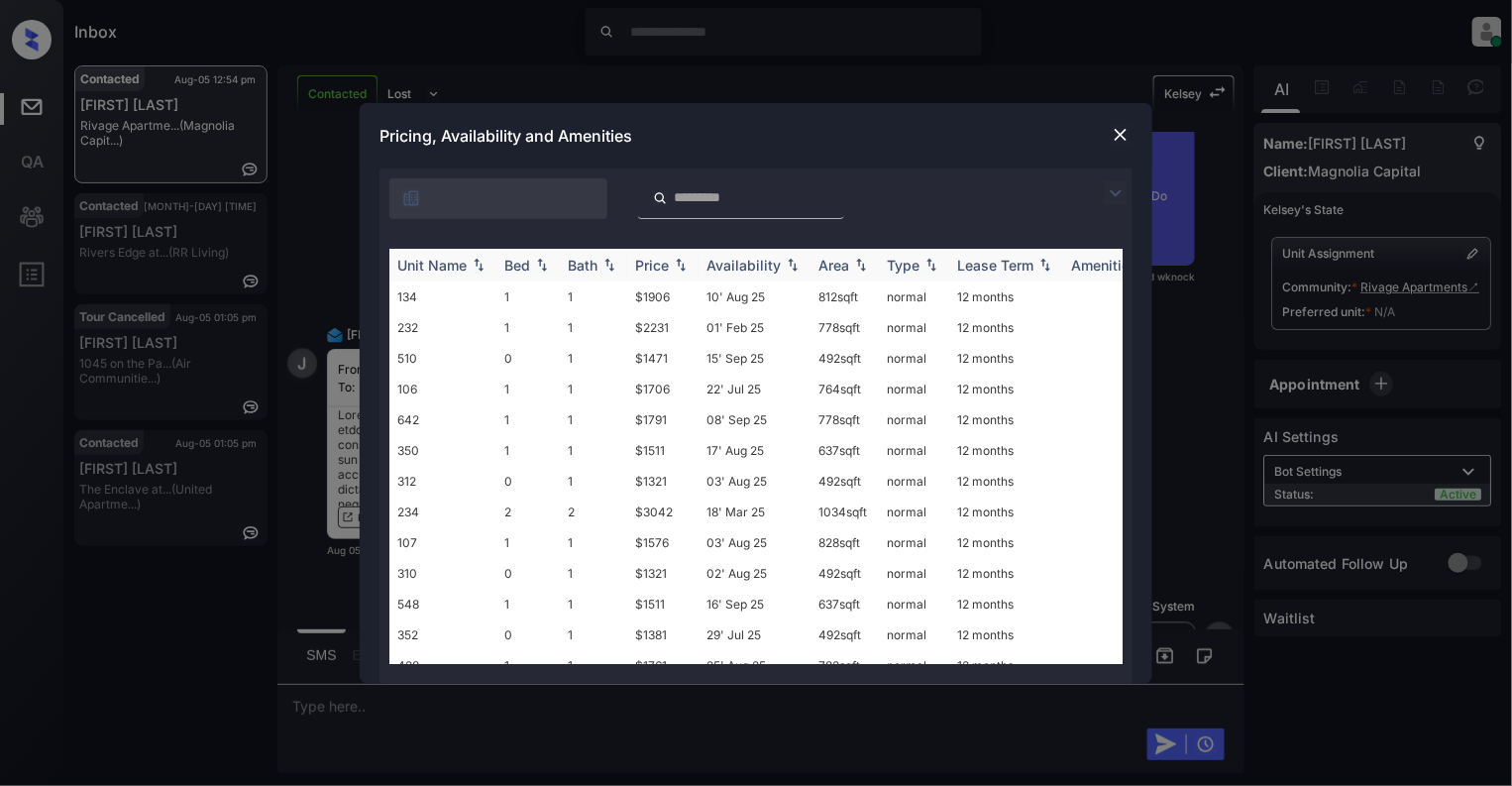 click at bounding box center (542, 265) 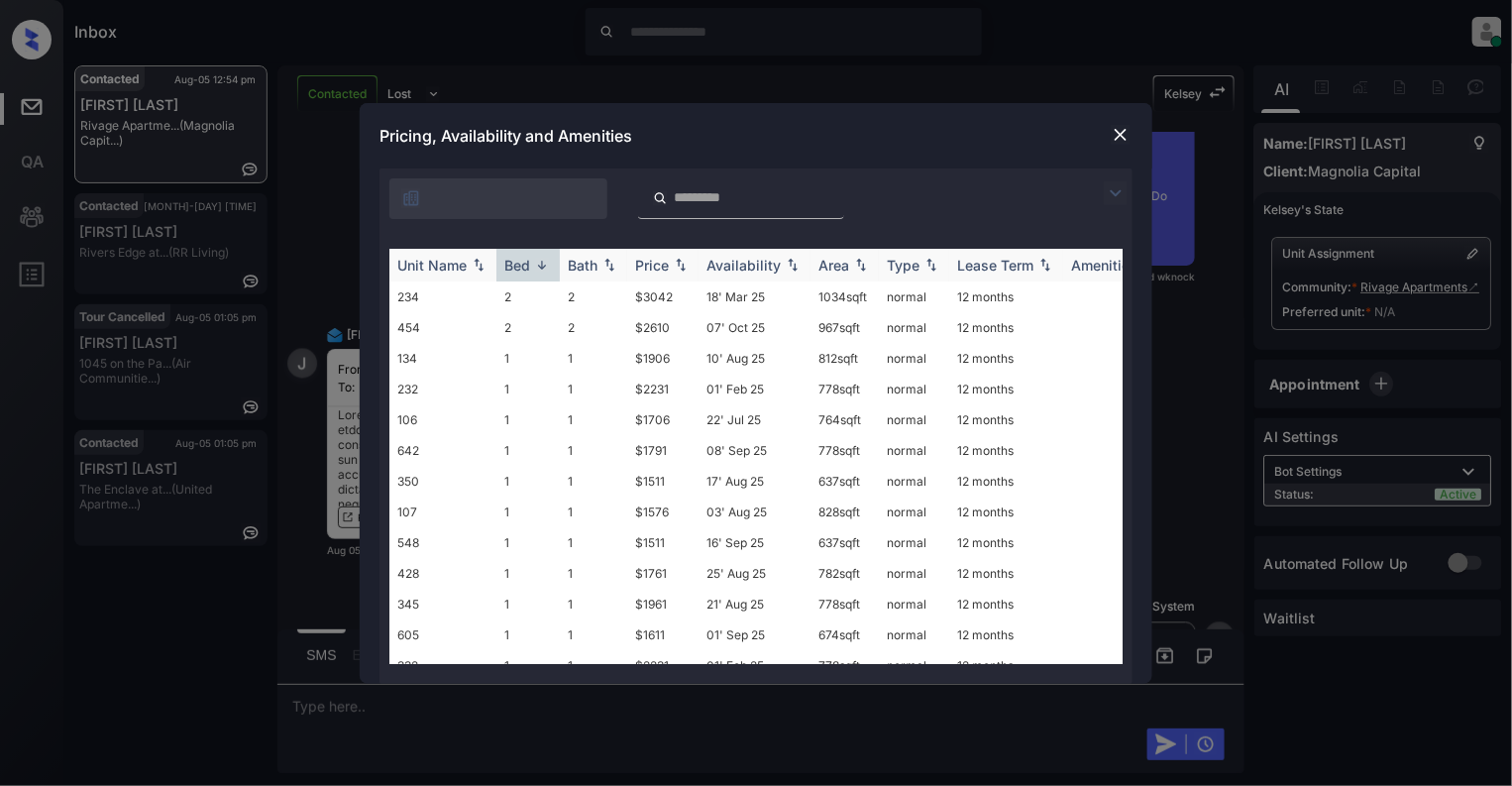 click at bounding box center [542, 265] 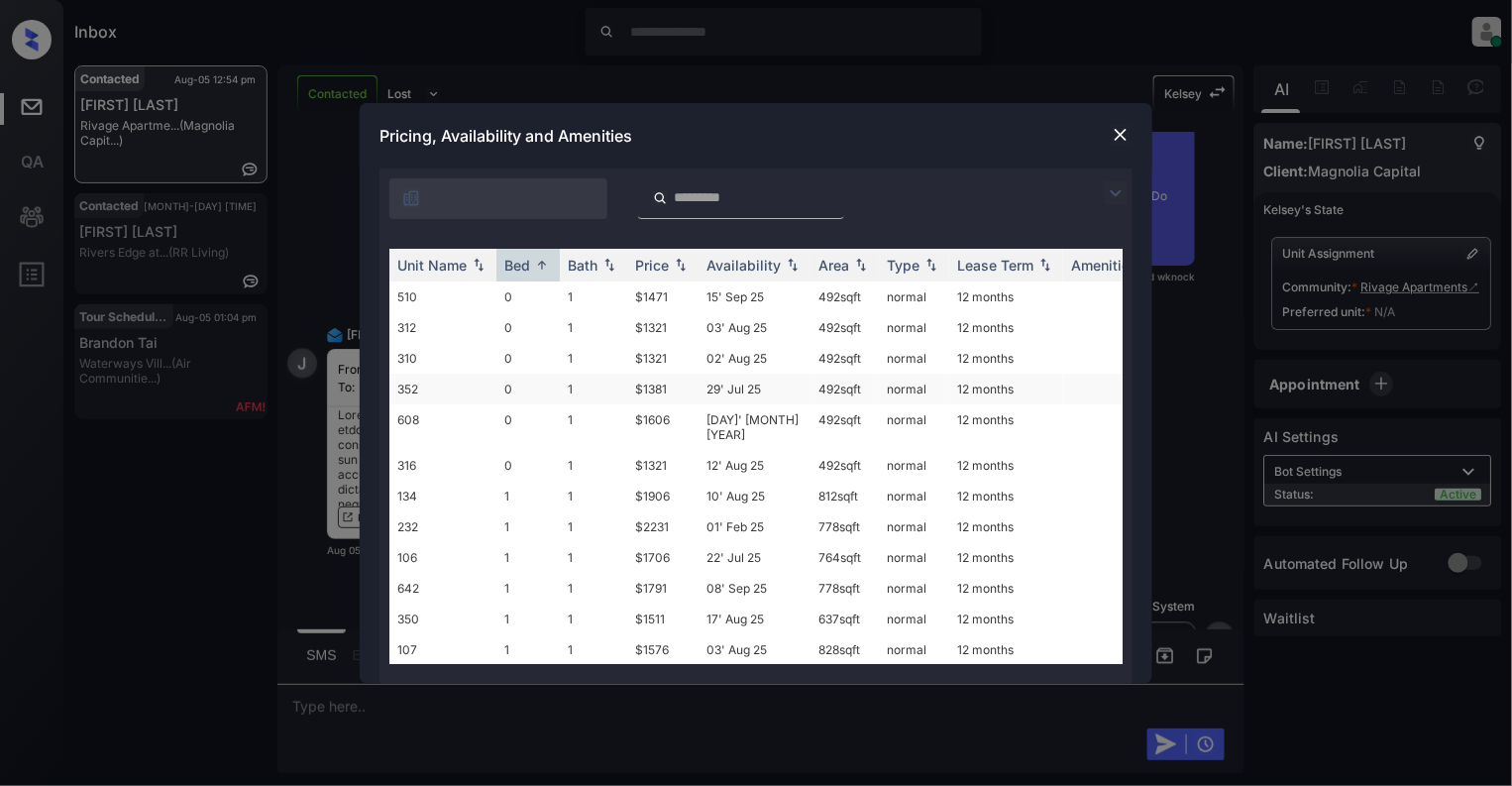 scroll, scrollTop: 337, scrollLeft: 0, axis: vertical 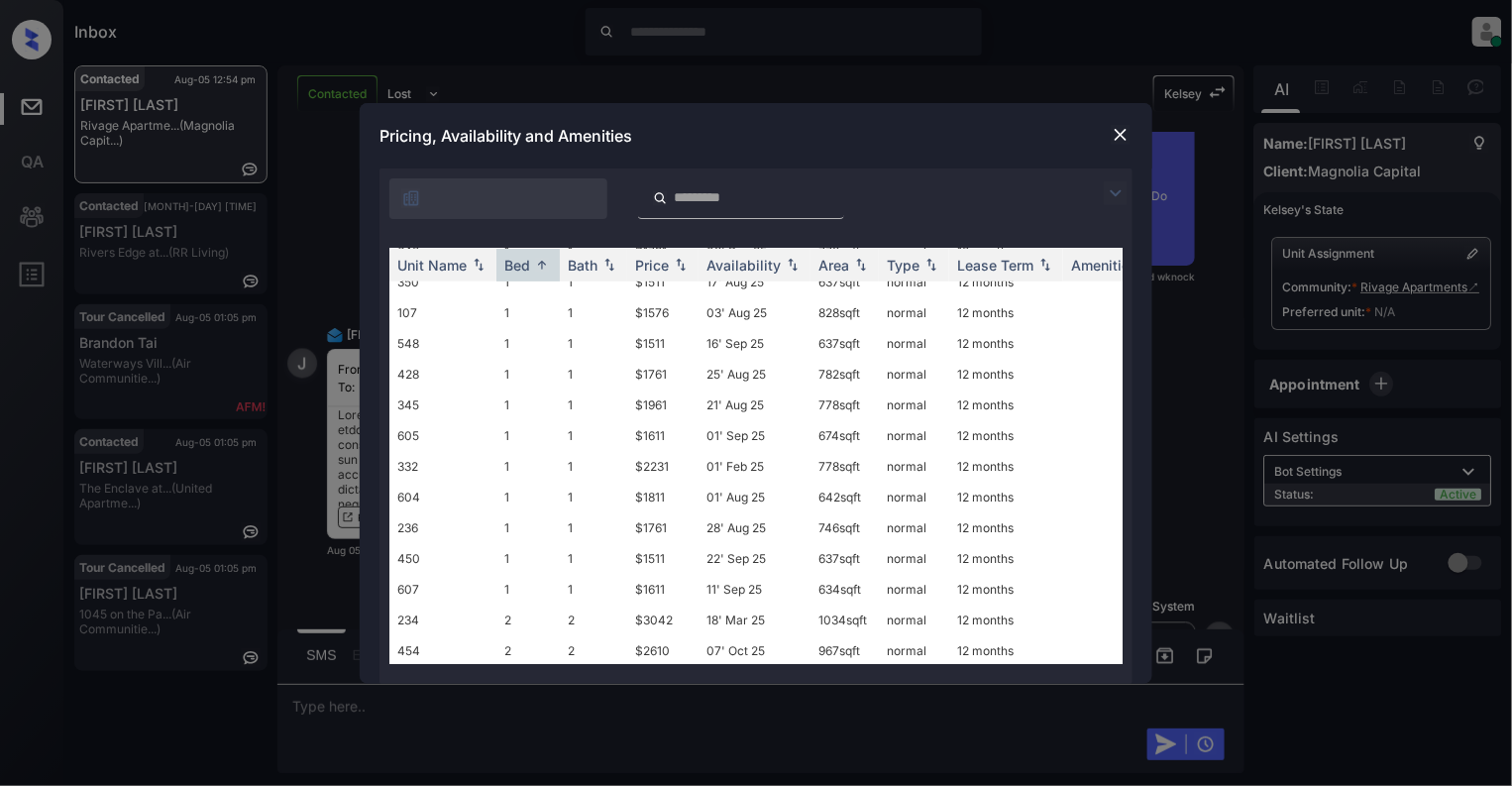click at bounding box center [1121, 135] 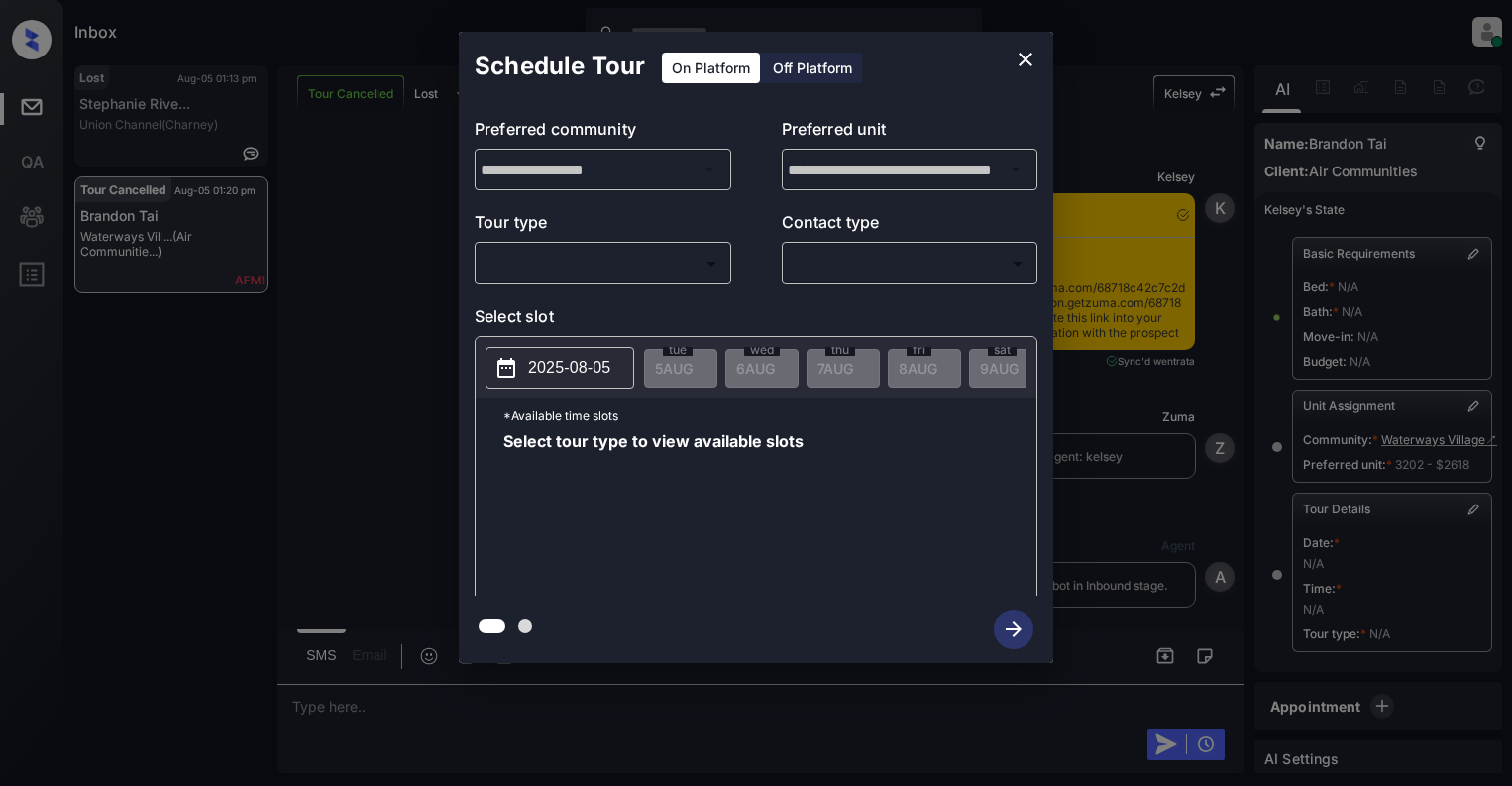 scroll, scrollTop: 0, scrollLeft: 0, axis: both 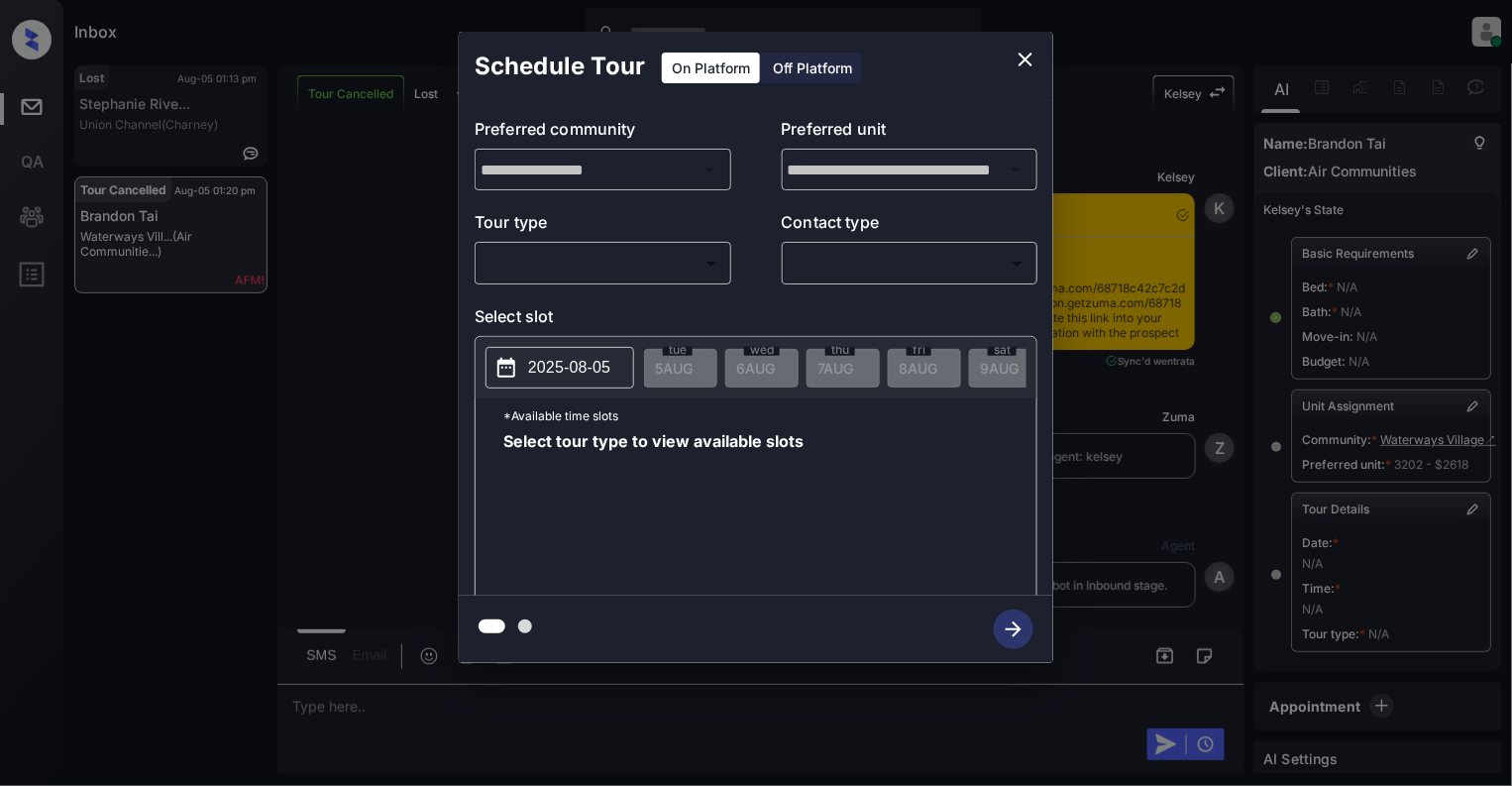 click on "Inbox Cynthia Montañez Online Set yourself   offline Set yourself   on break Profile Switch to  light  mode Sign out Lost Aug-05 01:13 pm   Stephanie Rive... Union Channel  (Charney) Tour Cancelled Aug-05 01:20 pm   Brandon Tai Waterways Vill...  (Air Communitie...) Tour Cancelled Lost Lead Sentiment: Angry Upon sliding the acknowledgement:  Lead will move to lost stage. * ​ SMS and call option will be set to opt out. AFM will be turned off for the lead. Kelsey New Message Kelsey Notes Note: <a href="https://conversation.getzuma.com/68718c42c7c2db9c98c8a1dd">https://conversation.getzuma.com/68718c42c7c2db9c98c8a1dd</a> - Paste this link into your browser to view Kelsey’s conversation with the prospect Jul 11, 2025 03:12 pm  Sync'd w  entrata K New Message Zuma Lead transferred to leasing agent: kelsey Jul 11, 2025 03:12 pm Z New Message Agent Lead created via zuma-chatbot in Inbound stage. Jul 11, 2025 03:12 pm A New Message Kelsey Jul 11, 2025 03:12 pm K New Message Kelsey Tour booking successful K K K" at bounding box center [756, 393] 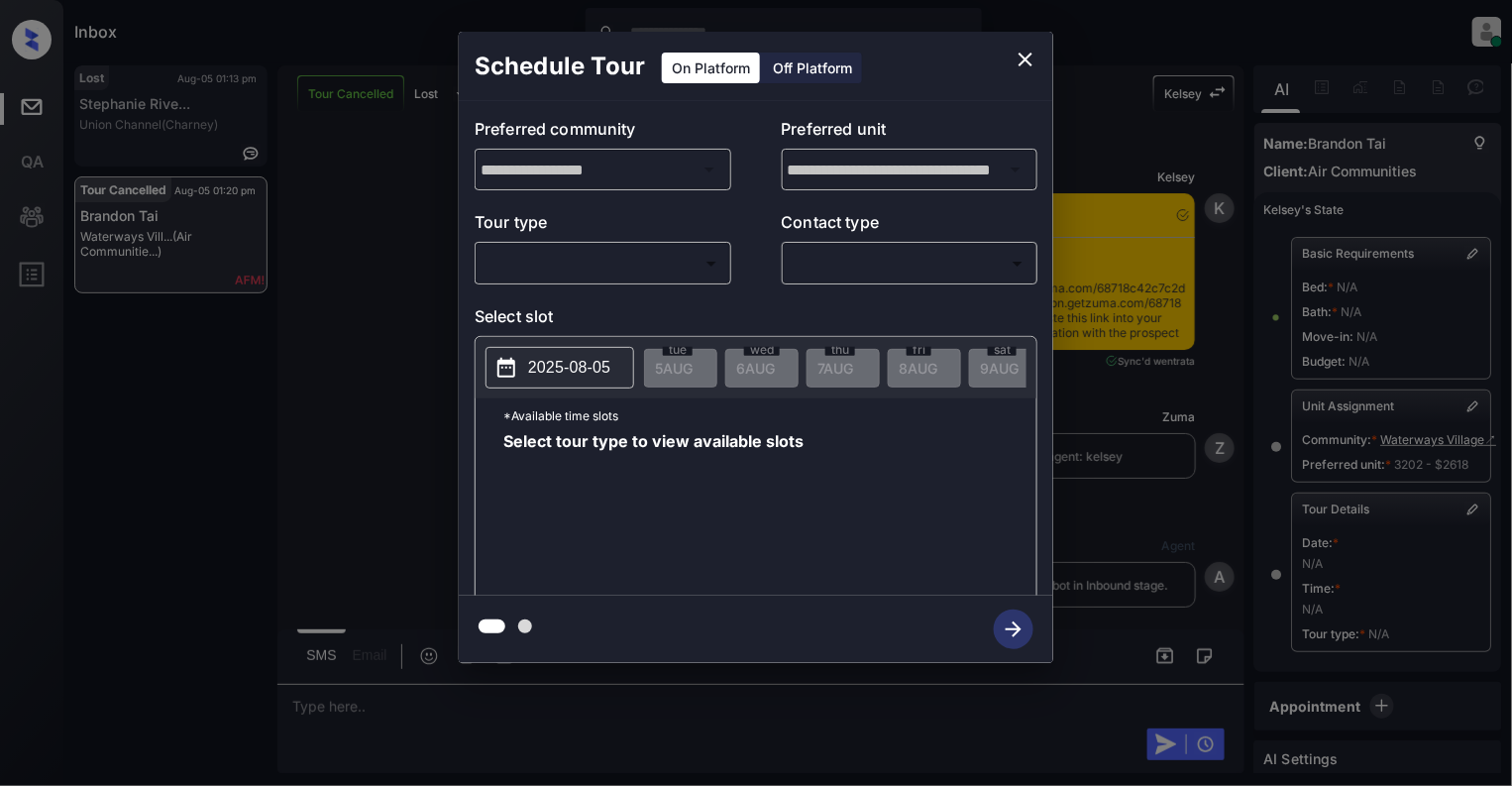 scroll, scrollTop: 15106, scrollLeft: 0, axis: vertical 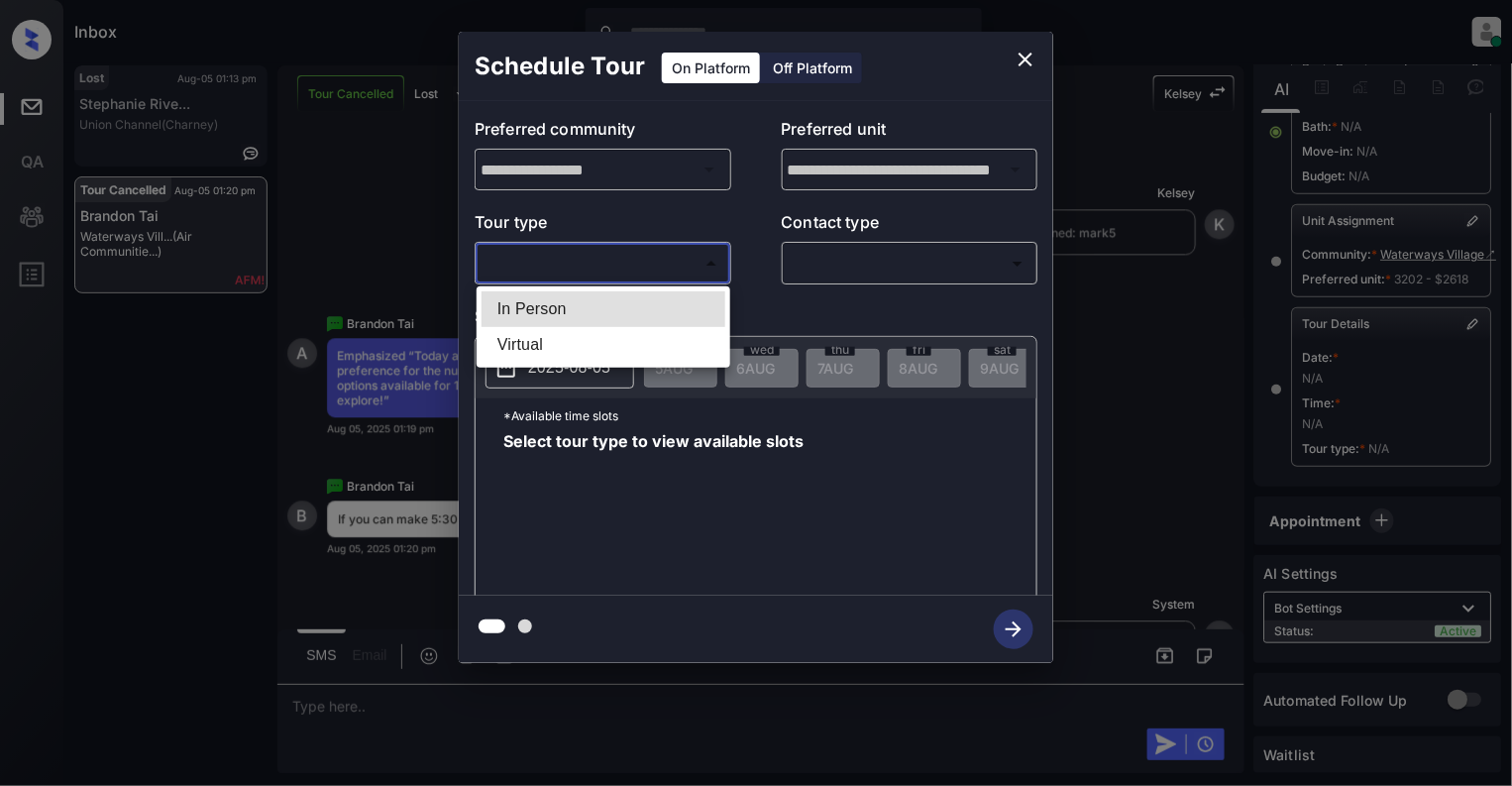 click on "In Person" at bounding box center [603, 309] 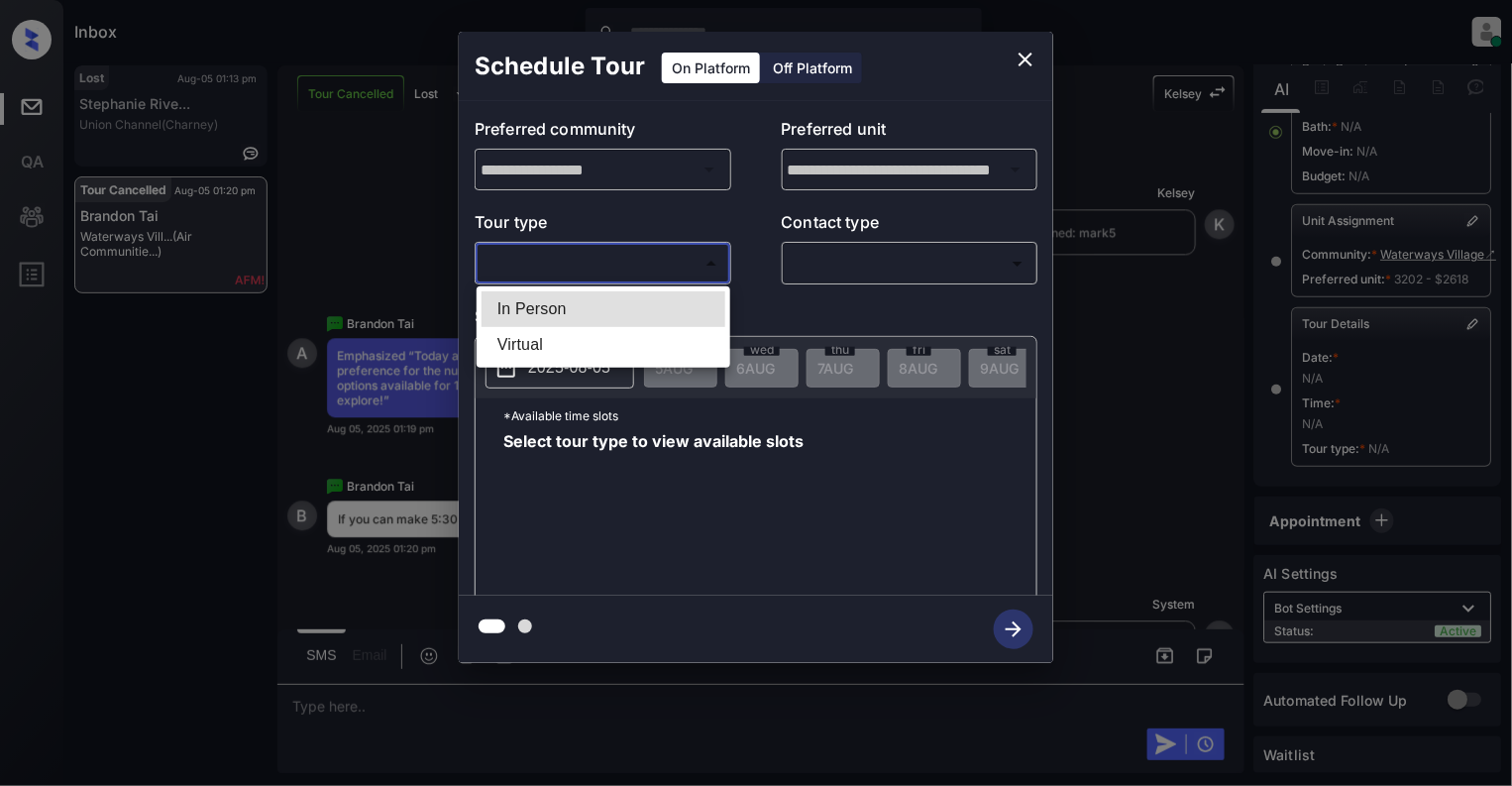 type on "********" 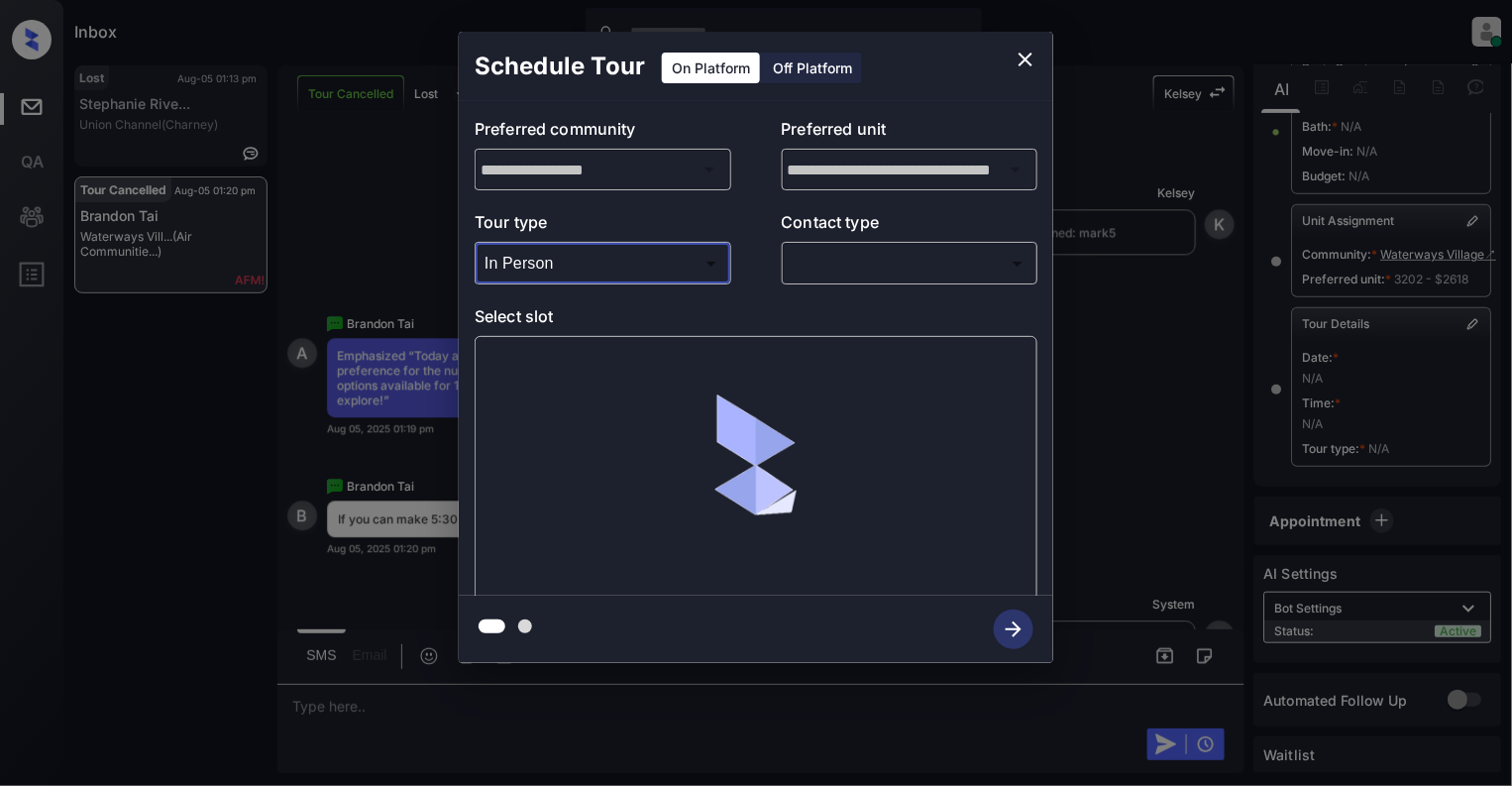 click on "Inbox Cynthia Montañez Online Set yourself   offline Set yourself   on break Profile Switch to  light  mode Sign out Lost Aug-05 01:13 pm   Stephanie Rive... Union Channel  (Charney) Tour Cancelled Aug-05 01:20 pm   Brandon Tai Waterways Vill...  (Air Communitie...) Tour Cancelled Lost Lead Sentiment: Angry Upon sliding the acknowledgement:  Lead will move to lost stage. * ​ SMS and call option will be set to opt out. AFM will be turned off for the lead. Kelsey New Message Kelsey Notes Note: <a href="https://conversation.getzuma.com/68718c42c7c2db9c98c8a1dd">https://conversation.getzuma.com/68718c42c7c2db9c98c8a1dd</a> - Paste this link into your browser to view Kelsey’s conversation with the prospect Jul 11, 2025 03:12 pm  Sync'd w  entrata K New Message Zuma Lead transferred to leasing agent: kelsey Jul 11, 2025 03:12 pm Z New Message Agent Lead created via zuma-chatbot in Inbound stage. Jul 11, 2025 03:12 pm A New Message Kelsey Jul 11, 2025 03:12 pm K New Message Kelsey Tour booking successful K K K" at bounding box center (756, 393) 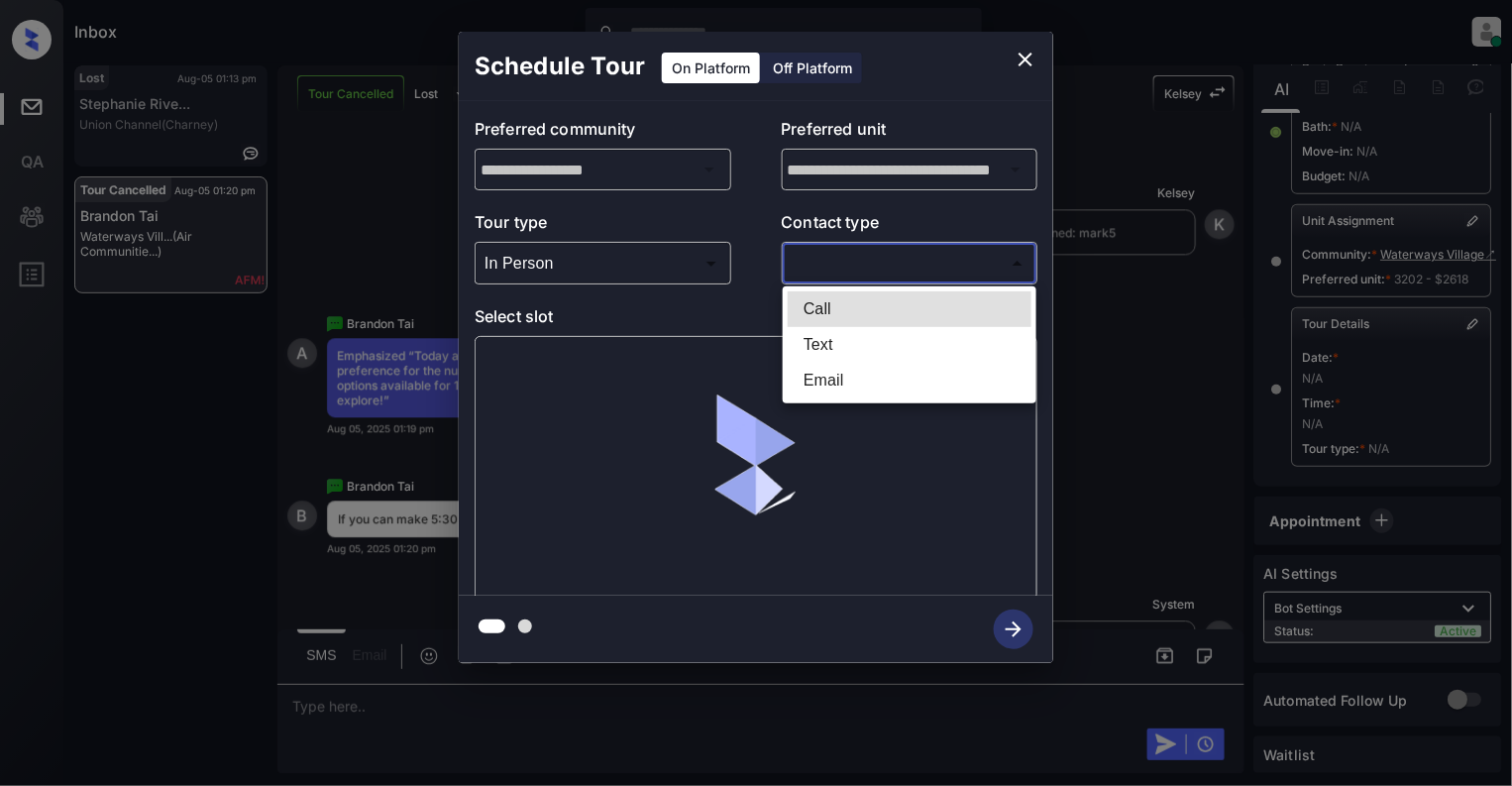 click on "Text" at bounding box center [910, 345] 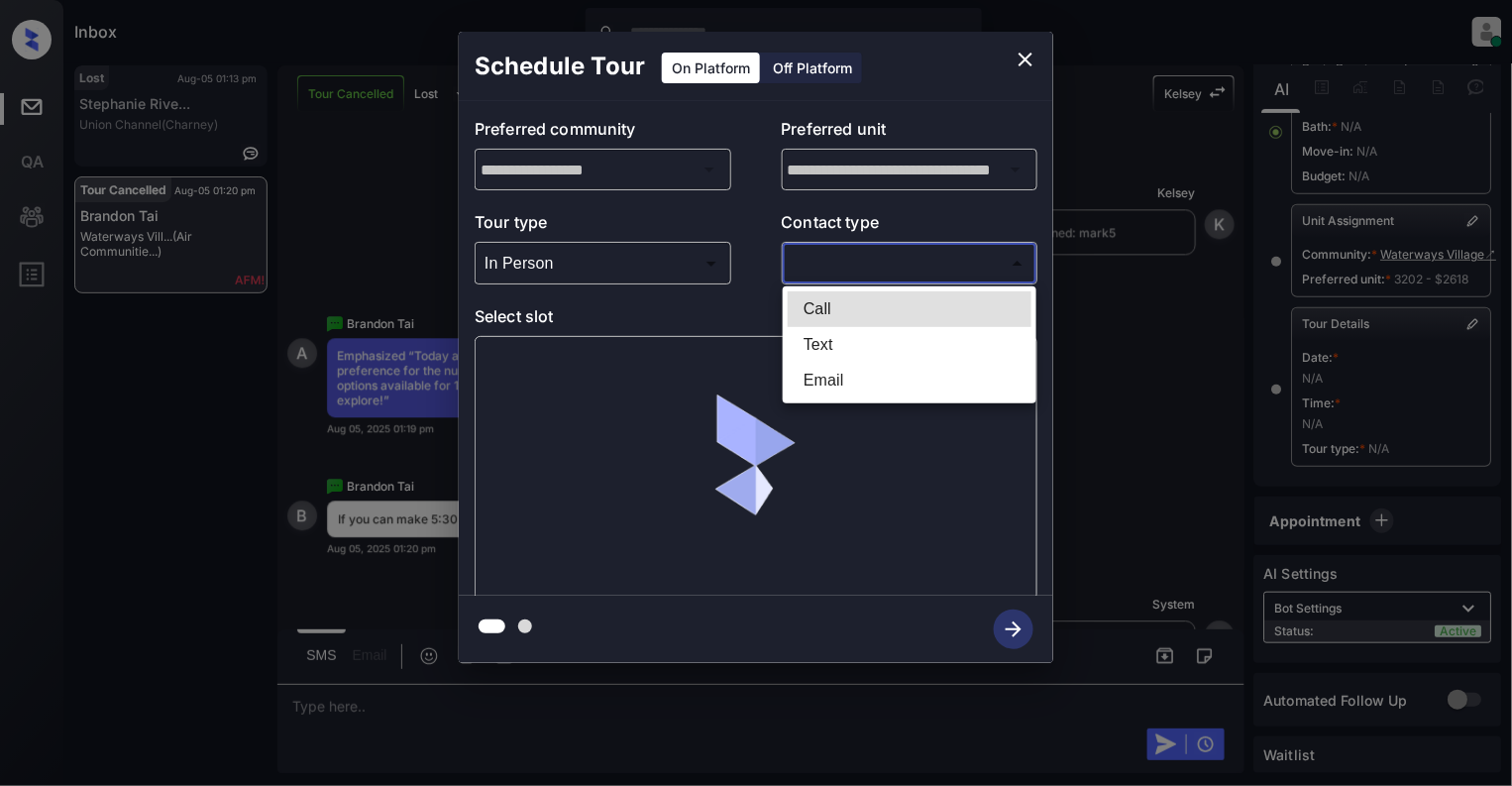 type on "****" 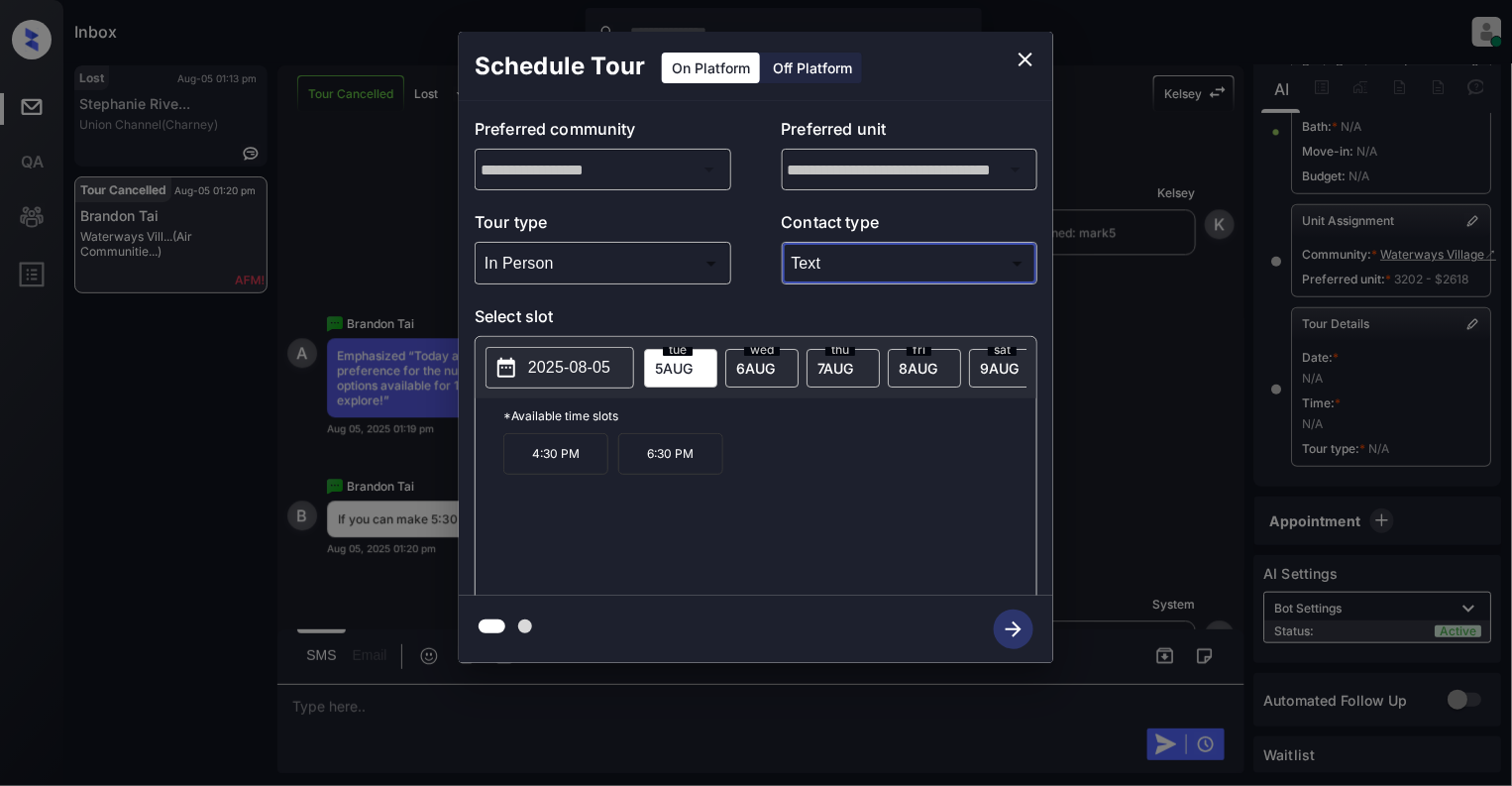 click 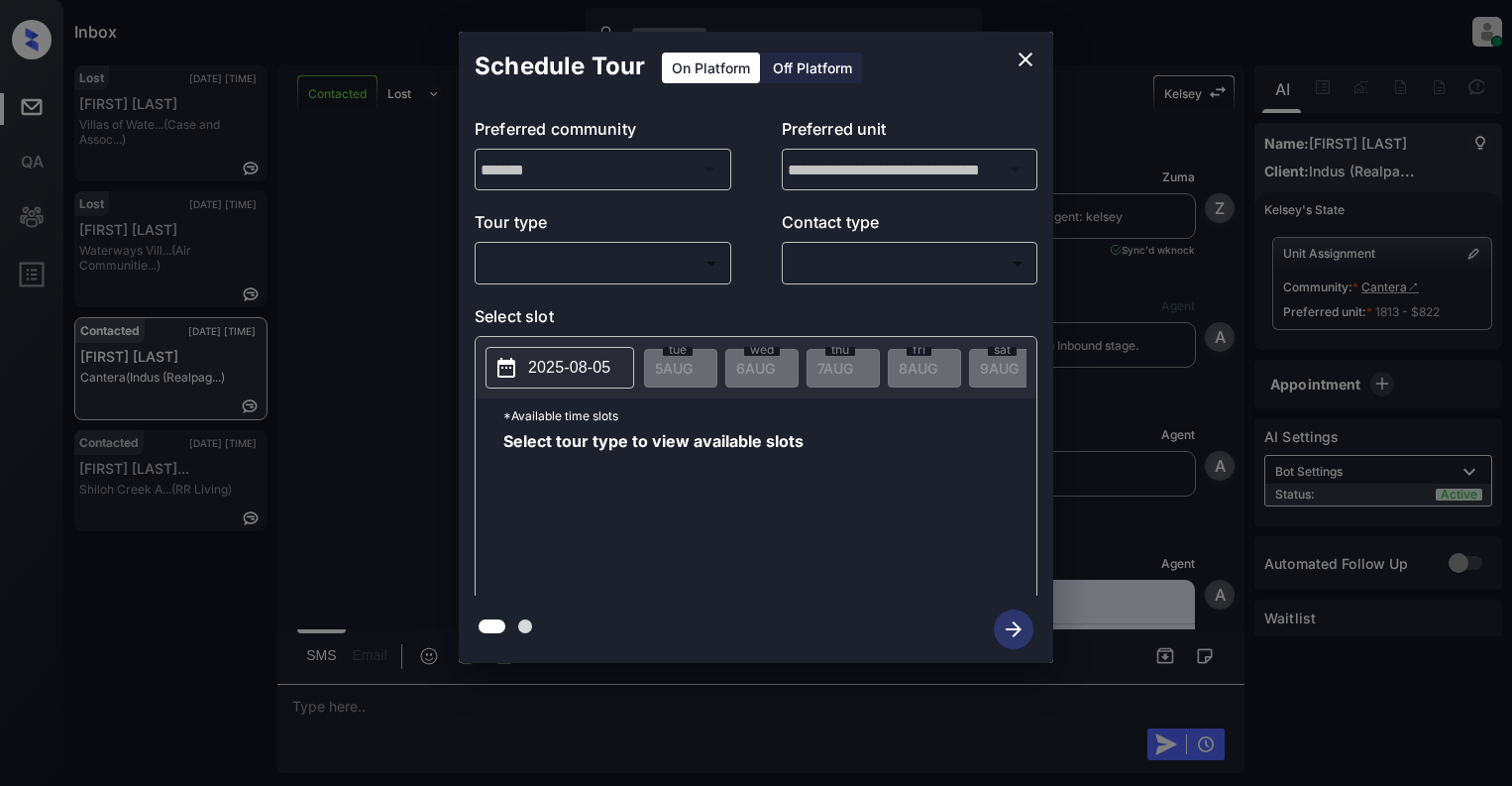 scroll, scrollTop: 0, scrollLeft: 0, axis: both 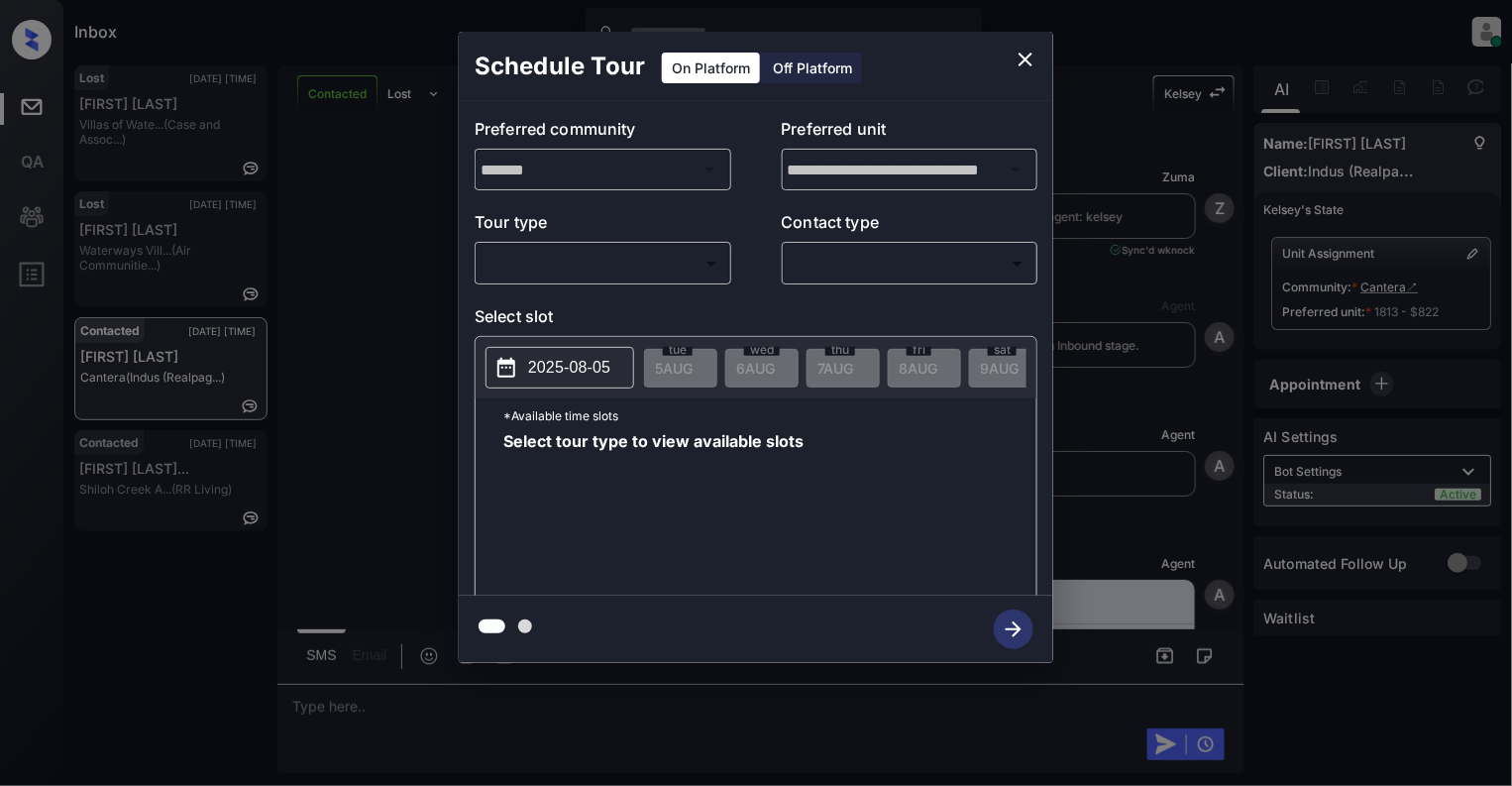 click on "Inbox Cynthia Montañez Online Set yourself   offline Set yourself   on break Profile Switch to  light  mode Sign out Lost Aug-05 01:42 pm   Ciara Alford Villas of Wate...  (Case and Assoc...) Lost Aug-05 01:43 pm   Paola Serna Waterways Vill...  (Air Communitie...) Contacted Aug-05 01:43 pm   Tamara Jacobs Cantera  (Indus (Realpag...) Contacted Aug-05 01:43 pm   Brianne Gillya... Shiloh Creek A...  (RR Living) Contacted Lost Lead Sentiment: Angry Upon sliding the acknowledgement:  Lead will move to lost stage. * ​ SMS and call option will be set to opt out. AFM will be turned off for the lead. Kelsey New Message Zuma Lead transferred to leasing agent: kelsey Aug 05, 2025 01:19 pm  Sync'd w  knock Z New Message Agent Lead created via webhook in Inbound stage. Aug 05, 2025 01:19 pm A New Message Agent AFM Request sent to Kelsey. Aug 05, 2025 01:19 pm A New Message Agent Notes Note: Structured Note:
Move In Date: 2025-09-13
Aug 05, 2025 01:19 pm A New Message Kelsey Aug 05, 2025 01:19 pm K New Message   K" at bounding box center (756, 393) 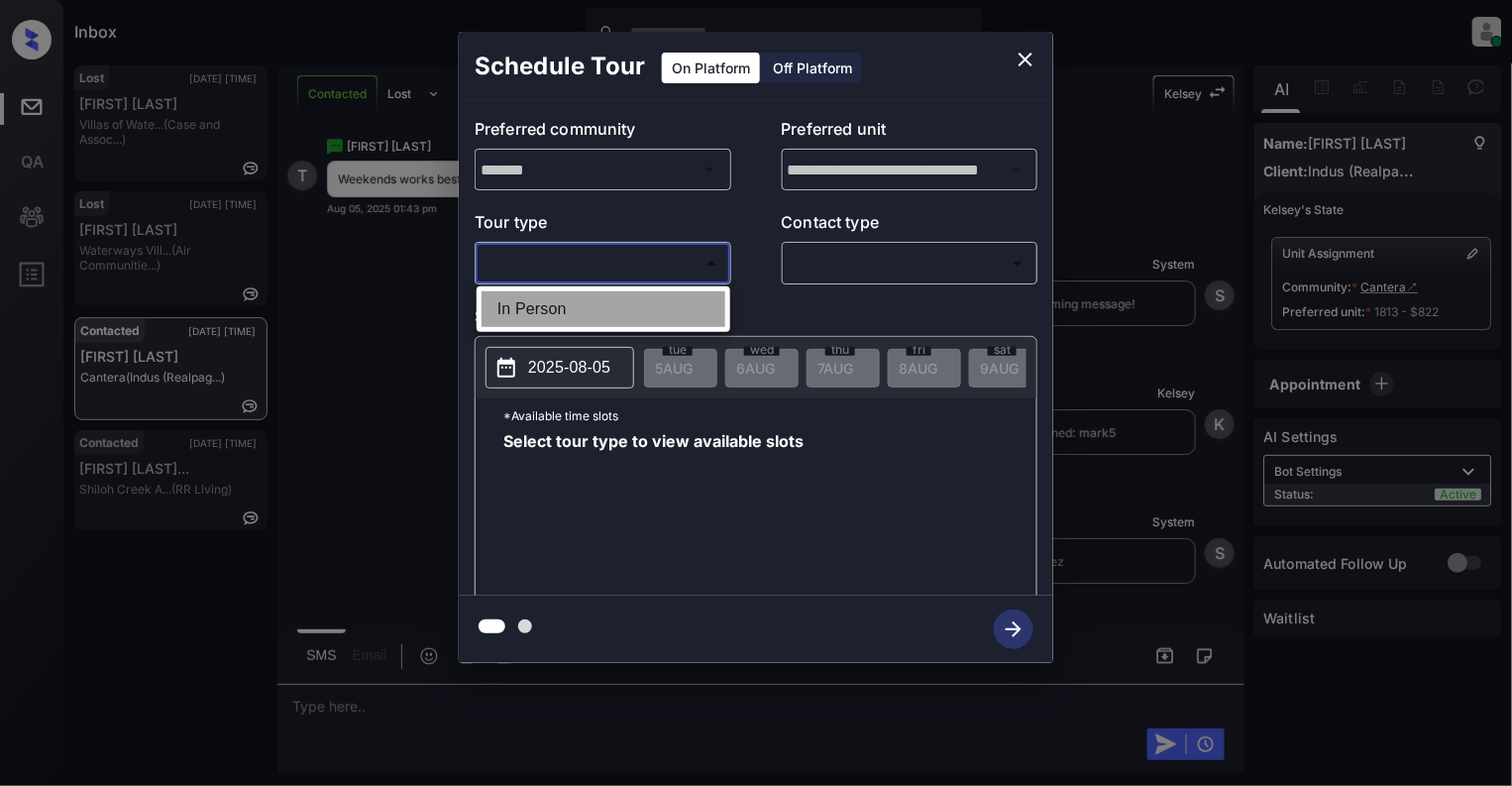 click on "In Person" at bounding box center [603, 309] 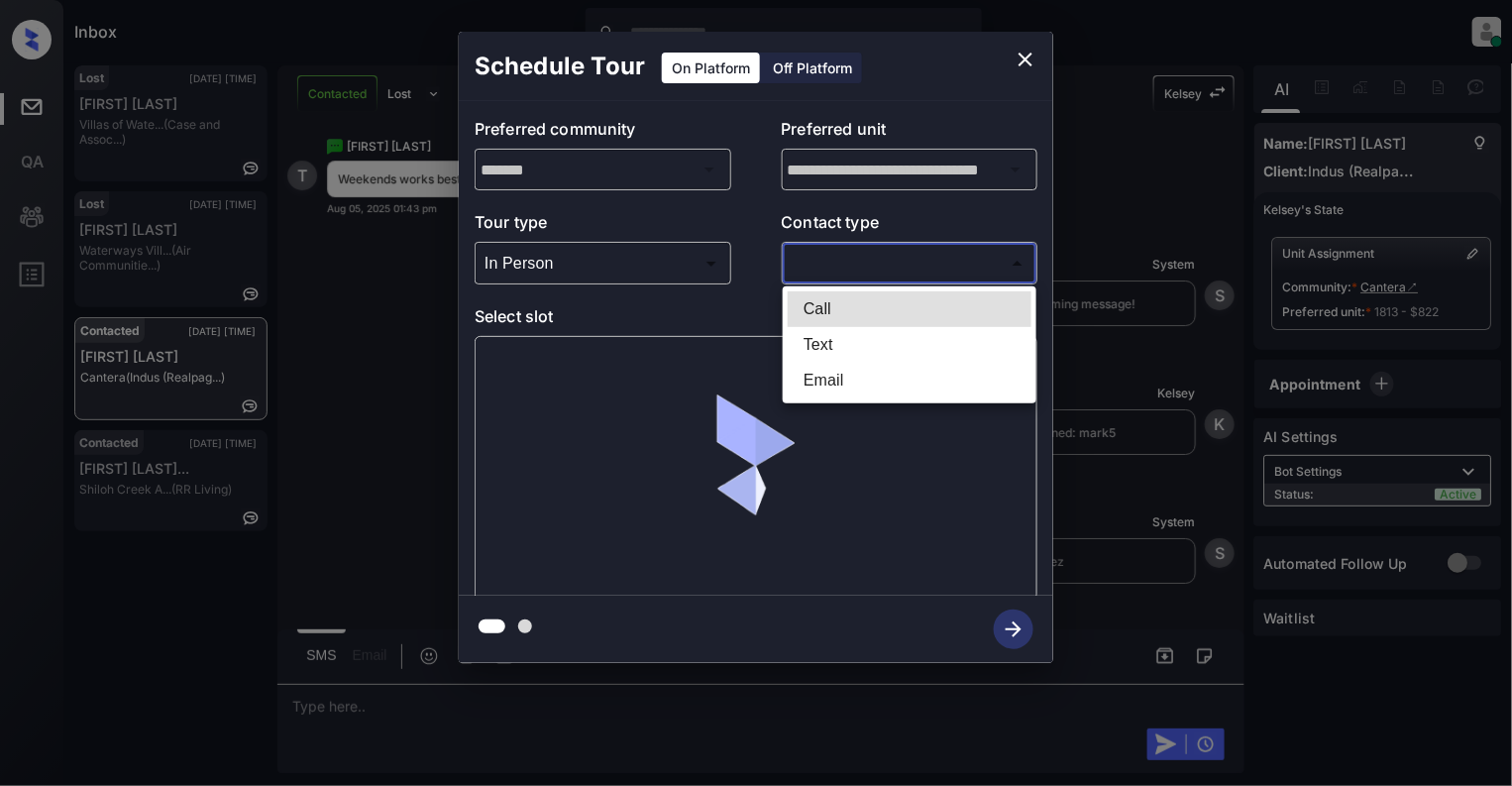 click on "Inbox Cynthia Montañez Online Set yourself   offline Set yourself   on break Profile Switch to  light  mode Sign out Lost Aug-05 01:42 pm   Ciara Alford Villas of Wate...  (Case and Assoc...) Lost Aug-05 01:43 pm   Paola Serna Waterways Vill...  (Air Communitie...) Contacted Aug-05 01:43 pm   Tamara Jacobs Cantera  (Indus (Realpag...) Contacted Aug-05 01:43 pm   Brianne Gillya... Shiloh Creek A...  (RR Living) Contacted Lost Lead Sentiment: Angry Upon sliding the acknowledgement:  Lead will move to lost stage. * ​ SMS and call option will be set to opt out. AFM will be turned off for the lead. Kelsey New Message Zuma Lead transferred to leasing agent: kelsey Aug 05, 2025 01:19 pm  Sync'd w  knock Z New Message Agent Lead created via webhook in Inbound stage. Aug 05, 2025 01:19 pm A New Message Agent AFM Request sent to Kelsey. Aug 05, 2025 01:19 pm A New Message Agent Notes Note: Structured Note:
Move In Date: 2025-09-13
Aug 05, 2025 01:19 pm A New Message Kelsey Aug 05, 2025 01:19 pm K New Message   K" at bounding box center [756, 393] 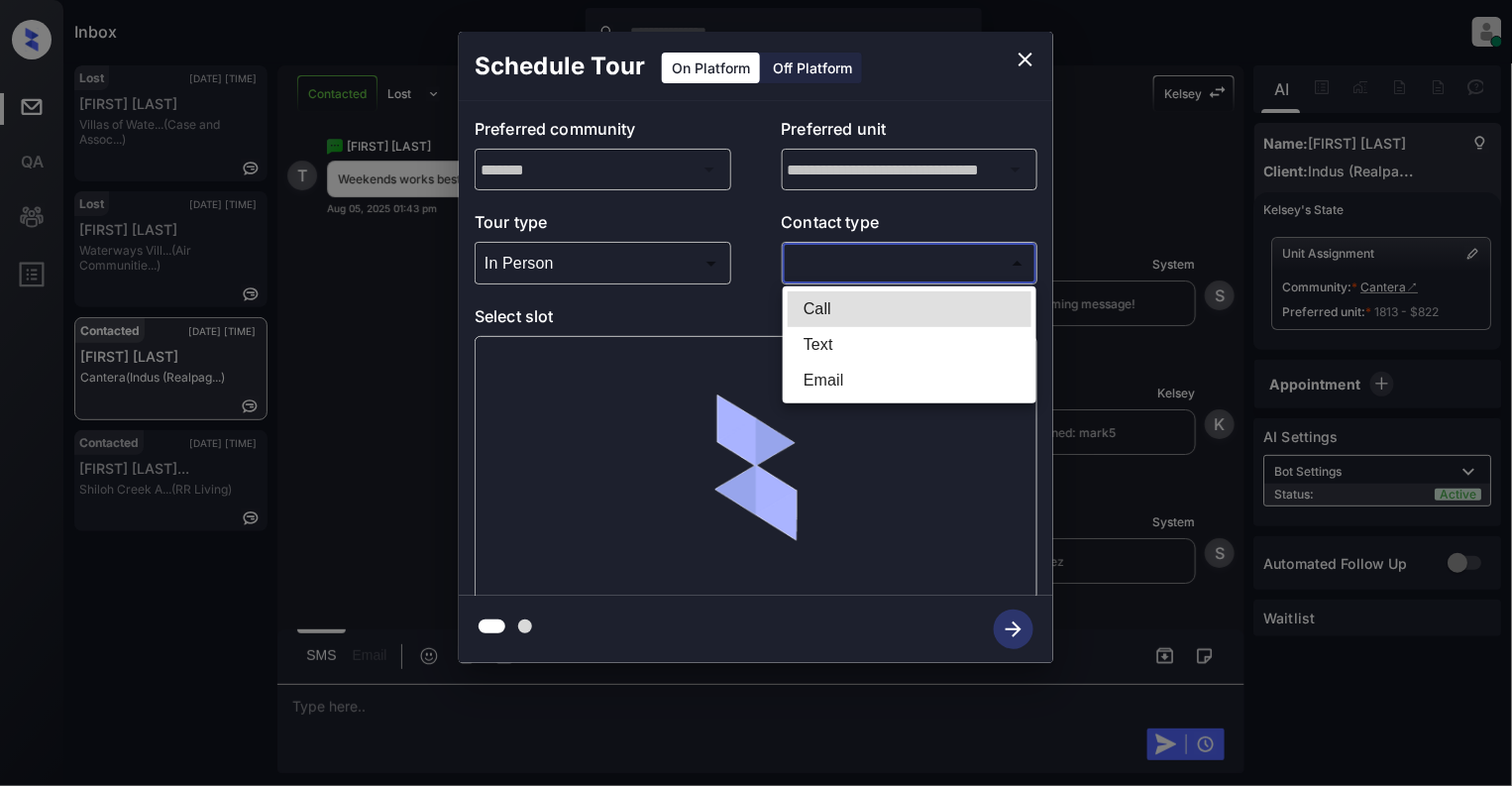 click on "Text" at bounding box center [910, 345] 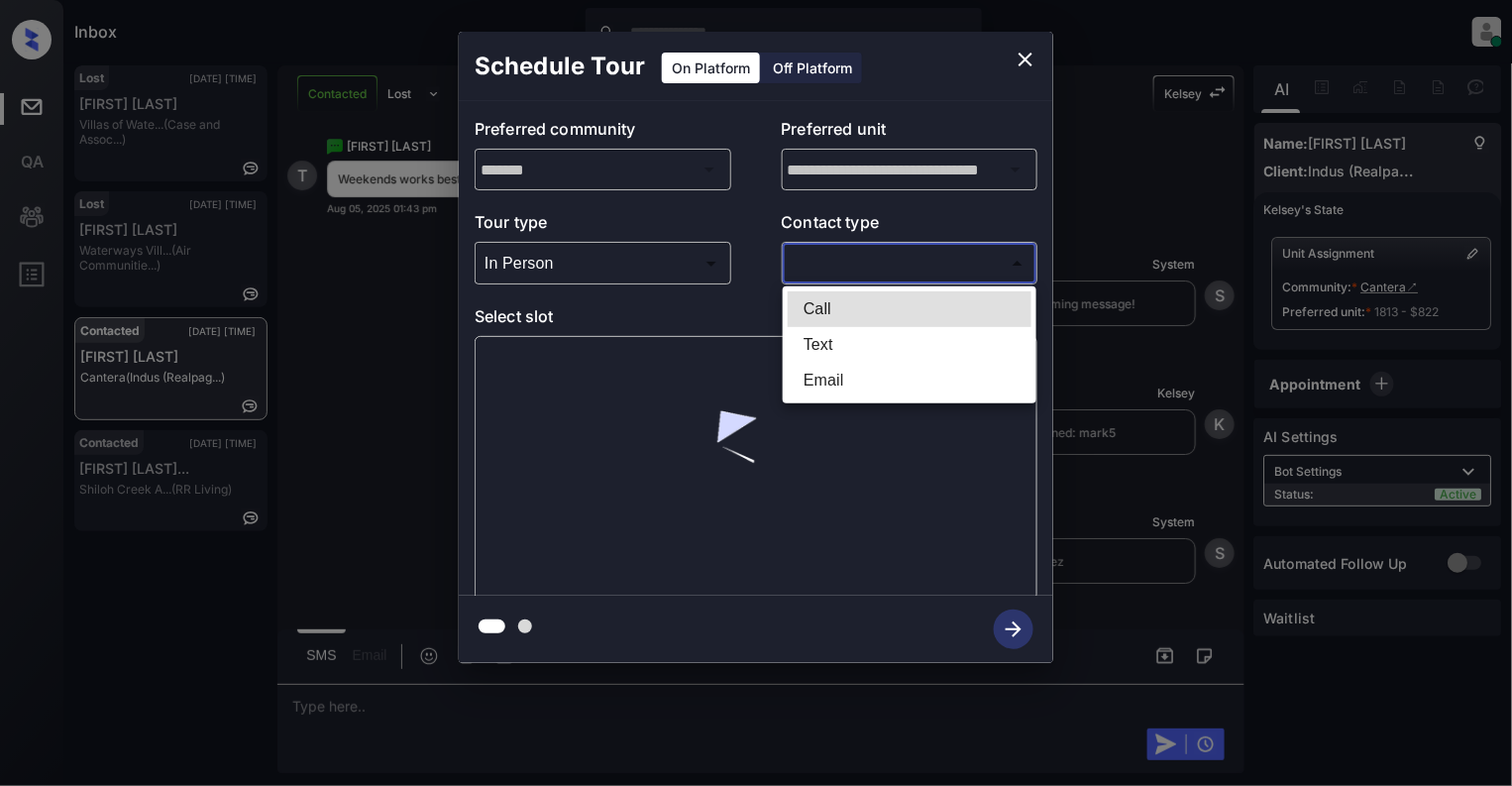 type on "****" 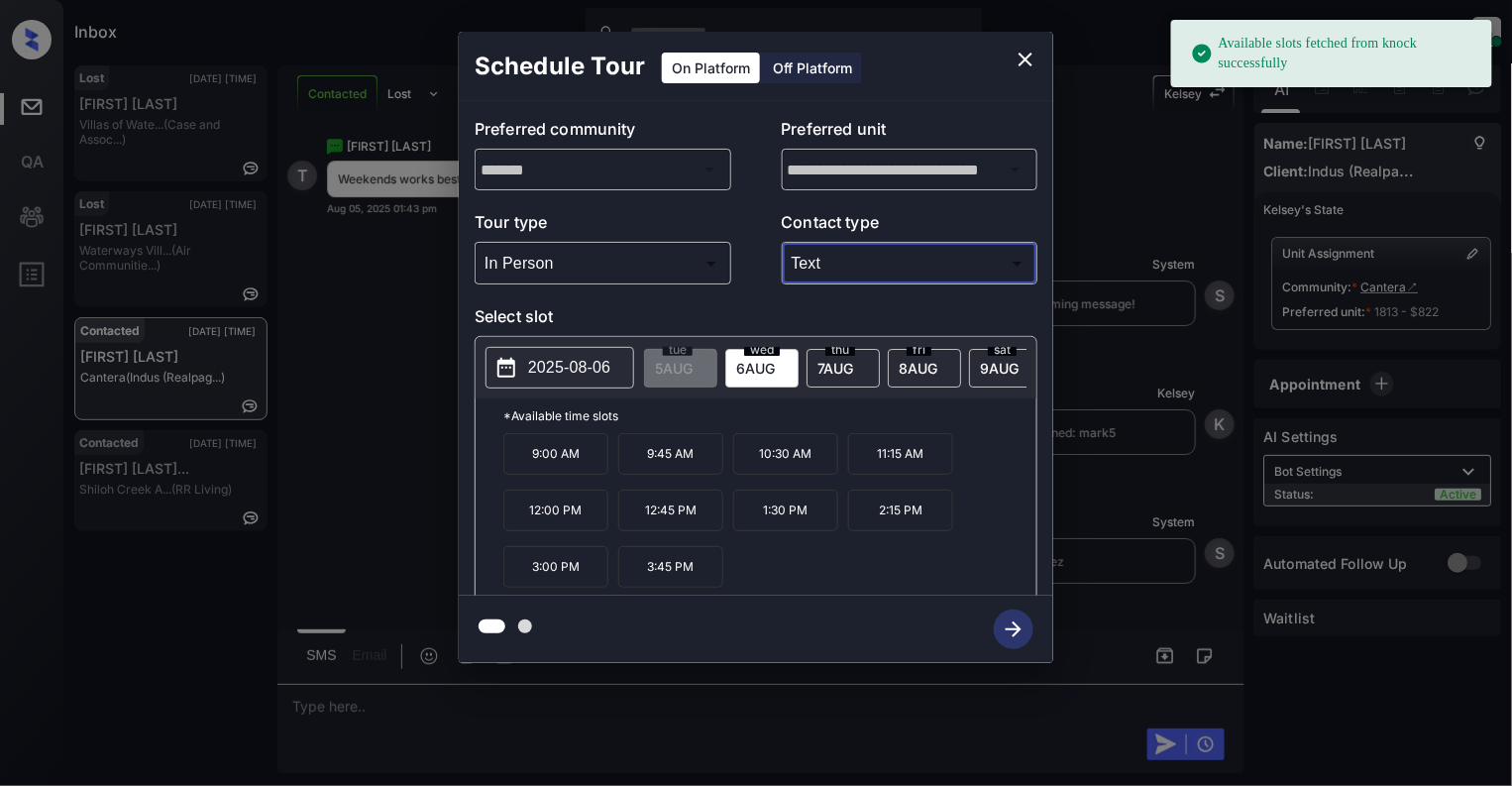 click on "2025-08-06" at bounding box center [569, 368] 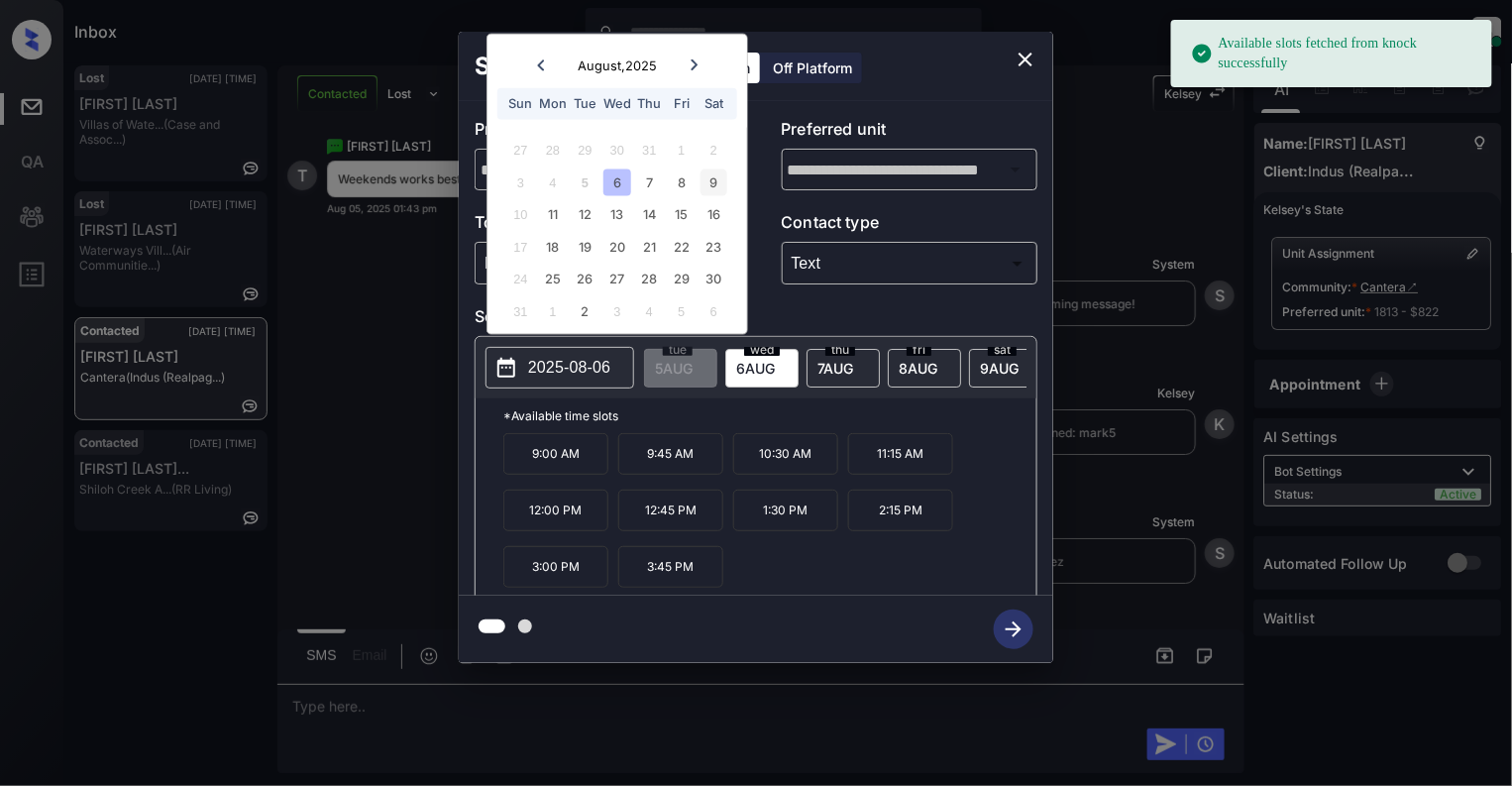click on "9" at bounding box center [713, 181] 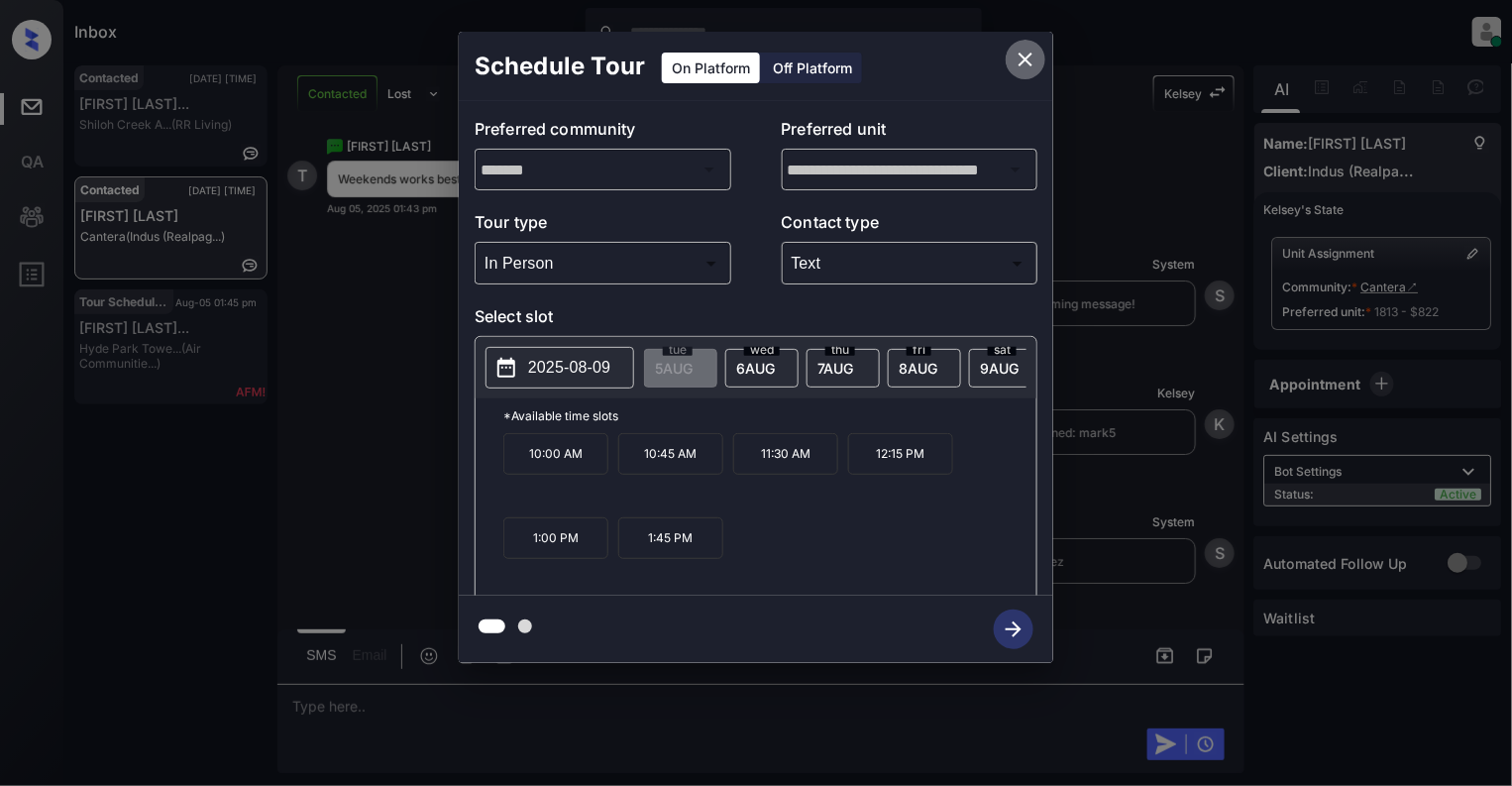 click 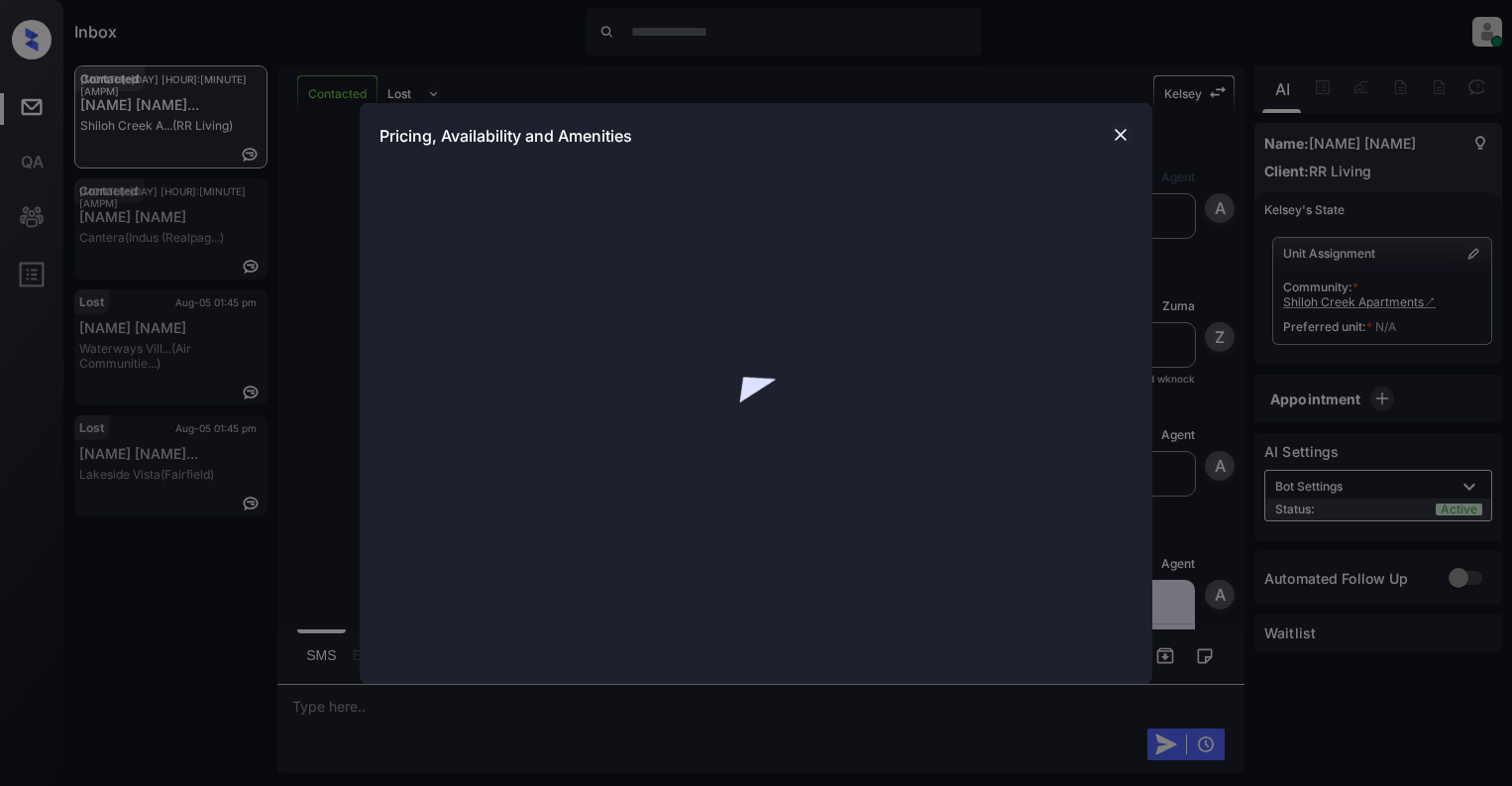 scroll, scrollTop: 0, scrollLeft: 0, axis: both 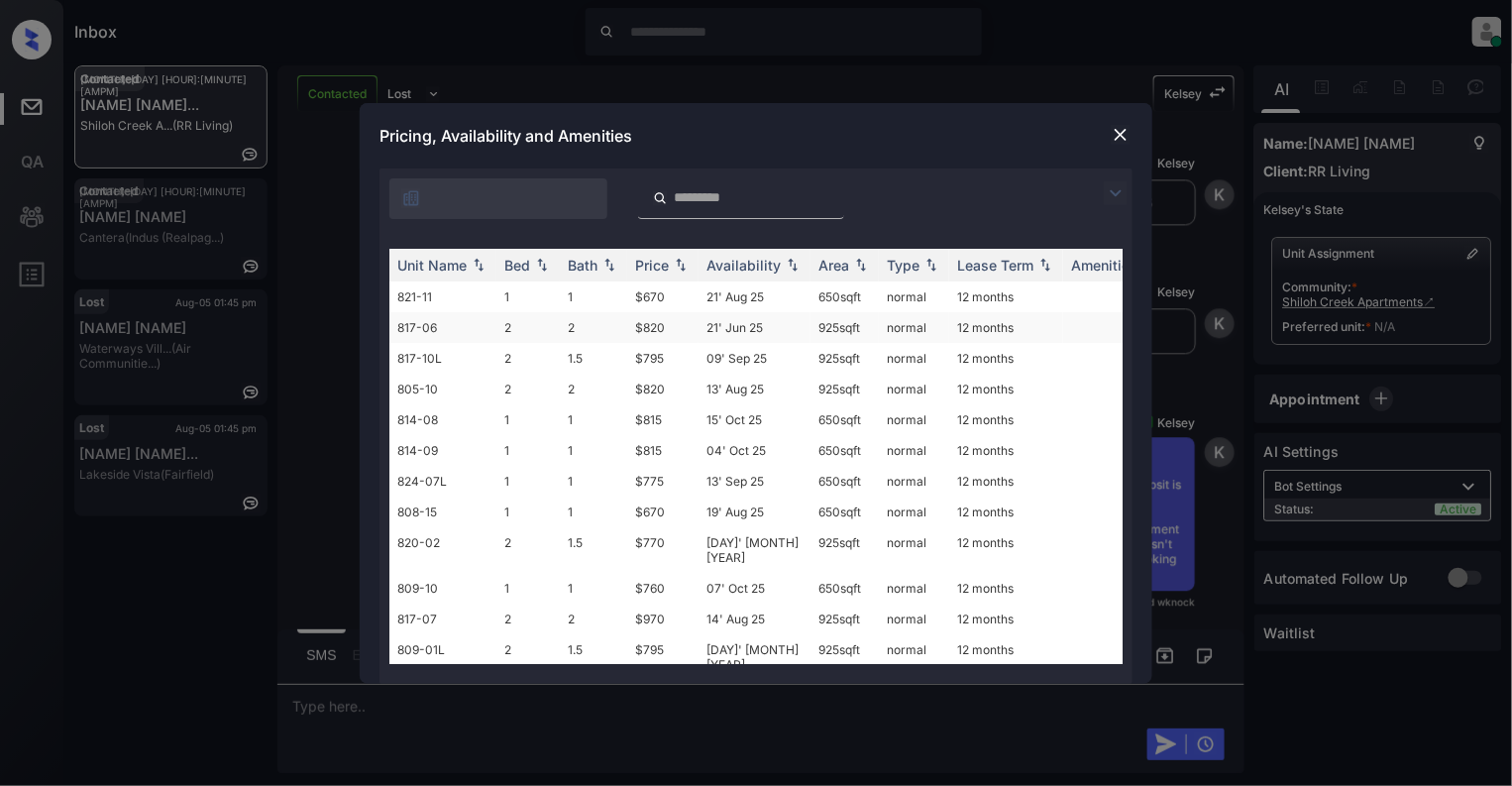 click on "817-06" at bounding box center (443, 327) 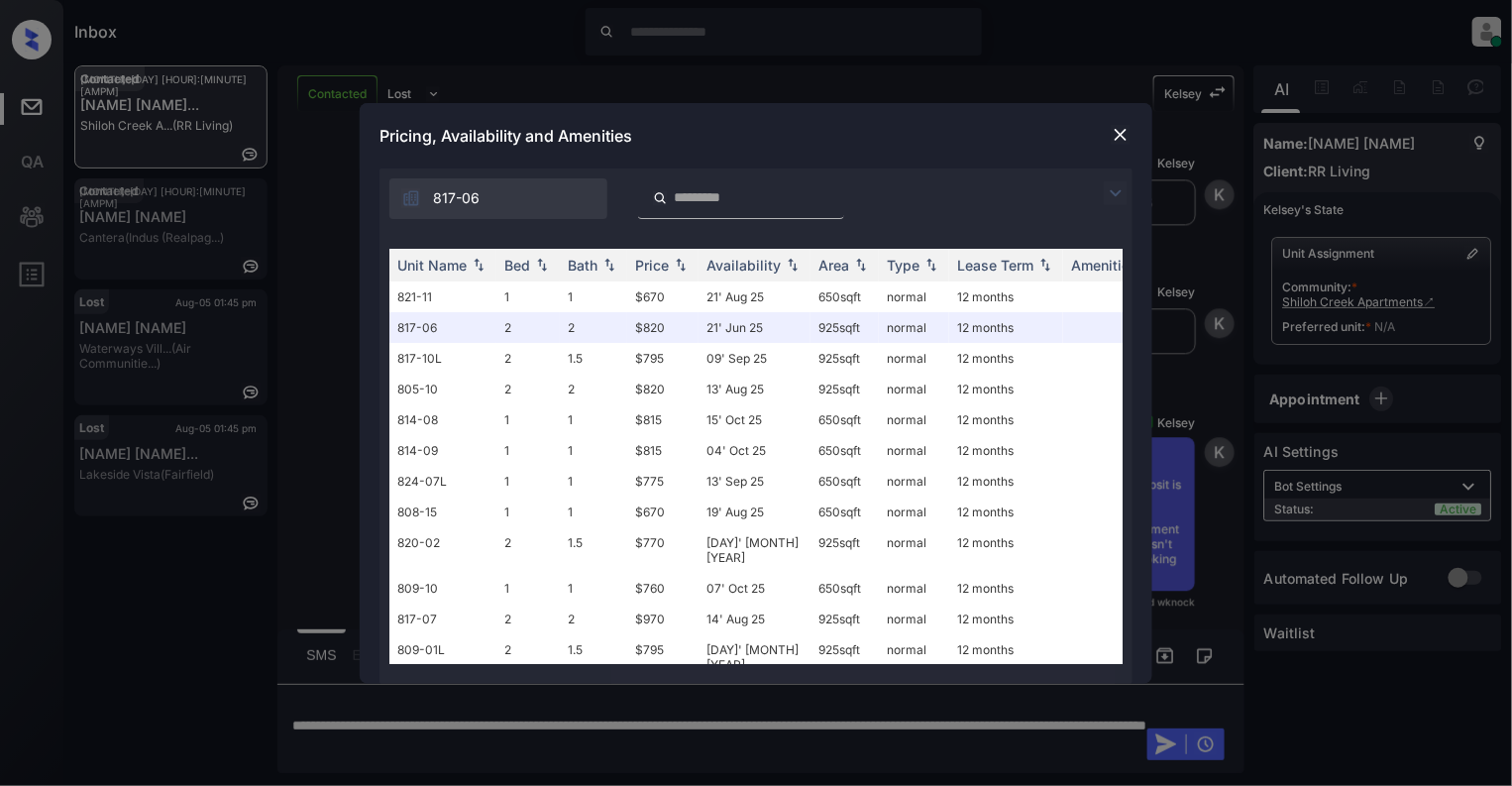 click at bounding box center [1121, 135] 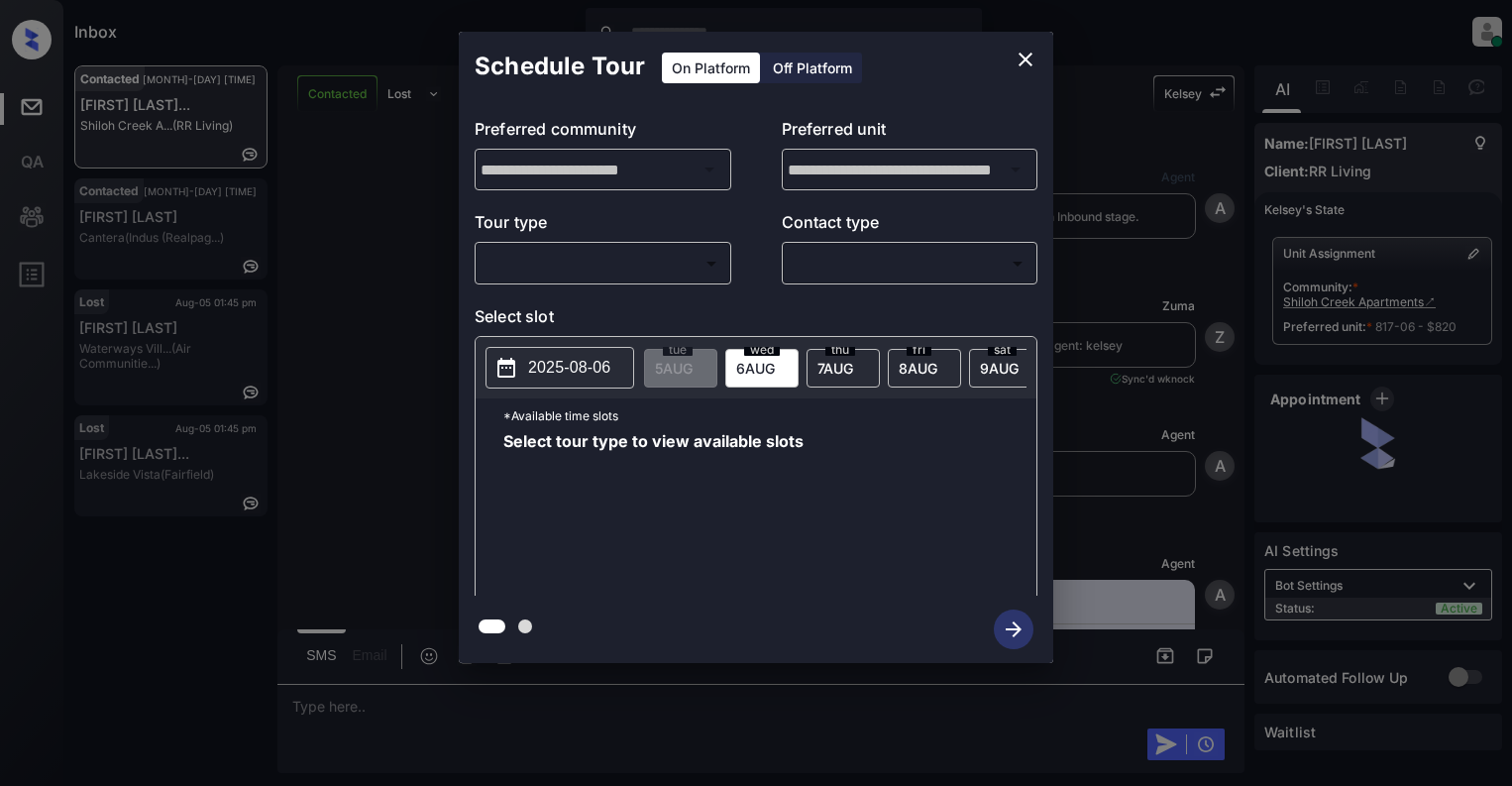scroll, scrollTop: 0, scrollLeft: 0, axis: both 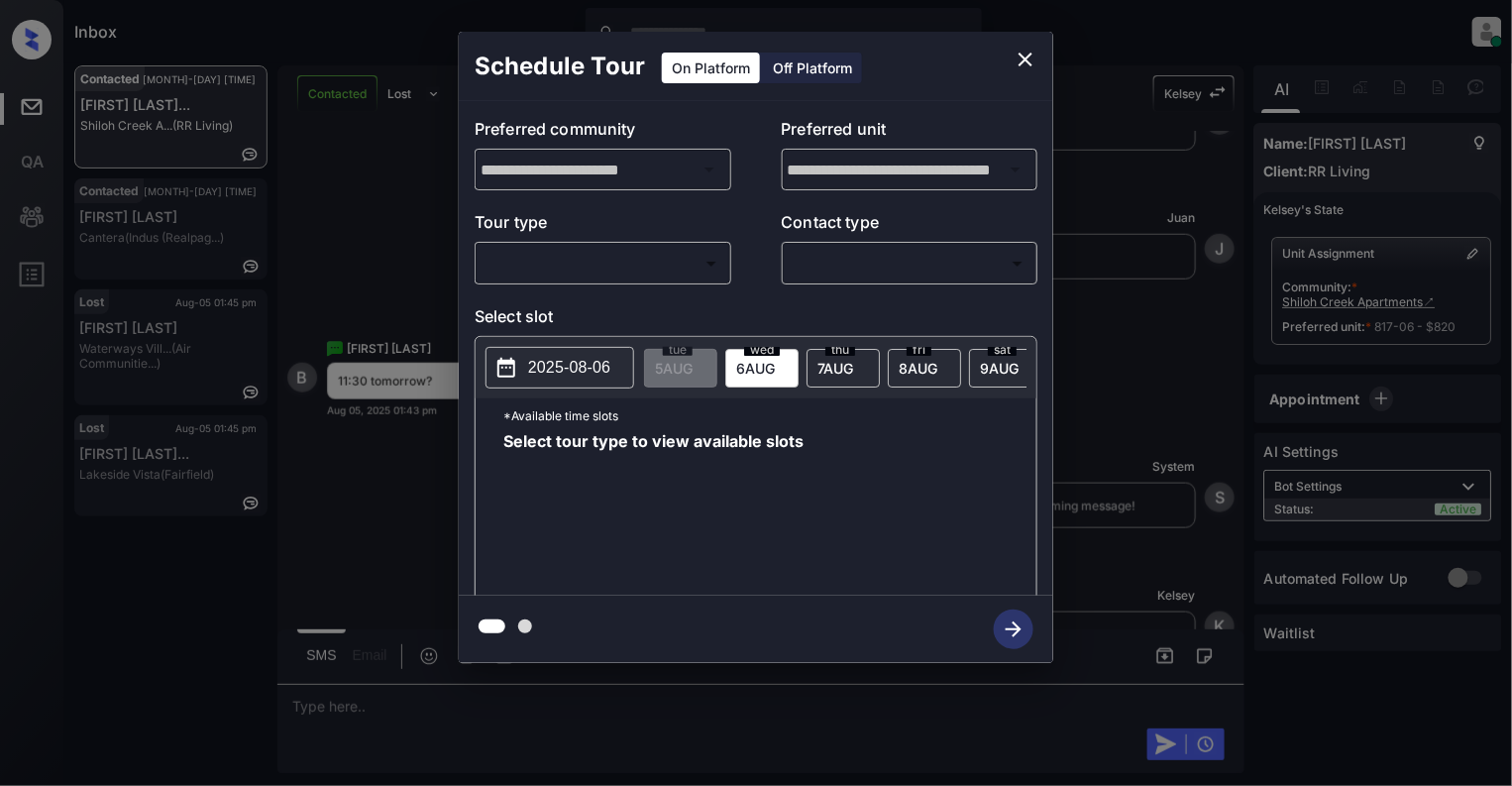 click on "Inbox [NAME] [NAME] Online Set yourself   offline Set yourself   on break Profile Switch to  light  mode Sign out Contacted [MONTH]-[DAY] [TIME]   [NAME] [NAME] Shiloh Creek A...  (RR Living) Contacted [MONTH]-[DAY] [TIME]   [NAME] [NAME] Cantera  (Indus (Realpag...) Lost [MONTH]-[DAY] [TIME]   [NAME] [NAME] Waterways Vill...  (Air Communitie...) Lost [MONTH]-[DAY] [TIME]   [NAME] [NAME]... Lakeside Vista  (Fairfield) Contacted Lost Lead Sentiment: Angry Upon sliding the acknowledgement:  Lead will move to lost stage. * ​ SMS and call option will be set to opt out. AFM will be turned off for the lead. [NAME] New Message Agent Lead created via webhook in Inbound stage. [MONTH] [DAY], [YEAR] [TIME] A New Message Zuma Lead transferred to leasing agent: [NAME] [MONTH] [DAY], [YEAR] [TIME]  Sync'd w  knock Z New Message Agent AFM Request sent to [NAME]. [MONTH] [DAY], [YEAR] [TIME] A New Message Agent Notes Note: Structured Note:
Move In Date: [YEAR]-[MONTH]-[DAY]
[MONTH] [DAY], [YEAR] [TIME] A New Message [NAME] [MONTH] [DAY], [YEAR] [TIME] [NAME] New Message [NAME]   [NAME]" at bounding box center (756, 393) 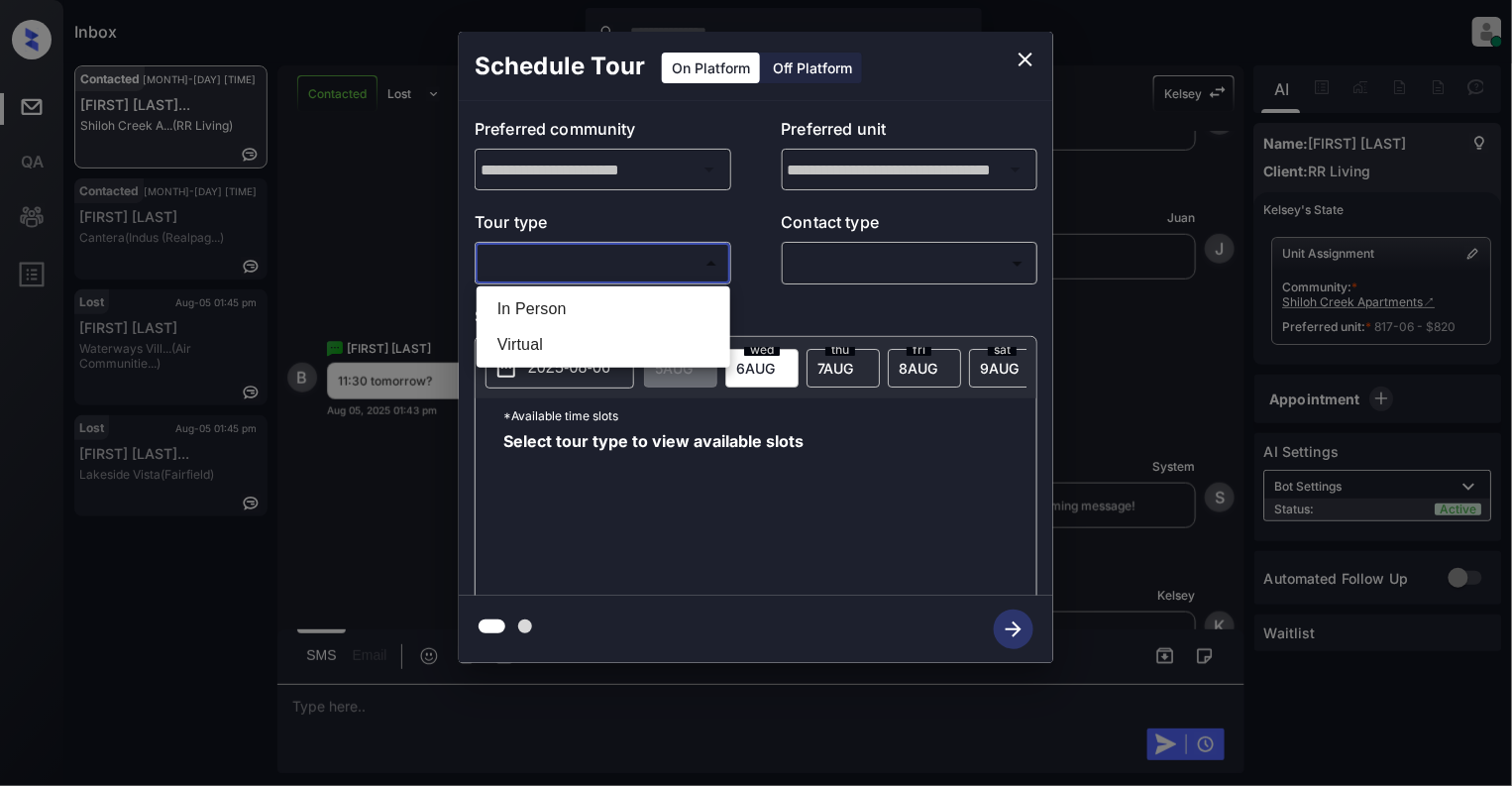click on "In Person" at bounding box center [603, 309] 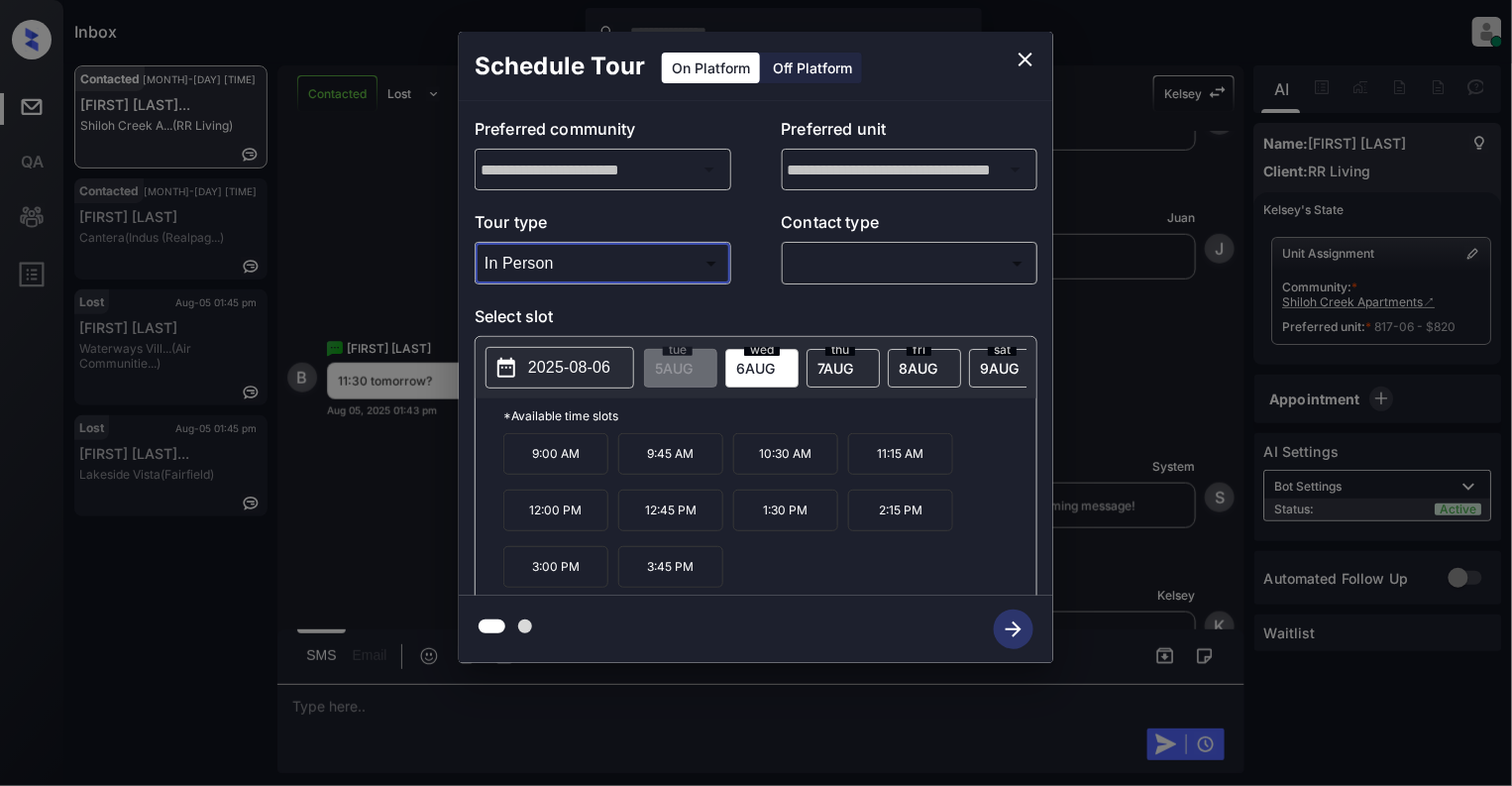 type on "********" 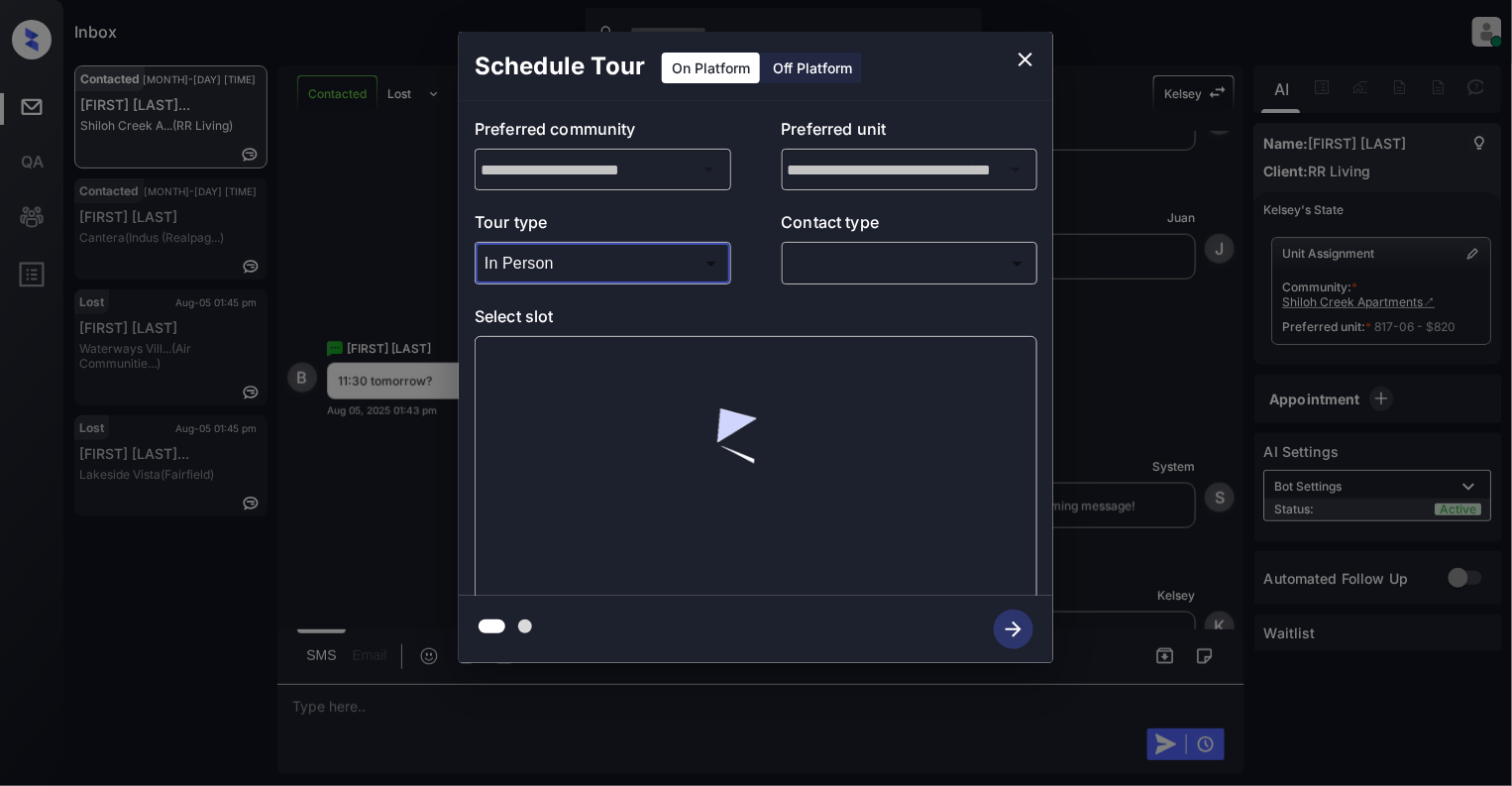 click on "Inbox [NAME] [NAME] Online Set yourself   offline Set yourself   on break Profile Switch to  light  mode Sign out Contacted [MONTH]-[DAY] [TIME]   [NAME] [NAME] Shiloh Creek A...  (RR Living) Contacted [MONTH]-[DAY] [TIME]   [NAME] [NAME] Cantera  (Indus (Realpag...) Lost [MONTH]-[DAY] [TIME]   [NAME] [NAME] Waterways Vill...  (Air Communitie...) Lost [MONTH]-[DAY] [TIME]   [NAME] [NAME]... Lakeside Vista  (Fairfield) Contacted Lost Lead Sentiment: Angry Upon sliding the acknowledgement:  Lead will move to lost stage. * ​ SMS and call option will be set to opt out. AFM will be turned off for the lead. [NAME] New Message Agent Lead created via webhook in Inbound stage. [MONTH] [DAY], [YEAR] [TIME] A New Message Zuma Lead transferred to leasing agent: [NAME] [MONTH] [DAY], [YEAR] [TIME]  Sync'd w  knock Z New Message Agent AFM Request sent to [NAME]. [MONTH] [DAY], [YEAR] [TIME] A New Message Agent Notes Note: Structured Note:
Move In Date: [YEAR]-[MONTH]-[DAY]
[MONTH] [DAY], [YEAR] [TIME] A New Message [NAME] [MONTH] [DAY], [YEAR] [TIME] [NAME] New Message [NAME]   [NAME]" at bounding box center [756, 393] 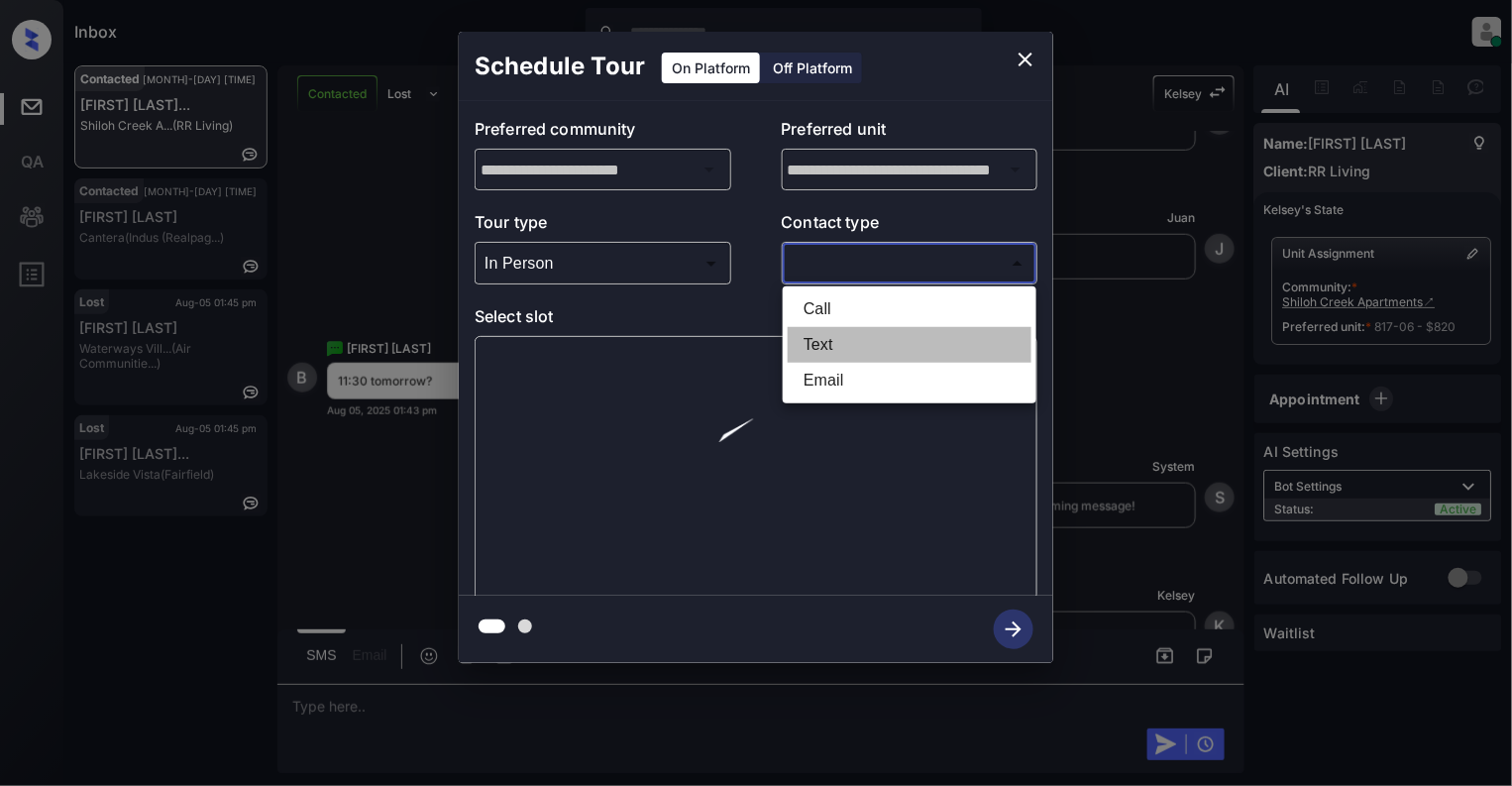 click on "Text" at bounding box center (910, 345) 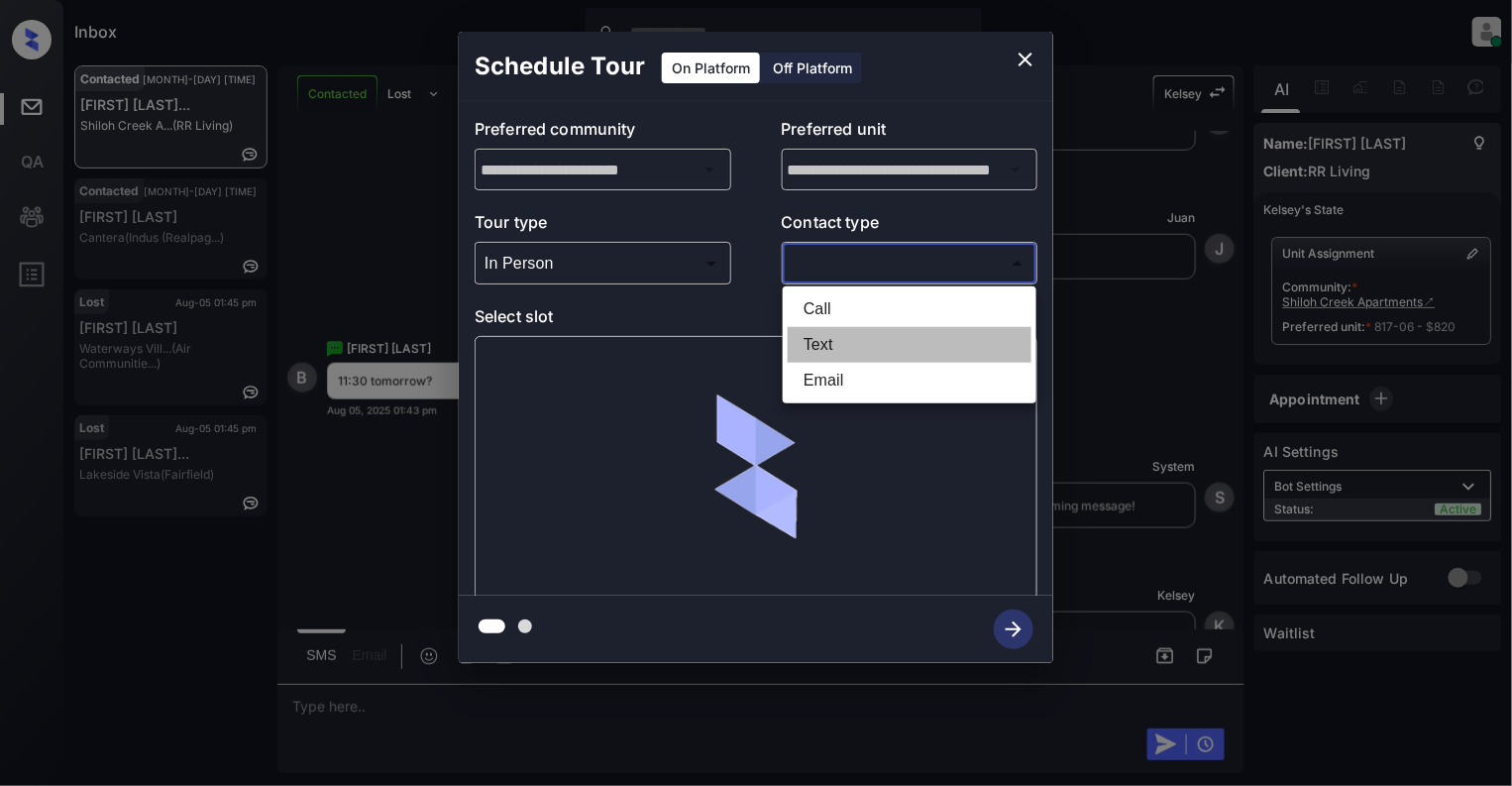 type on "****" 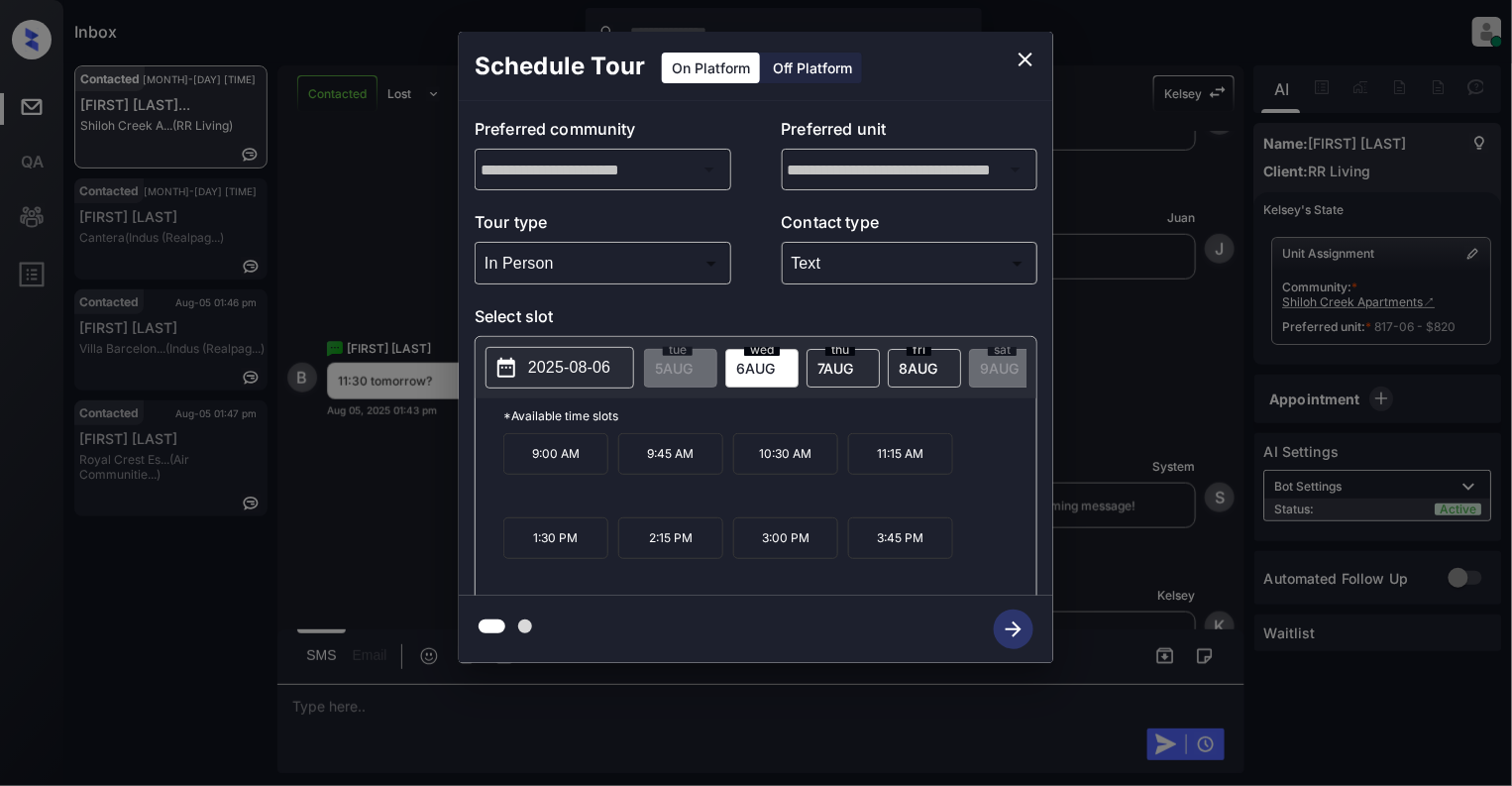 click 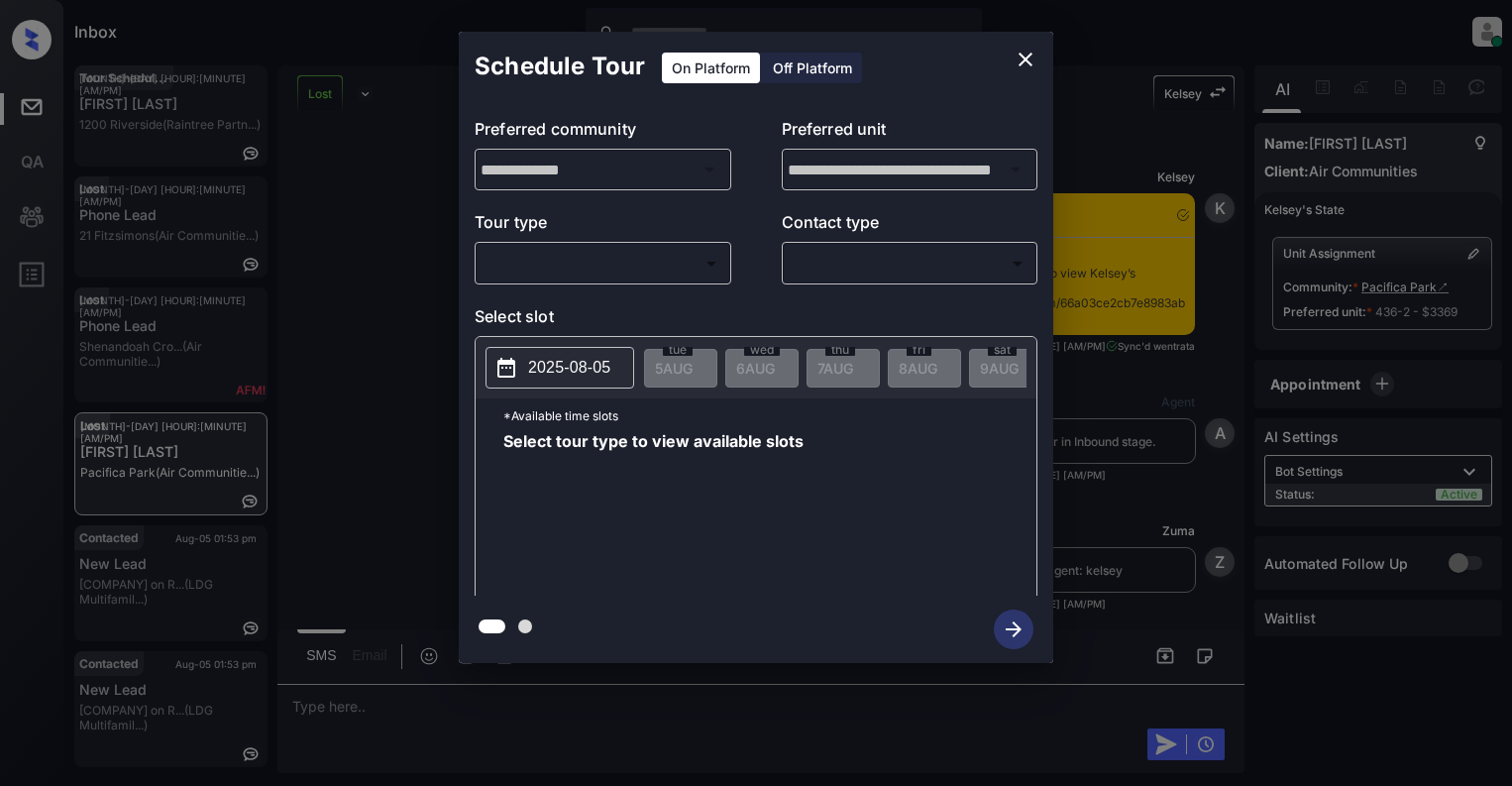 scroll, scrollTop: 0, scrollLeft: 0, axis: both 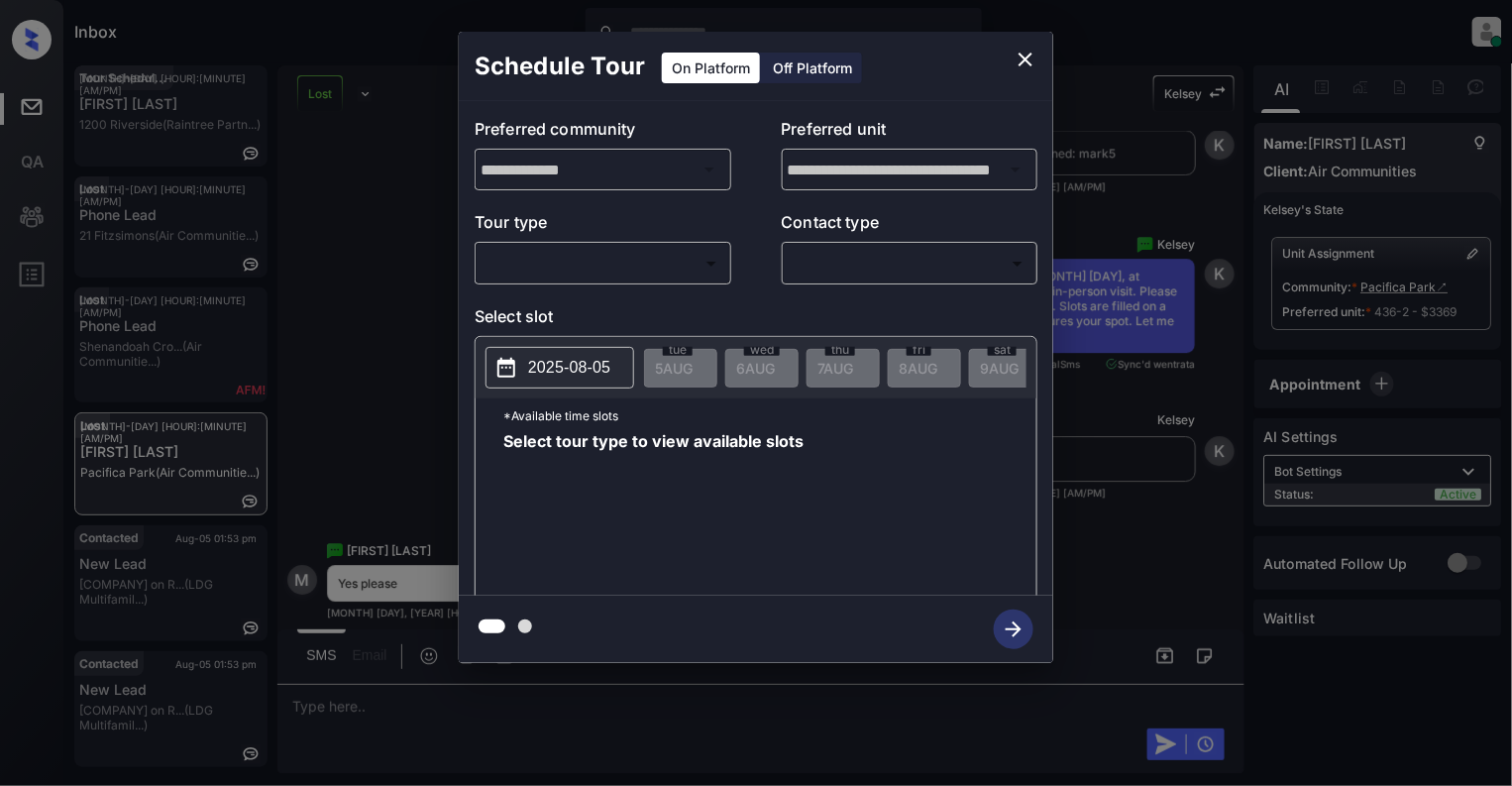 click on "​ ​" at bounding box center (602, 263) 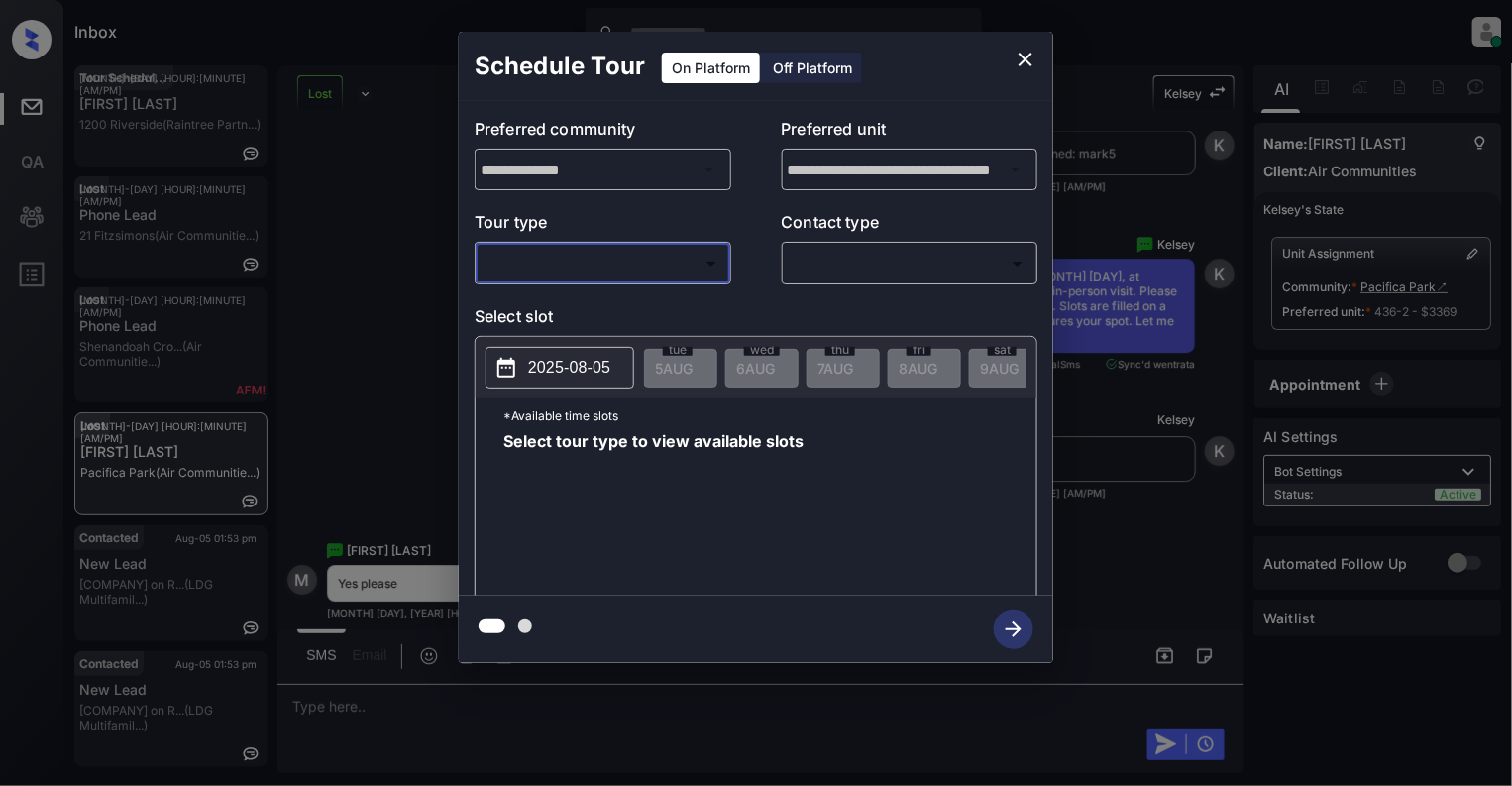 click on "Inbox [FIRST] [LAST] Online Set yourself   offline Set yourself   on break Profile Switch to  light  mode Sign out Tour Scheduled [MONTH]-[DAY] [HOUR]:[MINUTE] [AM/PM]   [FIRST] [LAST] [NUMBER] [STREET] ([COMPANY]...) Lost [MONTH]-[DAY] [HOUR]:[MINUTE] [AM/PM]   Phone Lead [NUMBER] [STREET]  ([COMPANY]...) Lost [MONTH]-[DAY] [HOUR]:[MINUTE] [AM/PM]   Phone Lead [STREET]  ([COMPANY]...) Lost [MONTH]-[DAY] [HOUR]:[MINUTE] [AM/PM]   [FIRST] [LAST] [COMPANY]  ([COMPANY]...) Contacted [MONTH]-[DAY] [HOUR]:[MINUTE] [AM/PM]   New Lead [COMPANY] on R...  ([COMPANY]...) Contacted [MONTH]-[DAY] [HOUR]:[MINUTE] [AM/PM]   New Lead [COMPANY] on R...  ([COMPANY]...) Lost Lead Sentiment: Angry Upon sliding the acknowledgement:  Lead will move to lost stage. * ​ SMS and call option will be set to opt out. AFM will be turned off for the lead. [FIRST] New Message [FIRST] Notes Note: Paste this link into your browser to view [FIRST]’s conversation with the prospect: https://conversation.getzuma.com/66a03ce2cb7e8983ab0cb422 [MONTH] [DAY], [YEAR] [HOUR]:[MINUTE]  Sync'd w  entrata [FIRST] New Message Agent [MONTH] [DAY], [YEAR] [HOUR]:[MINUTE] [AM/PM] [FIRST] New Message" at bounding box center (756, 393) 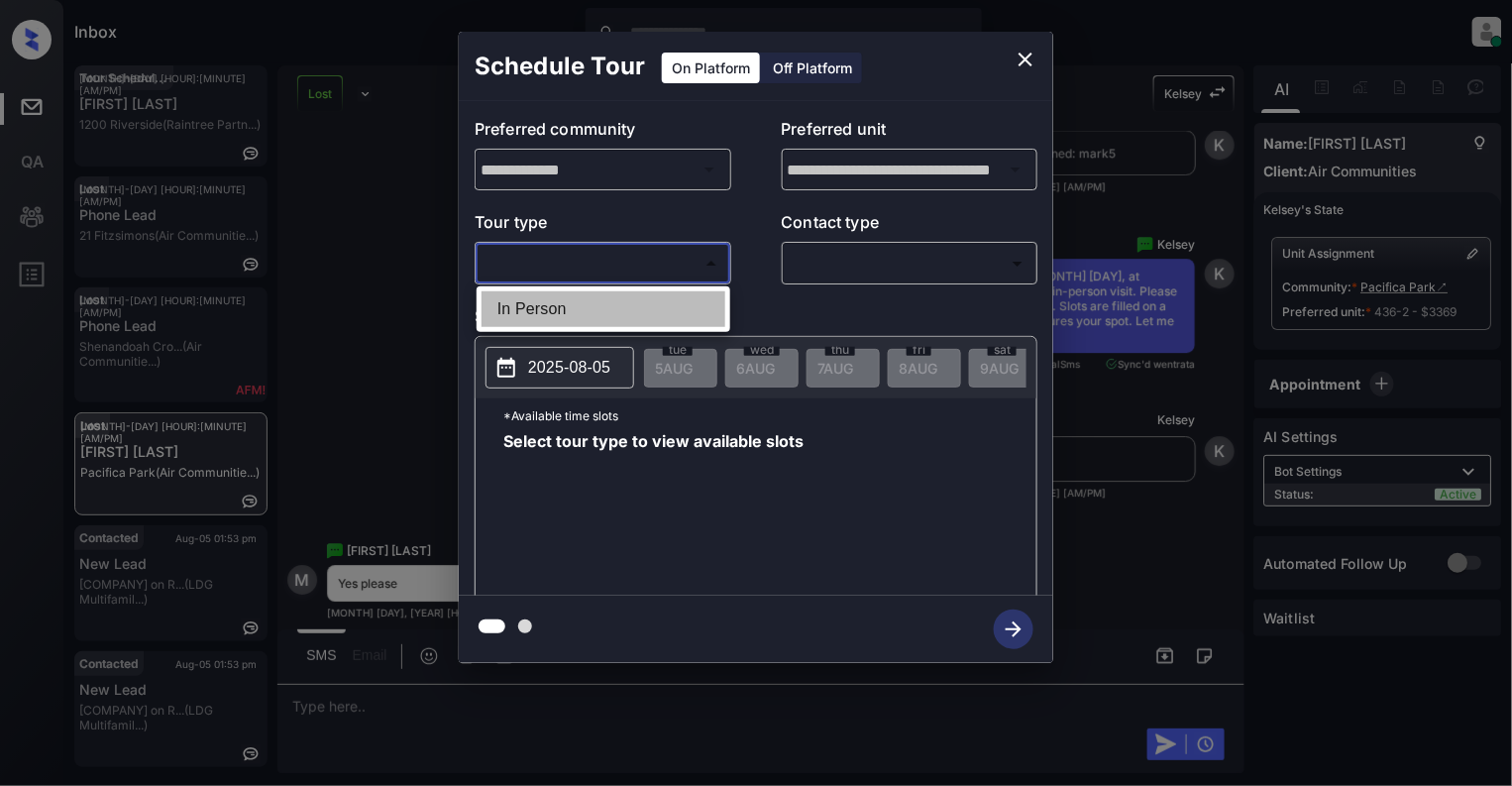 click on "In Person" at bounding box center (603, 309) 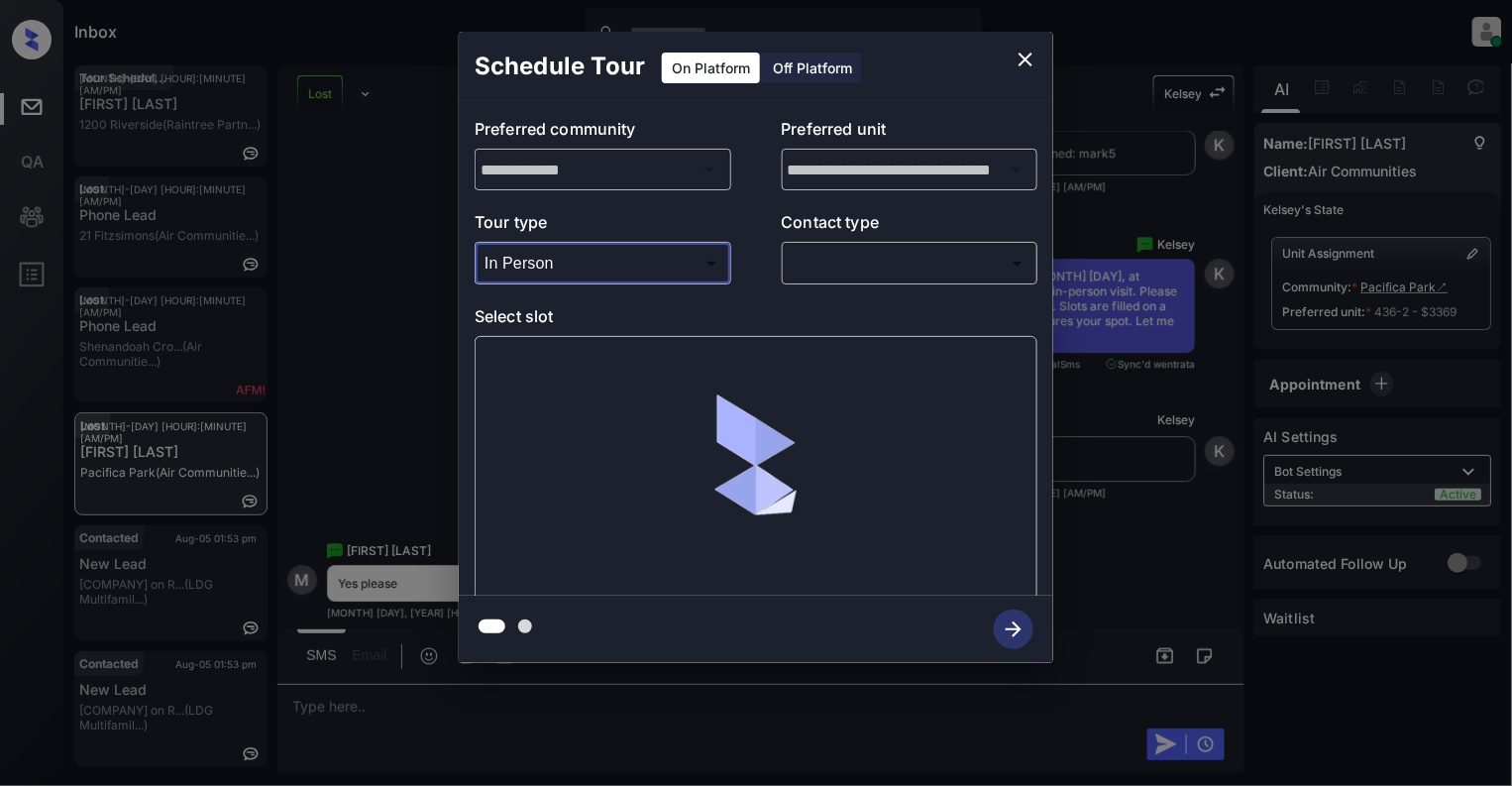 click on "Inbox Cynthia Montañez Online Set yourself   offline Set yourself   on break Profile Switch to  light  mode Sign out Tour Scheduled Aug-05 01:49 pm   Amy Delaporte 1200 Riverside  (Raintree Partn...) Lost Aug-05 01:49 pm   Phone Lead 21 Fitzsimons  (Air Communitie...) Lost Aug-05 01:52 pm   Phone Lead Shenandoah Cro...  (Air Communitie...) Lost Aug-05 01:52 pm   Michael Maffei Pacifica Park  (Air Communitie...) Contacted Aug-05 01:53 pm   New Lead Henderson on R...  (LDG Multifamil...) Contacted Aug-05 01:53 pm   New Lead Henderson on R...  (LDG Multifamil...) Lost Lead Sentiment: Angry Upon sliding the acknowledgement:  Lead will move to lost stage. * ​ SMS and call option will be set to opt out. AFM will be turned off for the lead. Kelsey New Message Kelsey Notes Note: Paste this link into your browser to view Kelsey’s conversation with the prospect: https://conversation.getzuma.com/66a03ce2cb7e8983ab0cb422 Jul 23, 2024 04:29 pm  Sync'd w  entrata K New Message Agent Jul 23, 2024 04:29 pm A New Message" at bounding box center (756, 393) 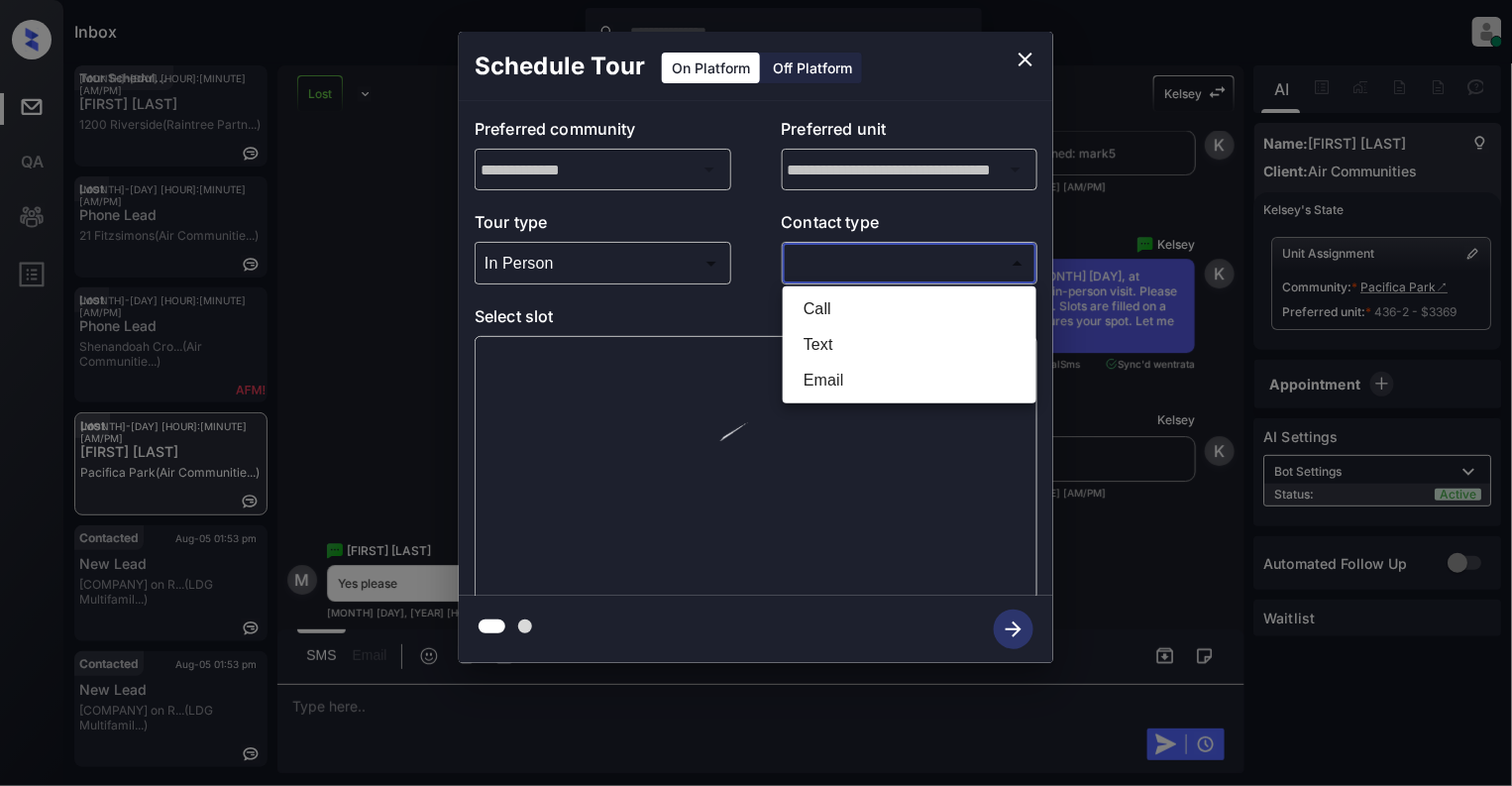 click on "Text" at bounding box center (910, 345) 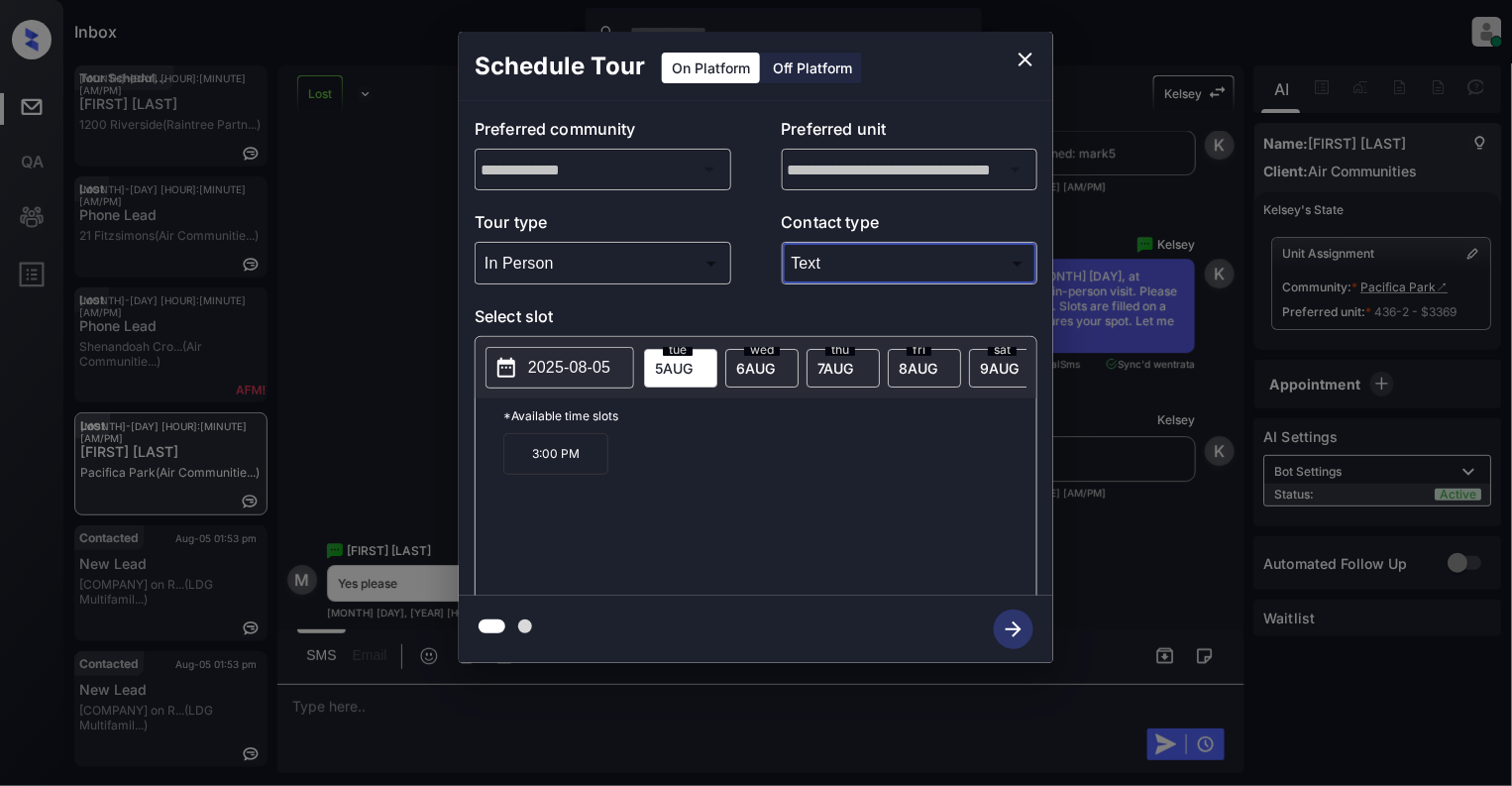 type on "****" 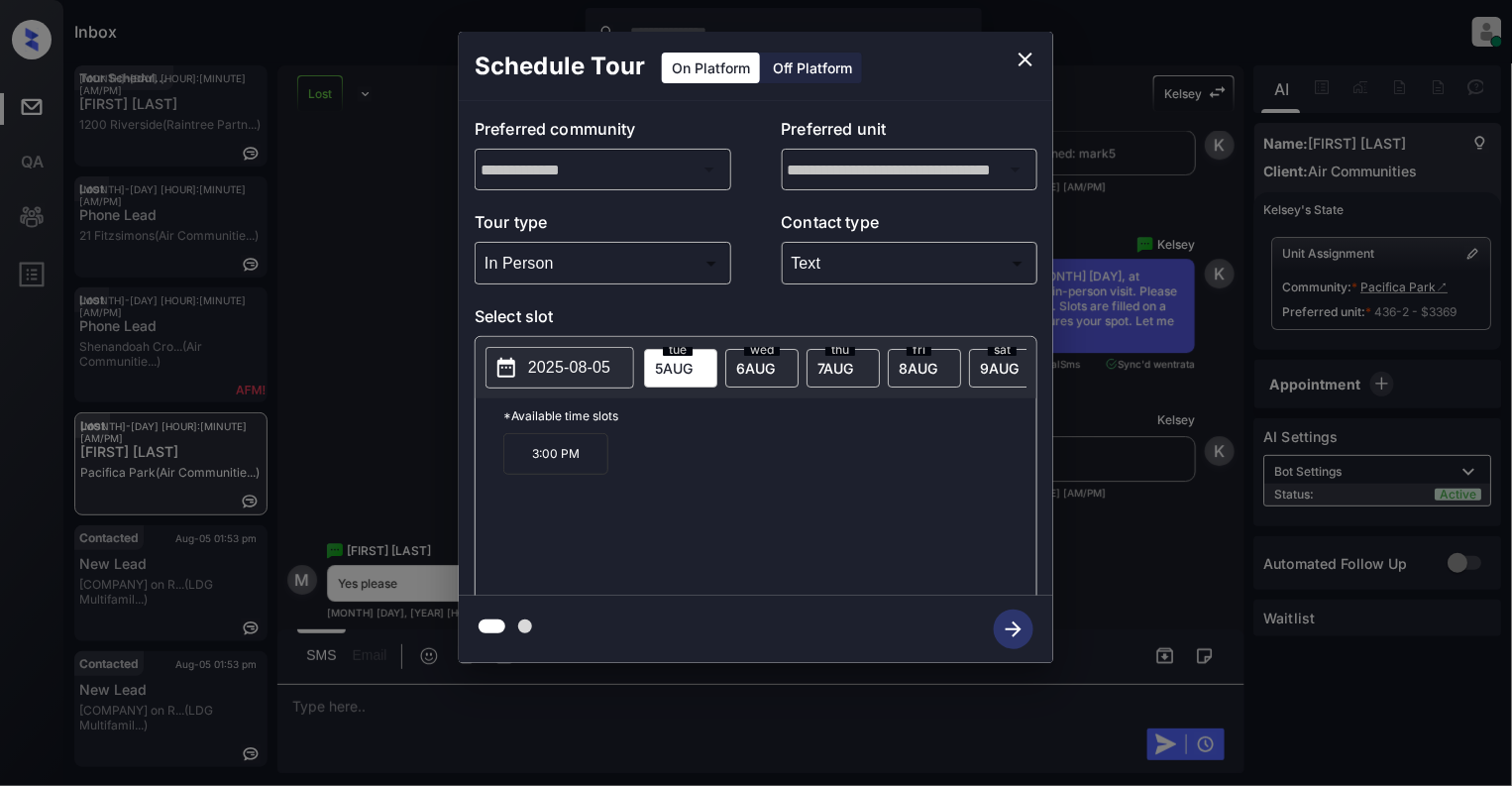 click on "wed 6 AUG" at bounding box center [762, 368] 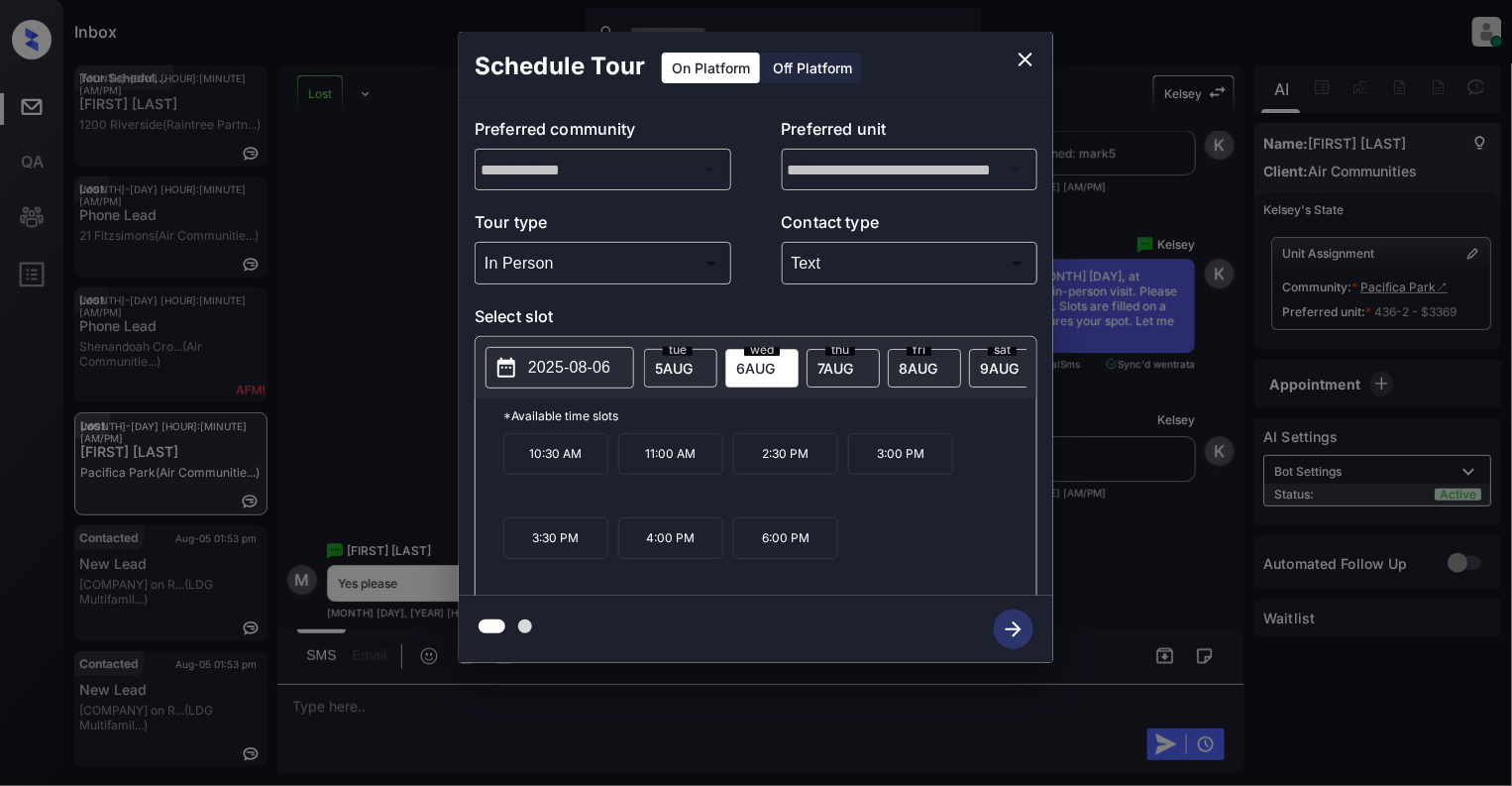 click on "3:00 PM" at bounding box center (901, 454) 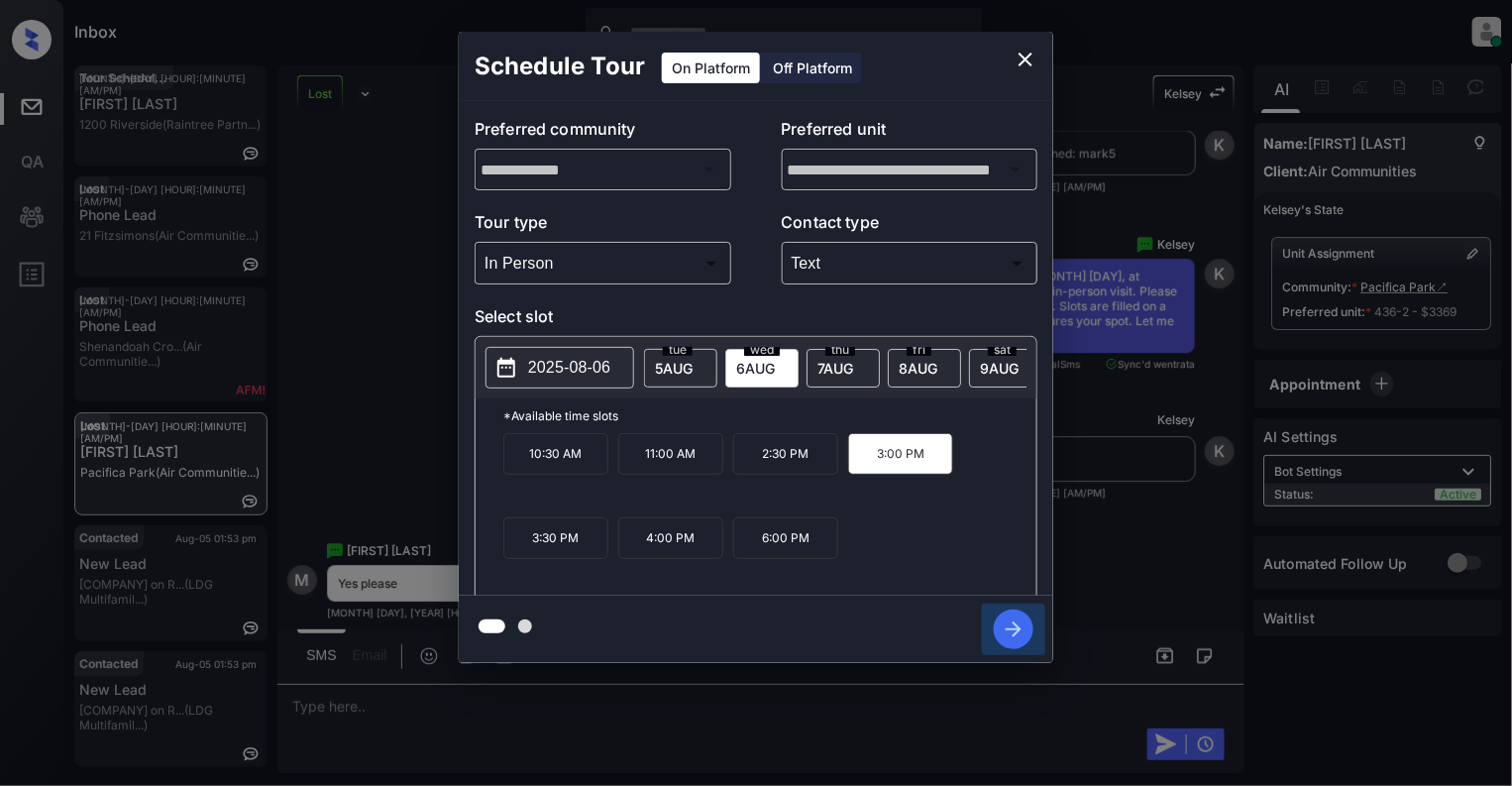 click 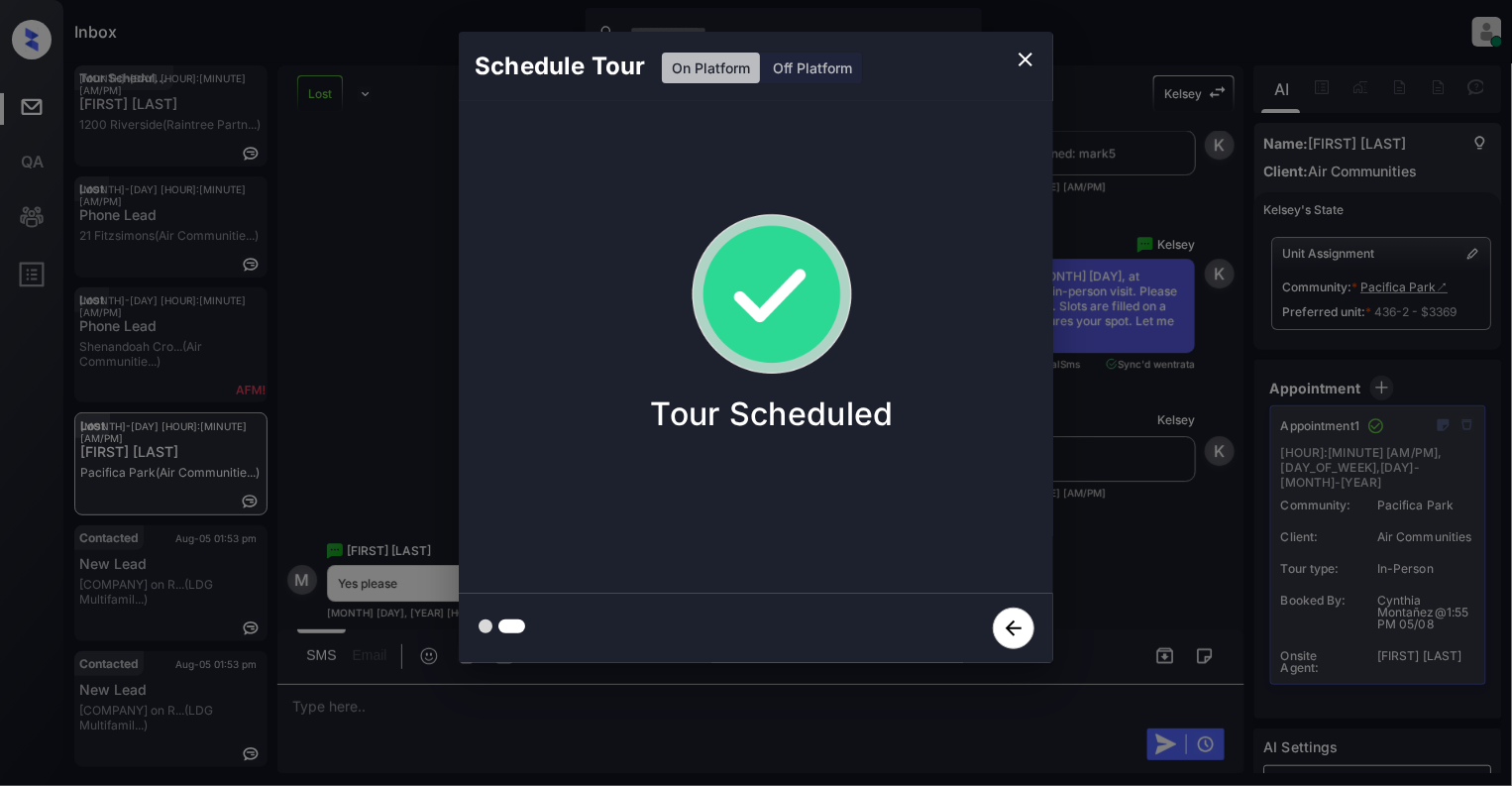 click at bounding box center [1026, 59] 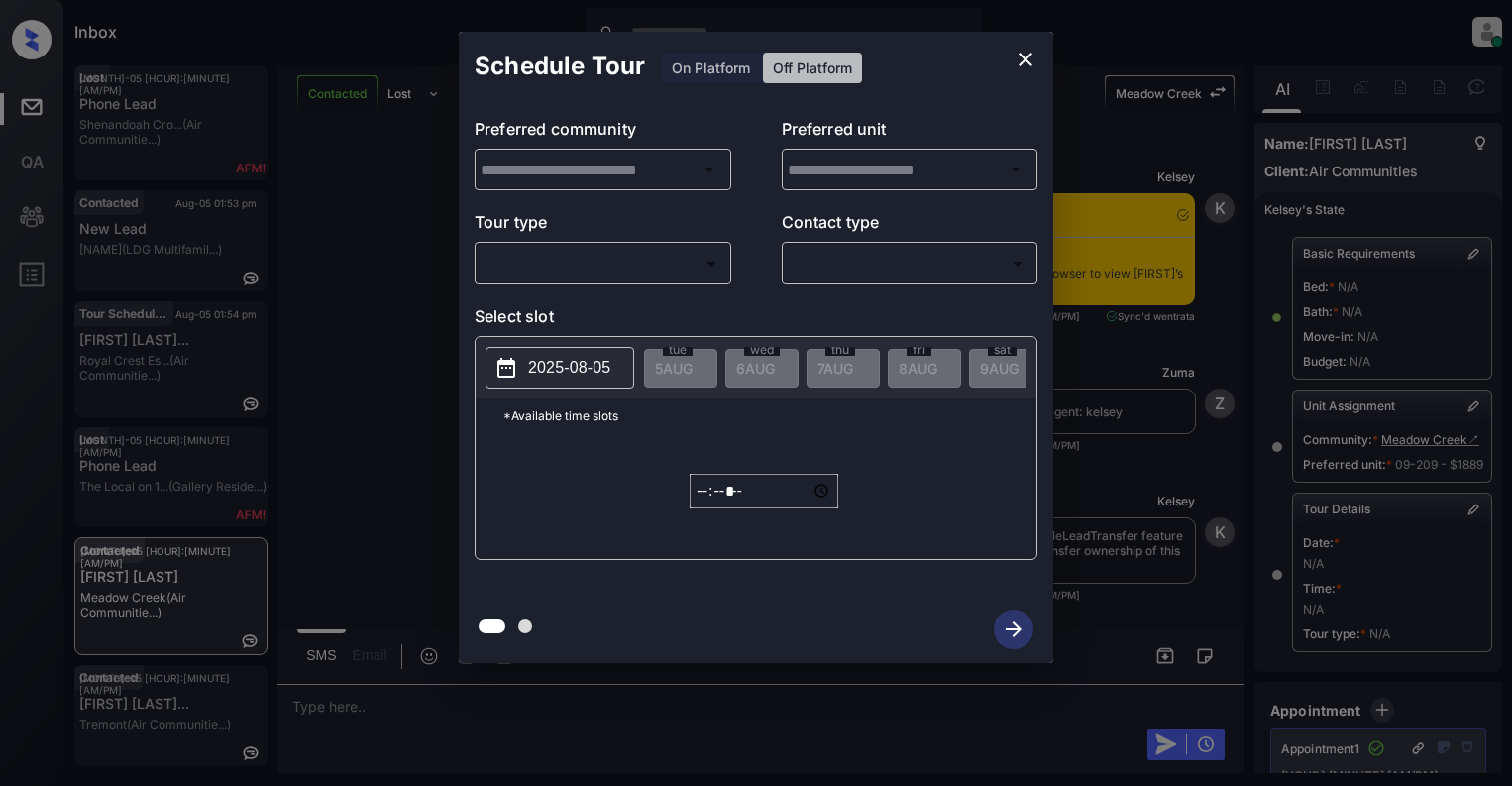 type on "**********" 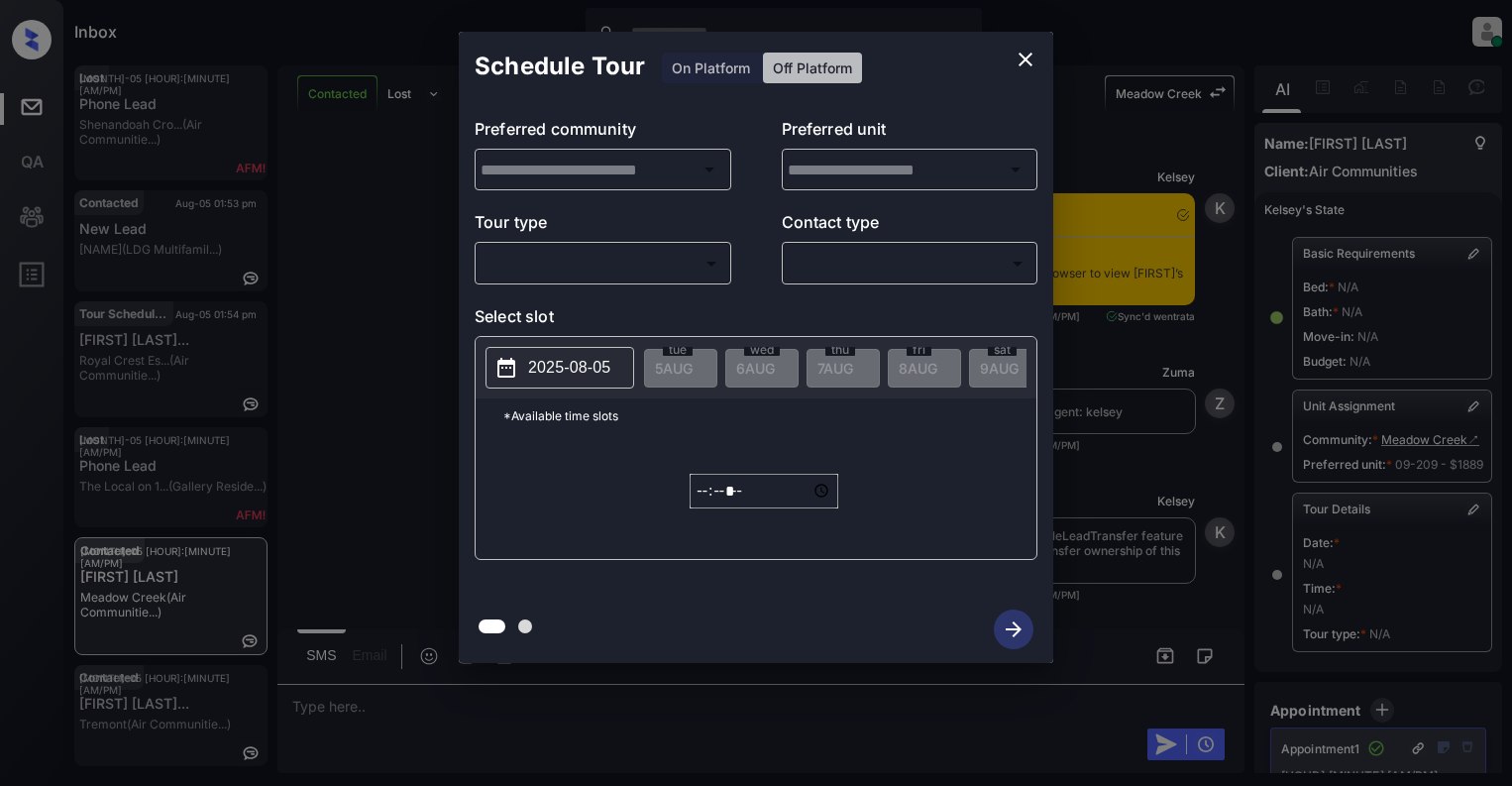 type on "**********" 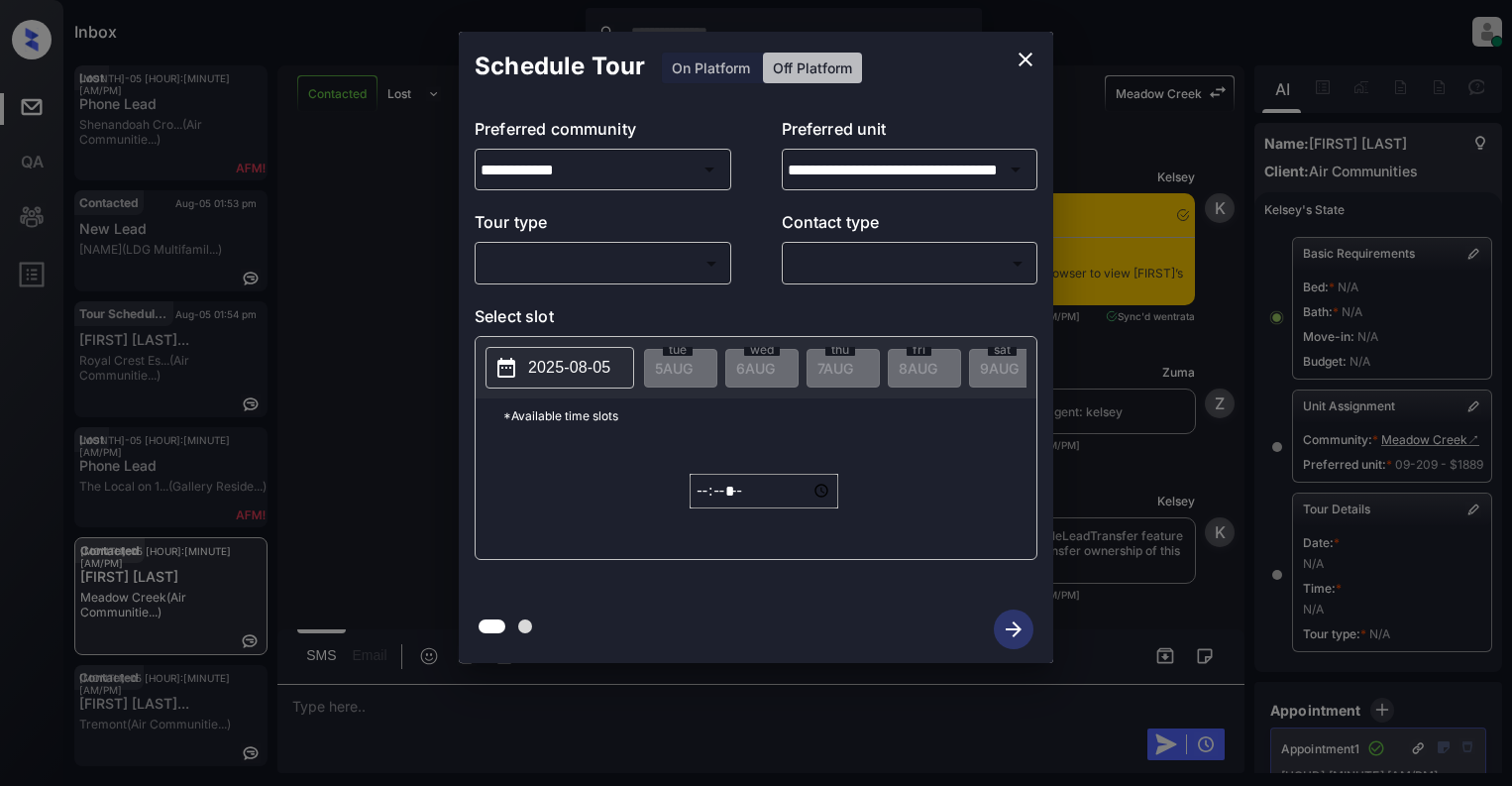 scroll, scrollTop: 0, scrollLeft: 0, axis: both 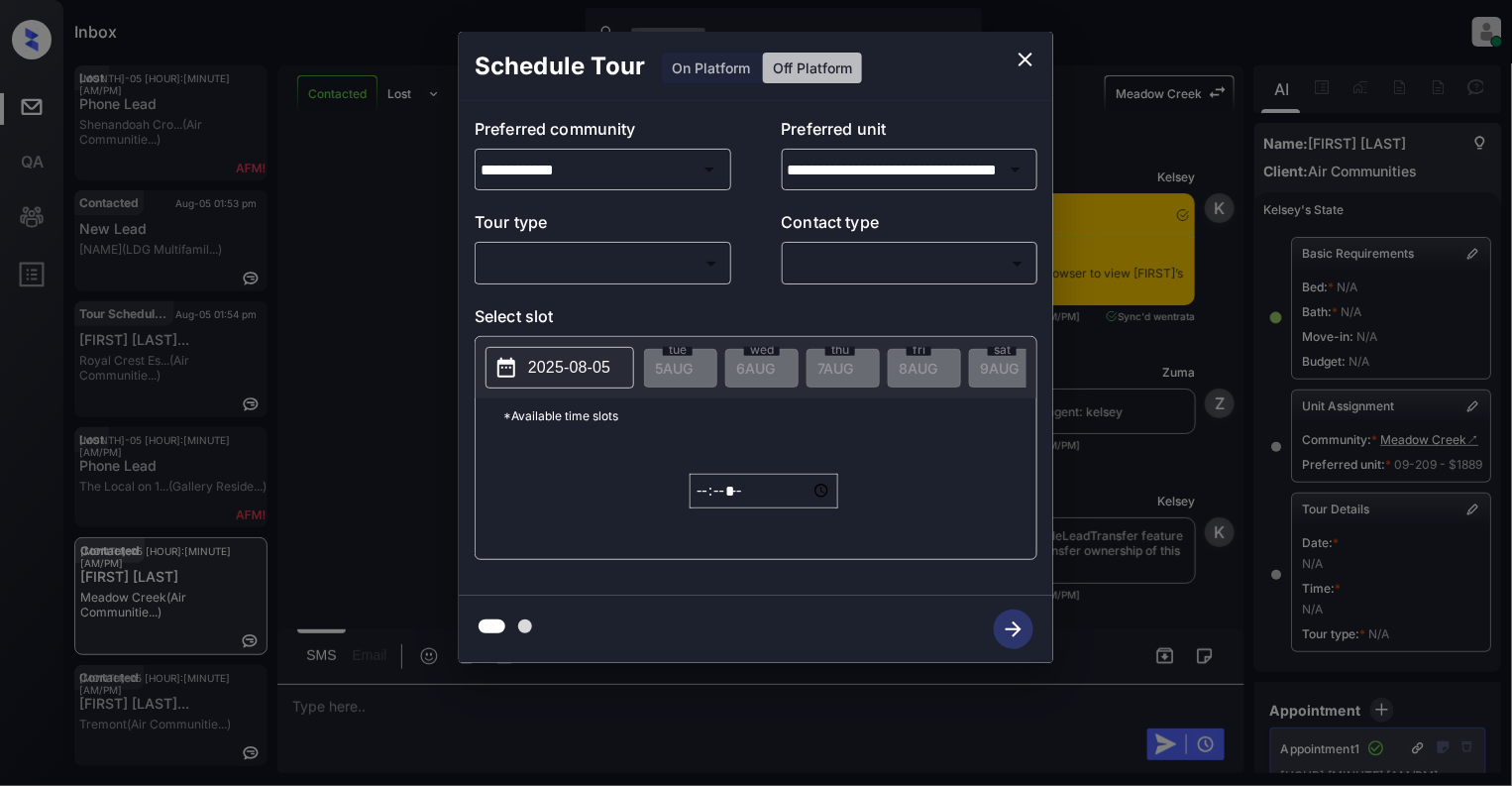 click on "​ ​" at bounding box center [602, 263] 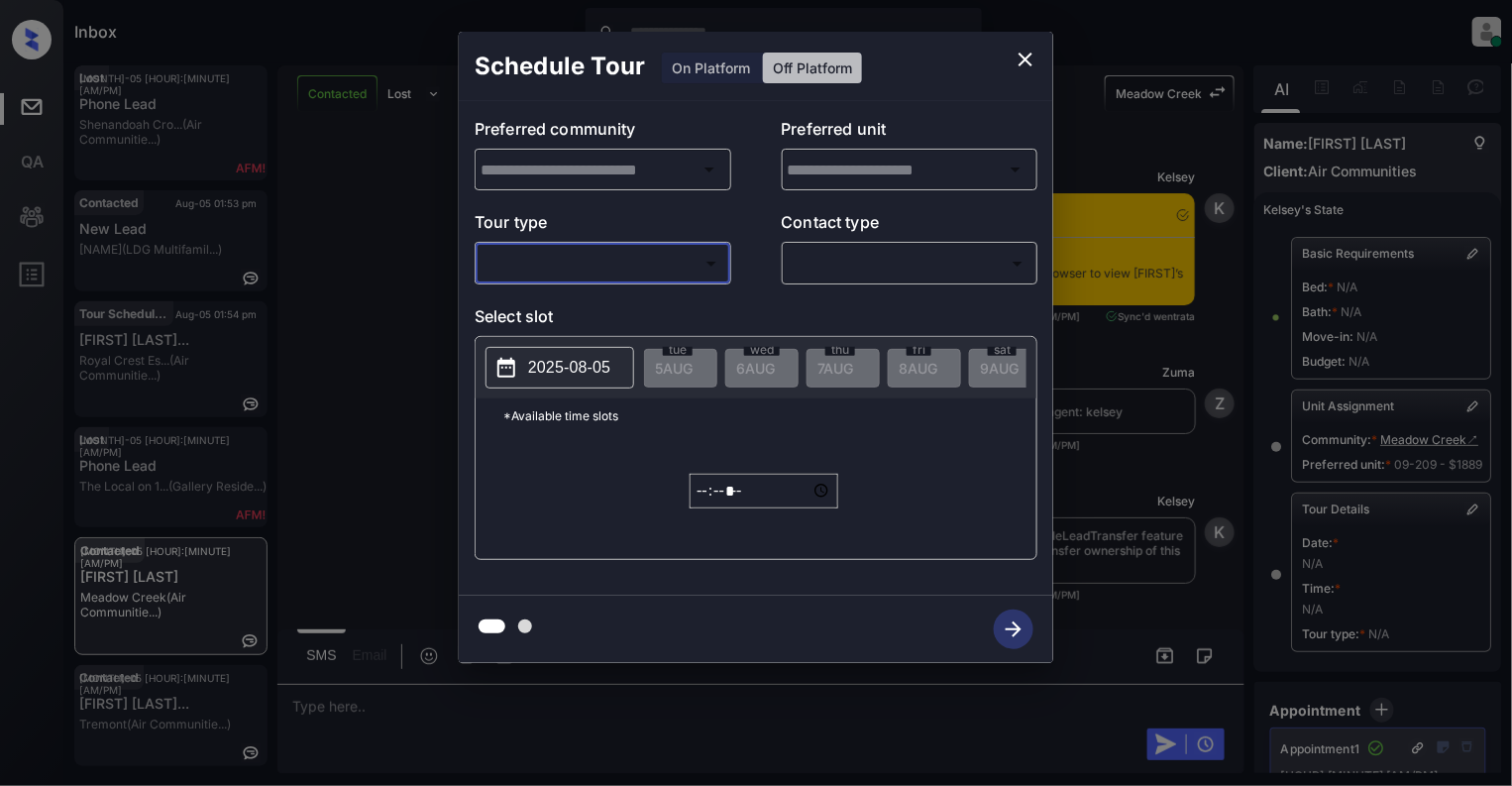 scroll, scrollTop: 9713, scrollLeft: 0, axis: vertical 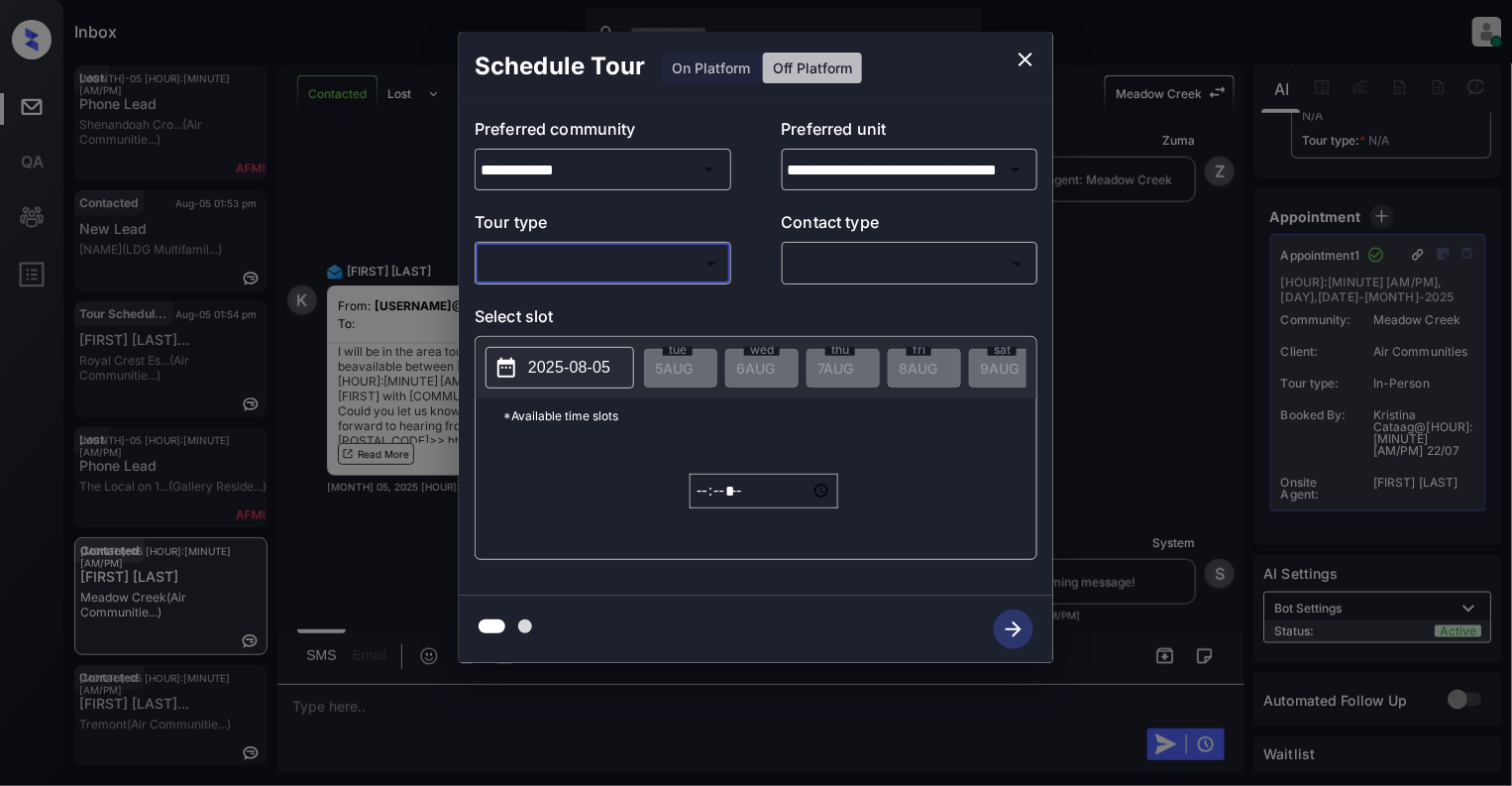 click on "Inbox Cynthia Montañez Online Set yourself   offline Set yourself   on break Profile Switch to  light  mode Sign out Lost Aug-05 01:52 pm   Phone Lead Shenandoah Cro...  (Air Communitie...) Contacted Aug-05 01:53 pm   New Lead Henderson on R...  (LDG Multifamil...) Tour Scheduled Aug-05 01:54 pm   Shivang Shastr... Royal Crest Es...  (Air Communitie...) Lost Aug-05 01:56 pm   Phone Lead The Local on 1...  (Gallery Reside...) Contacted Aug-05 01:58 pm   Kelsey Sacker Meadow Creek  (Air Communitie...) Contacted Aug-05 01:58 pm   Jaalen Bonafed... Tremont  (Air Communitie...) Contacted Lost Lead Sentiment: Angry Upon sliding the acknowledgement:  Lead will move to lost stage. * ​ SMS and call option will be set to opt out. AFM will be turned off for the lead. Meadow Creek New Message Kelsey Notes Note: Jul 22, 2025 05:09 pm  Sync'd w  entrata K New Message Zuma Lead transferred to leasing agent: kelsey Jul 22, 2025 05:09 pm Z New Message Kelsey Jul 22, 2025 05:09 pm K New Message Agent Jul 22, 2025 05:09 pm A" at bounding box center [756, 393] 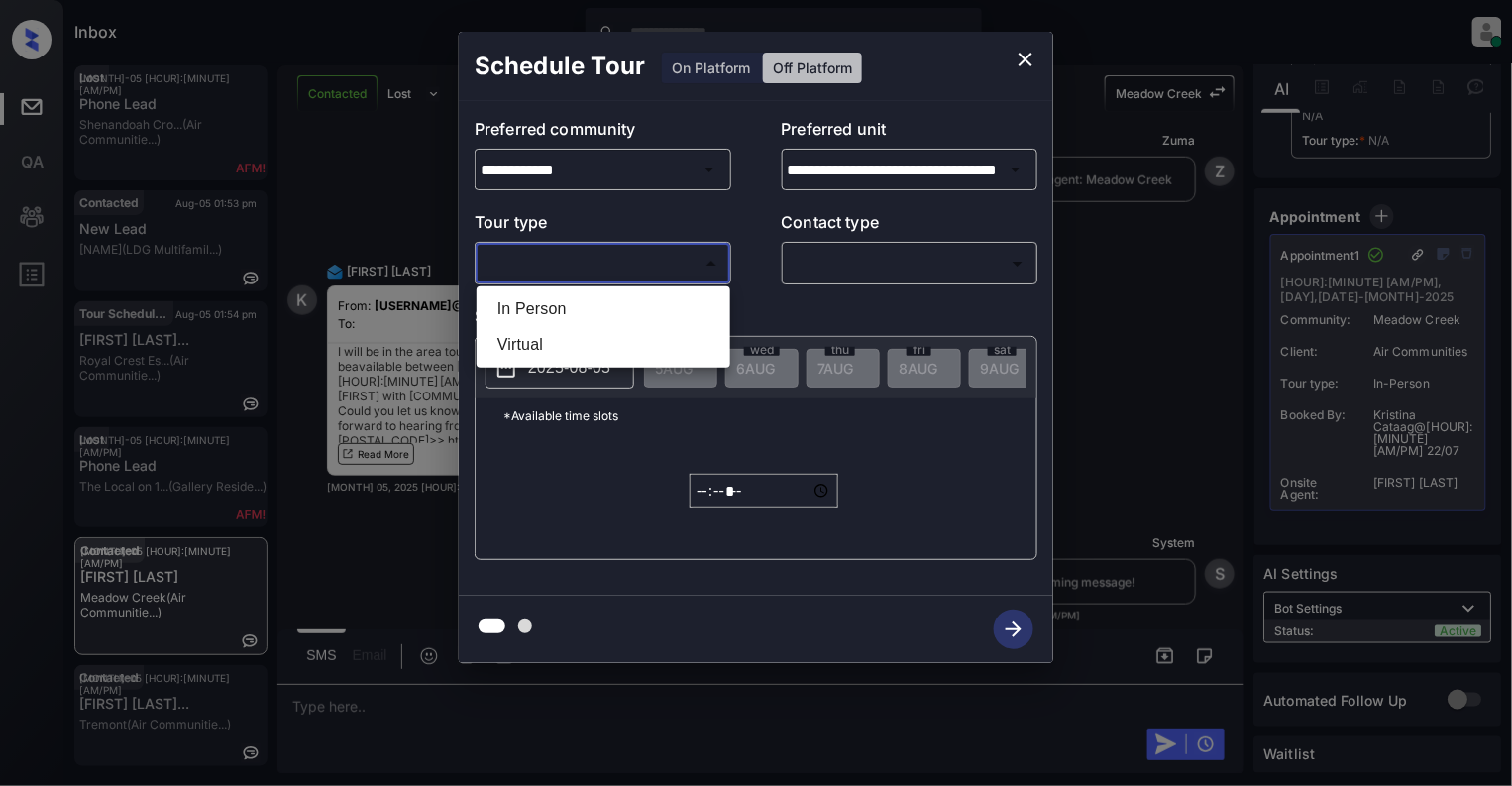 click on "In Person" at bounding box center (603, 309) 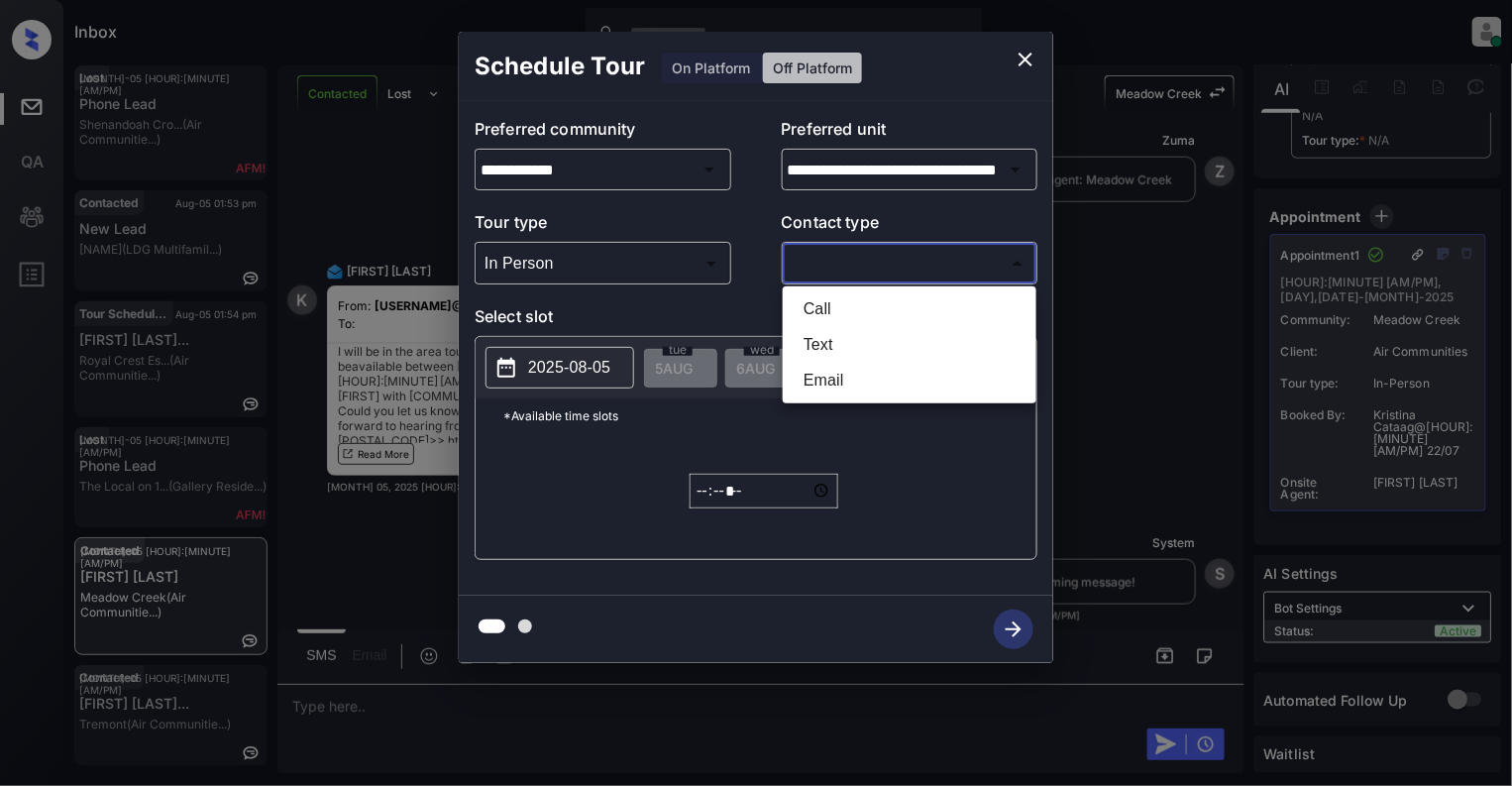 click on "Inbox Cynthia Montañez Online Set yourself   offline Set yourself   on break Profile Switch to  light  mode Sign out Lost Aug-05 01:52 pm   Phone Lead Shenandoah Cro...  (Air Communitie...) Contacted Aug-05 01:53 pm   New Lead Henderson on R...  (LDG Multifamil...) Tour Scheduled Aug-05 01:54 pm   Shivang Shastr... Royal Crest Es...  (Air Communitie...) Lost Aug-05 01:56 pm   Phone Lead The Local on 1...  (Gallery Reside...) Contacted Aug-05 01:58 pm   Kelsey Sacker Meadow Creek  (Air Communitie...) Contacted Aug-05 01:58 pm   Jaalen Bonafed... Tremont  (Air Communitie...) Contacted Lost Lead Sentiment: Angry Upon sliding the acknowledgement:  Lead will move to lost stage. * ​ SMS and call option will be set to opt out. AFM will be turned off for the lead. Meadow Creek New Message Kelsey Notes Note: Jul 22, 2025 05:09 pm  Sync'd w  entrata K New Message Zuma Lead transferred to leasing agent: kelsey Jul 22, 2025 05:09 pm Z New Message Kelsey Jul 22, 2025 05:09 pm K New Message Agent Jul 22, 2025 05:09 pm A" at bounding box center [756, 393] 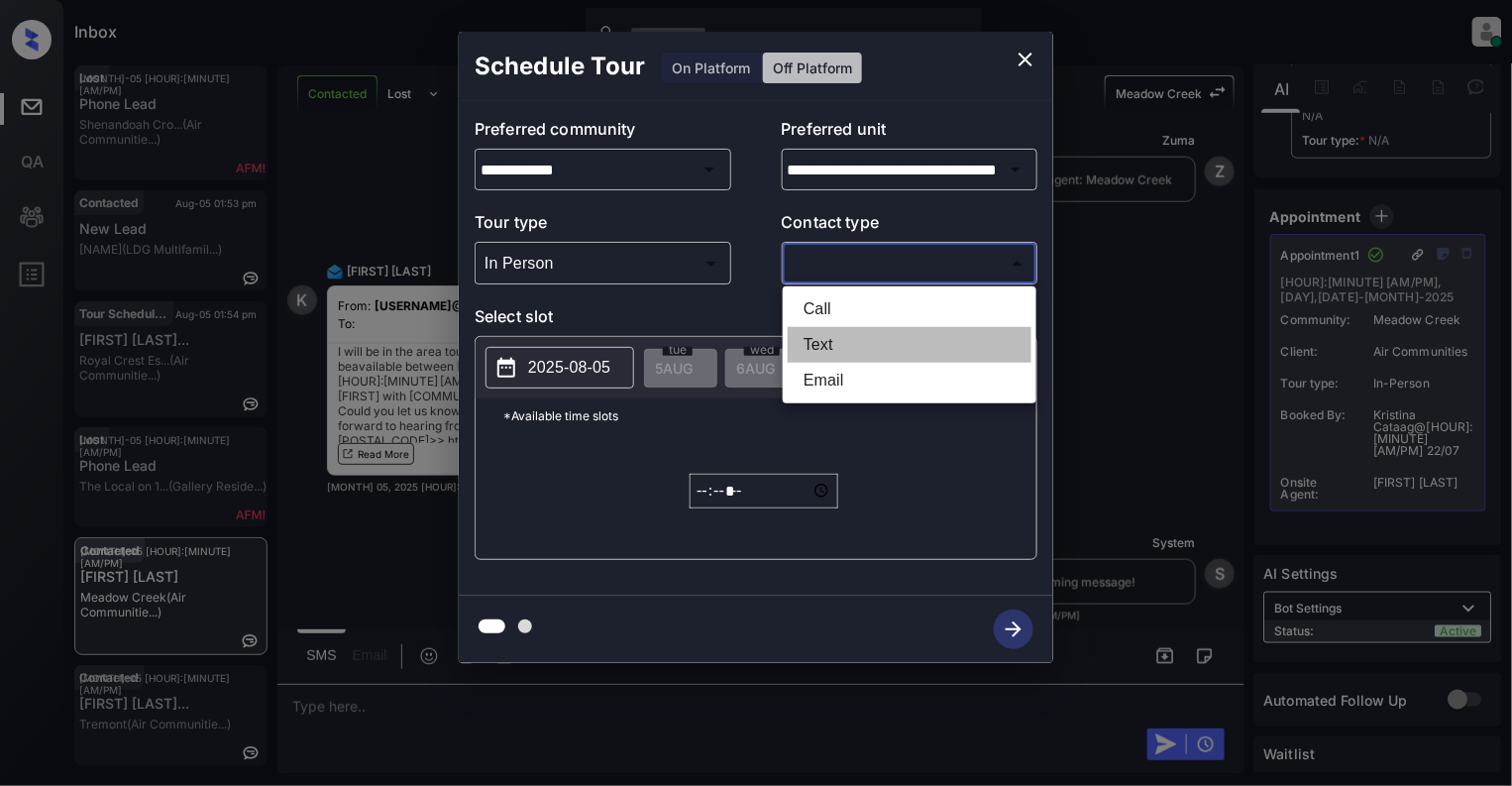 click on "Text" at bounding box center [910, 345] 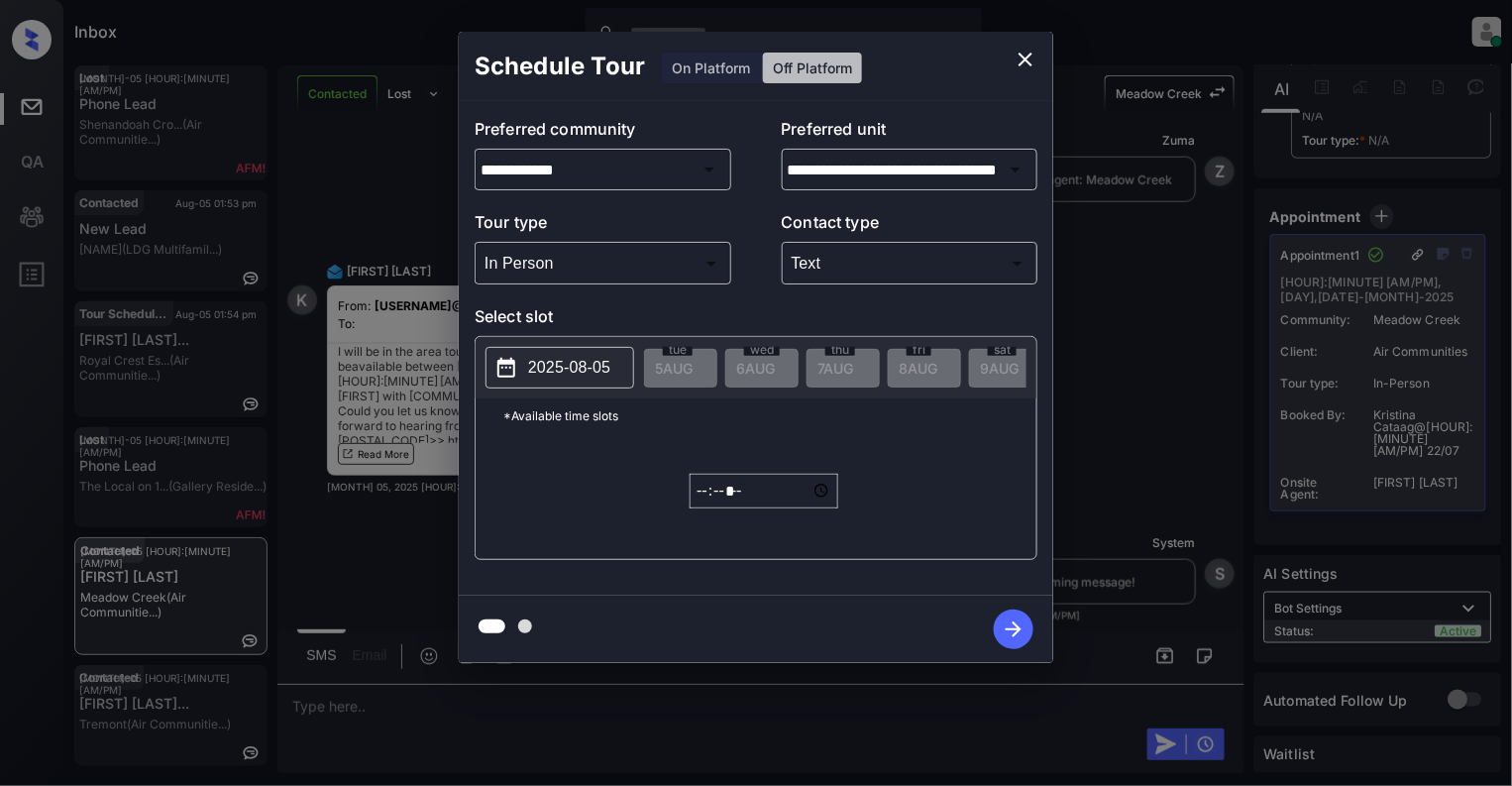 click on "2025-08-05" at bounding box center [569, 368] 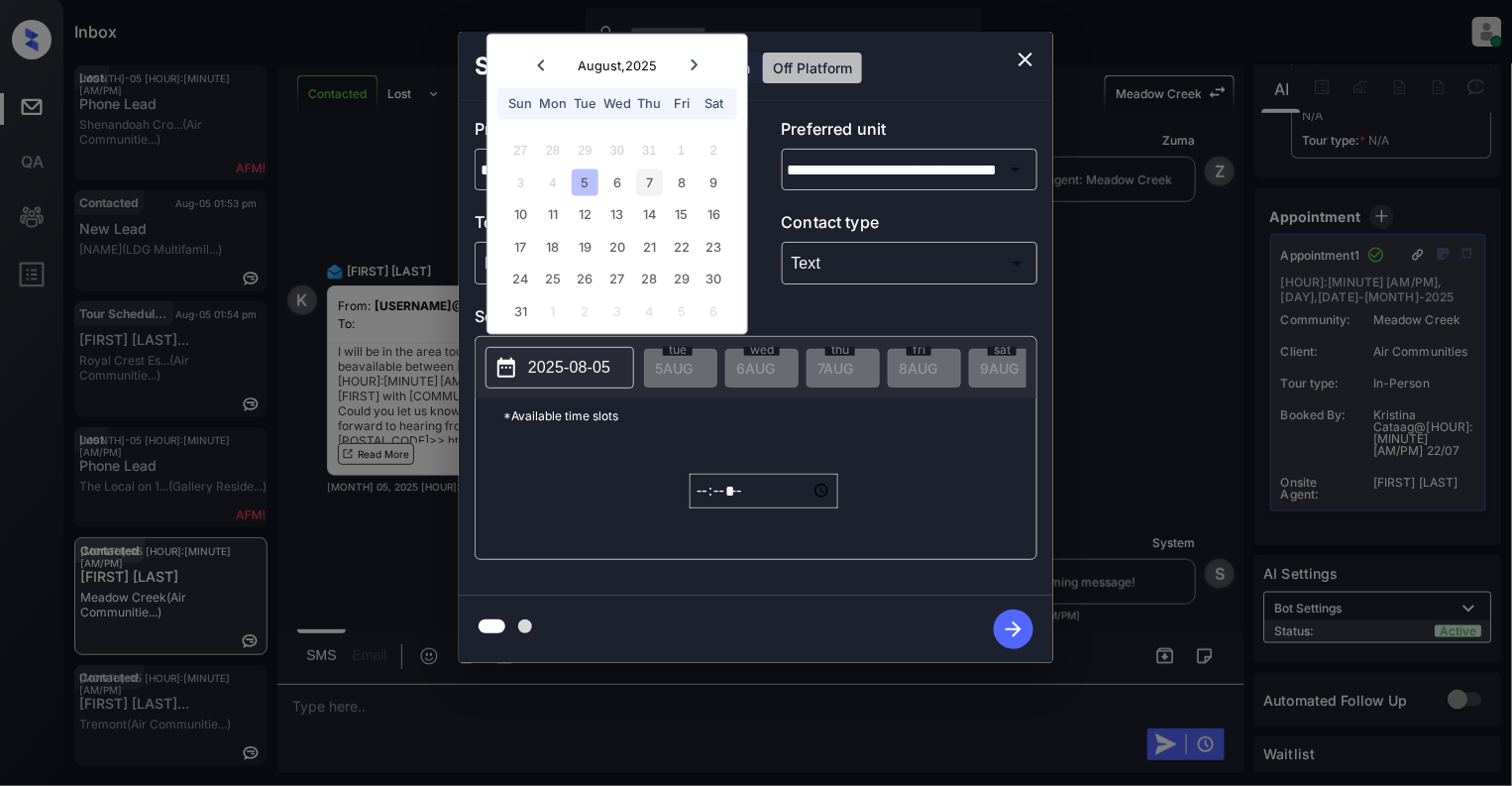 click on "7" at bounding box center (649, 181) 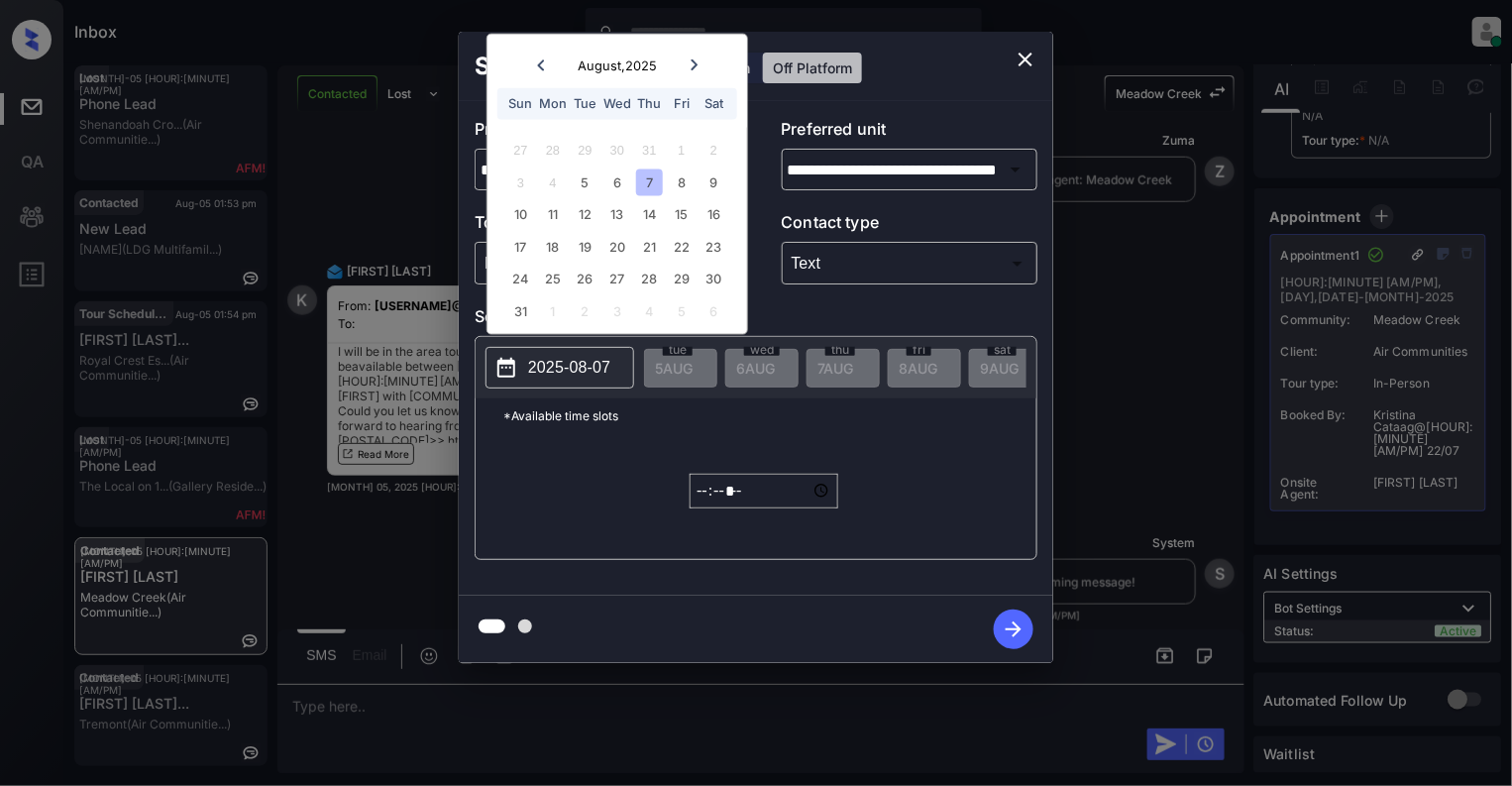 click 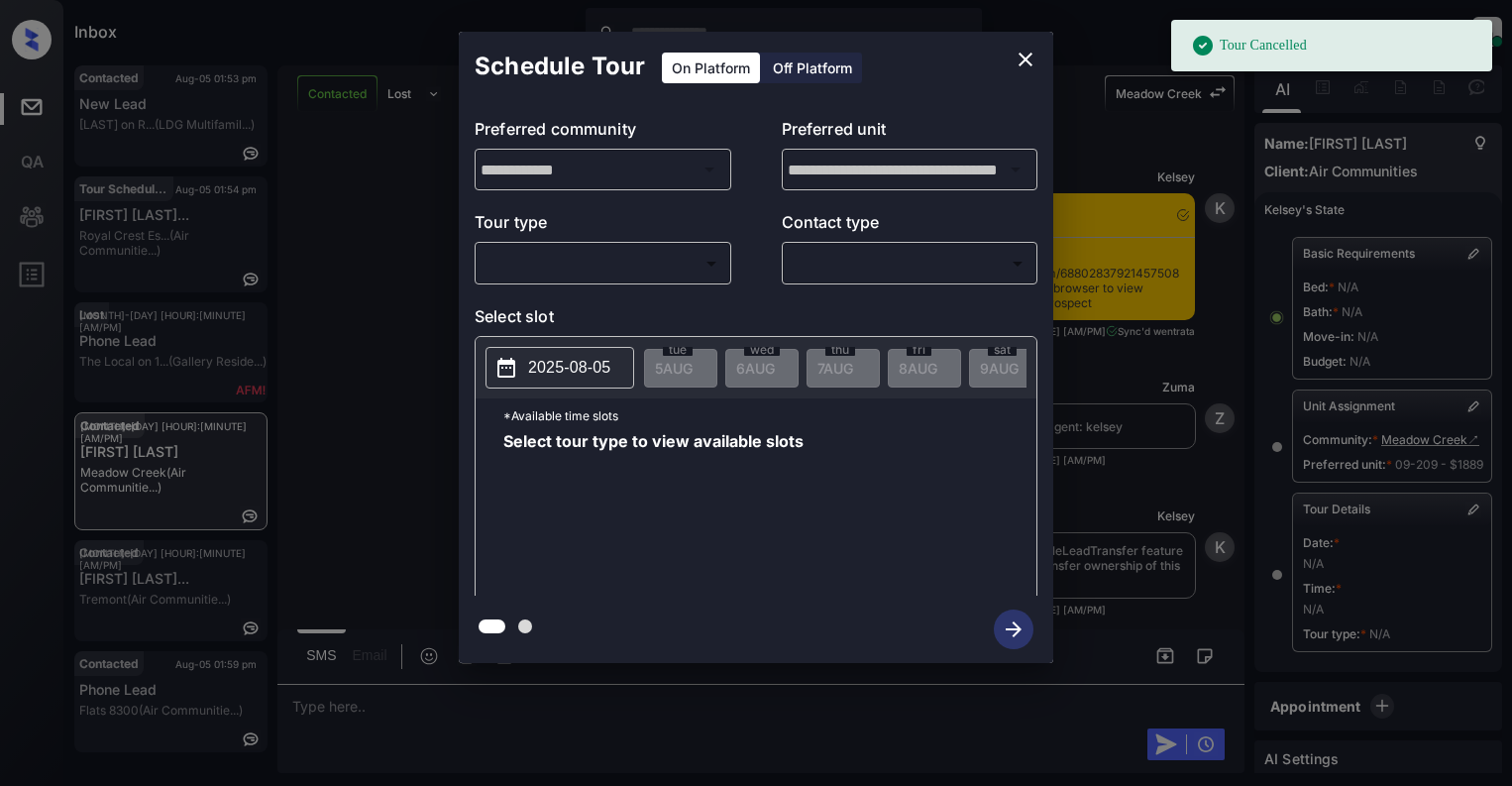 scroll, scrollTop: 0, scrollLeft: 0, axis: both 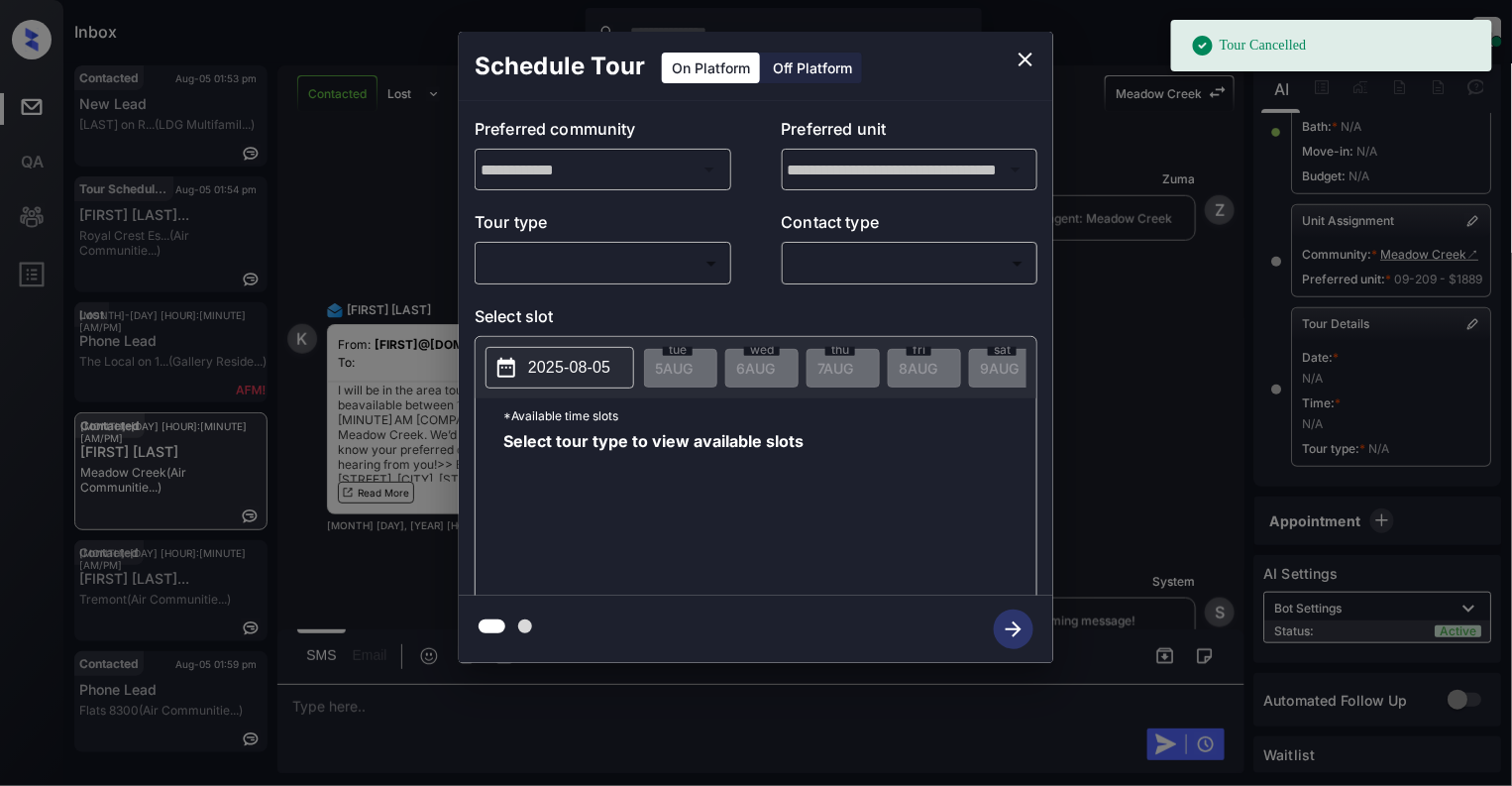 click on "Tour Cancelled Inbox Cynthia Montañez Online Set yourself   offline Set yourself   on break Profile Switch to  light  mode Sign out Contacted Aug-05 01:53 pm   New Lead Henderson on R...  (LDG Multifamil...) Tour Scheduled Aug-05 01:54 pm   Shivang Shastr... Royal Crest Es...  (Air Communitie...) Lost Aug-05 01:56 pm   Phone Lead The Local on 1...  (Gallery Reside...) Contacted Aug-05 01:58 pm   Kelsey Sacker Meadow Creek  (Air Communitie...) Contacted Aug-05 01:58 pm   Jaalen Bonafed... Tremont  (Air Communitie...) Contacted Aug-05 01:59 pm   Phone Lead Flats 8300  (Air Communitie...) Contacted Lost Lead Sentiment: Angry Upon sliding the acknowledgement:  Lead will move to lost stage. * ​ SMS and call option will be set to opt out. AFM will be turned off for the lead. Meadow Creek New Message Kelsey Notes Note: Jul 22, 2025 05:09 pm  Sync'd w  entrata K New Message Zuma Lead transferred to leasing agent: kelsey Jul 22, 2025 05:09 pm Z New Message Kelsey Jul 22, 2025 05:09 pm K New Message Agent A Agent A" at bounding box center [756, 393] 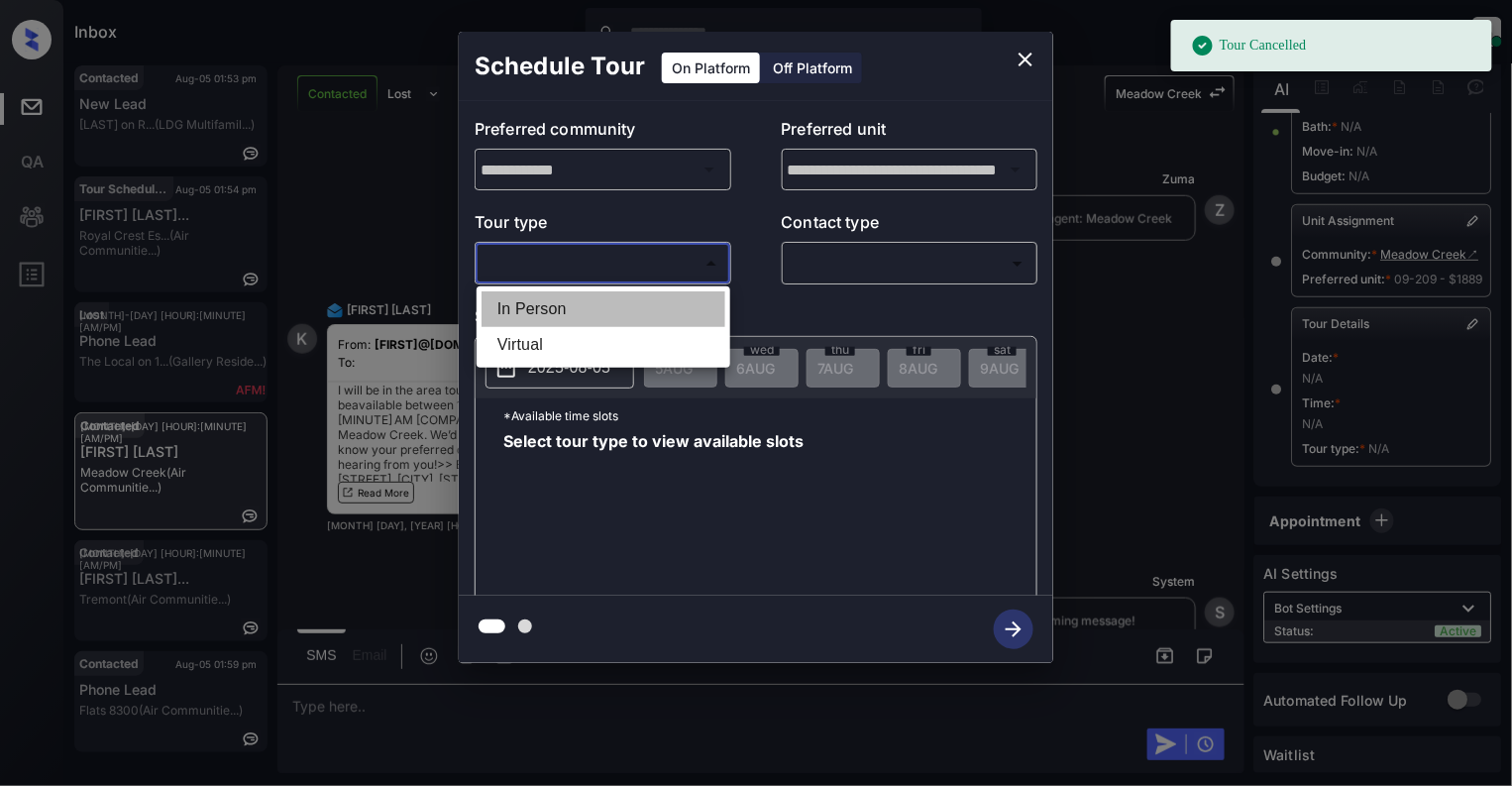 click on "In Person" at bounding box center [603, 309] 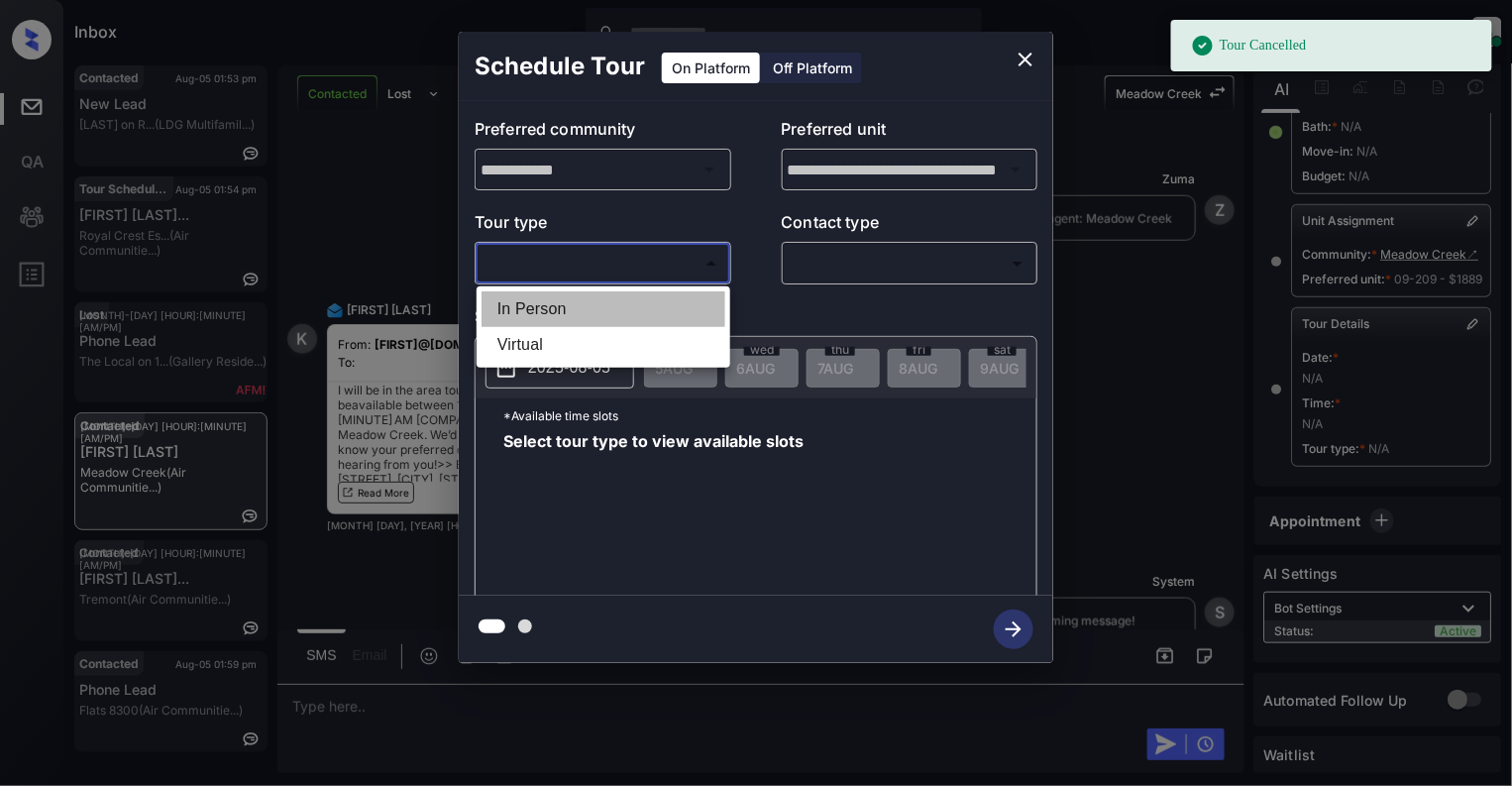 type on "********" 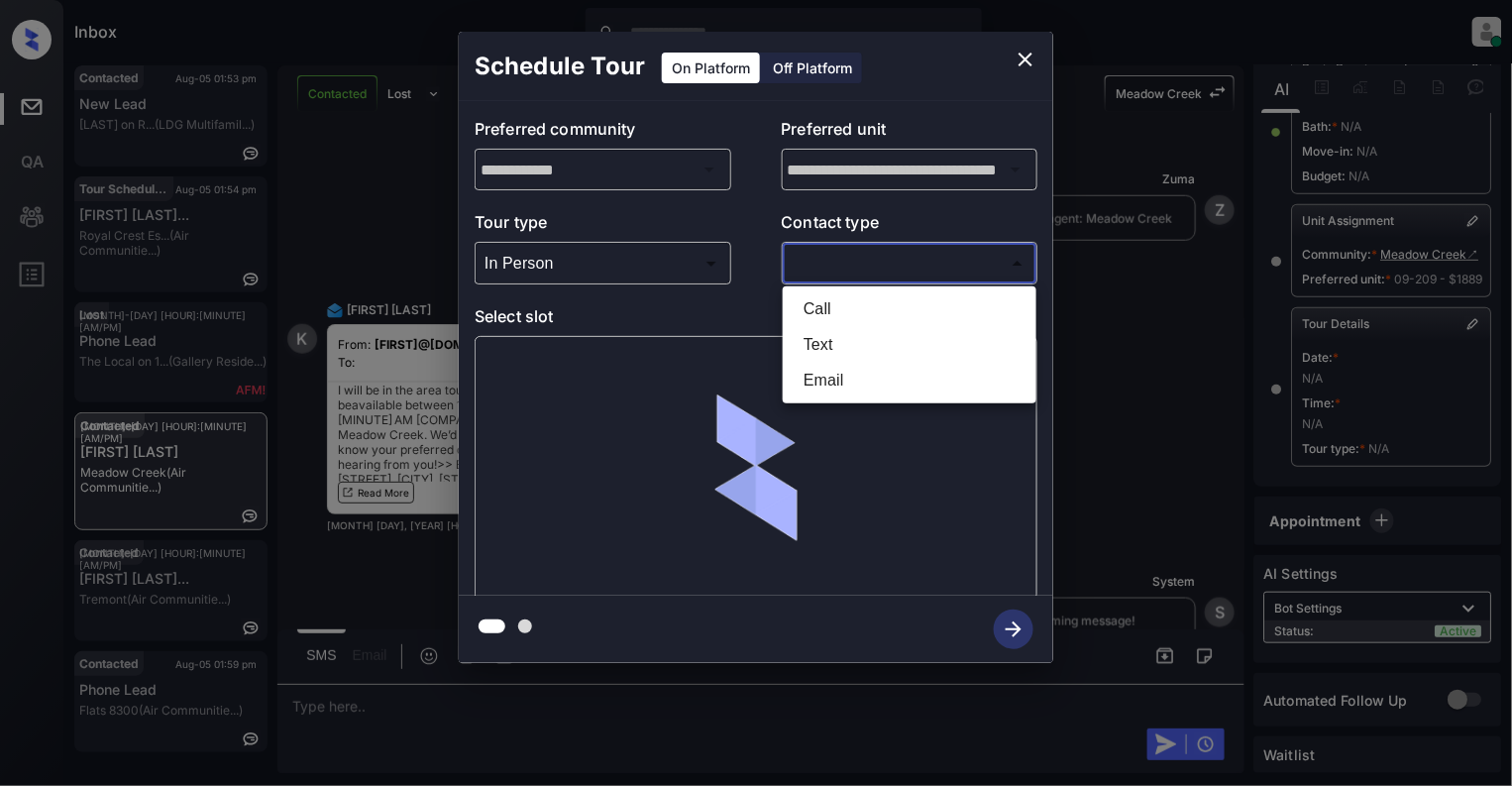 click on "Tour Cancelled Inbox Cynthia Montañez Online Set yourself   offline Set yourself   on break Profile Switch to  light  mode Sign out Contacted Aug-05 01:53 pm   New Lead Henderson on R...  (LDG Multifamil...) Tour Scheduled Aug-05 01:54 pm   Shivang Shastr... Royal Crest Es...  (Air Communitie...) Lost Aug-05 01:56 pm   Phone Lead The Local on 1...  (Gallery Reside...) Contacted Aug-05 01:58 pm   Kelsey Sacker Meadow Creek  (Air Communitie...) Contacted Aug-05 01:58 pm   Jaalen Bonafed... Tremont  (Air Communitie...) Contacted Aug-05 01:59 pm   Phone Lead Flats 8300  (Air Communitie...) Contacted Lost Lead Sentiment: Angry Upon sliding the acknowledgement:  Lead will move to lost stage. * ​ SMS and call option will be set to opt out. AFM will be turned off for the lead. Meadow Creek New Message Kelsey Notes Note: Jul 22, 2025 05:09 pm  Sync'd w  entrata K New Message Zuma Lead transferred to leasing agent: kelsey Jul 22, 2025 05:09 pm Z New Message Kelsey Jul 22, 2025 05:09 pm K New Message Agent A Agent A" at bounding box center (756, 393) 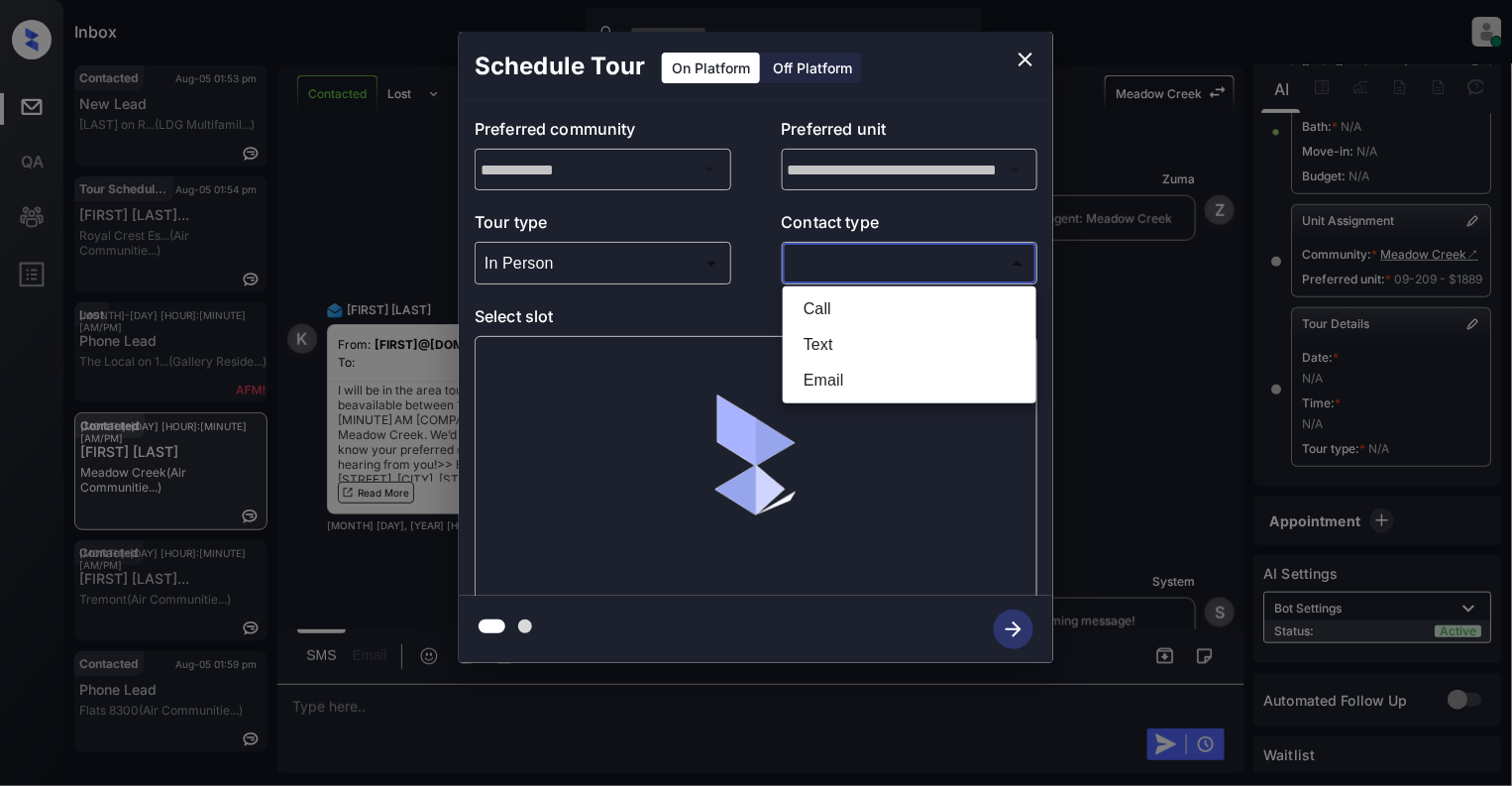 click on "Text" at bounding box center [910, 345] 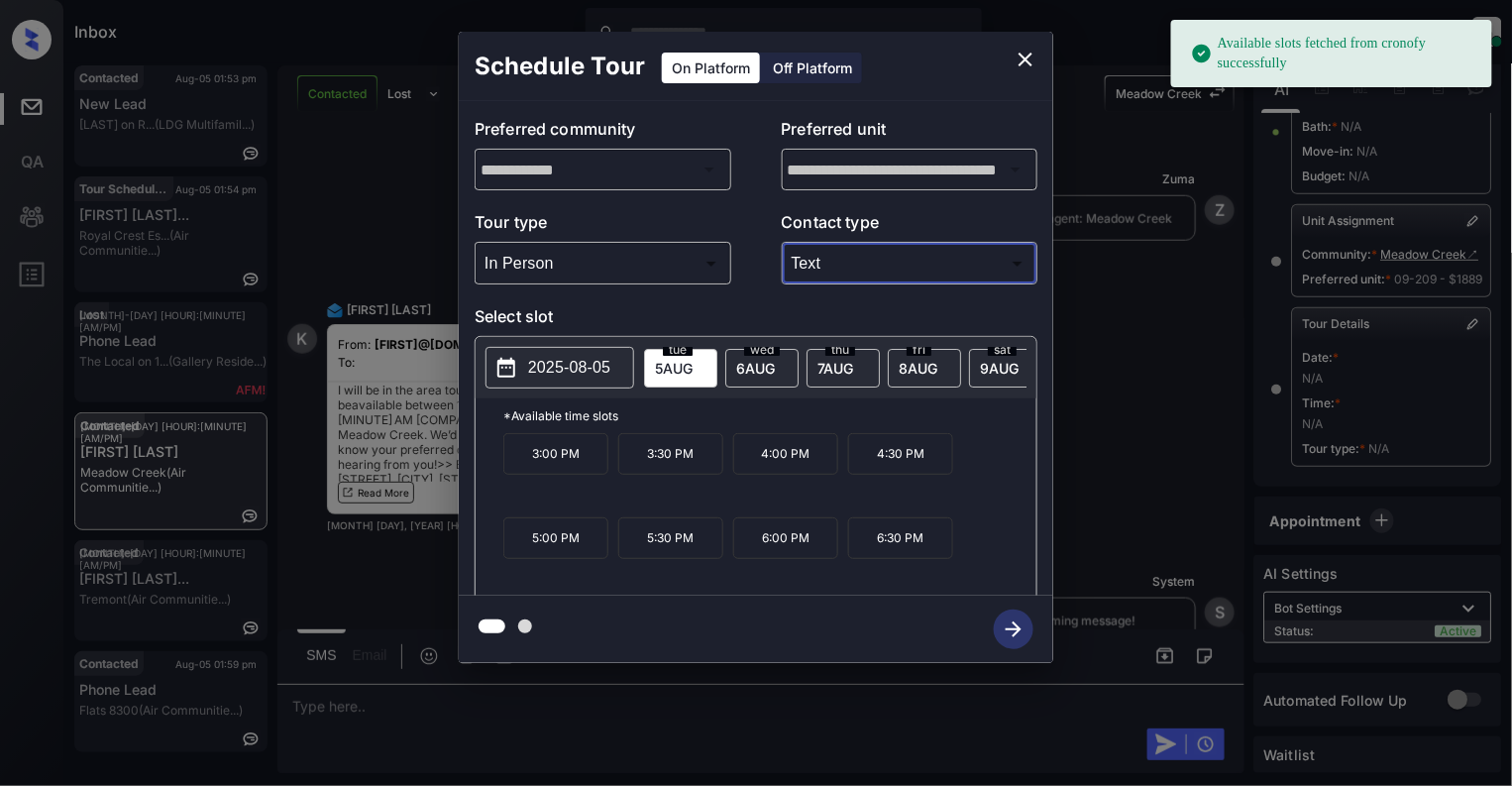 click on "Available slots fetched from cronofy successfully Inbox Cynthia Montañez Online Set yourself   offline Set yourself   on break Profile Switch to  light  mode Sign out Contacted Aug-05 01:53 pm   New Lead Henderson on R...  (LDG Multifamil...) Tour Scheduled Aug-05 01:54 pm   Shivang Shastr... Royal Crest Es...  (Air Communitie...) Lost Aug-05 01:56 pm   Phone Lead The Local on 1...  (Gallery Reside...) Contacted Aug-05 01:58 pm   Kelsey Sacker Meadow Creek  (Air Communitie...) Contacted Aug-05 01:58 pm   Jaalen Bonafed... Tremont  (Air Communitie...) Contacted Aug-05 01:59 pm   Phone Lead Flats 8300  (Air Communitie...) Contacted Lost Lead Sentiment: Angry Upon sliding the acknowledgement:  Lead will move to lost stage. * ​ SMS and call option will be set to opt out. AFM will be turned off for the lead. Meadow Creek New Message Kelsey Notes Note: Jul 22, 2025 05:09 pm  Sync'd w  entrata K New Message Zuma Lead transferred to leasing agent: kelsey Jul 22, 2025 05:09 pm Z New Message Kelsey K New Message A A" at bounding box center [756, 393] 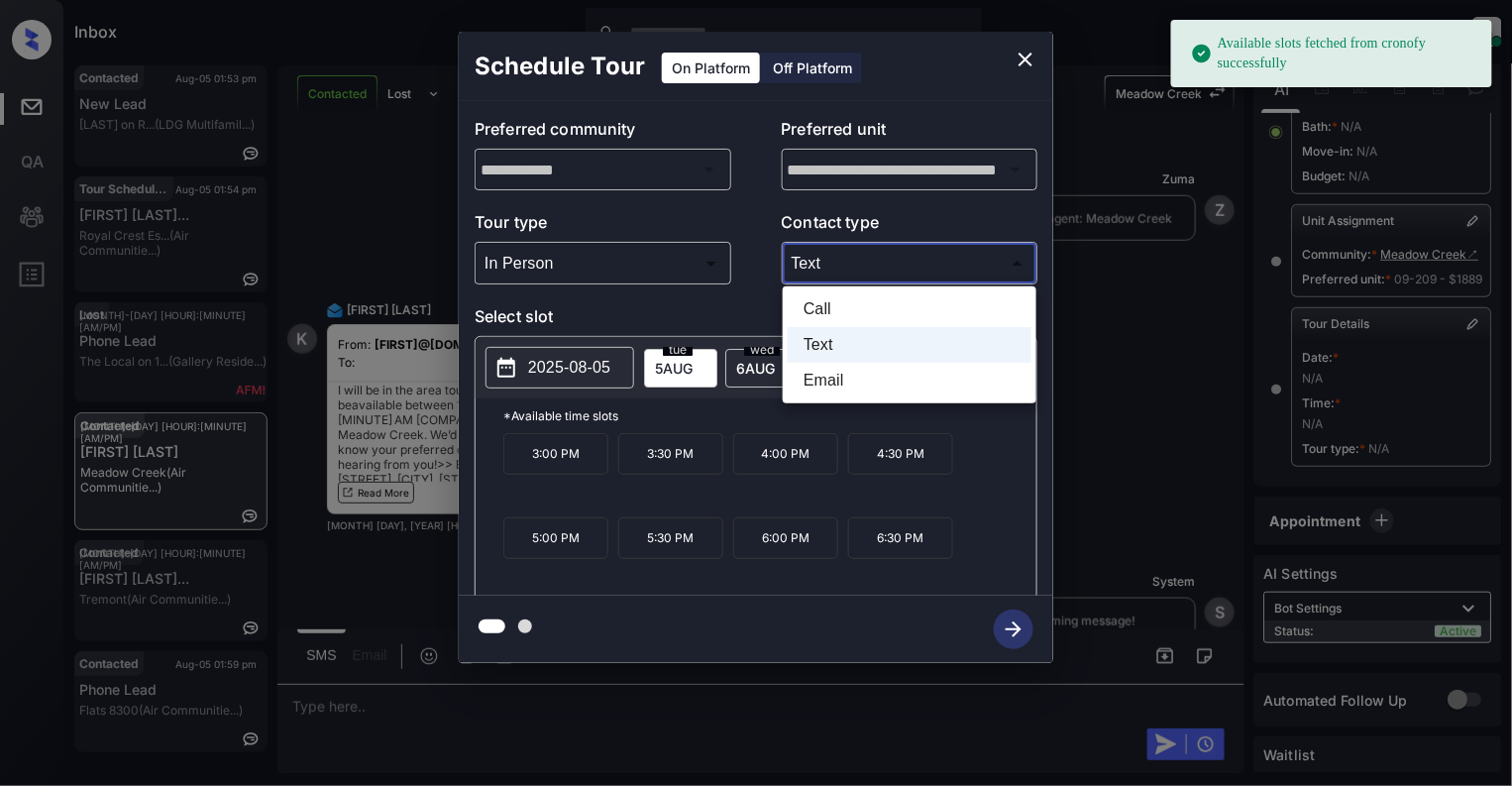 click on "Email" at bounding box center [910, 381] 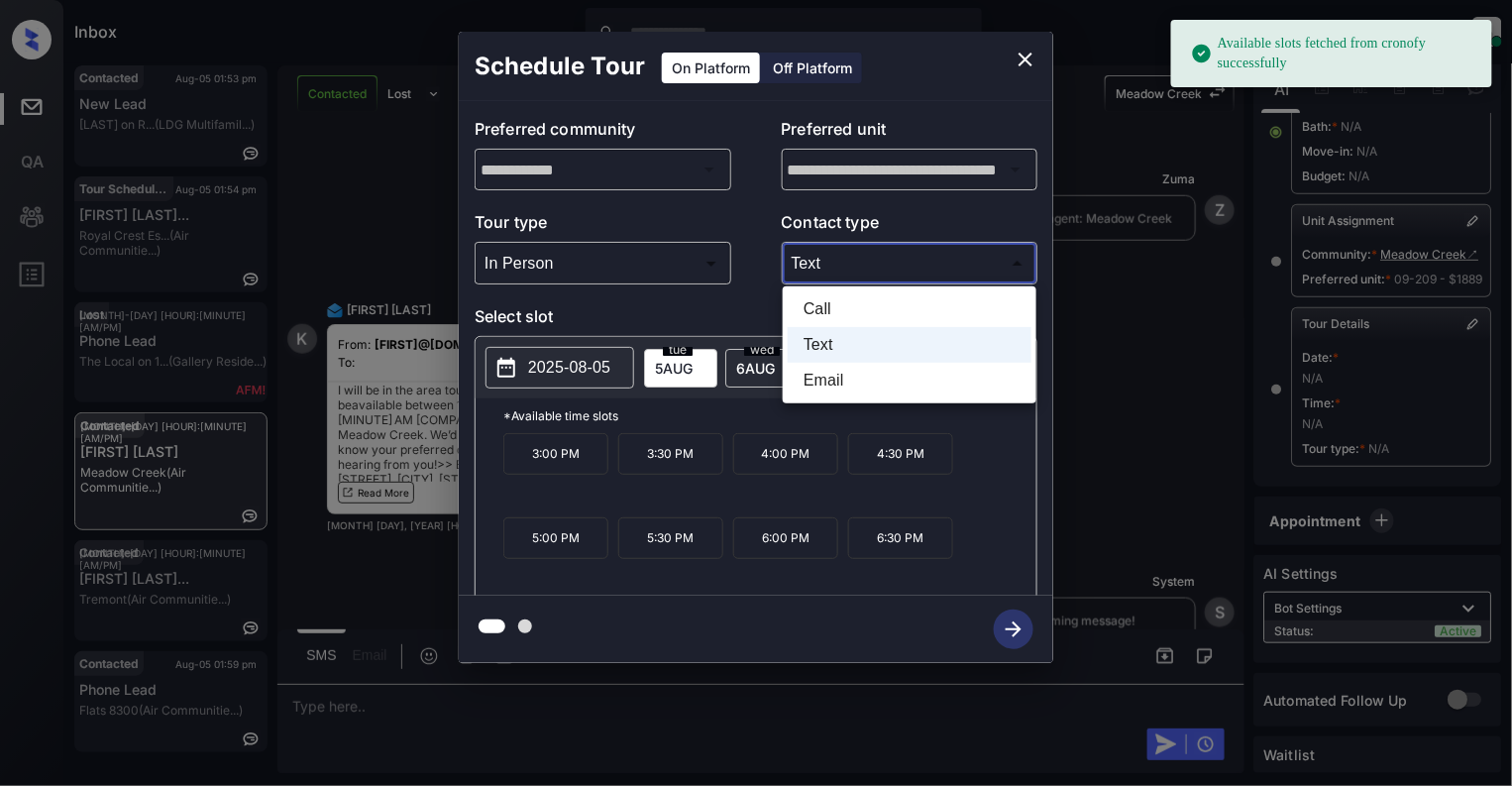 type on "*****" 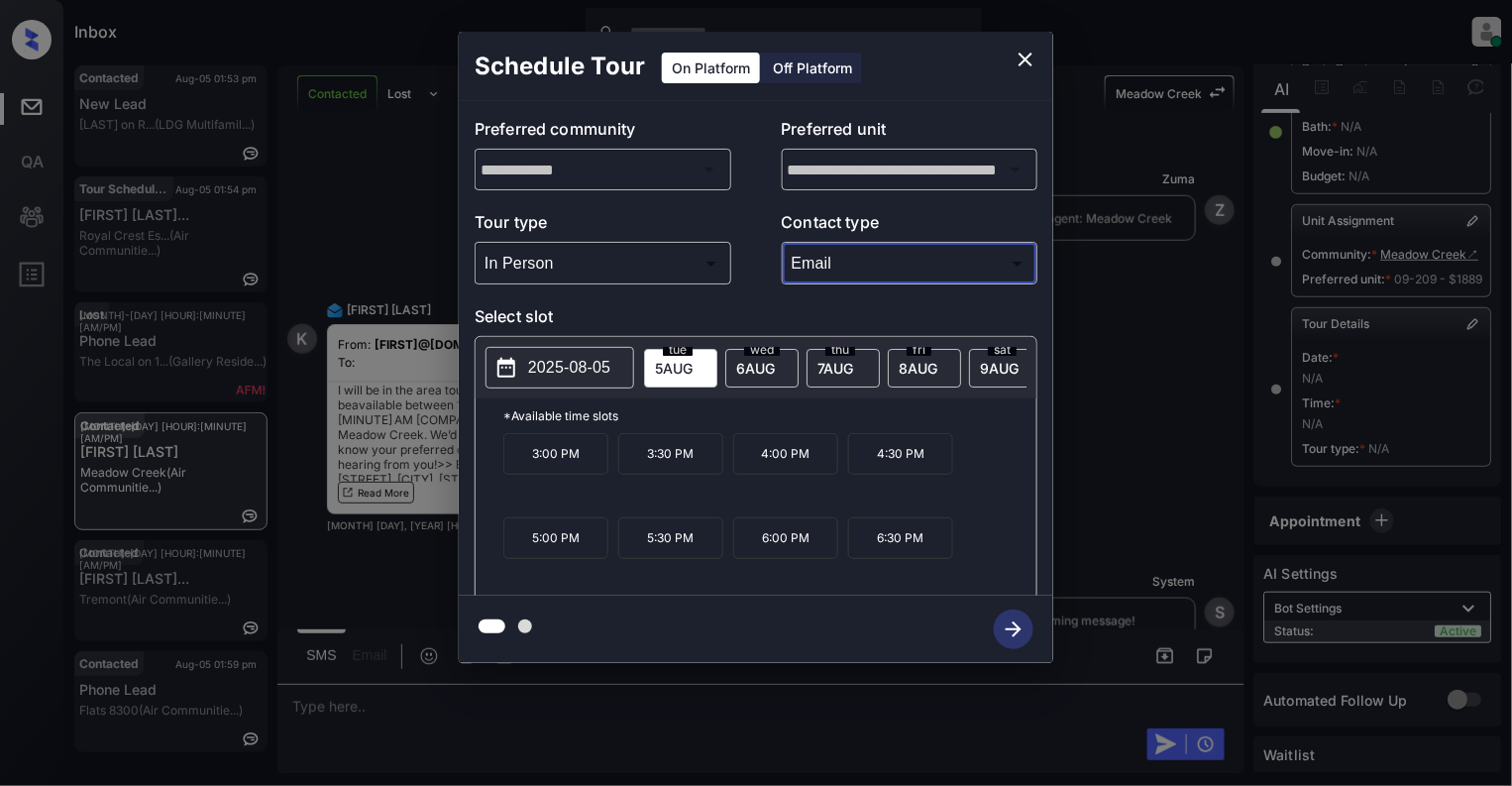 click on "2025-08-05" at bounding box center [569, 368] 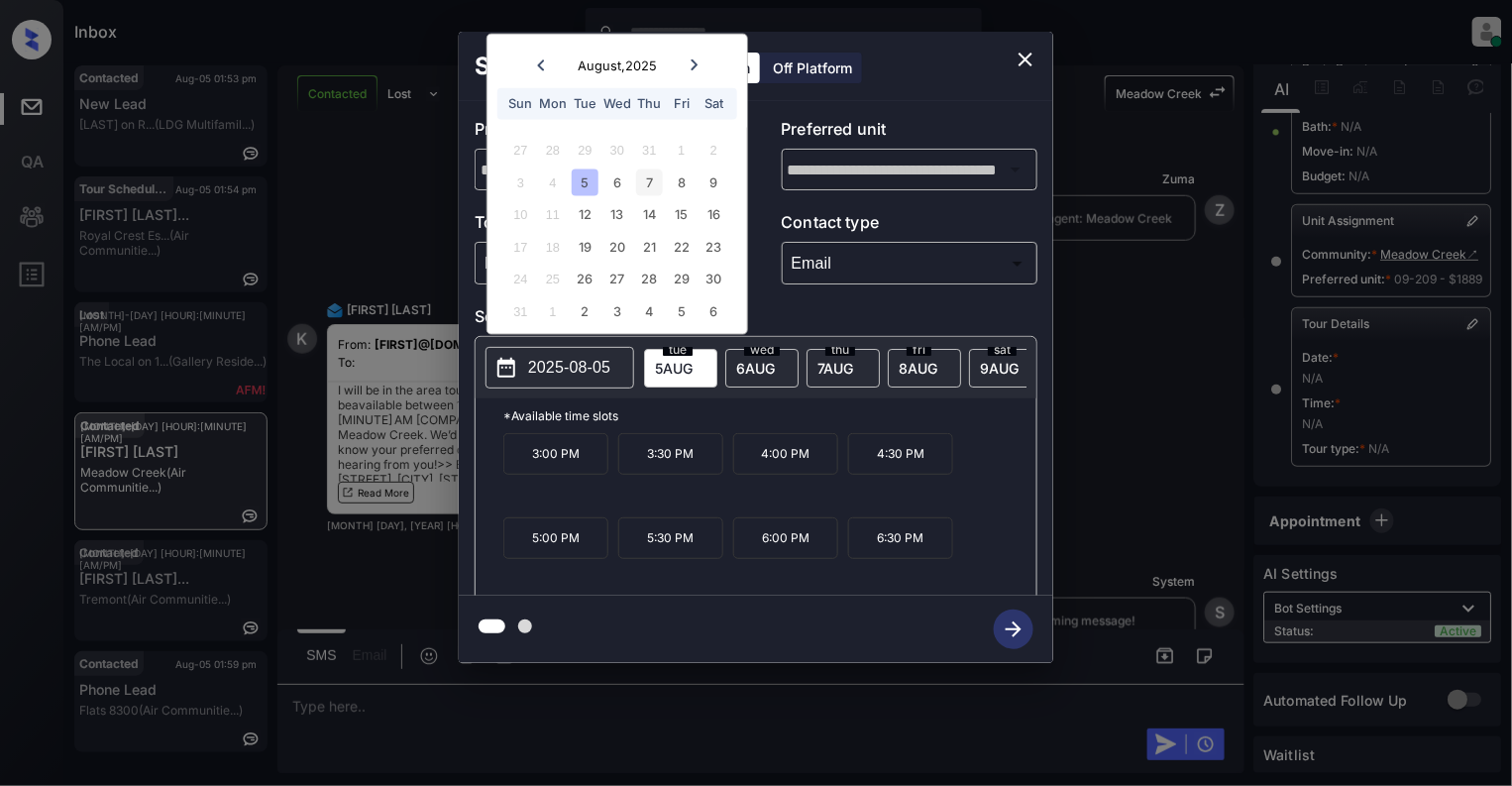 click on "7" at bounding box center [649, 181] 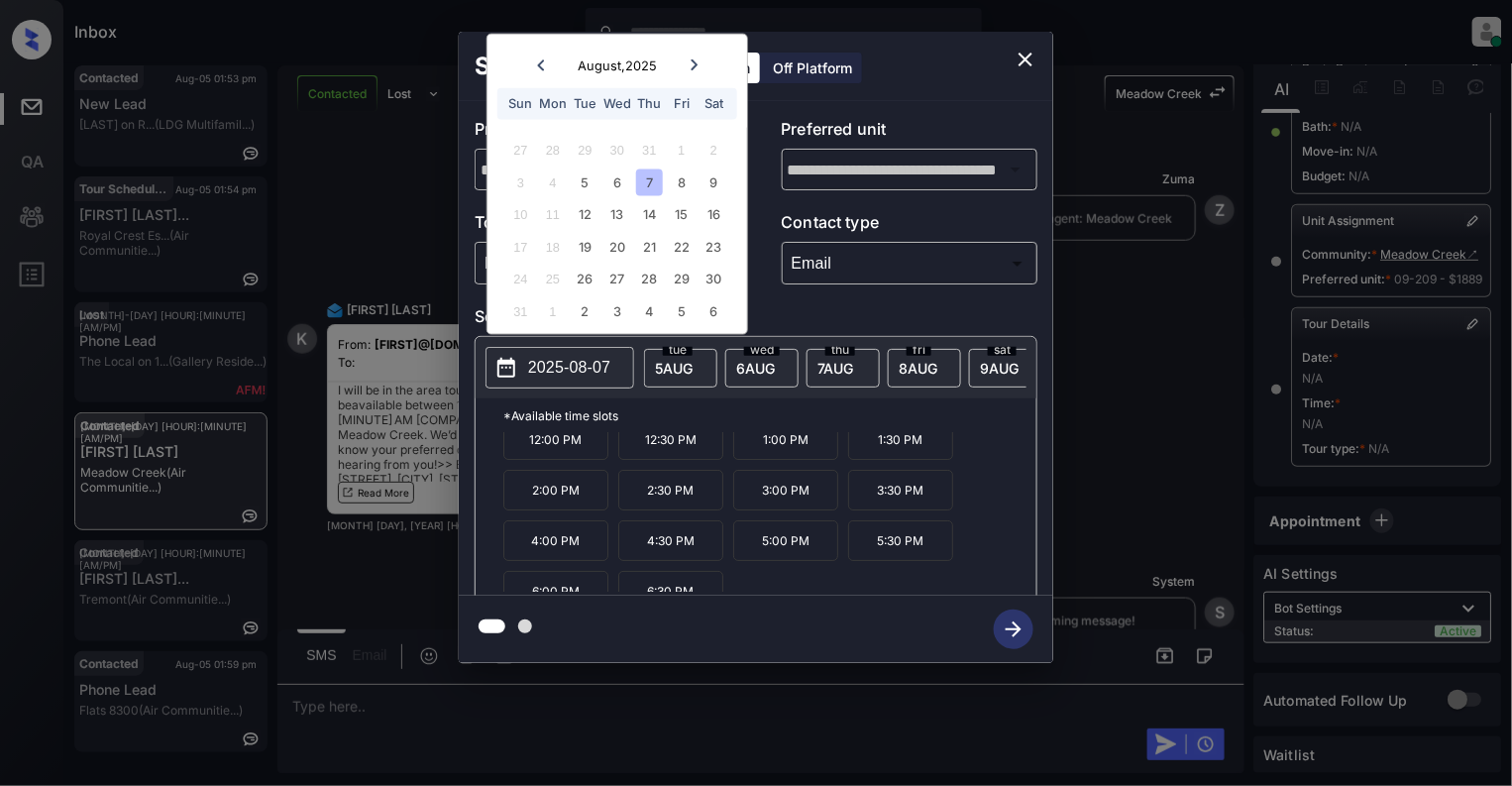 scroll, scrollTop: 87, scrollLeft: 0, axis: vertical 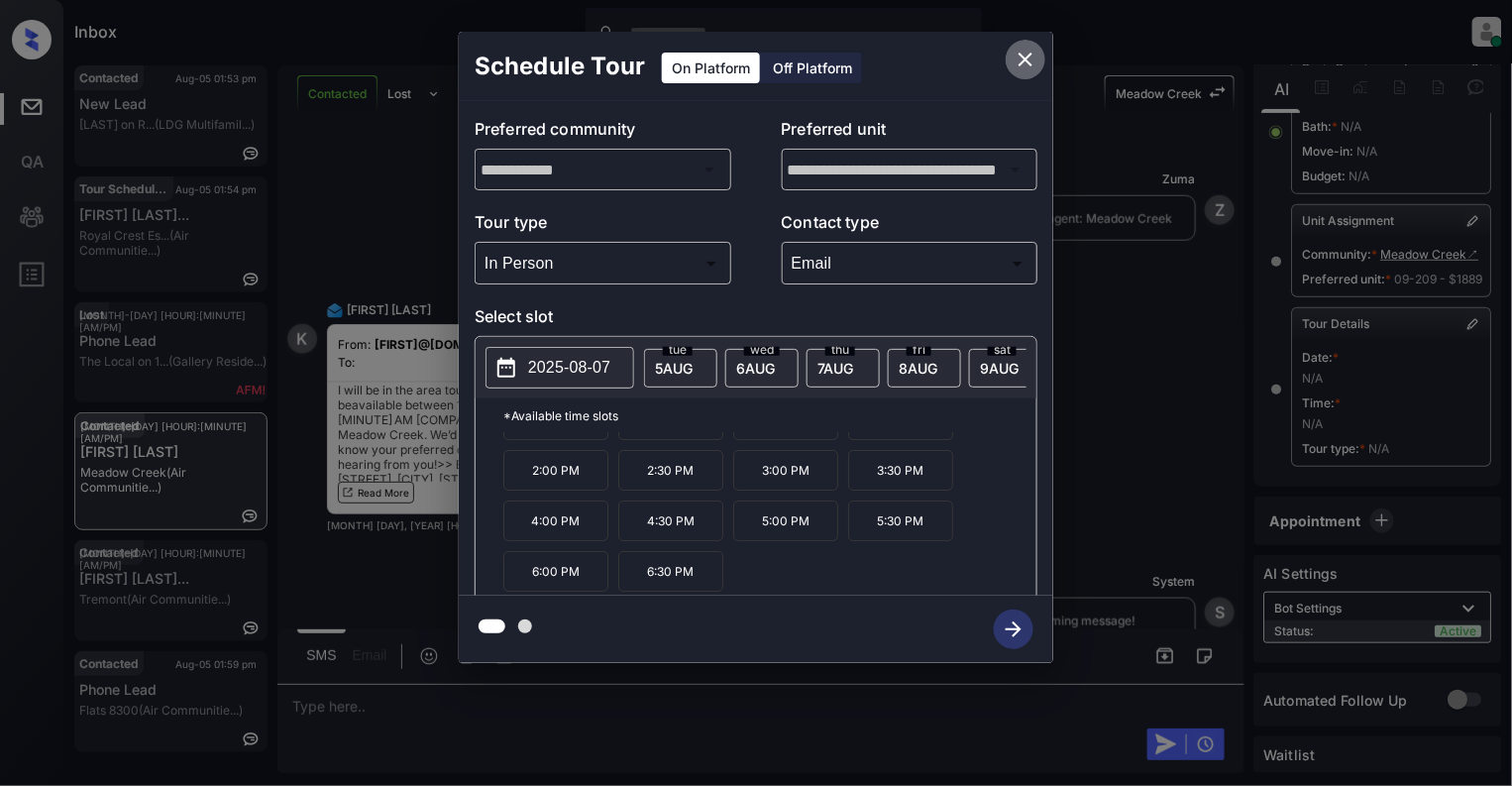 click 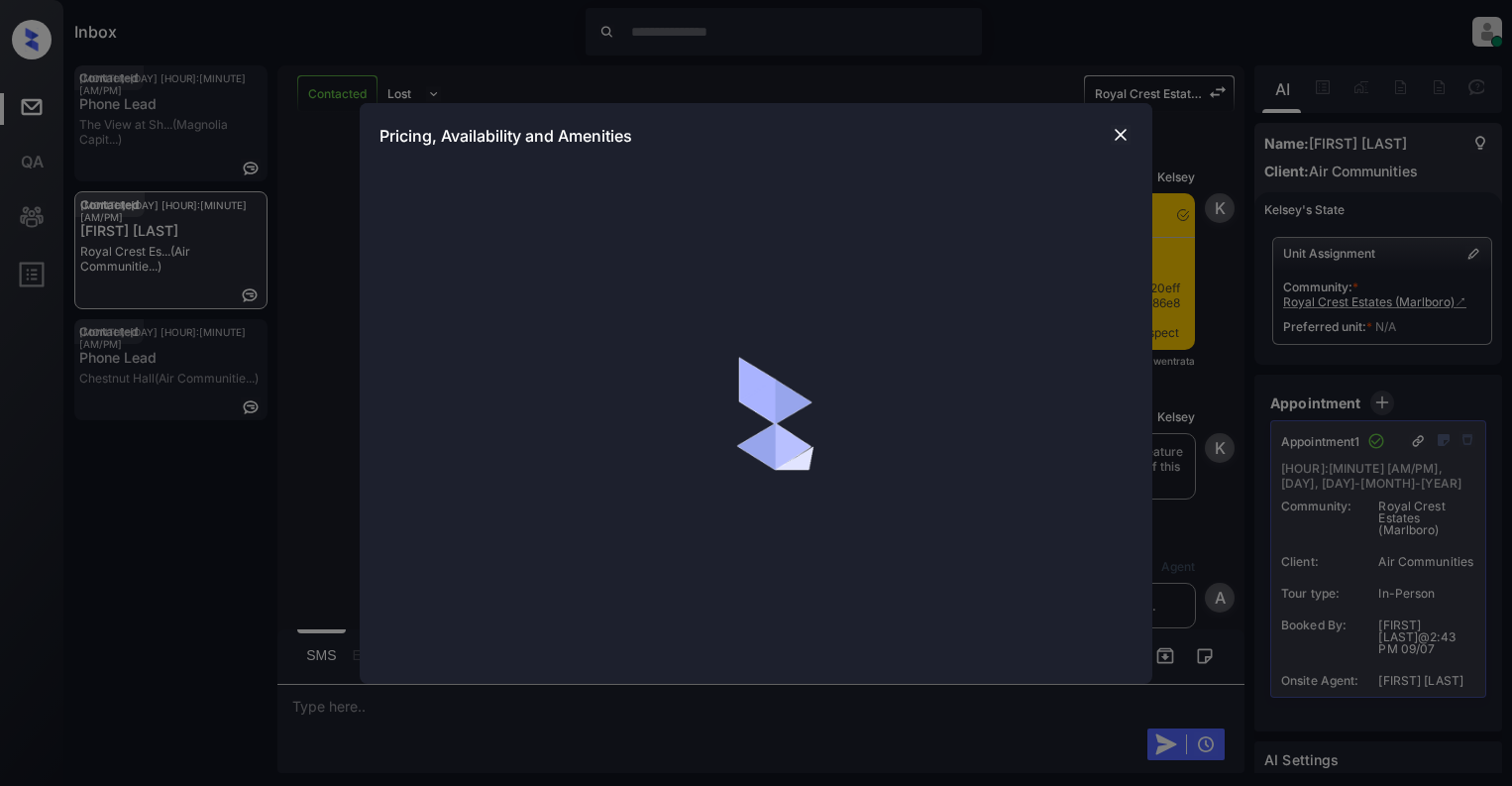 scroll, scrollTop: 0, scrollLeft: 0, axis: both 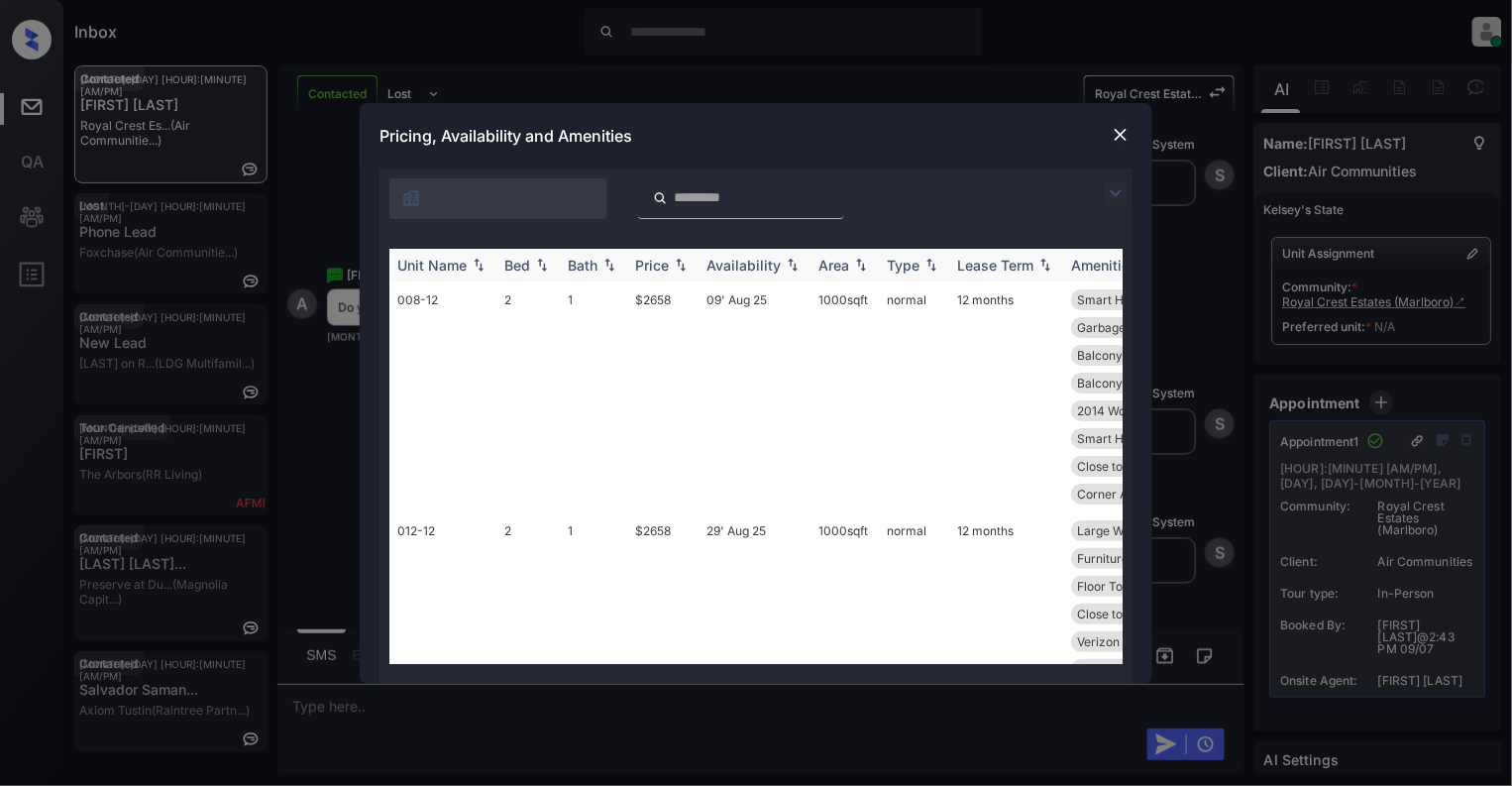 click at bounding box center (479, 265) 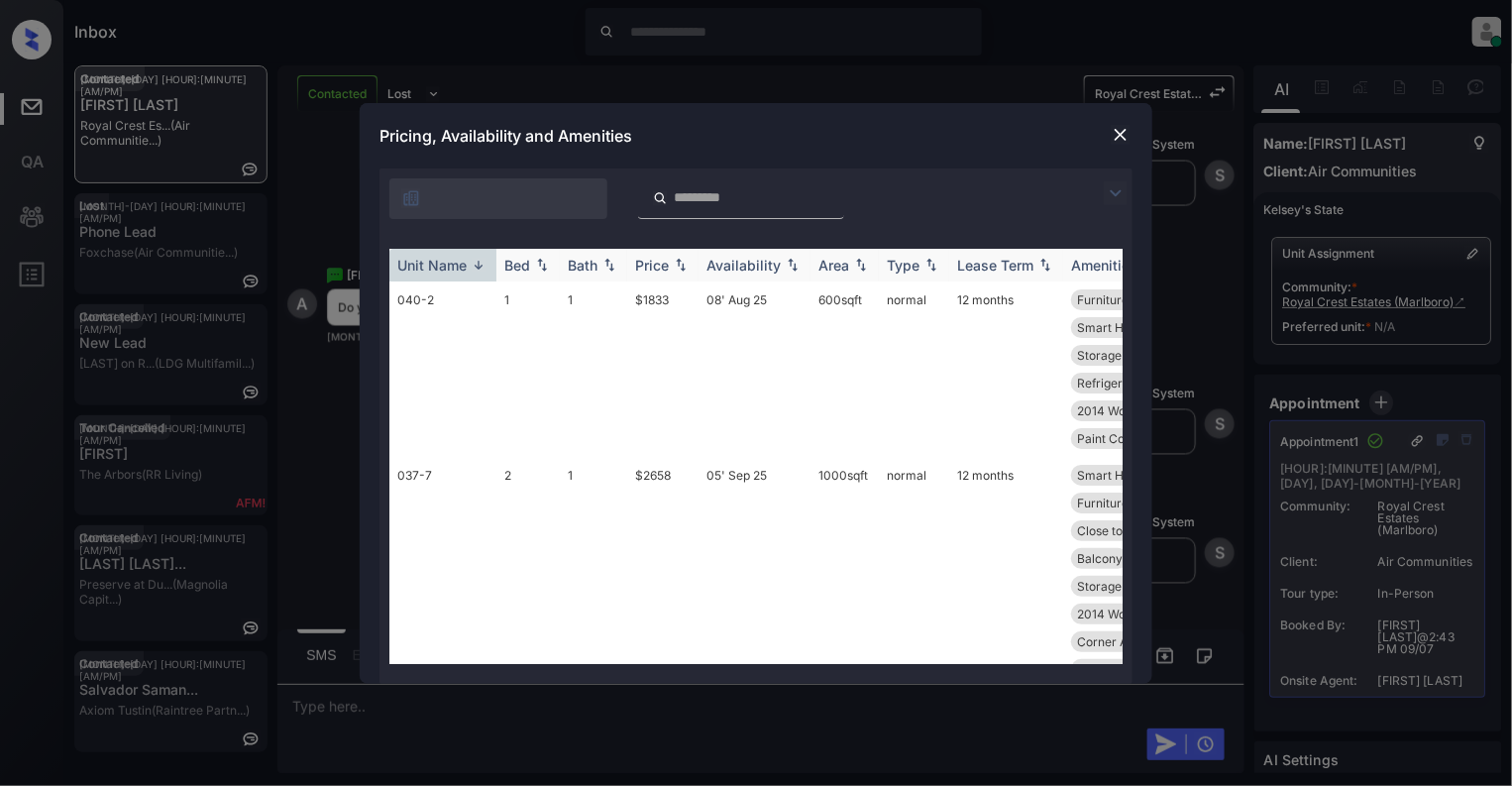 click on "Bed" at bounding box center (528, 265) 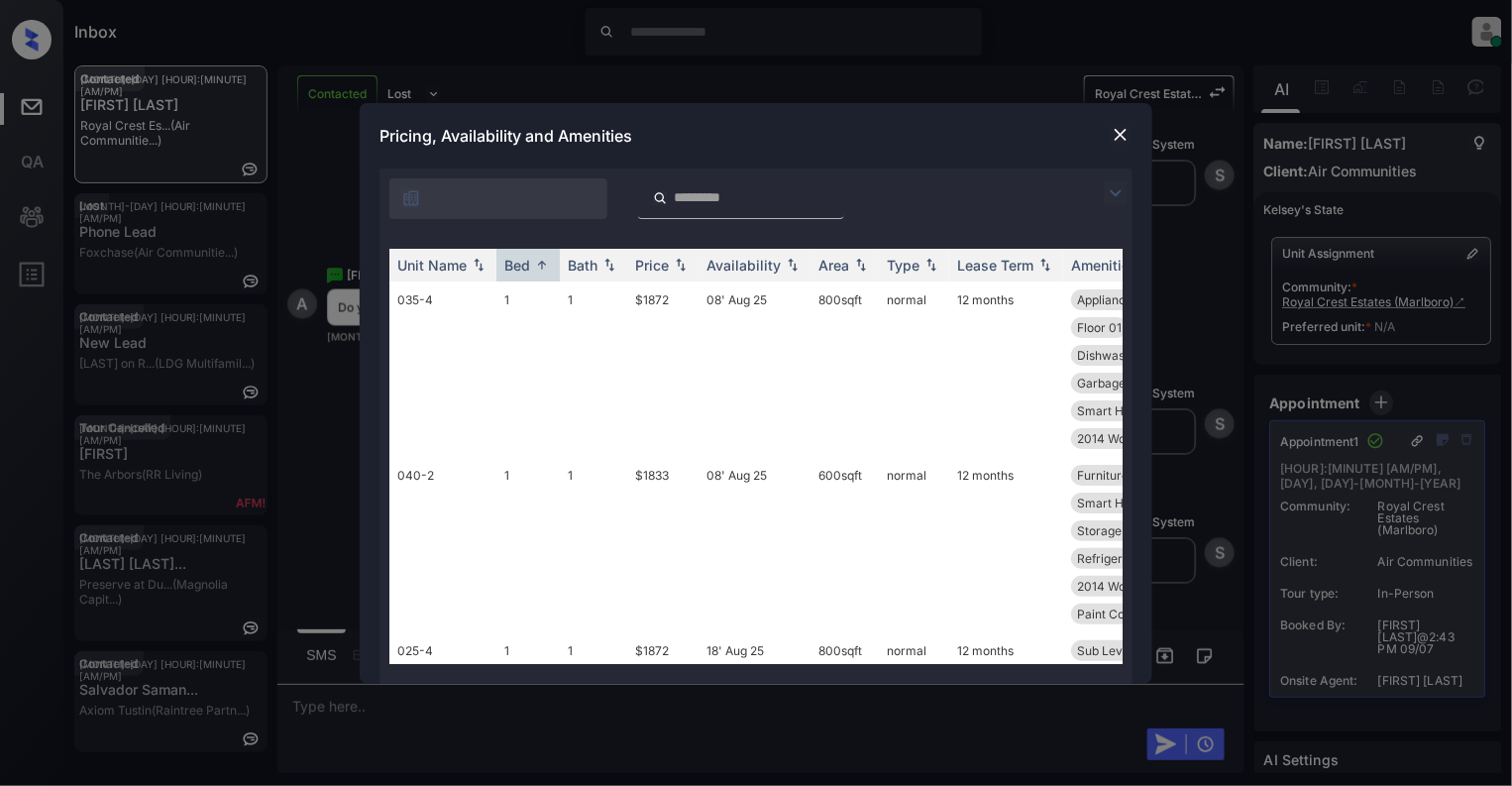click at bounding box center (1121, 135) 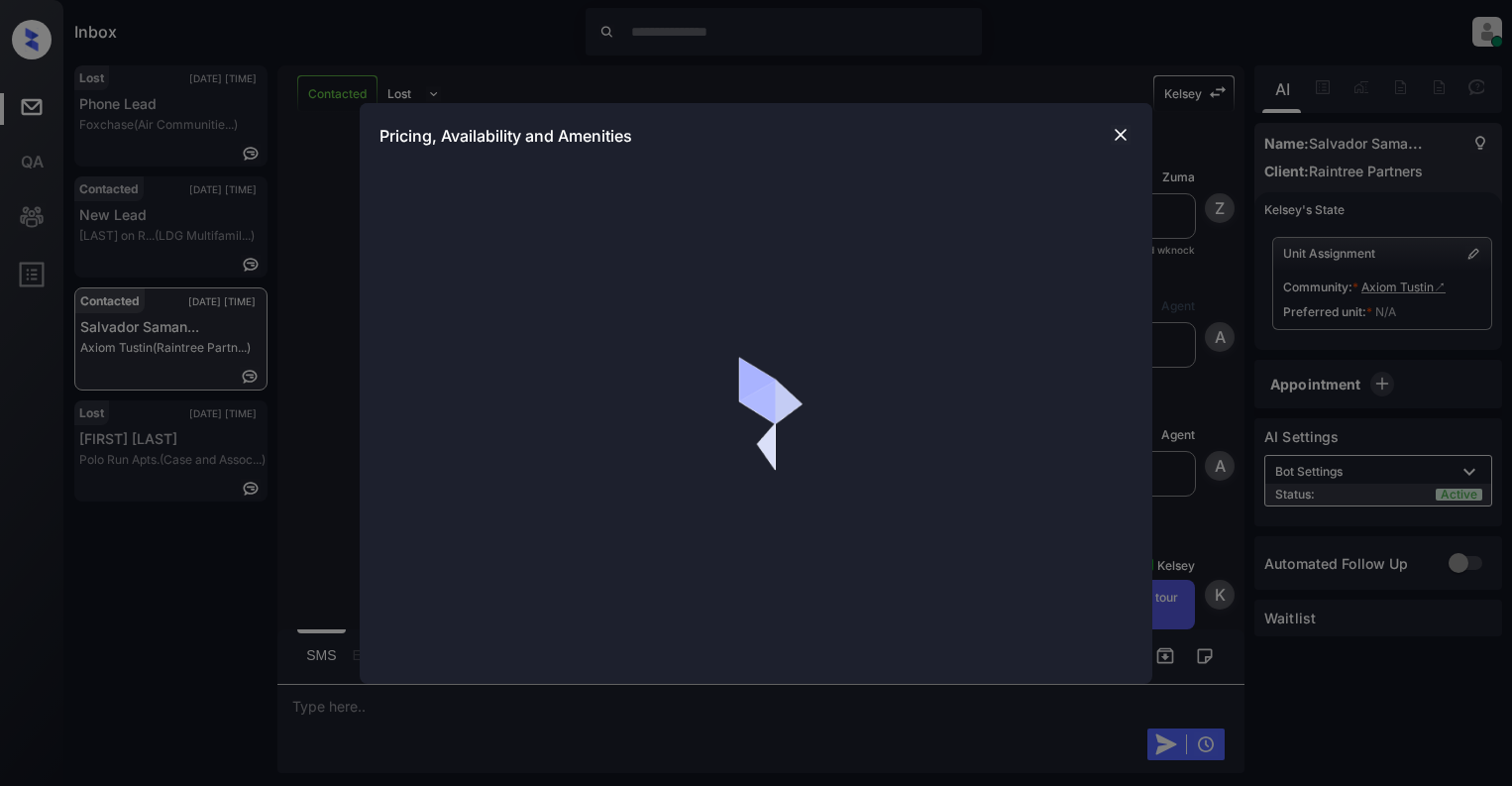 scroll, scrollTop: 0, scrollLeft: 0, axis: both 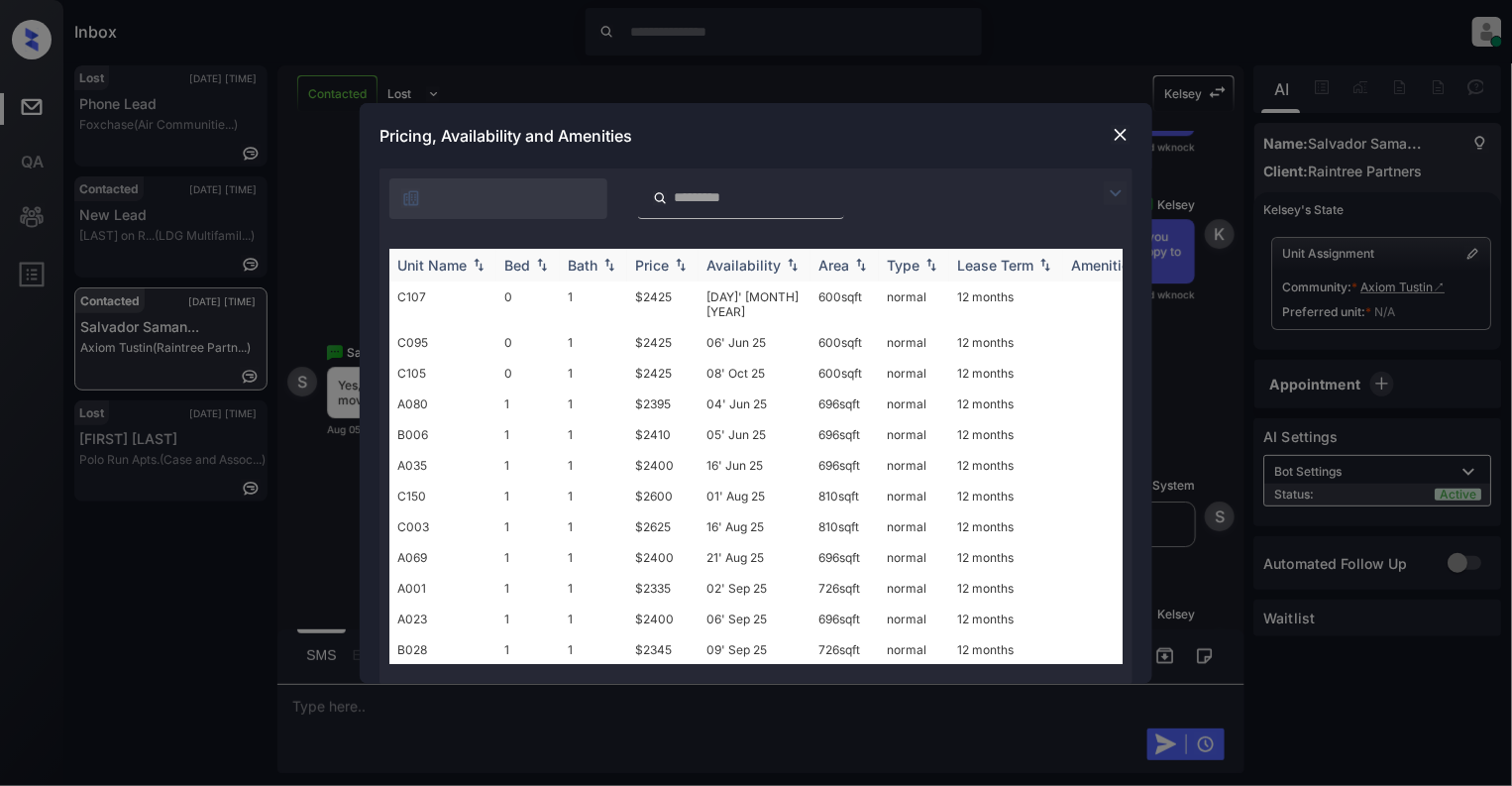 click at bounding box center (542, 265) 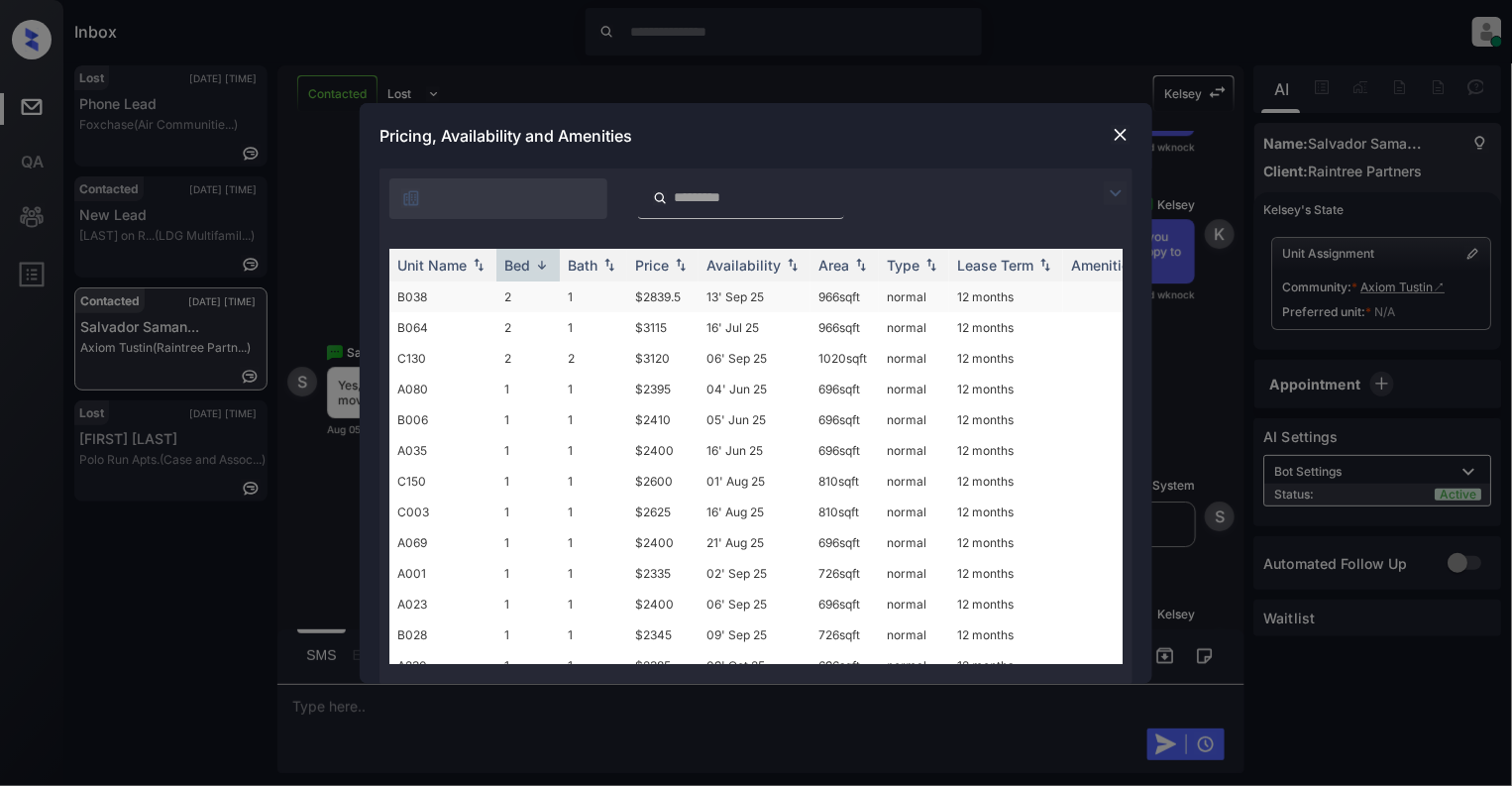 click on "B038" at bounding box center [443, 296] 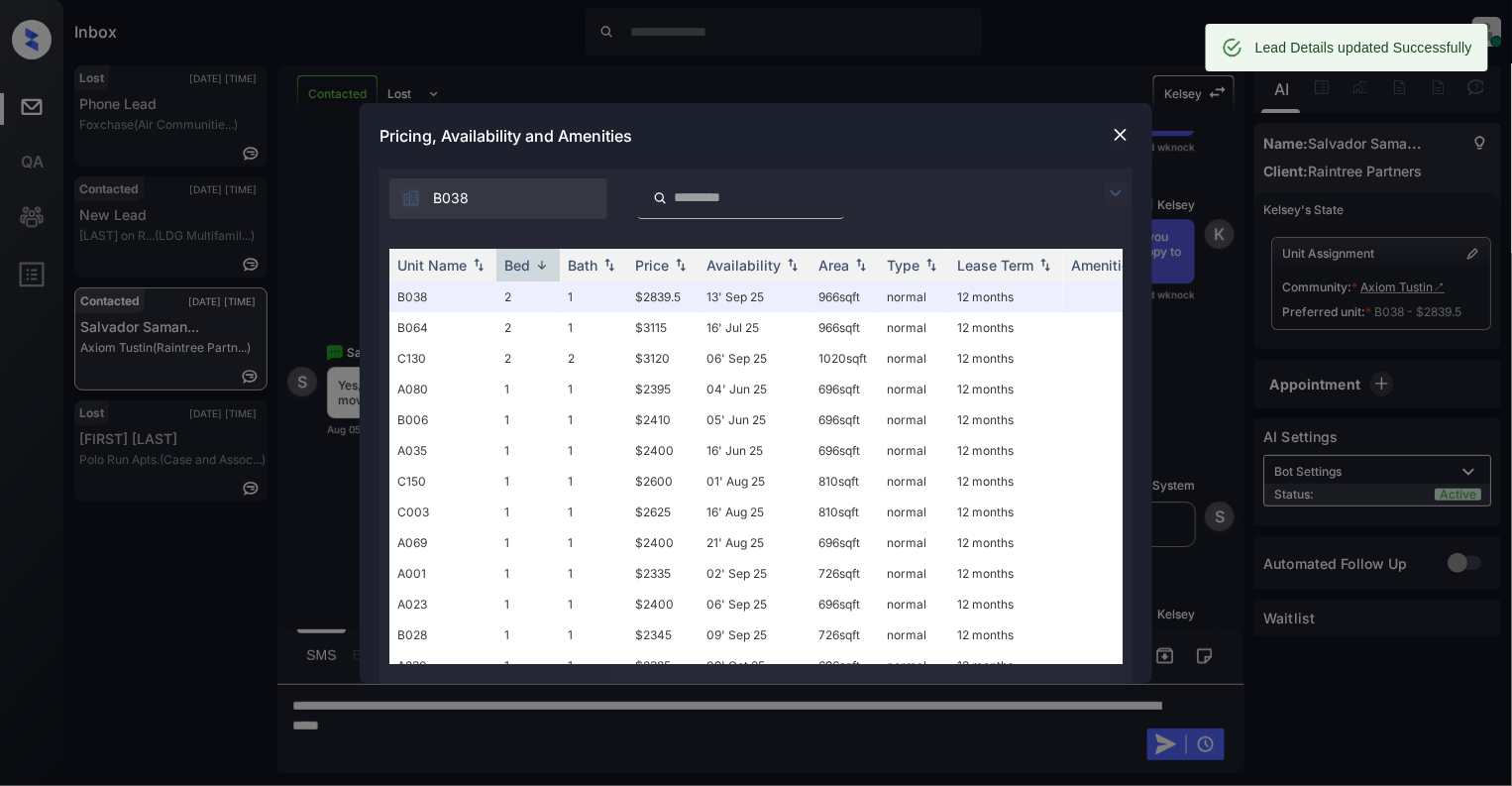 click at bounding box center (1121, 135) 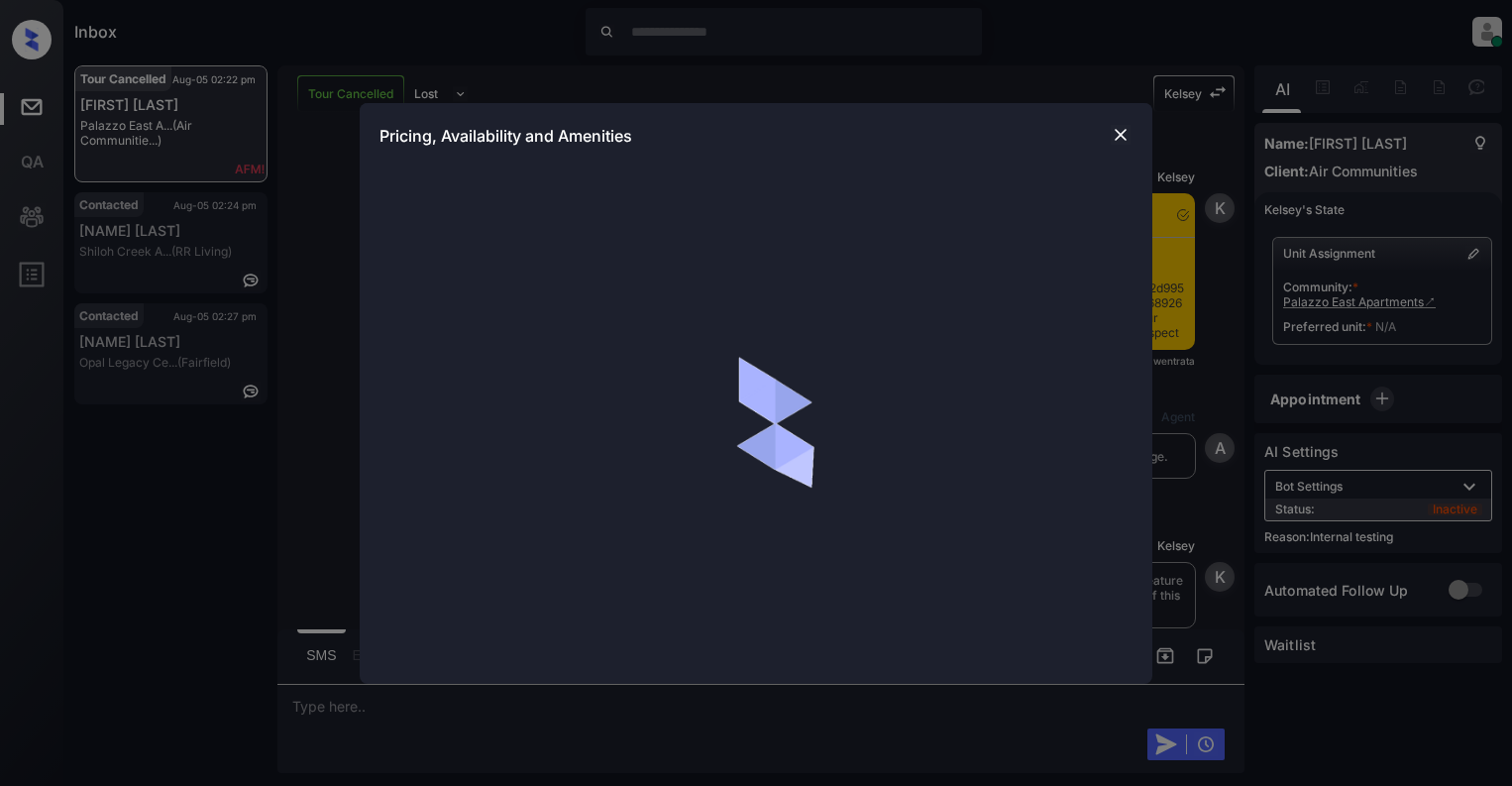 scroll, scrollTop: 0, scrollLeft: 0, axis: both 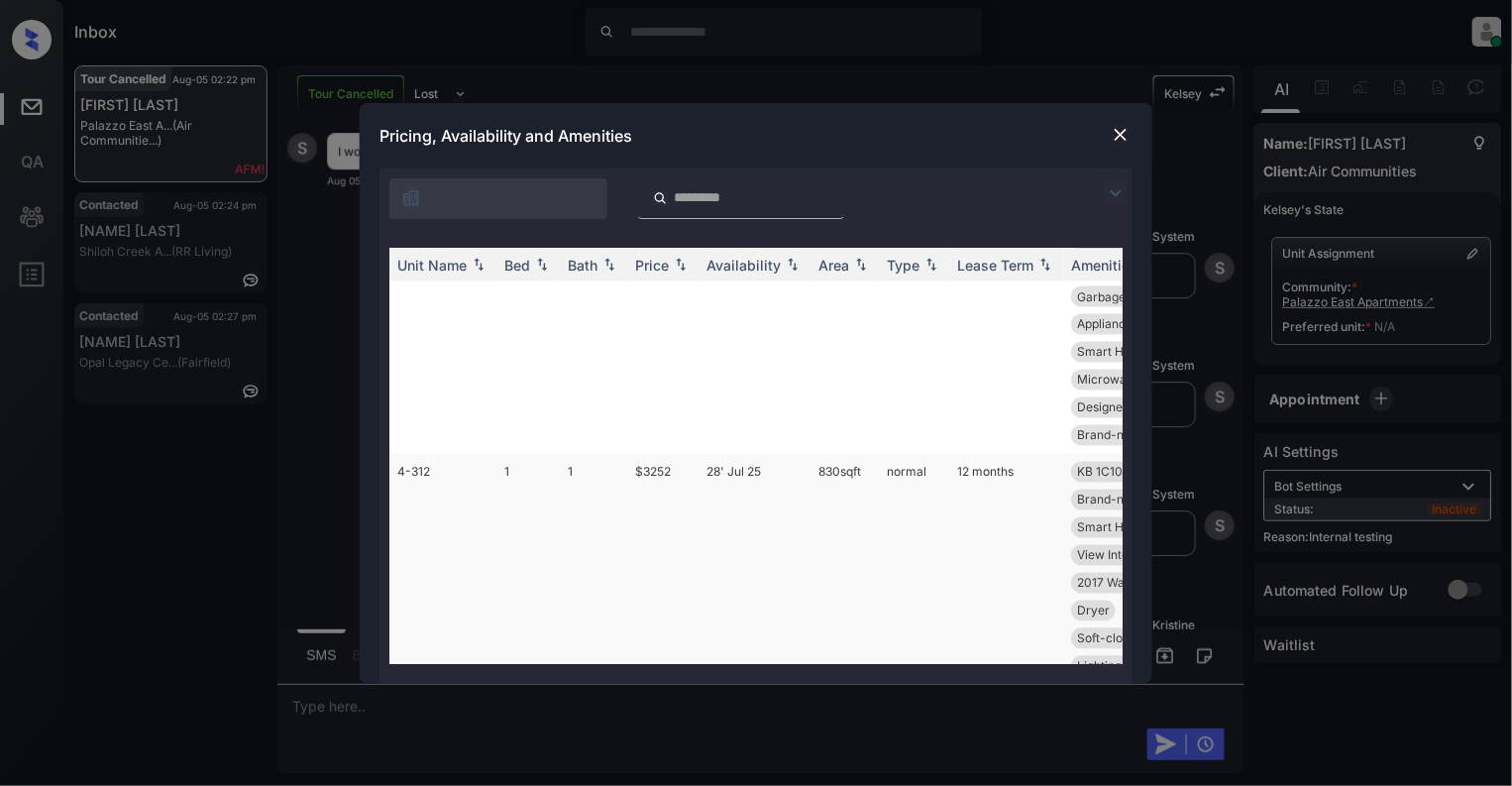 click on "4-312" at bounding box center (443, 597) 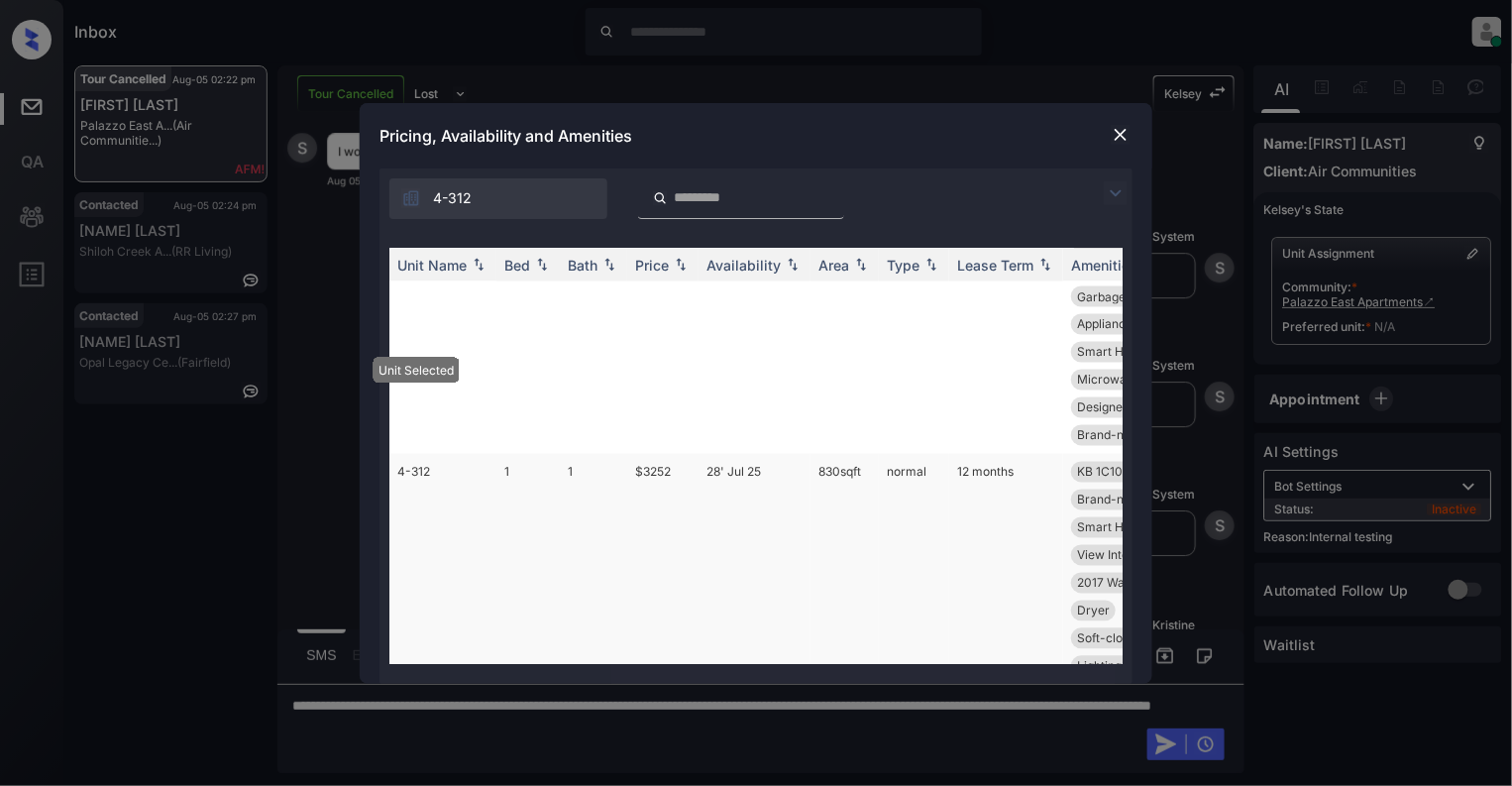 scroll, scrollTop: 1189, scrollLeft: 0, axis: vertical 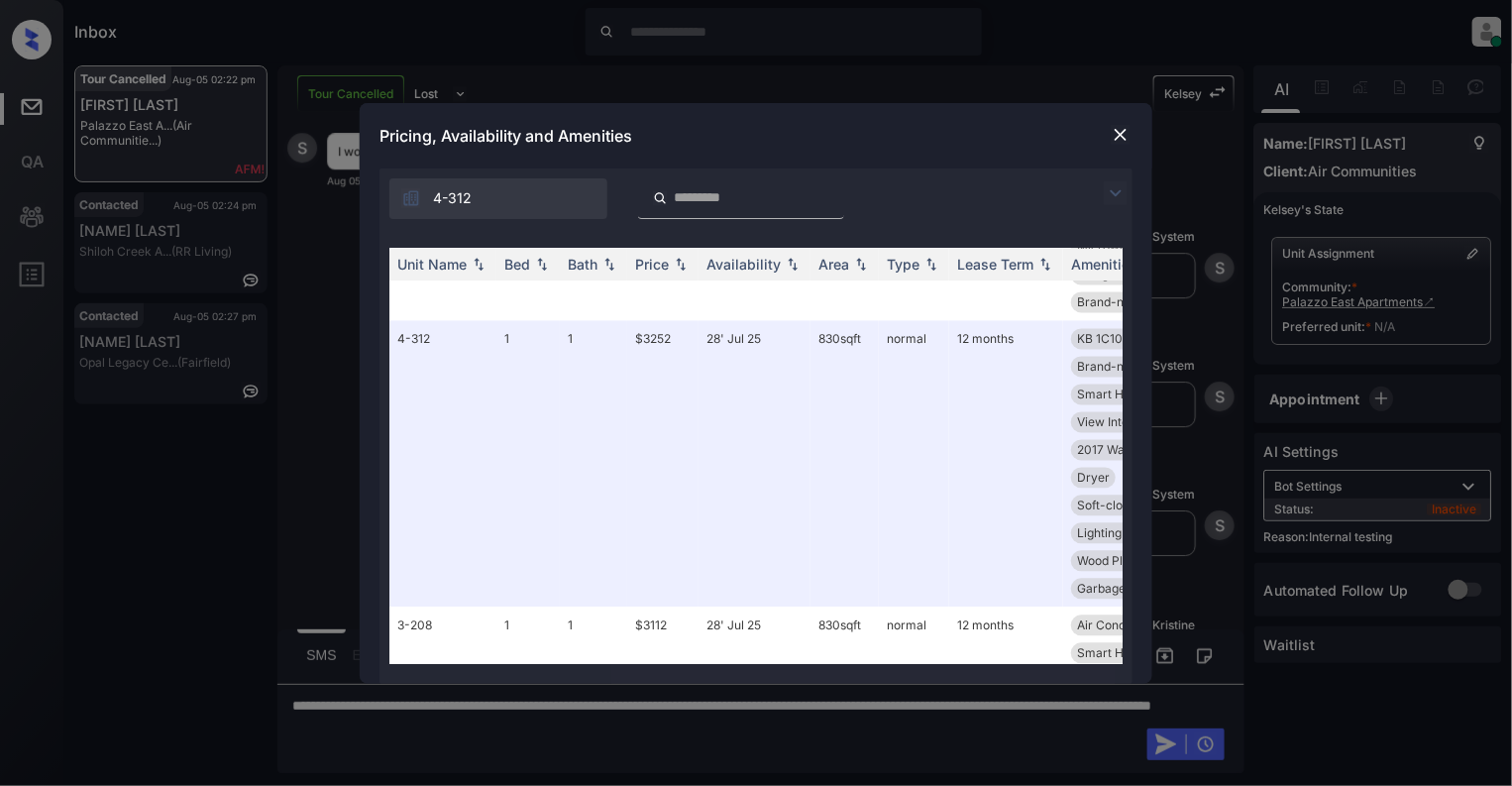 click on "Pricing, Availability and Amenities" at bounding box center [756, 136] 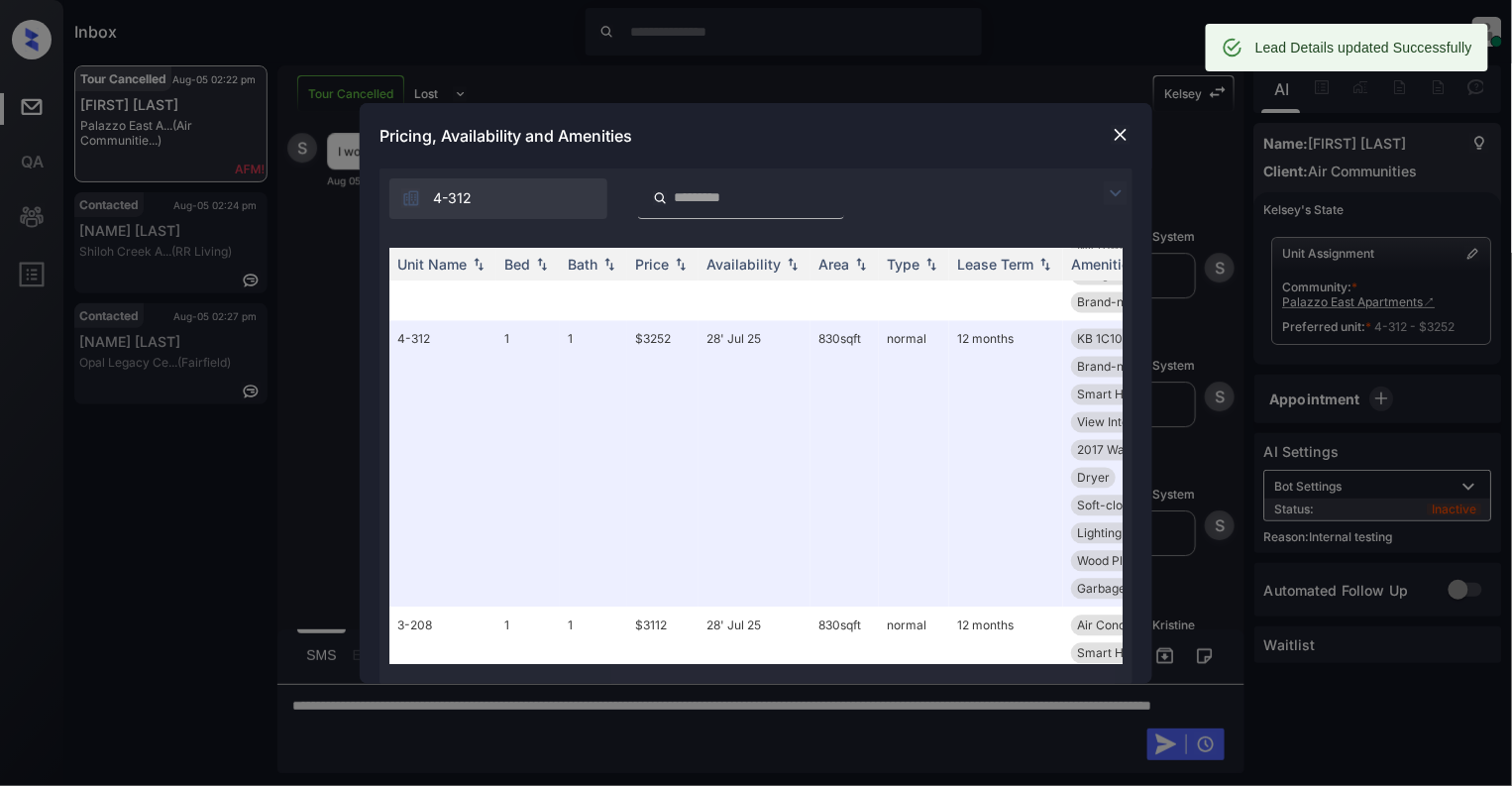 click at bounding box center [1121, 135] 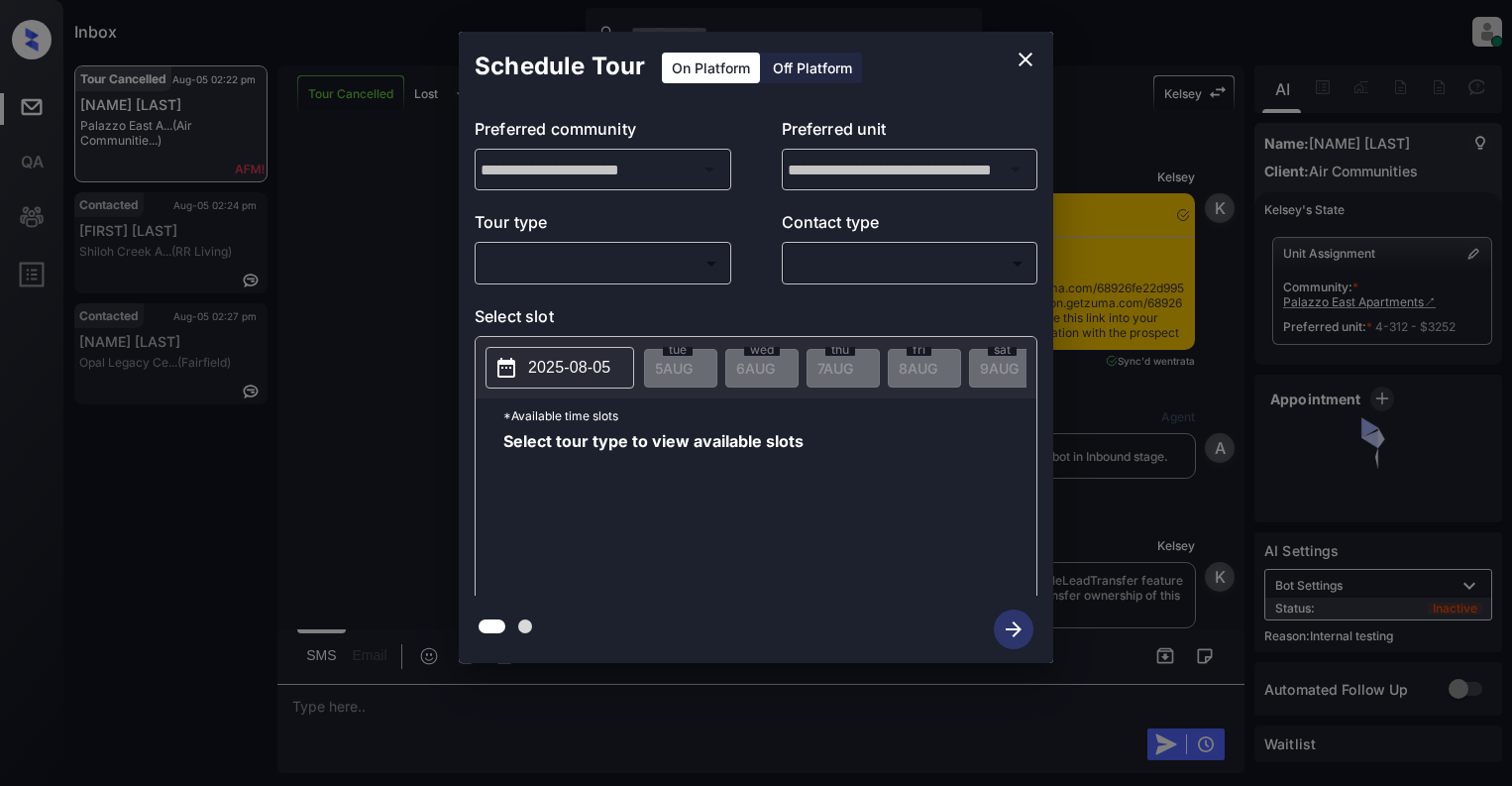 scroll, scrollTop: 0, scrollLeft: 0, axis: both 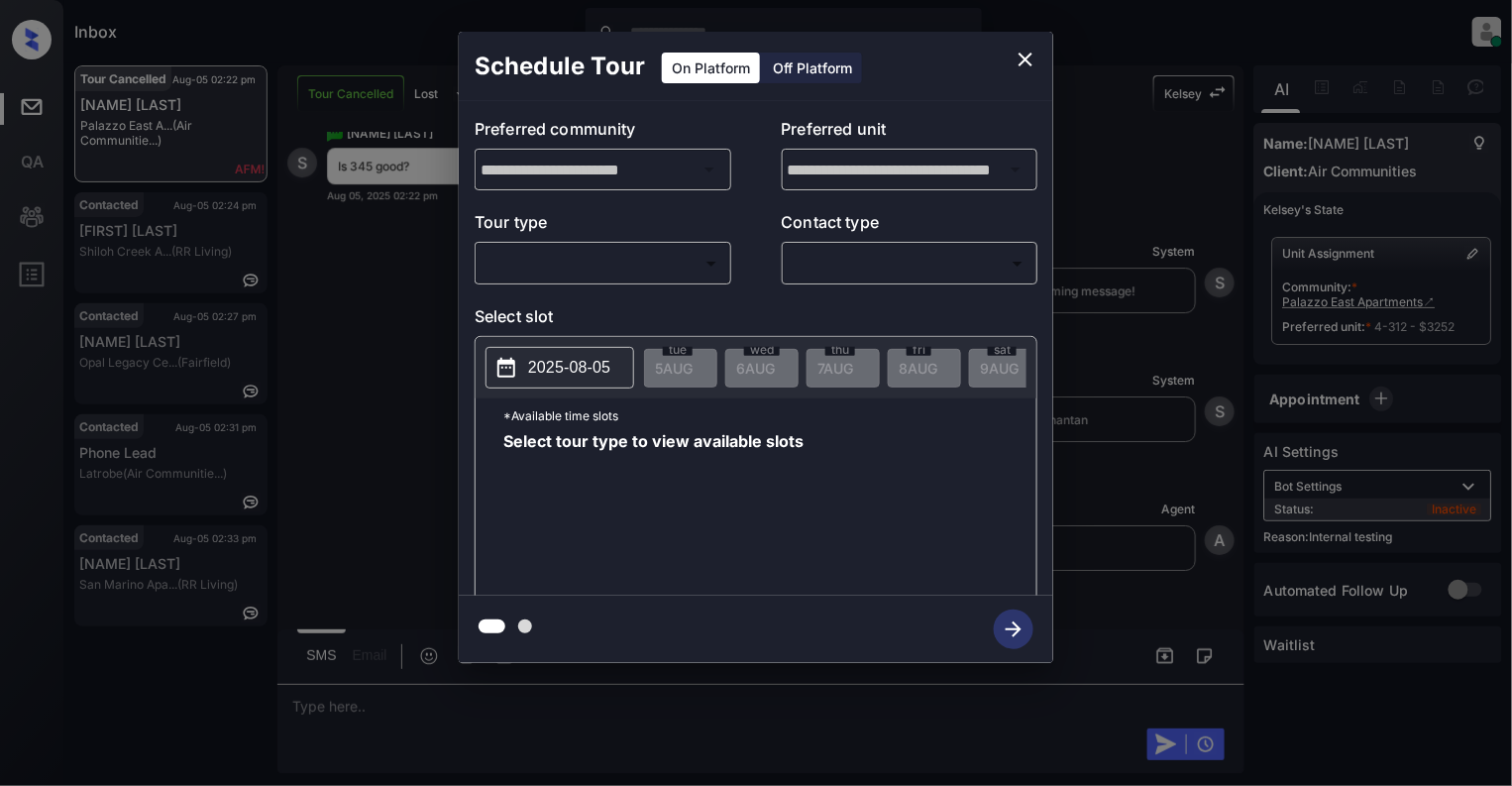 click on "Inbox Cynthia Montañez Online Set yourself   offline Set yourself   on break Profile Switch to  light  mode Sign out Tour Cancelled Aug-05 02:22 pm   Shaun Ahmed Palazzo East A...  (Air Communitie...) Contacted Aug-05 02:24 pm   Brianne Gillya... Shiloh Creek A...  (RR Living) Contacted Aug-05 02:27 pm   Helia Vahdati Opal Legacy Ce...  (Fairfield) Contacted Aug-05 02:31 pm   Phone Lead Latrobe  (Air Communitie...) Contacted Aug-05 02:33 pm   Charles Bond San Marino Apa...  (RR Living) Tour Cancelled Lost Lead Sentiment: Angry Upon sliding the acknowledgement:  Lead will move to lost stage. * ​ SMS and call option will be set to opt out. AFM will be turned off for the lead. Kelsey New Message Kelsey Notes Note: <a href="https://conversation.getzuma.com/68926fe22d995c50590fb167">https://conversation.getzuma.com/68926fe22d995c50590fb167</a> - Paste this link into your browser to view Kelsey’s conversation with the prospect Aug 05, 2025 01:56 pm  Sync'd w  entrata K New Message Agent Aug 05, 2025 01:56 pm A" at bounding box center [756, 393] 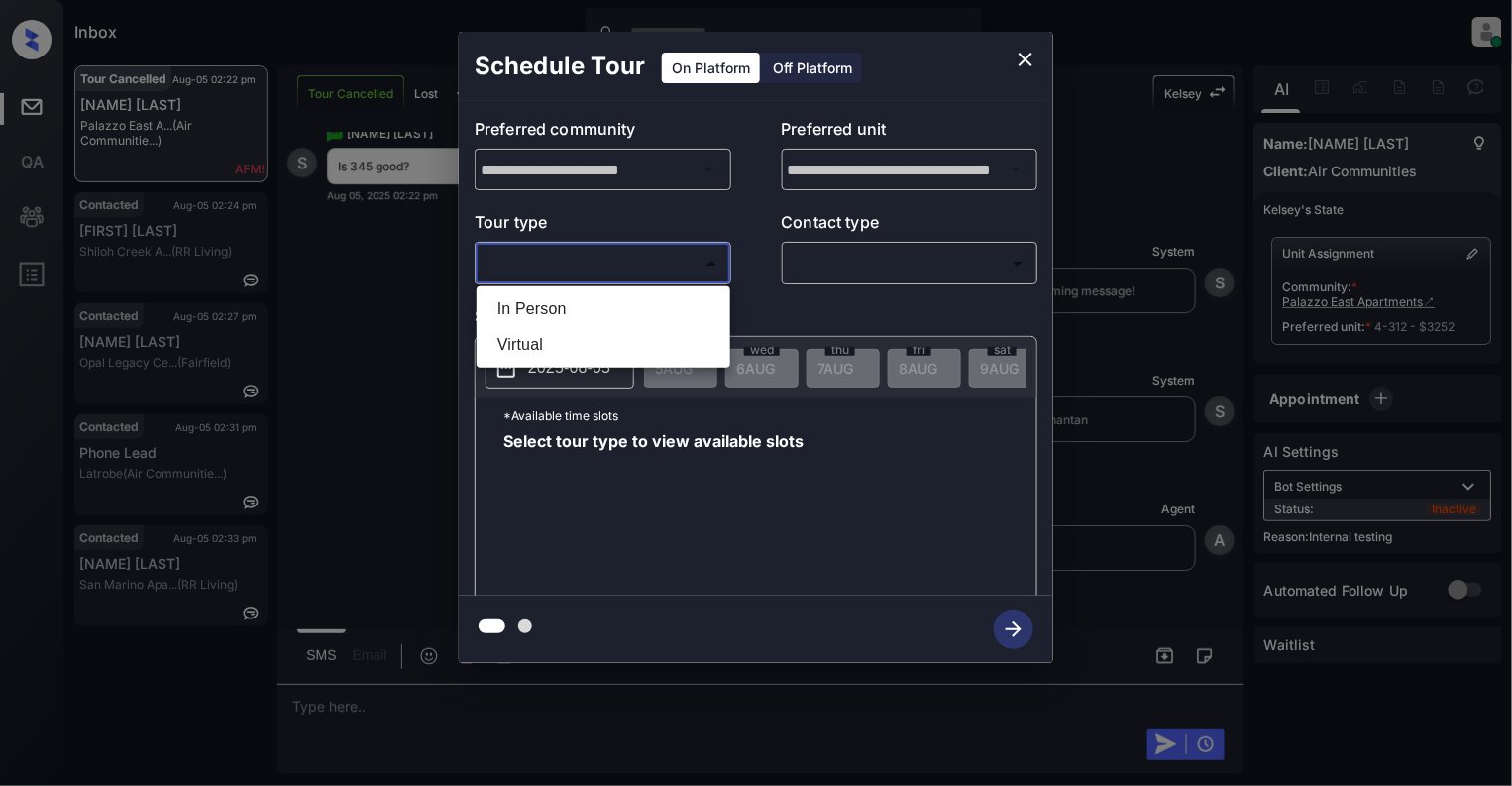 click on "In Person" at bounding box center [603, 309] 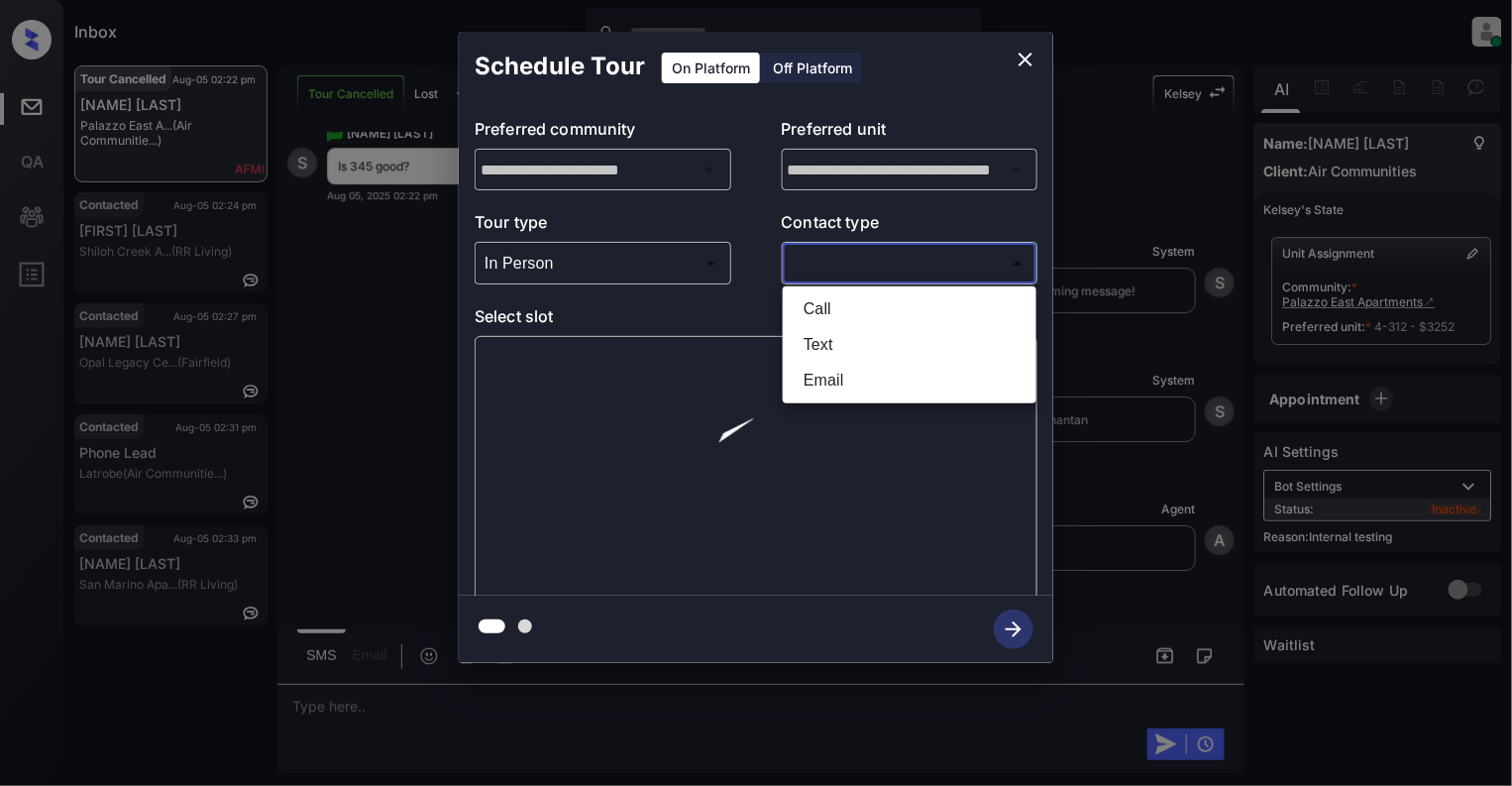 click on "Inbox Cynthia Montañez Online Set yourself   offline Set yourself   on break Profile Switch to  light  mode Sign out Tour Cancelled Aug-05 02:22 pm   Shaun Ahmed Palazzo East A...  (Air Communitie...) Contacted Aug-05 02:24 pm   Brianne Gillya... Shiloh Creek A...  (RR Living) Contacted Aug-05 02:27 pm   Helia Vahdati Opal Legacy Ce...  (Fairfield) Contacted Aug-05 02:31 pm   Phone Lead Latrobe  (Air Communitie...) Contacted Aug-05 02:33 pm   Charles Bond San Marino Apa...  (RR Living) Tour Cancelled Lost Lead Sentiment: Angry Upon sliding the acknowledgement:  Lead will move to lost stage. * ​ SMS and call option will be set to opt out. AFM will be turned off for the lead. Kelsey New Message Kelsey Notes Note: <a href="https://conversation.getzuma.com/68926fe22d995c50590fb167">https://conversation.getzuma.com/68926fe22d995c50590fb167</a> - Paste this link into your browser to view Kelsey’s conversation with the prospect Aug 05, 2025 01:56 pm  Sync'd w  entrata K New Message Agent Aug 05, 2025 01:56 pm A" at bounding box center (756, 393) 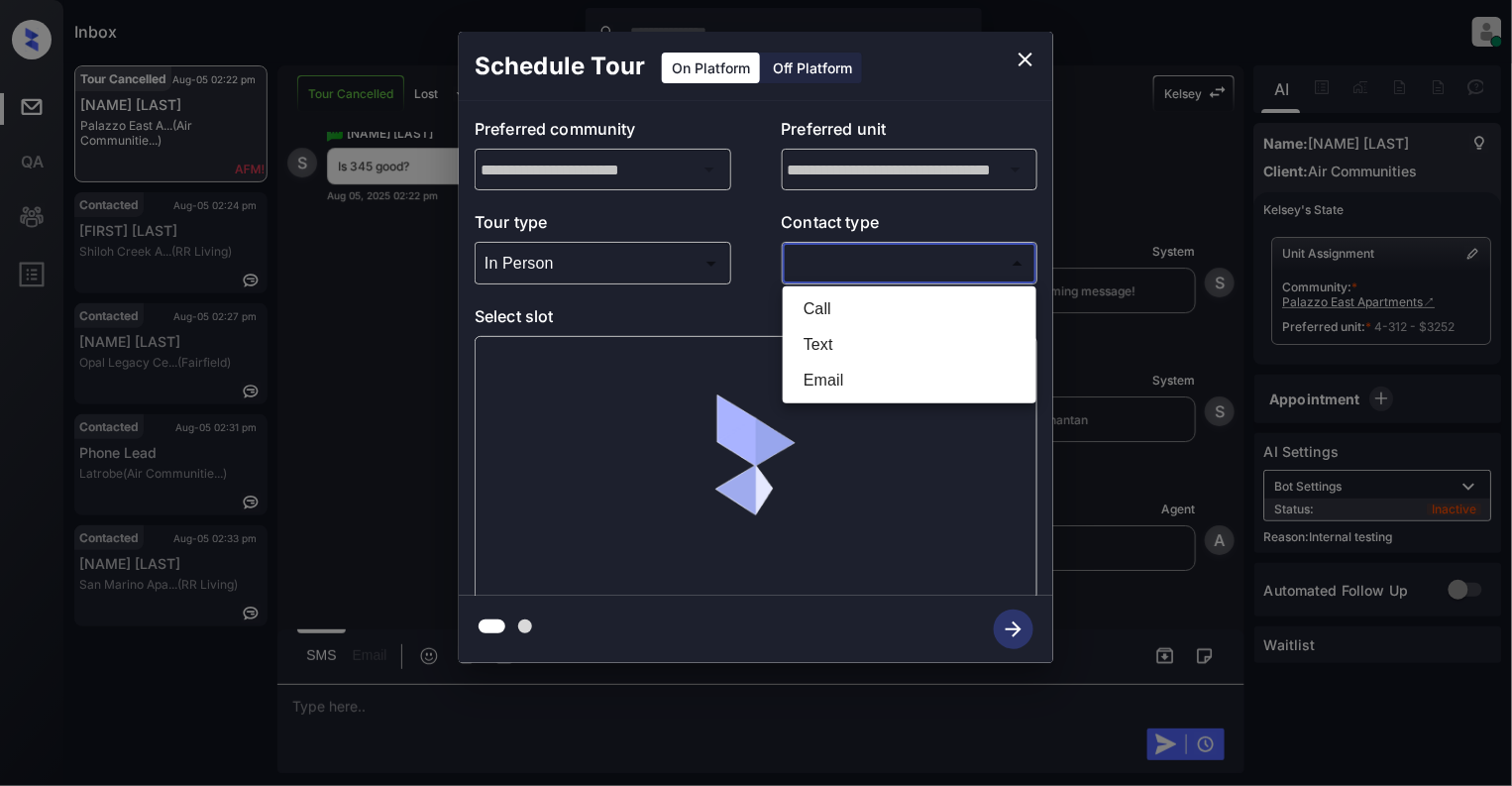 click on "Text" at bounding box center [910, 345] 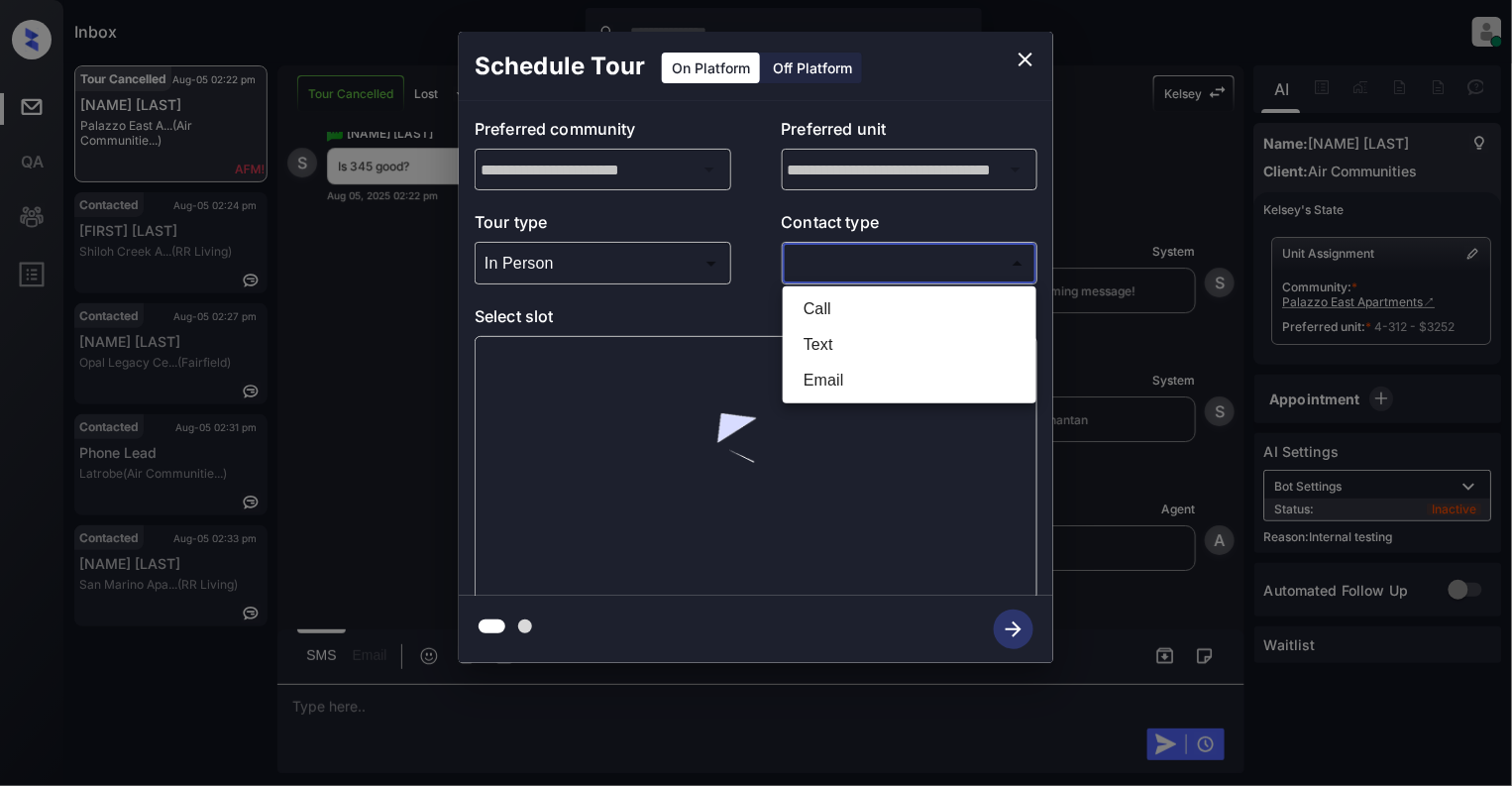 type on "****" 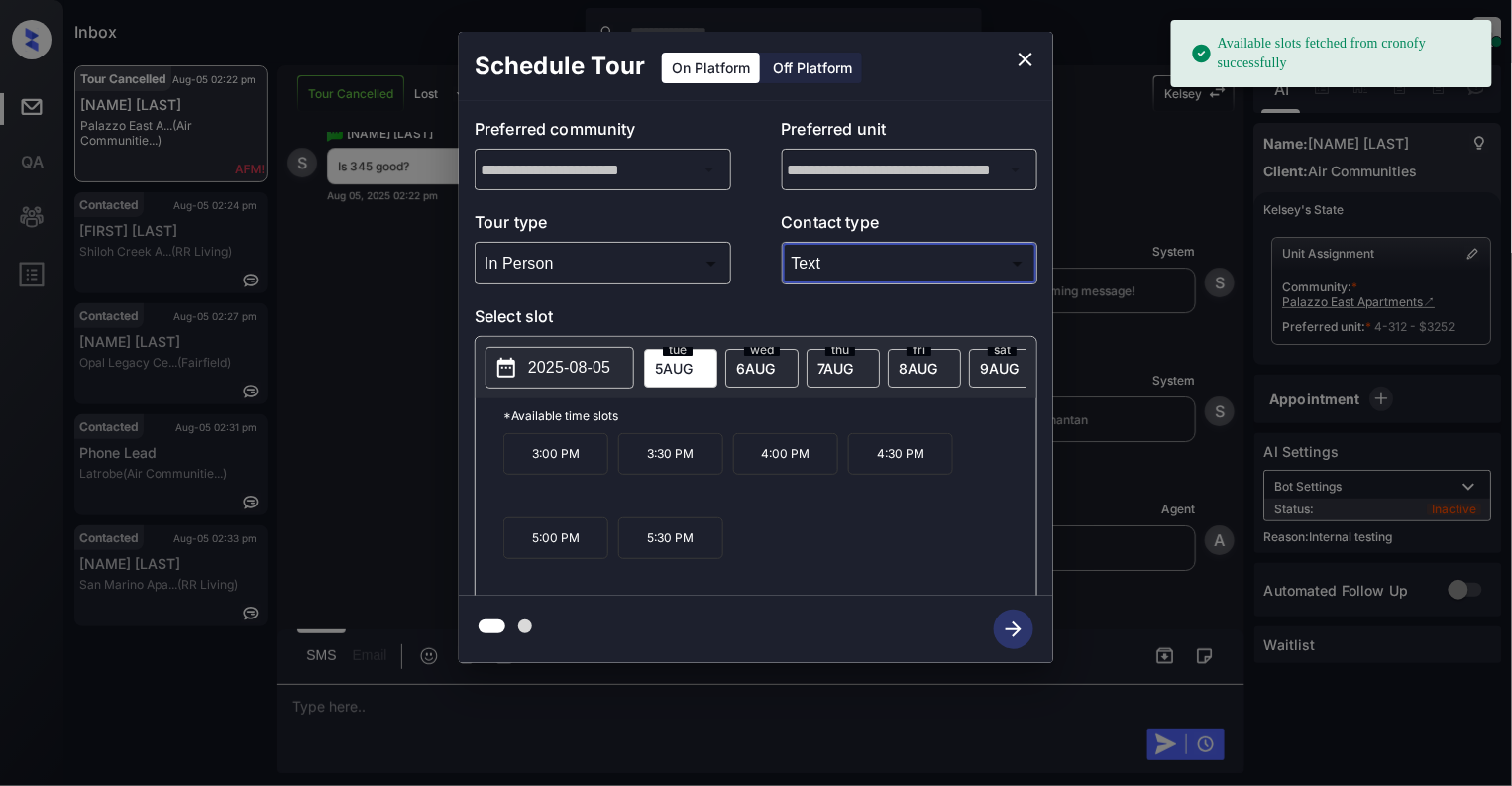 click on "2025-08-05" at bounding box center [569, 368] 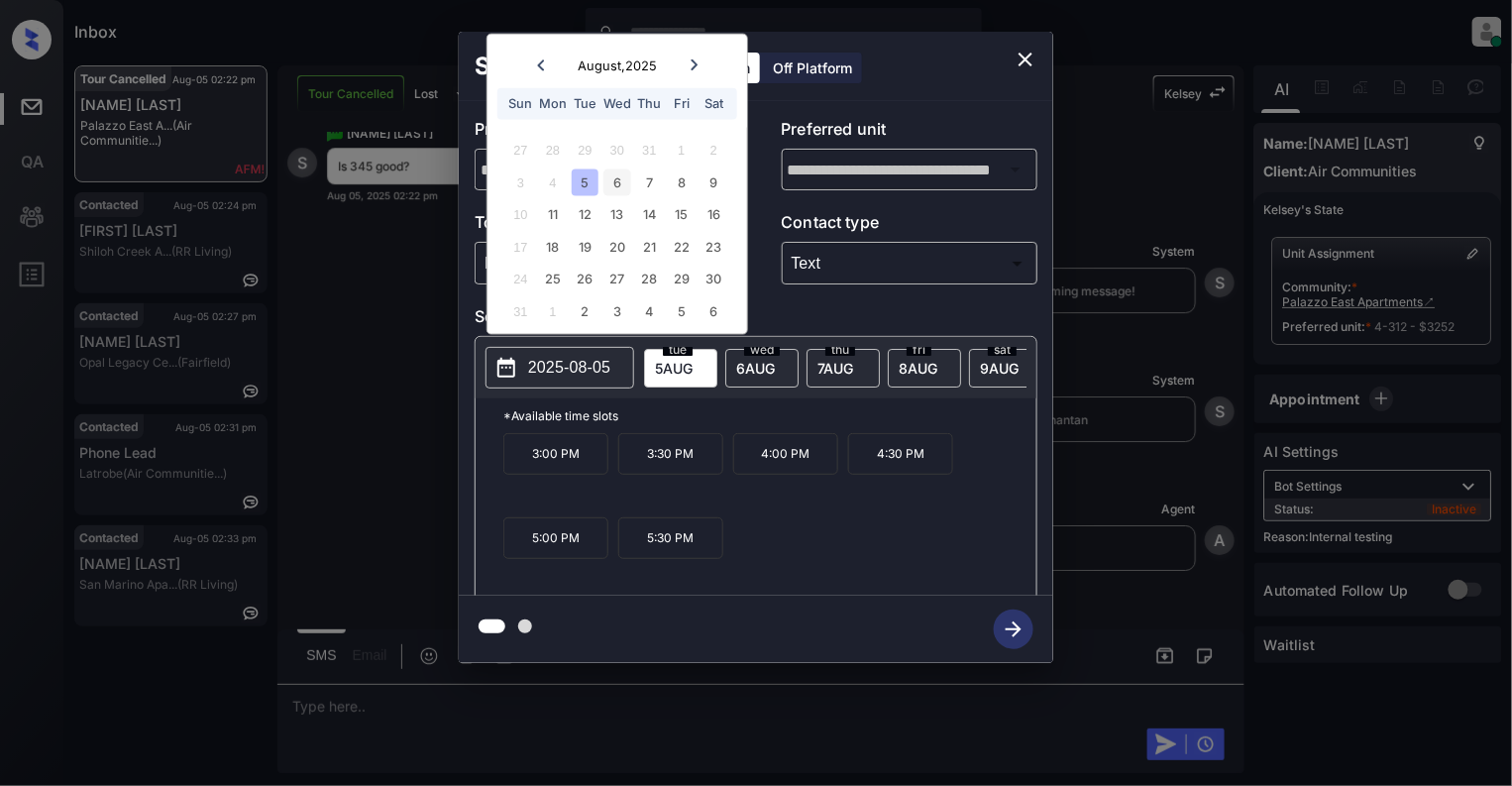 click on "6" at bounding box center [616, 181] 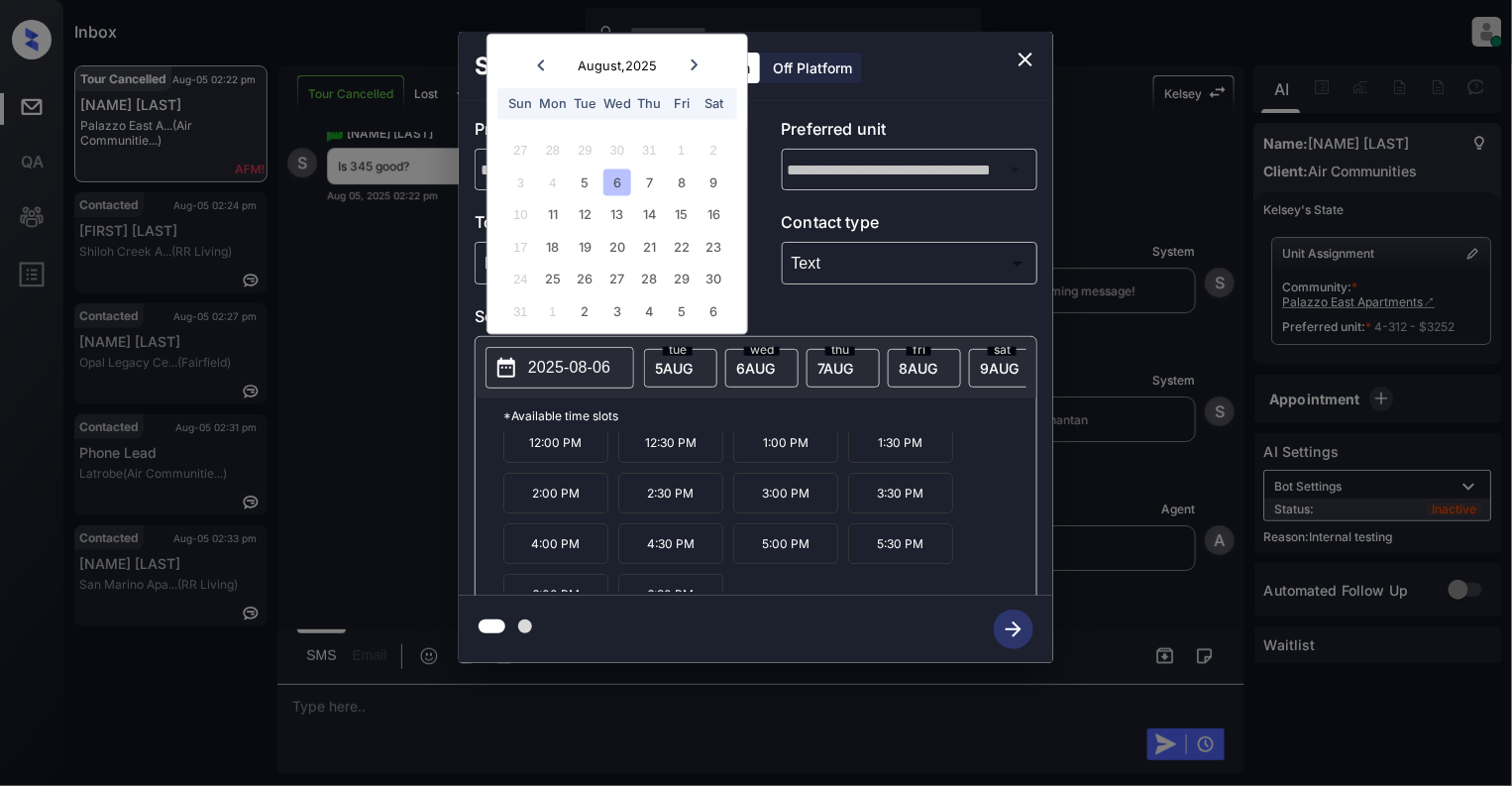 scroll, scrollTop: 87, scrollLeft: 0, axis: vertical 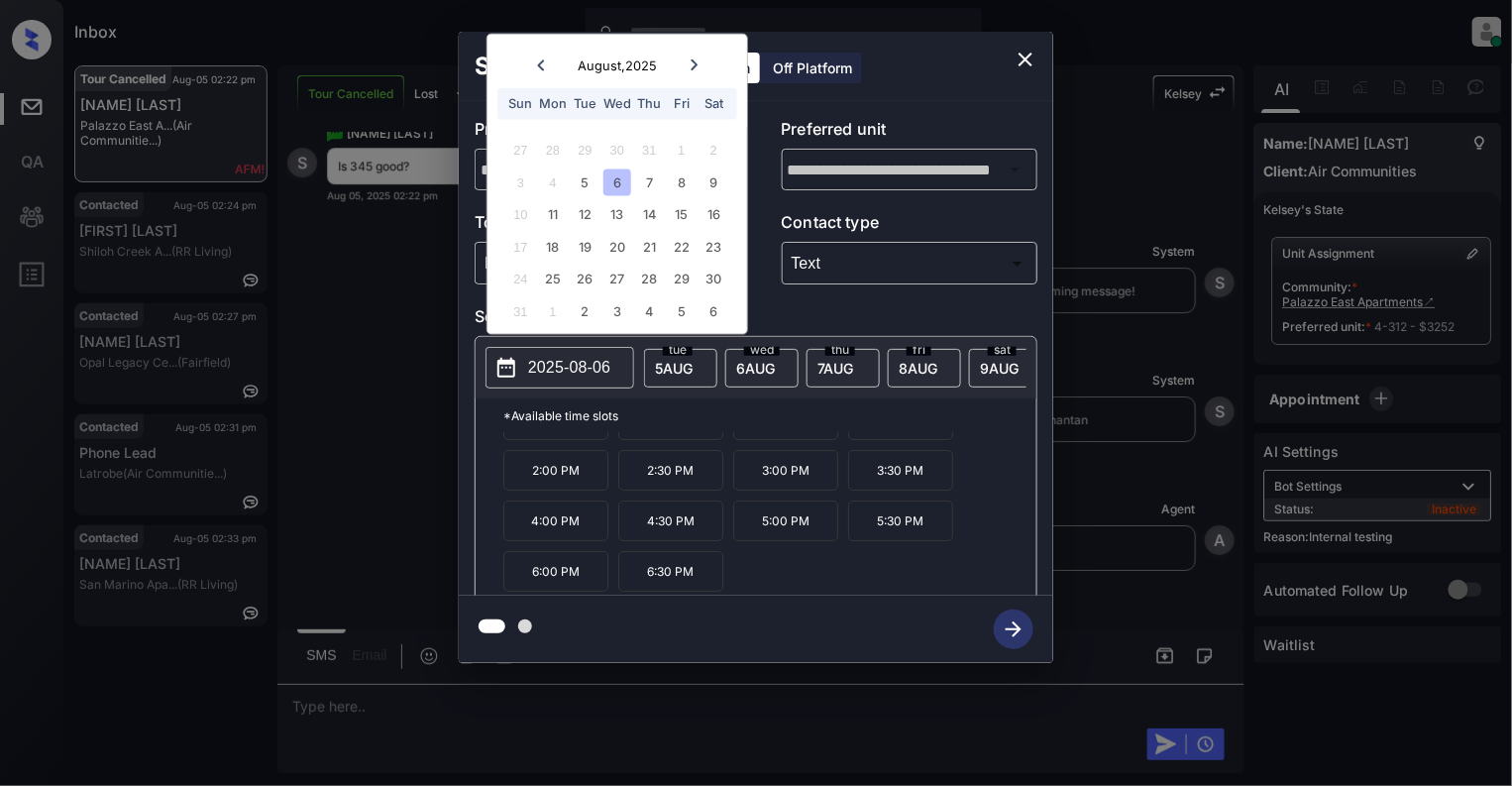 click 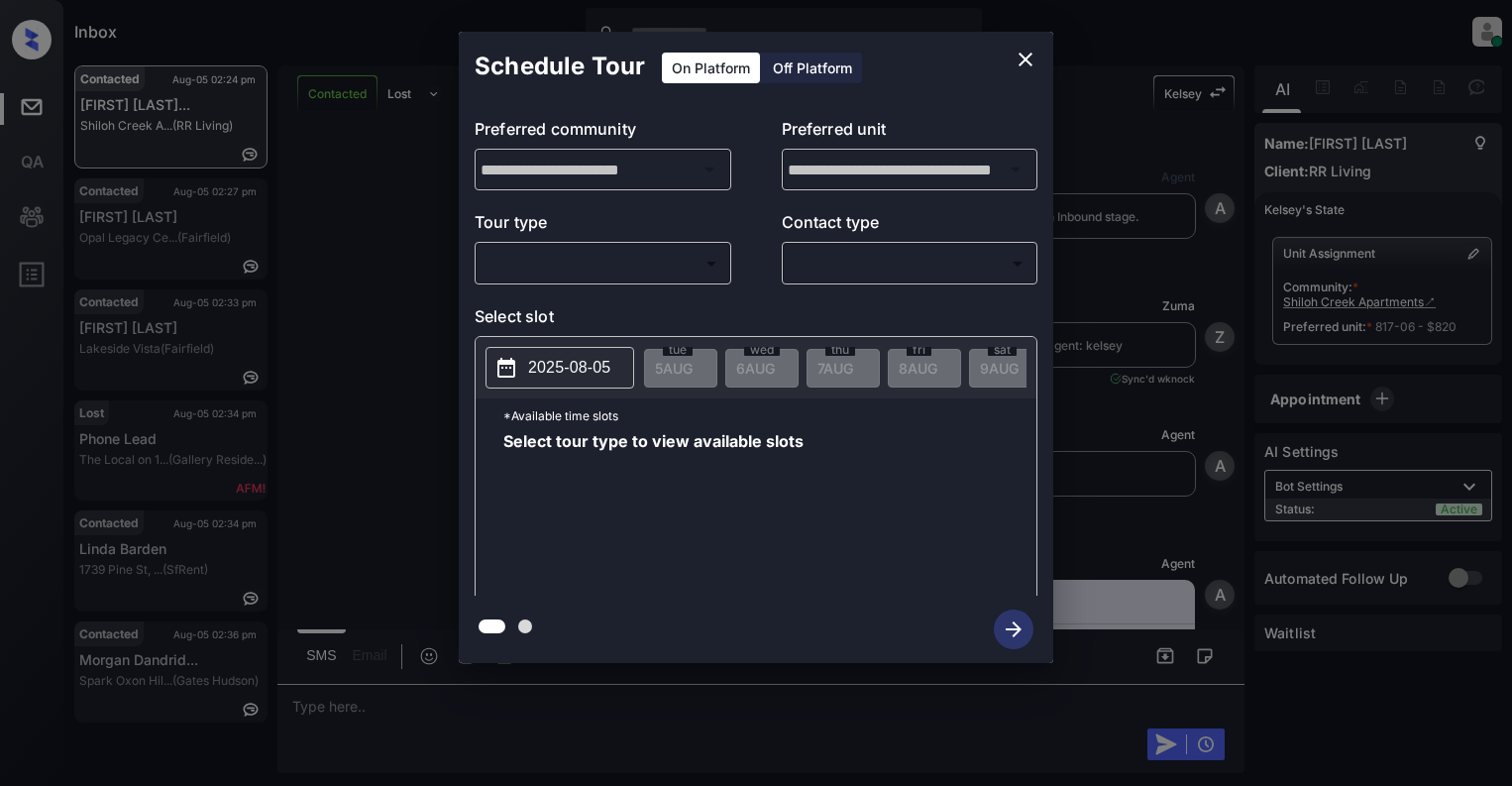 scroll, scrollTop: 0, scrollLeft: 0, axis: both 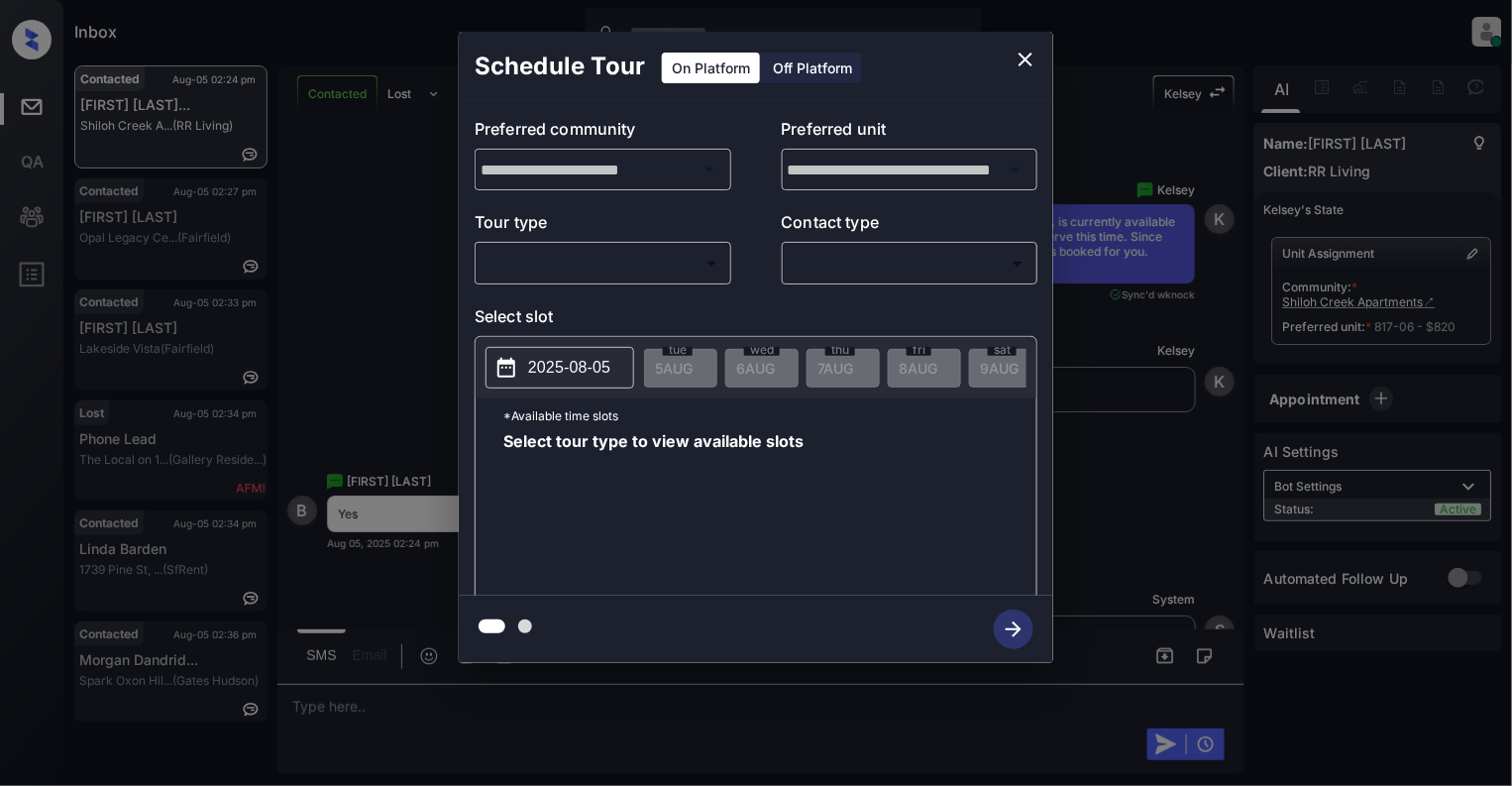 click on "Inbox Cynthia Montañez Online Set yourself   offline Set yourself   on break Profile Switch to  light  mode Sign out Contacted Aug-05 02:24 pm   [FIRST] [LAST]... Shiloh Creek A...  (RR Living) Contacted Aug-05 02:27 pm   Helia Vahdati Opal Legacy Ce...  (Fairfield) Contacted Aug-05 02:33 pm   Beatriz Lara Lakeside Vista  (Fairfield) Lost Aug-05 02:34 pm   Phone Lead The Local on 1...  (Gallery Reside...) Contacted Aug-05 02:34 pm   Linda Barden [NUMBER] [STREET], ...  (SfRent) Contacted Aug-05 02:36 pm   Morgan Dandrid... Spark Oxon Hil...  (Gates Hudson) Contacted Lost Lead Sentiment: Angry Upon sliding the acknowledgement:  Lead will move to lost stage. * ​ SMS and call option will be set to opt out. AFM will be turned off for the lead. Kelsey New Message Agent Lead created via webhook in Inbound stage. Jul 30, 2025 08:25 pm A New Message Zuma Lead transferred to leasing agent: kelsey Jul 30, 2025 08:25 pm  Sync'd w  knock Z New Message Agent AFM Request sent to Kelsey. Jul 30, 2025 08:25 pm A New Message A" at bounding box center (756, 393) 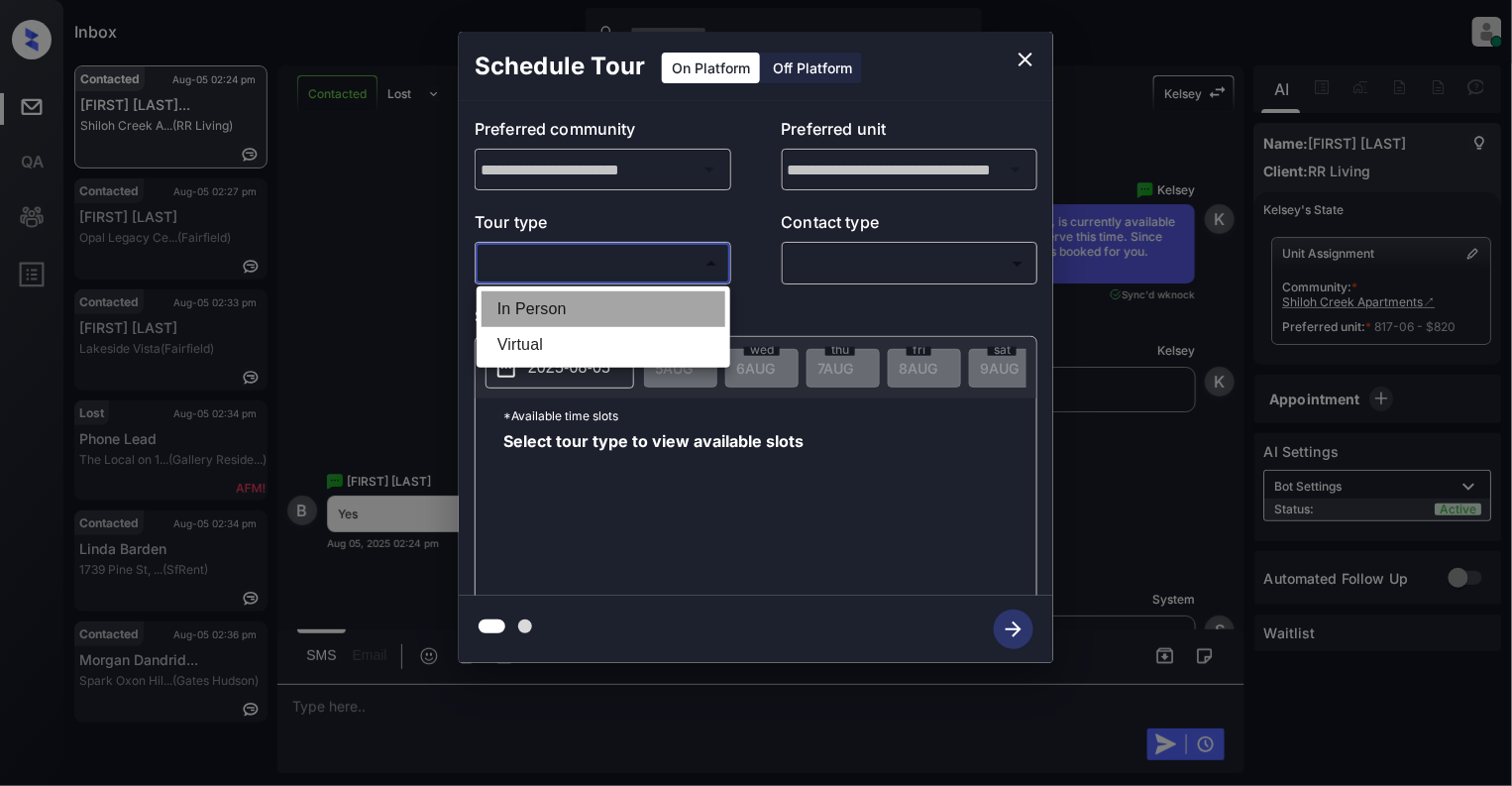 click on "In Person" at bounding box center [603, 309] 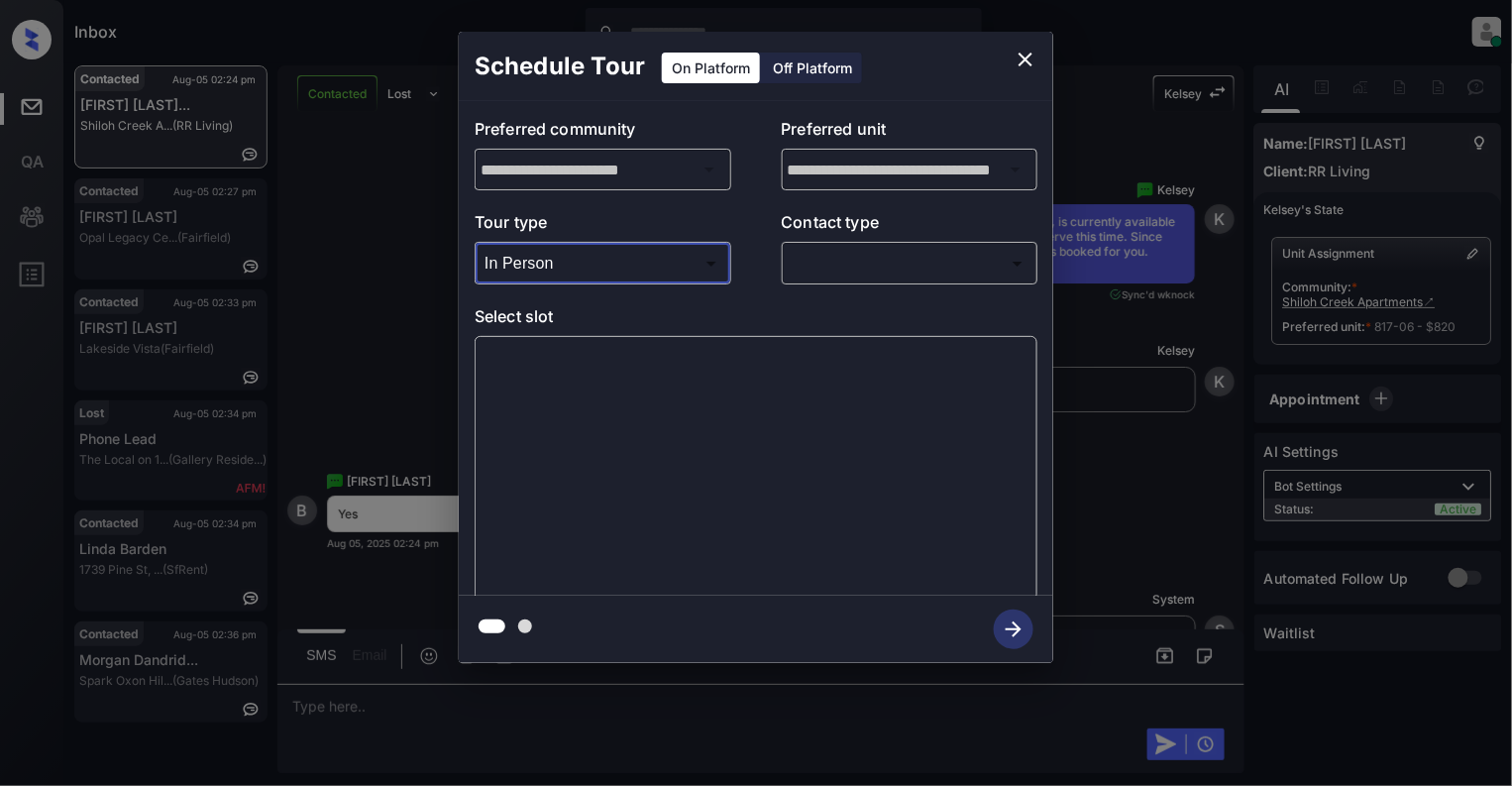 click on "Inbox Cynthia Montañez Online Set yourself   offline Set yourself   on break Profile Switch to  light  mode Sign out Contacted Aug-05 02:24 pm   [FIRST] [LAST]... Shiloh Creek A...  (RR Living) Contacted Aug-05 02:27 pm   Helia Vahdati Opal Legacy Ce...  (Fairfield) Contacted Aug-05 02:33 pm   Beatriz Lara Lakeside Vista  (Fairfield) Lost Aug-05 02:34 pm   Phone Lead The Local on 1...  (Gallery Reside...) Contacted Aug-05 02:34 pm   Linda Barden [NUMBER] [STREET], ...  (SfRent) Contacted Aug-05 02:36 pm   Morgan Dandrid... Spark Oxon Hil...  (Gates Hudson) Contacted Lost Lead Sentiment: Angry Upon sliding the acknowledgement:  Lead will move to lost stage. * ​ SMS and call option will be set to opt out. AFM will be turned off for the lead. Kelsey New Message Agent Lead created via webhook in Inbound stage. Jul 30, 2025 08:25 pm A New Message Zuma Lead transferred to leasing agent: kelsey Jul 30, 2025 08:25 pm  Sync'd w  knock Z New Message Agent AFM Request sent to Kelsey. Jul 30, 2025 08:25 pm A New Message A" at bounding box center [756, 393] 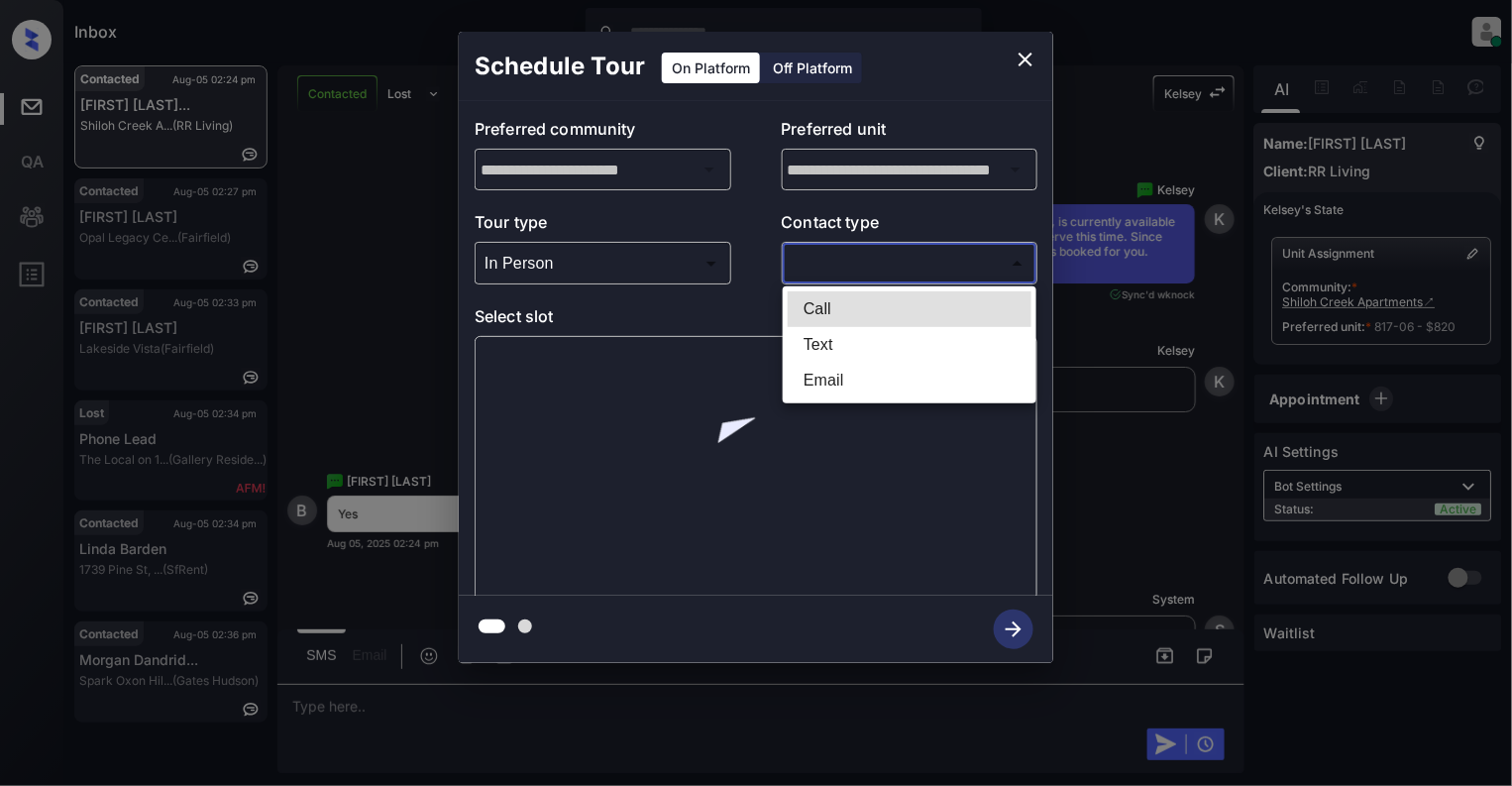 click on "Text" at bounding box center [910, 345] 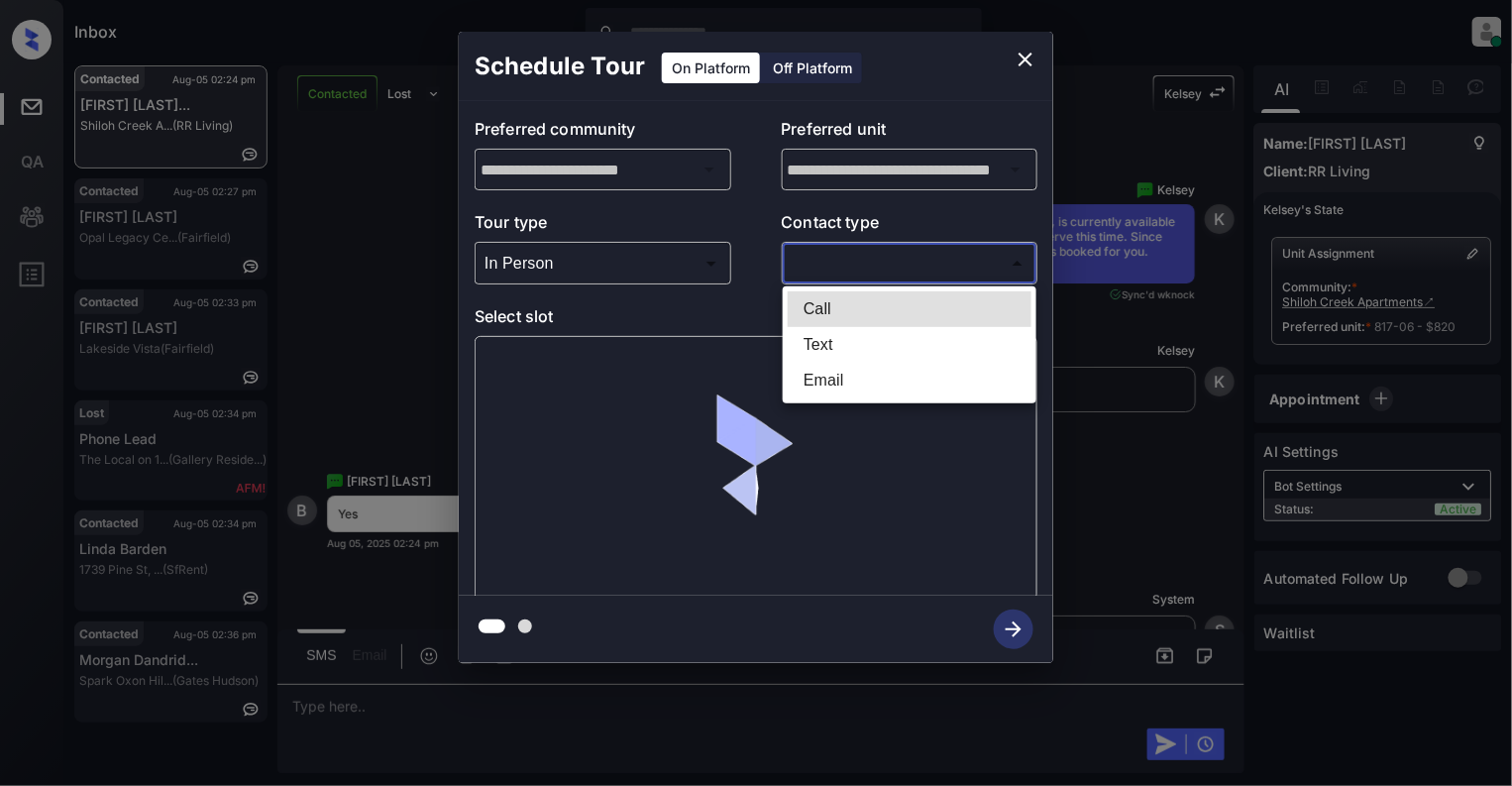 type on "****" 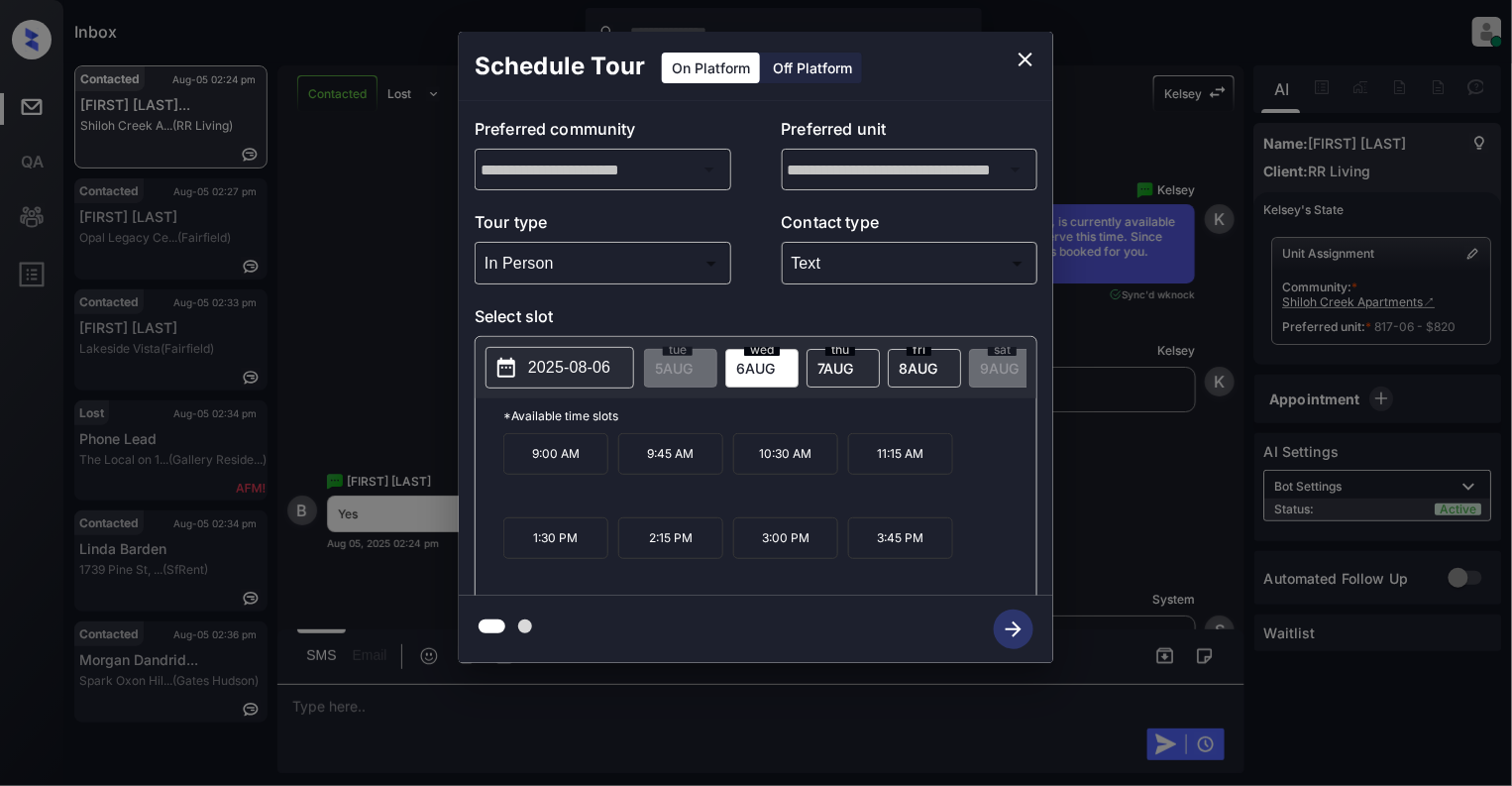 click on "11:15 AM" at bounding box center [901, 454] 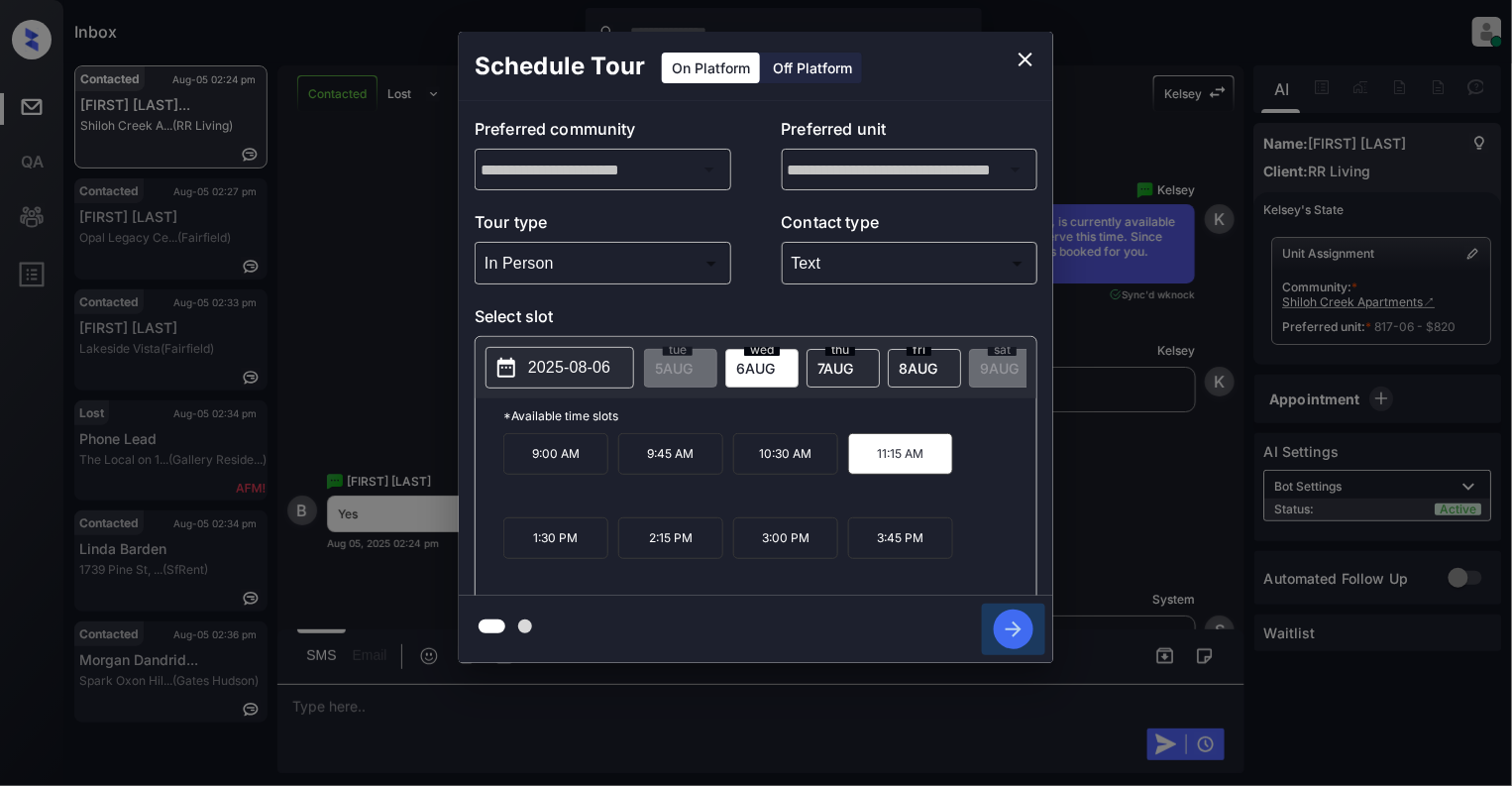 click 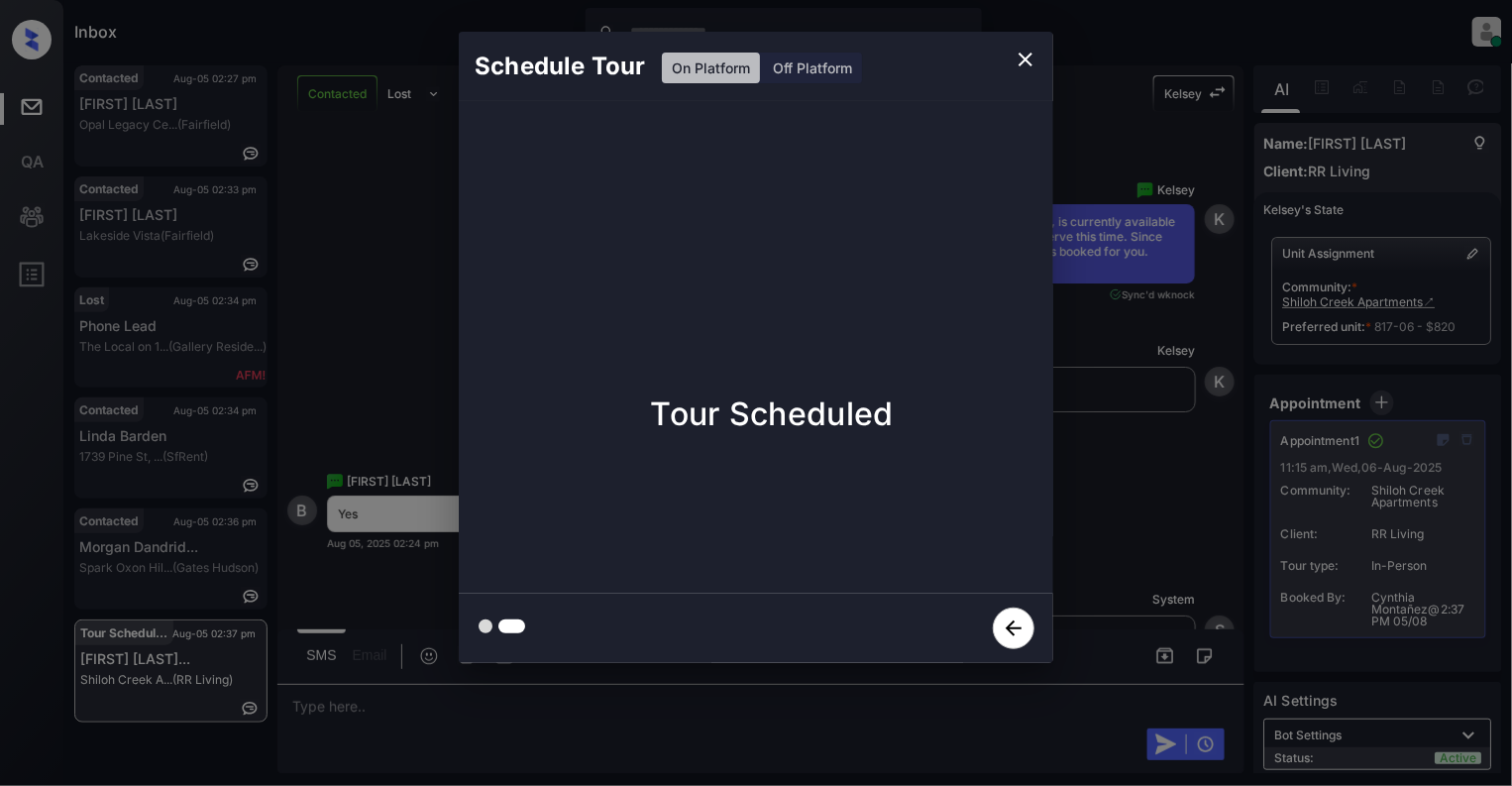click 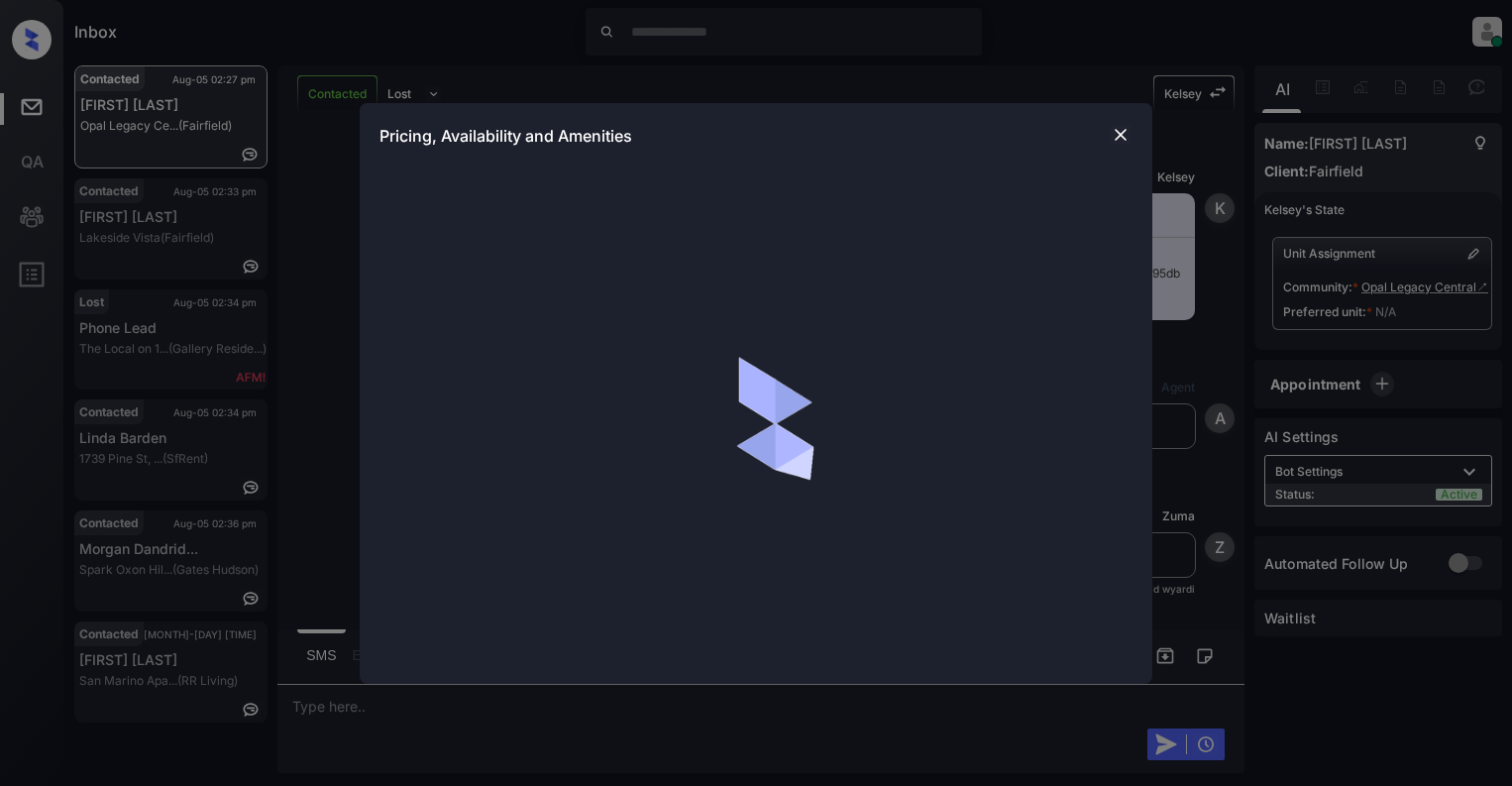 scroll, scrollTop: 0, scrollLeft: 0, axis: both 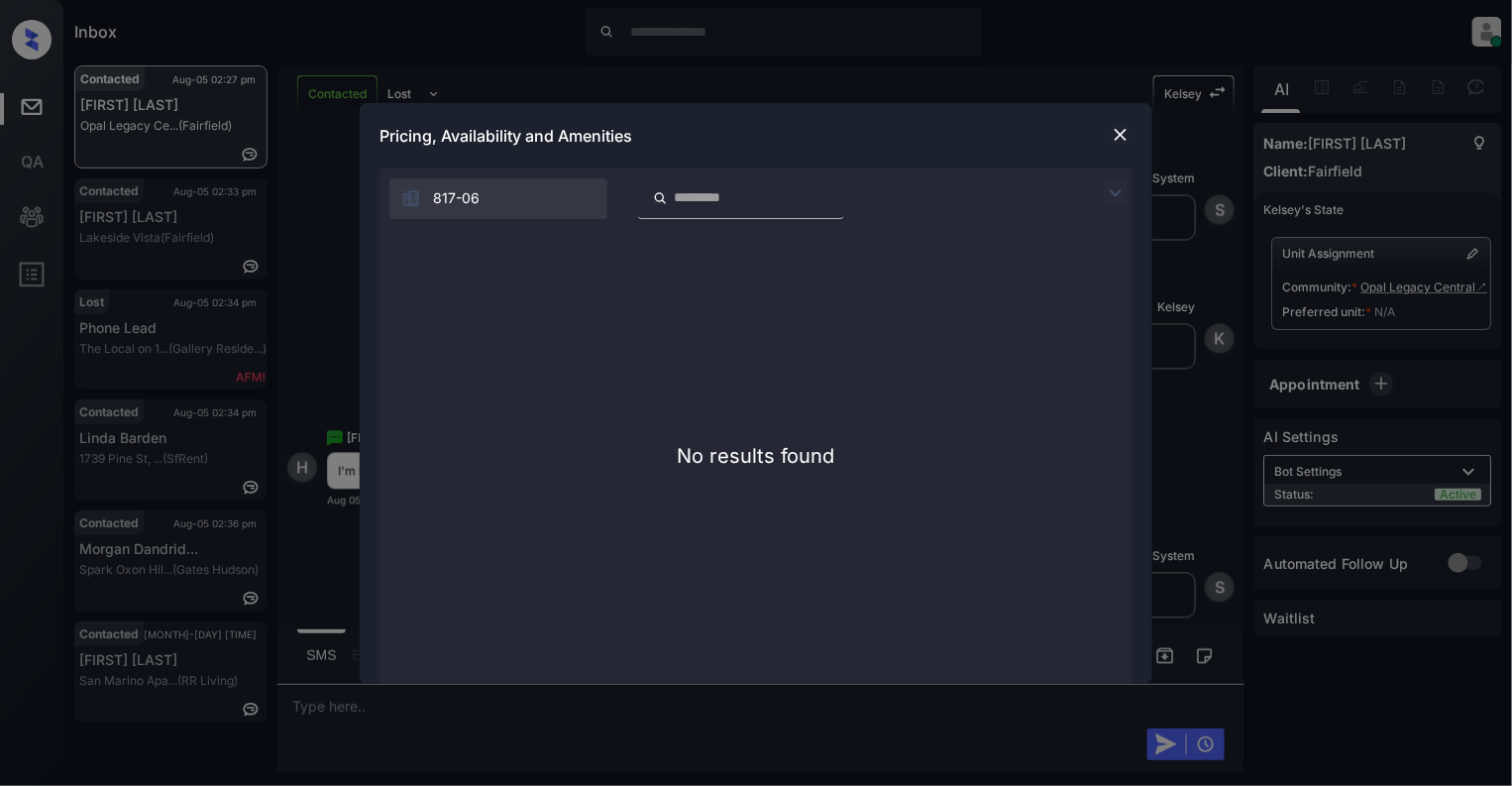 click at bounding box center (1121, 135) 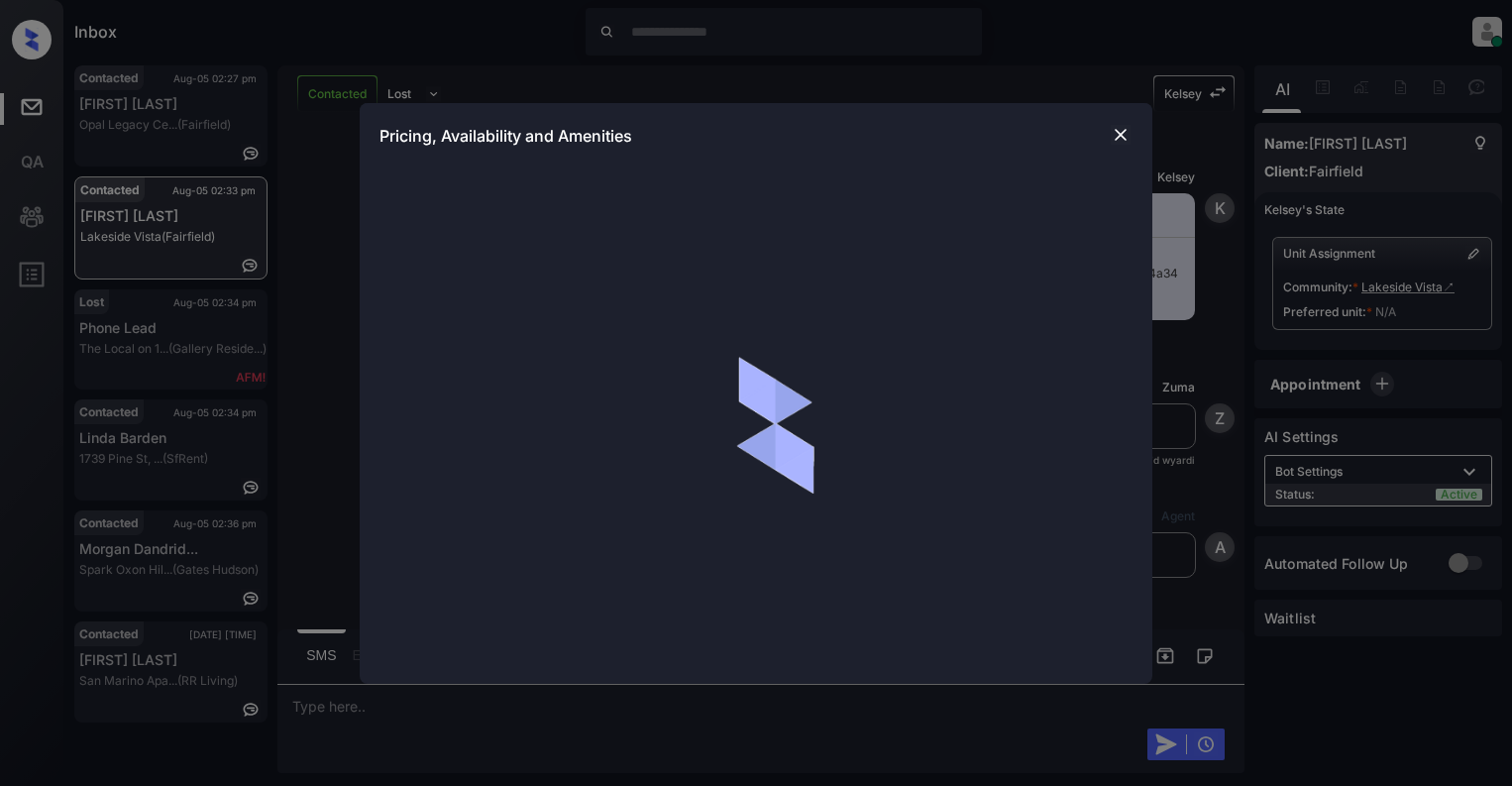 scroll, scrollTop: 0, scrollLeft: 0, axis: both 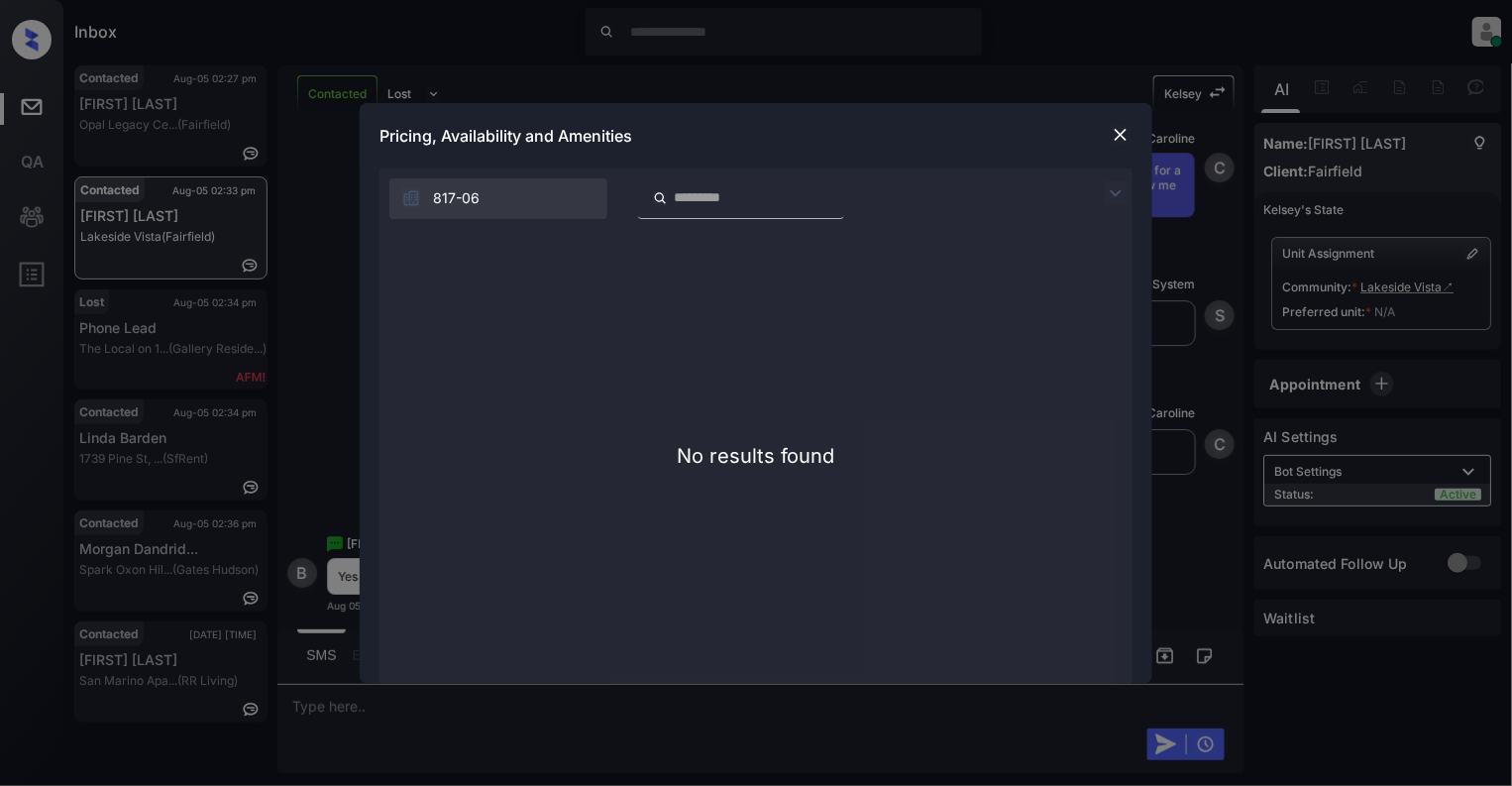 click at bounding box center (1121, 135) 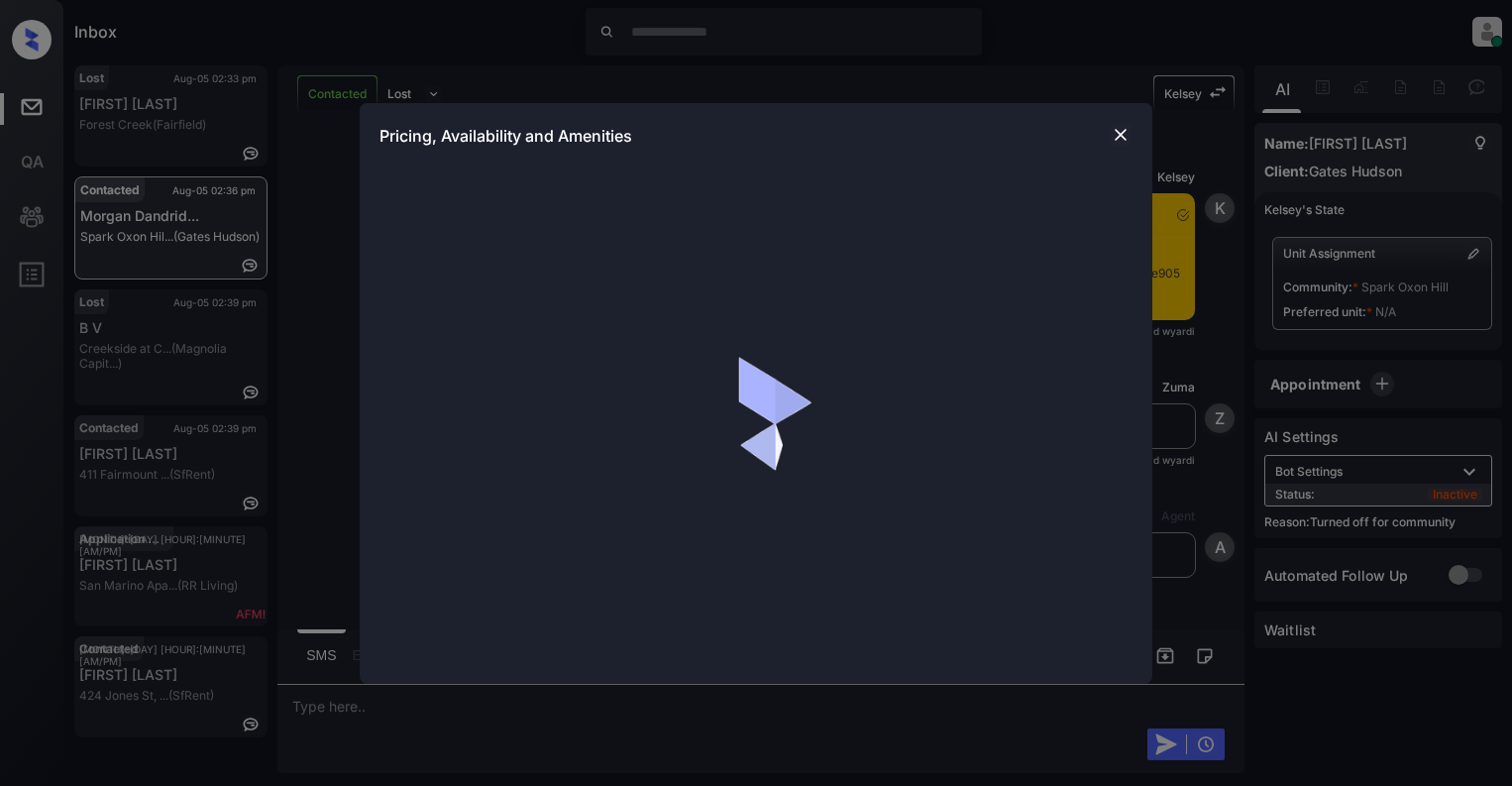 scroll, scrollTop: 0, scrollLeft: 0, axis: both 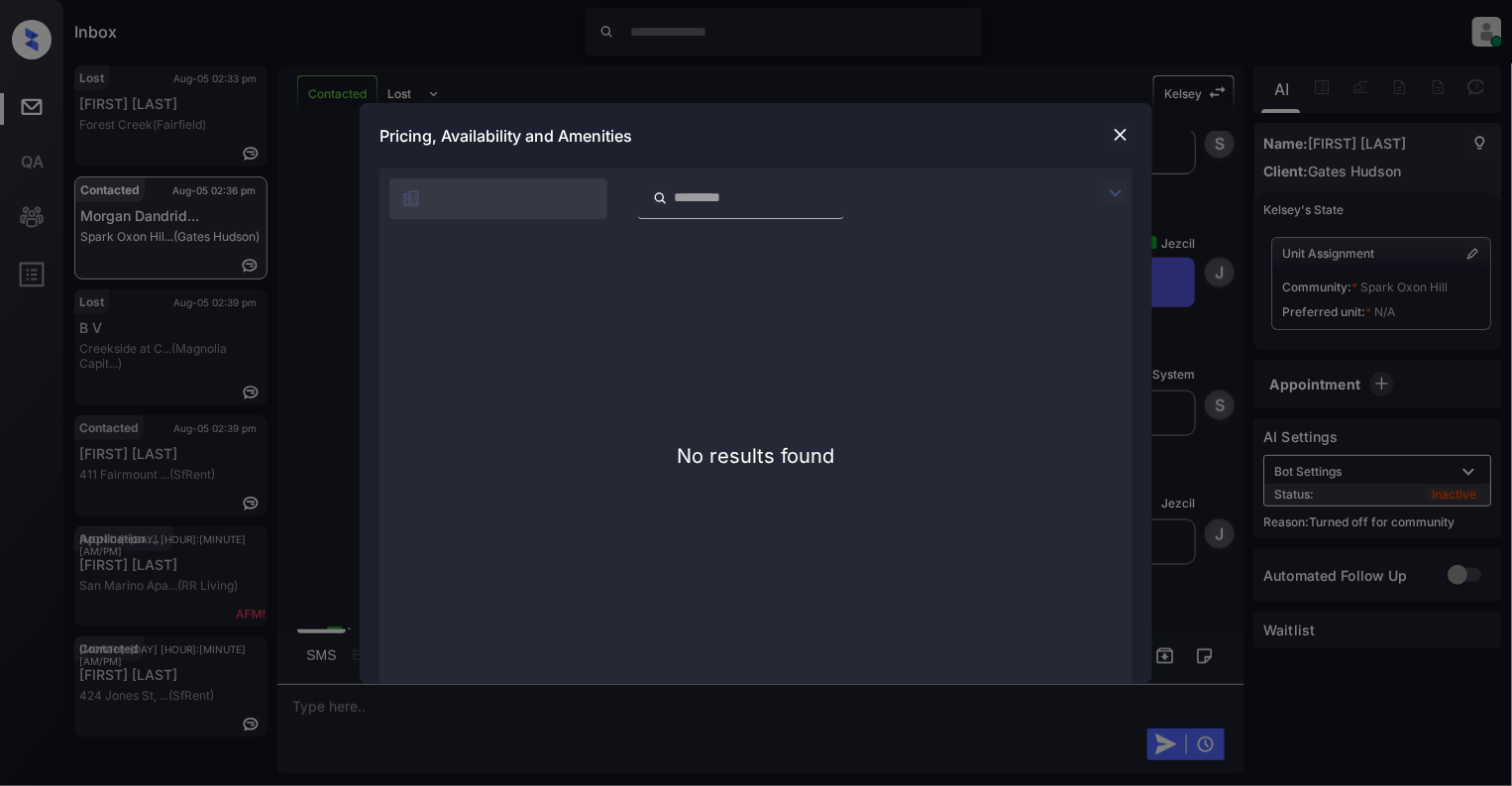 click at bounding box center [1121, 135] 